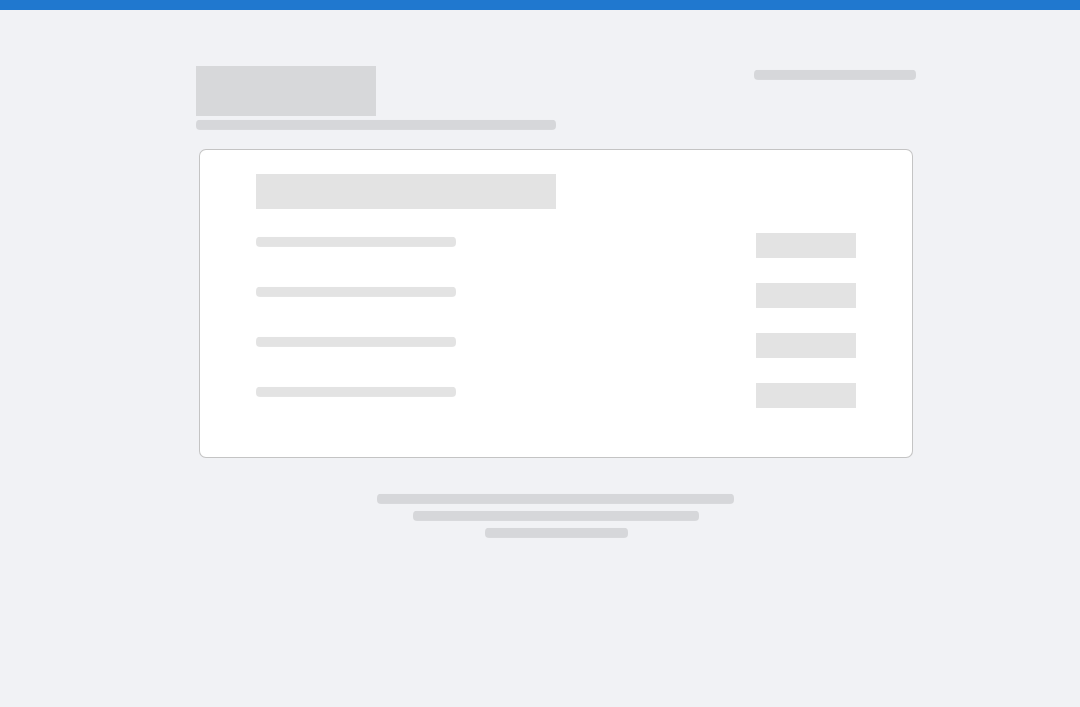scroll, scrollTop: 0, scrollLeft: 0, axis: both 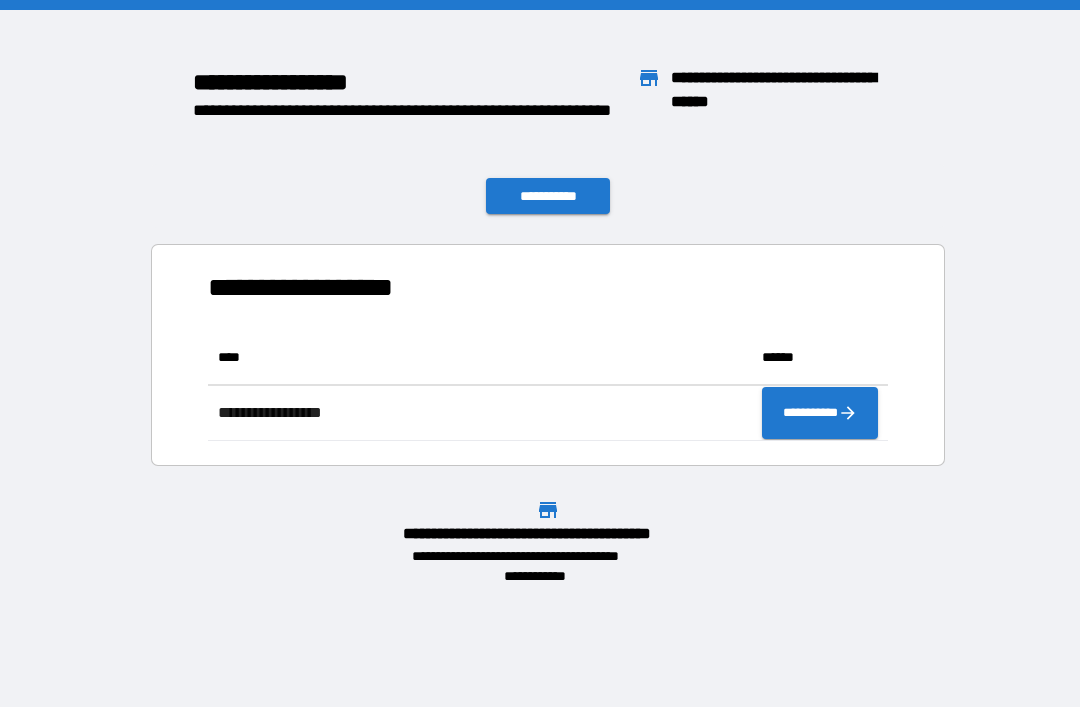 click on "**********" at bounding box center (548, 196) 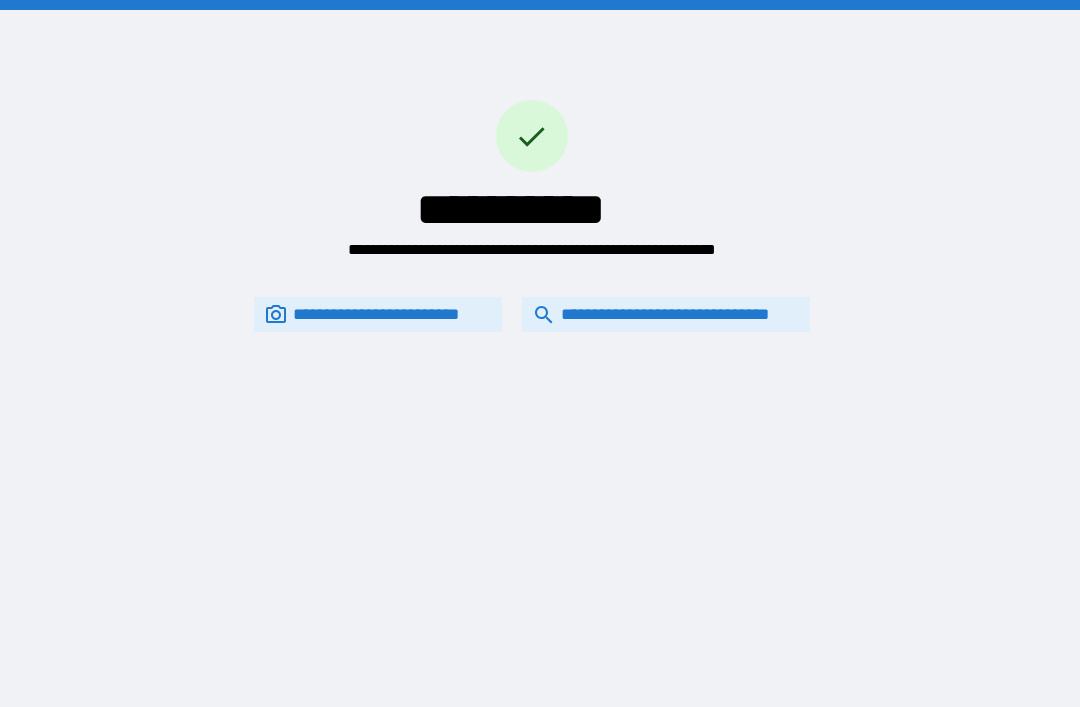 click on "**********" at bounding box center (666, 314) 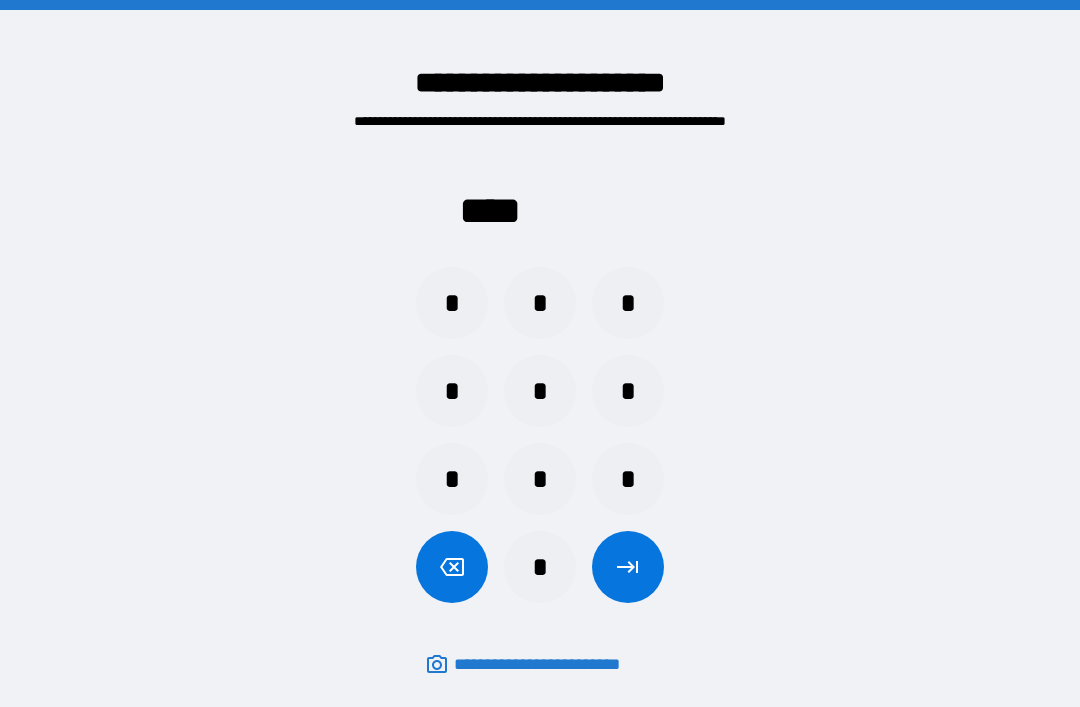 click on "*" at bounding box center (628, 391) 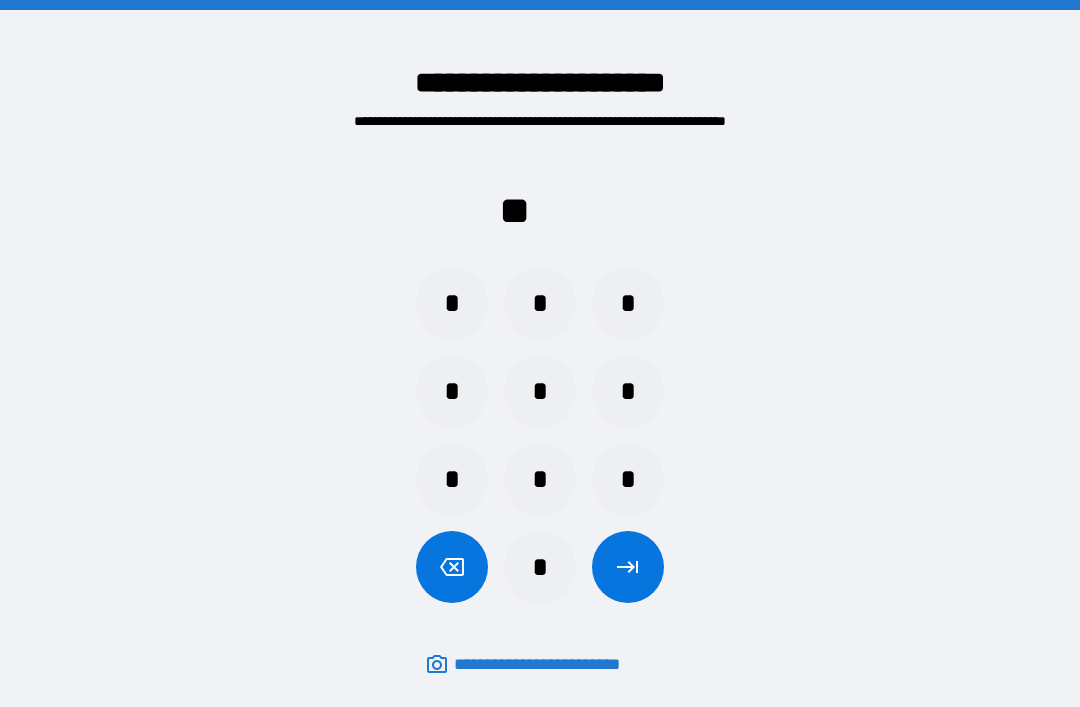 click on "*" at bounding box center [628, 391] 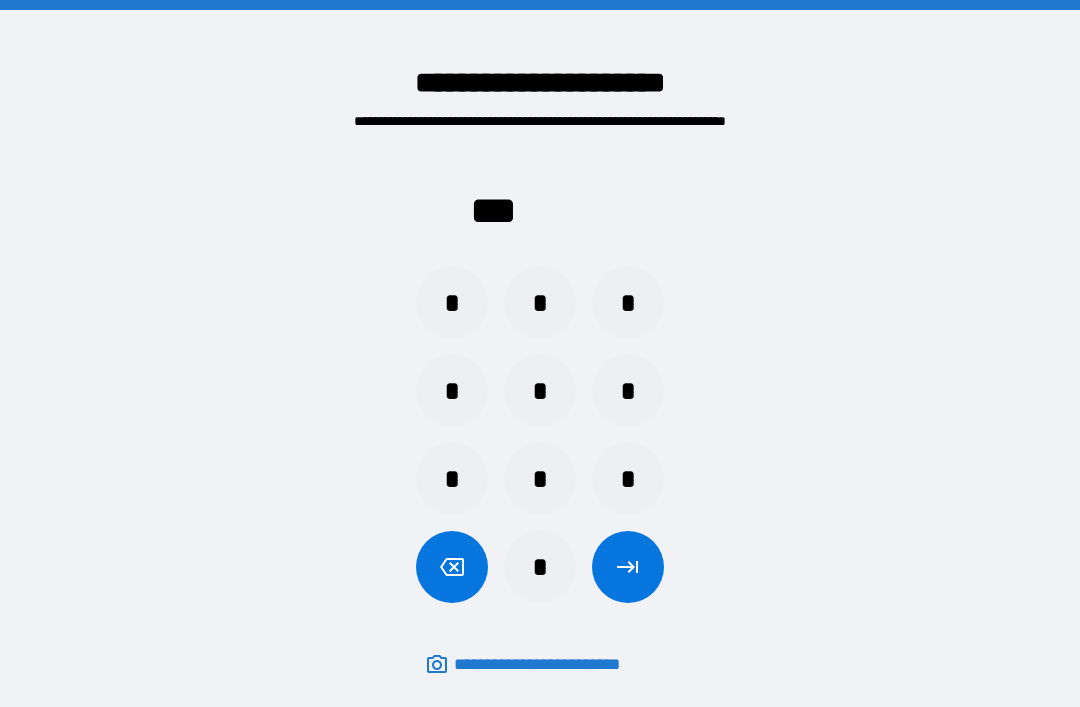 click on "*" at bounding box center (452, 303) 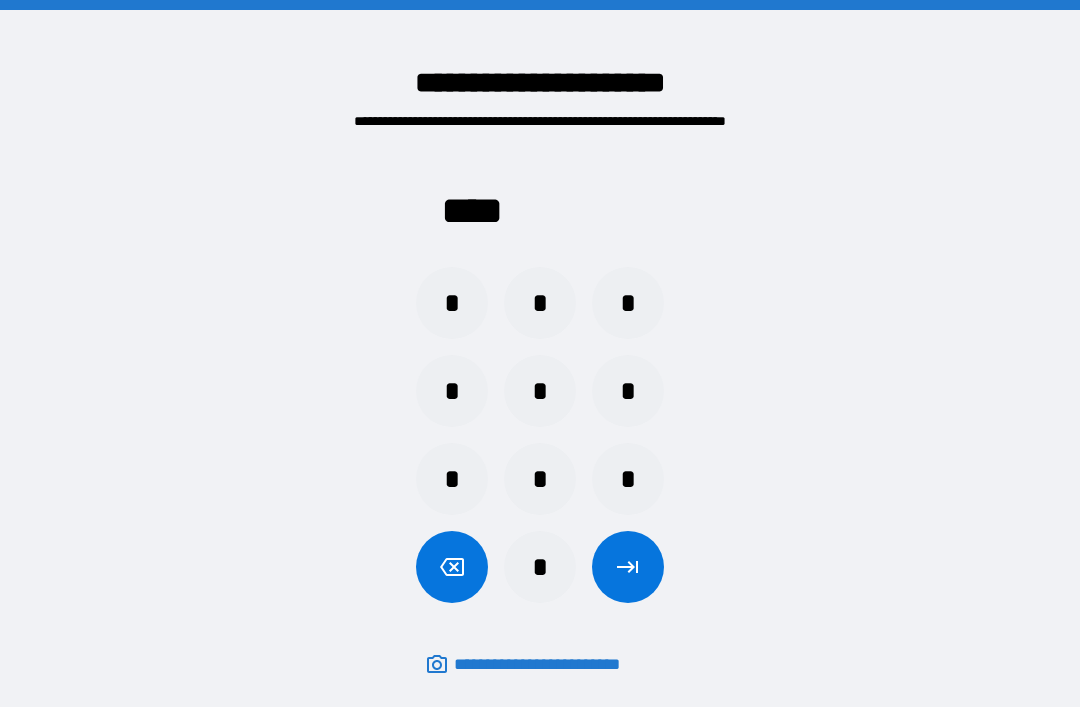 click at bounding box center (628, 567) 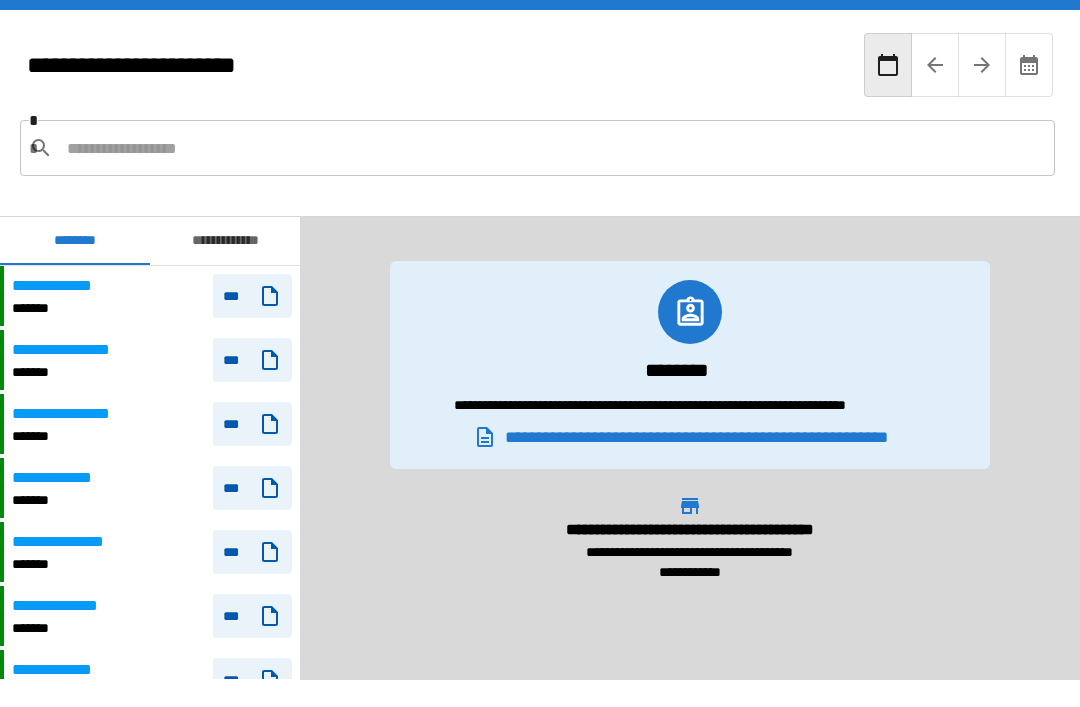 click on "**********" at bounding box center (152, 424) 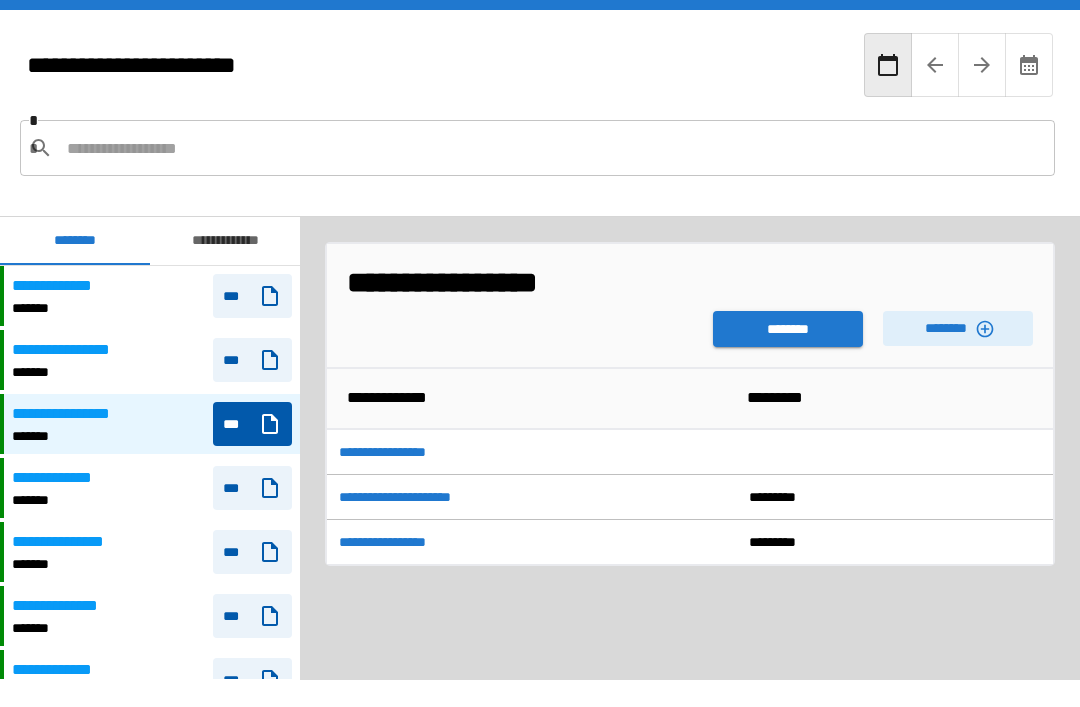 click on "********" at bounding box center (788, 329) 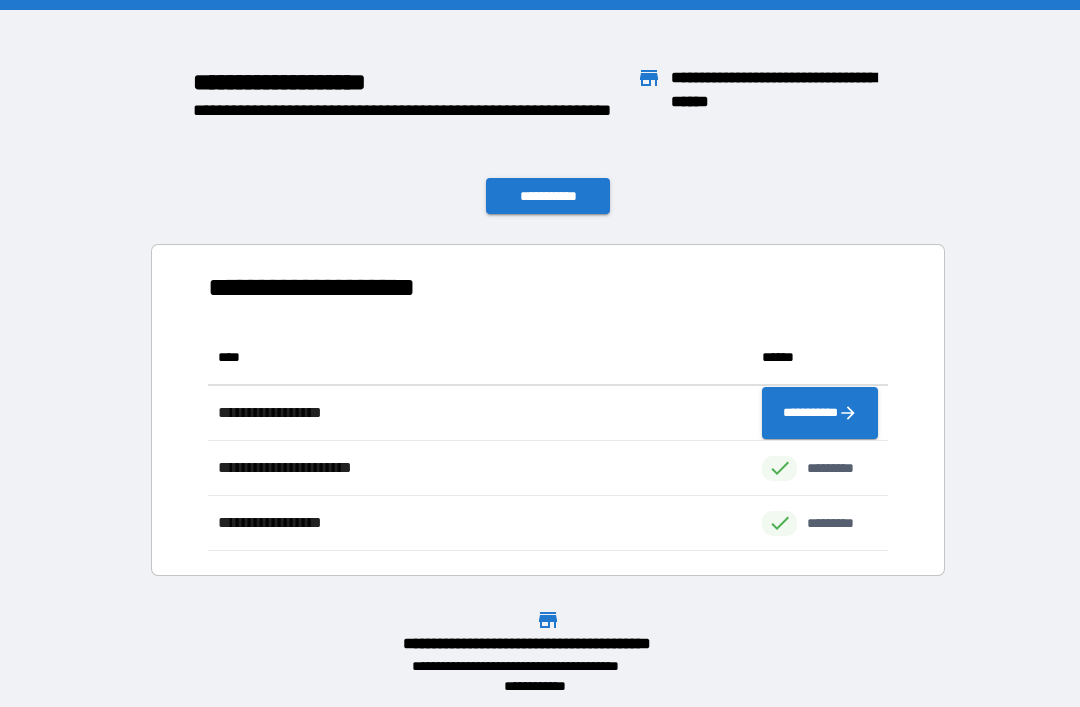 scroll, scrollTop: 221, scrollLeft: 680, axis: both 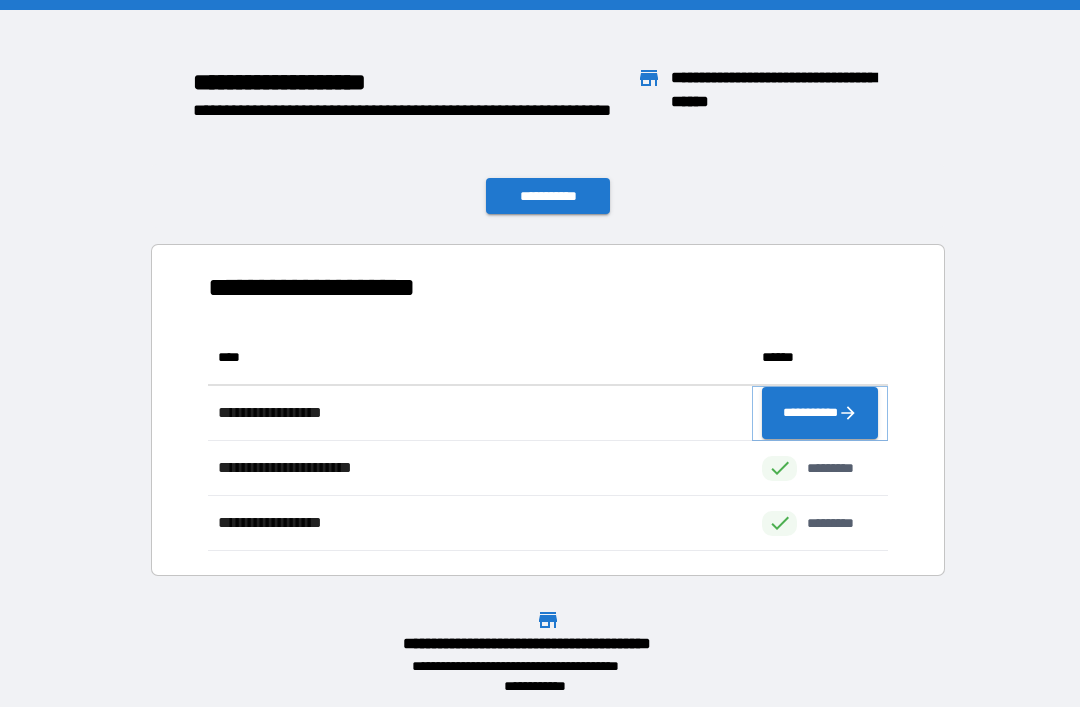 click on "**********" at bounding box center [820, 413] 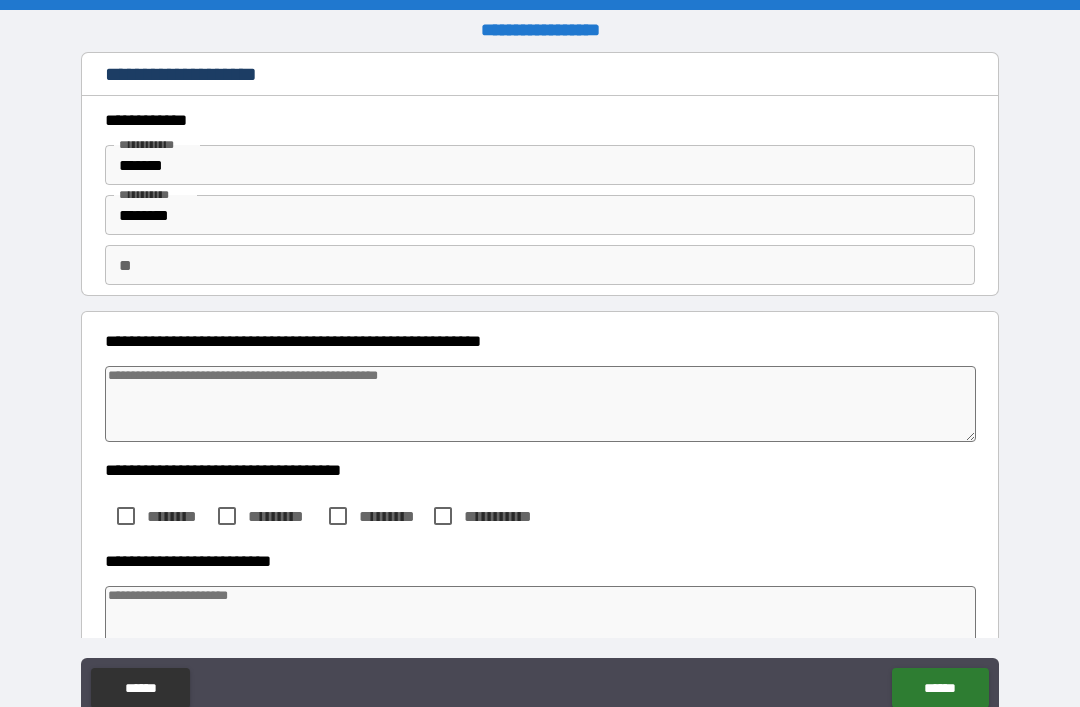 type on "*" 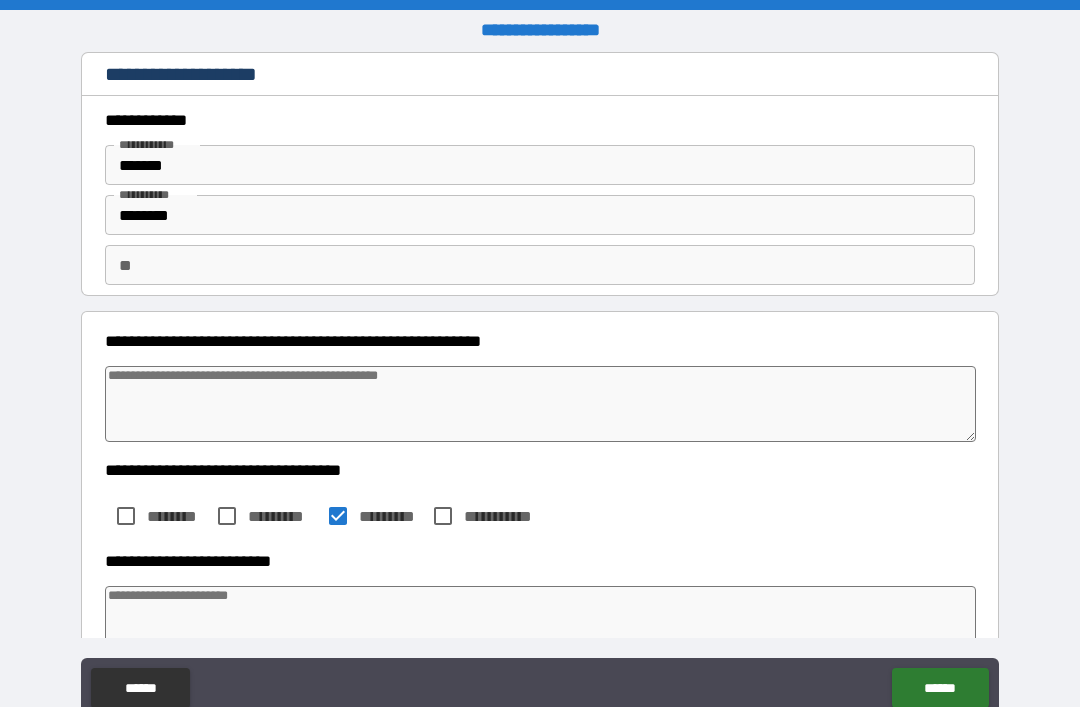 type on "*" 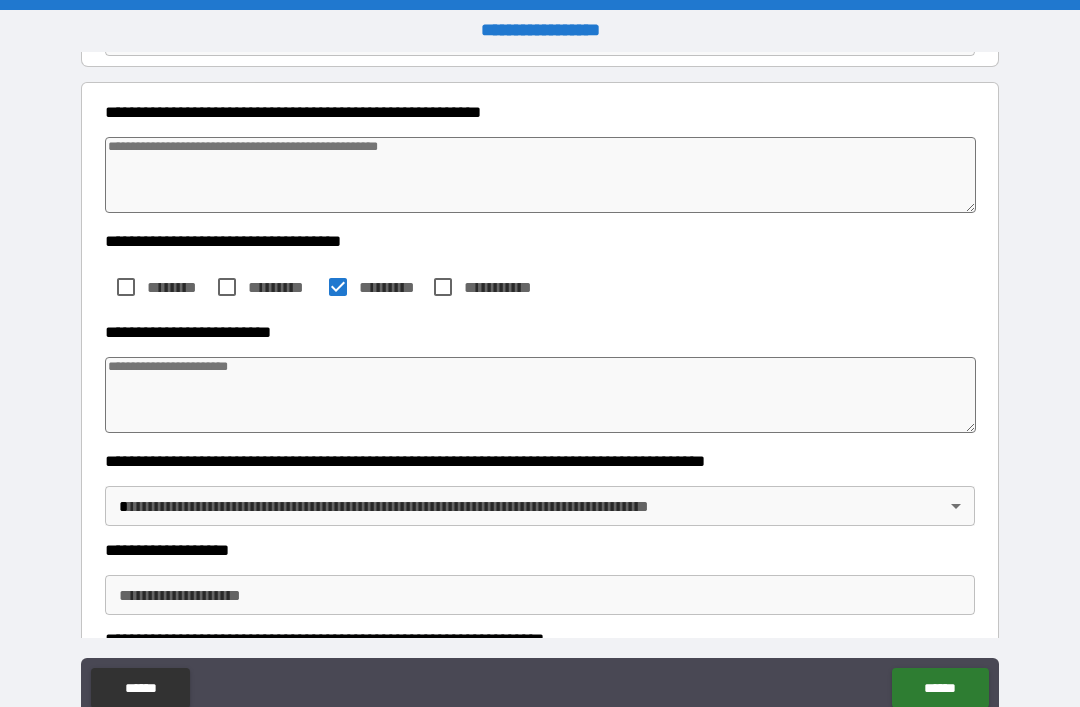 scroll, scrollTop: 231, scrollLeft: 0, axis: vertical 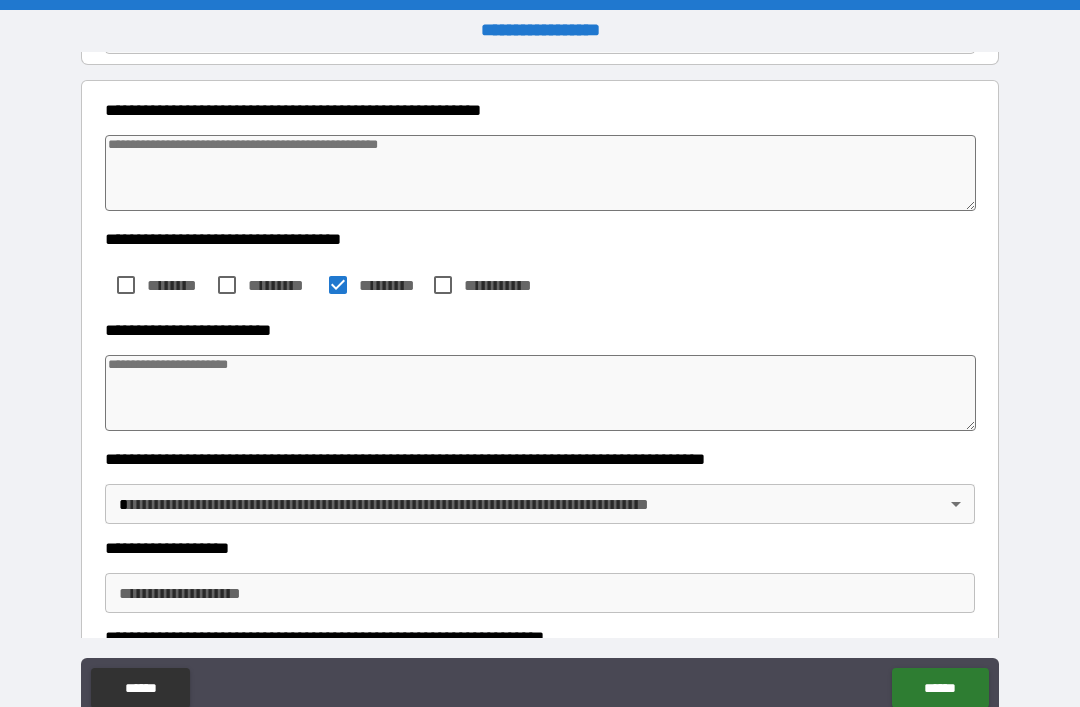 click at bounding box center (540, 393) 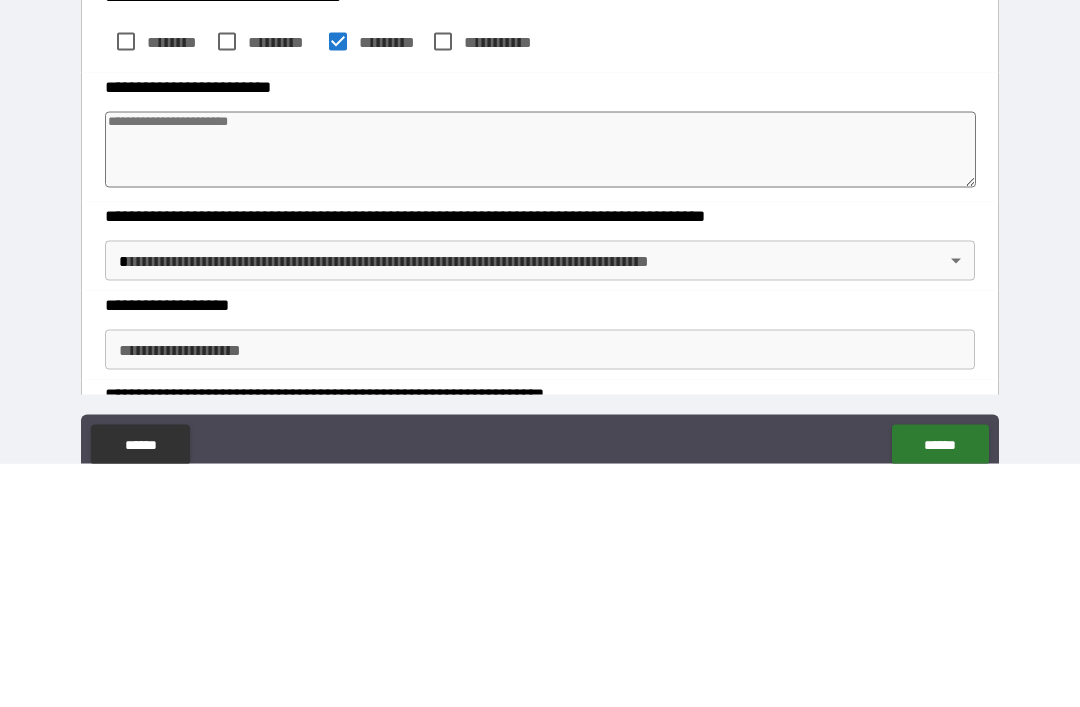 click on "**********" at bounding box center (540, 385) 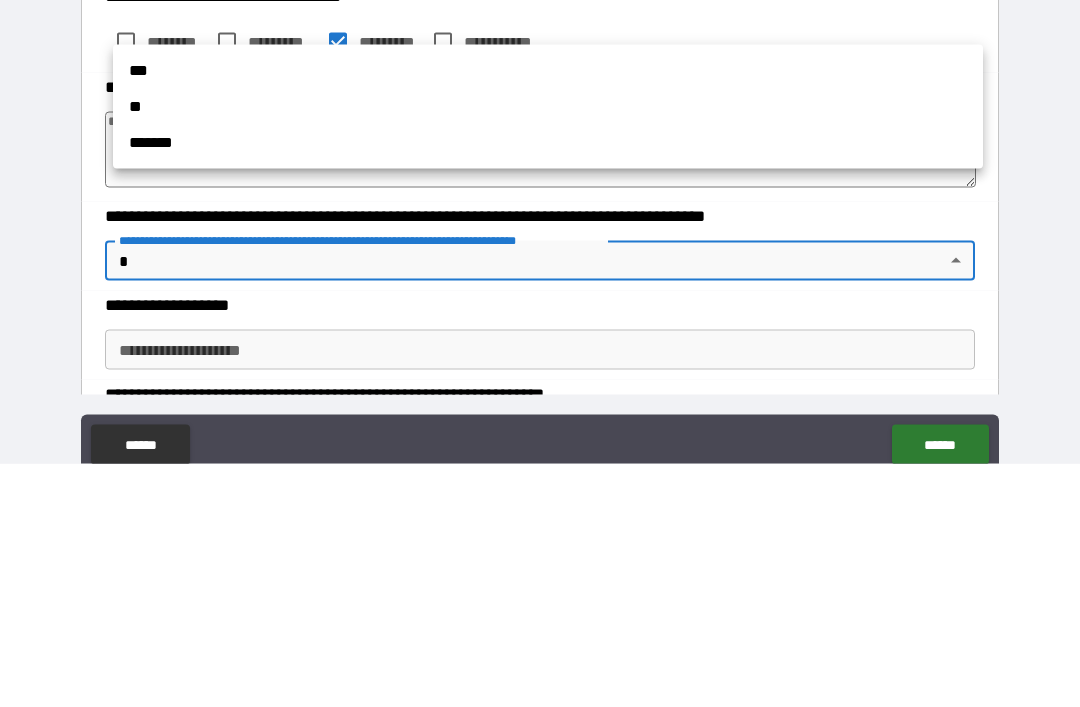 scroll, scrollTop: 64, scrollLeft: 0, axis: vertical 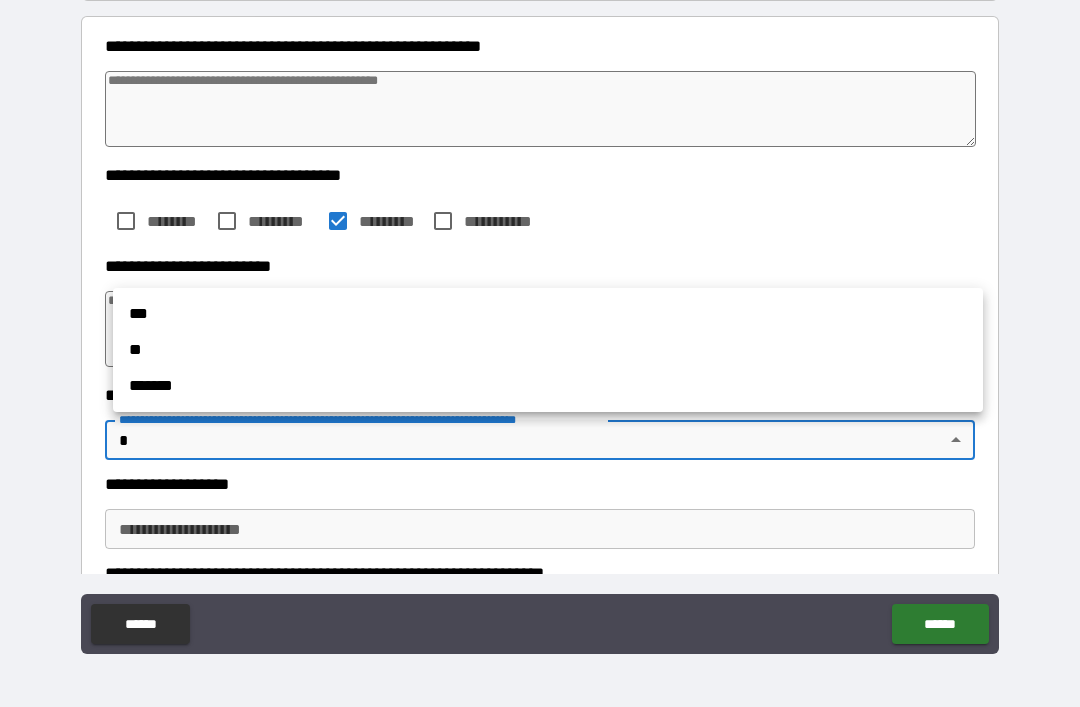 click at bounding box center [540, 353] 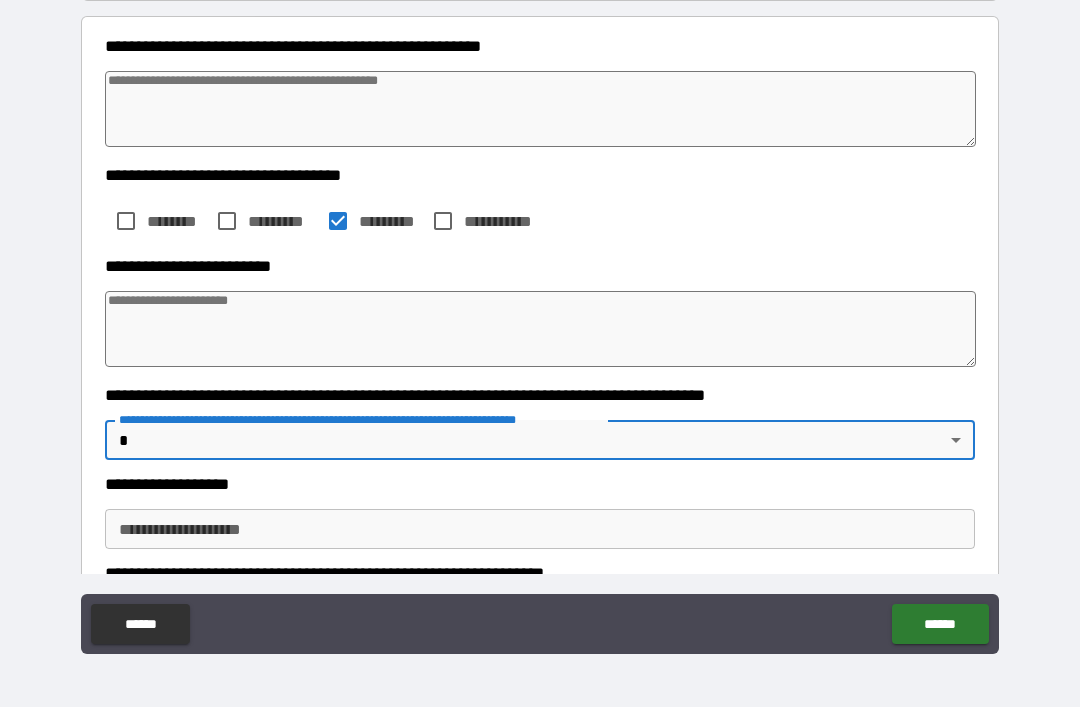 click on "**********" at bounding box center (540, 529) 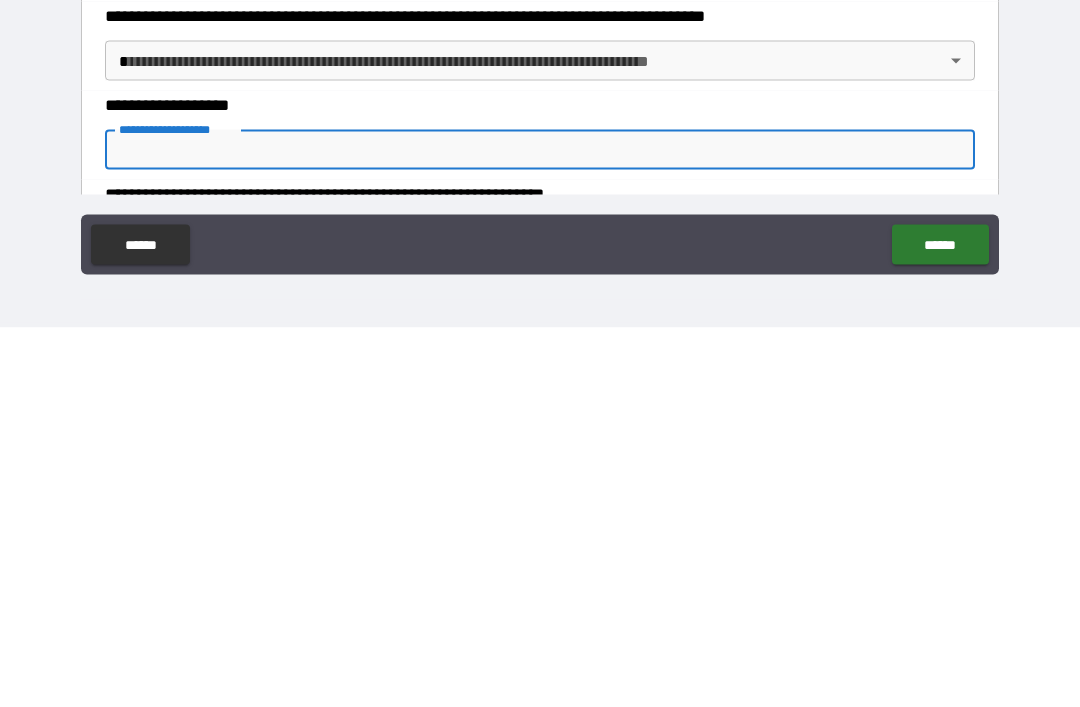 type on "*" 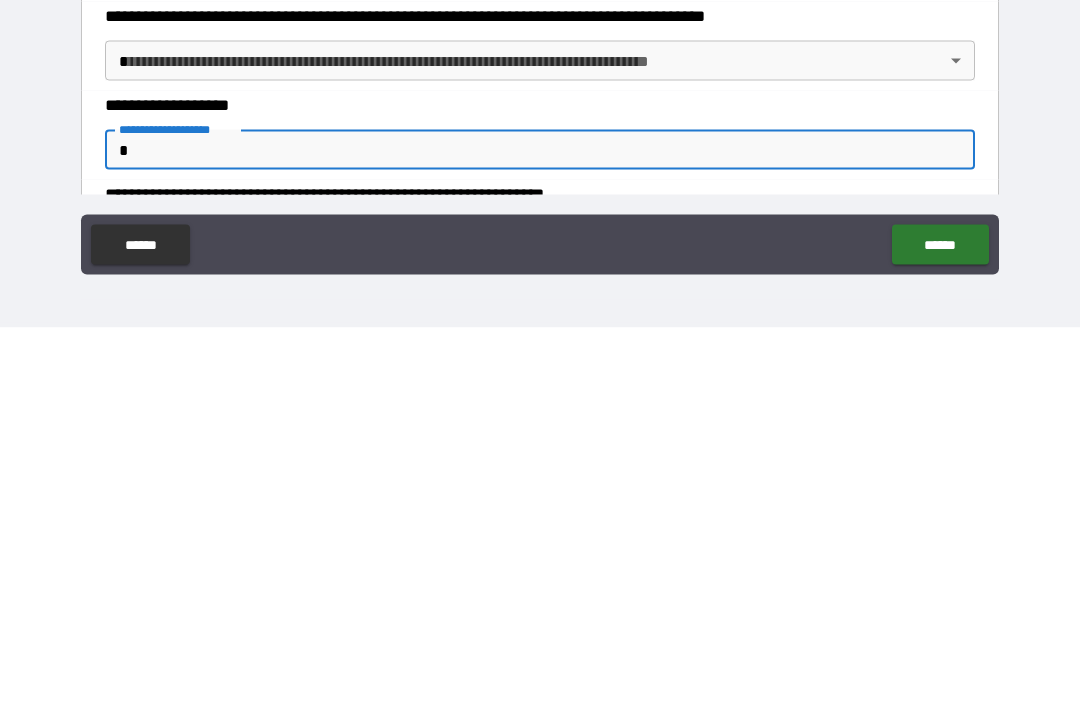 type on "*" 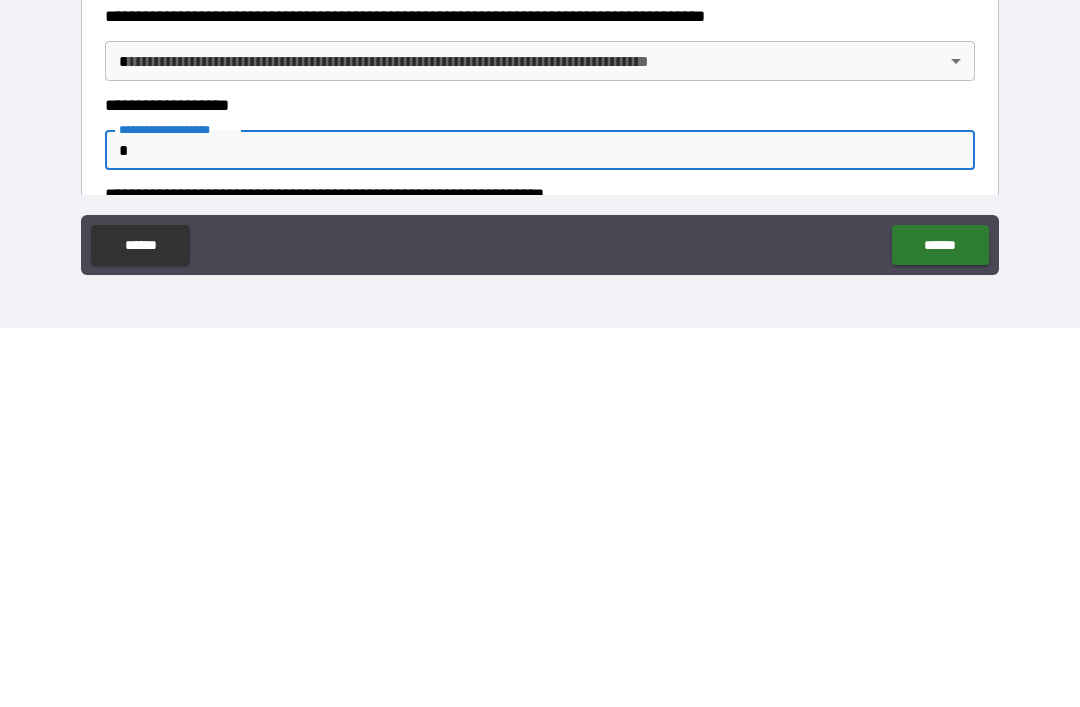 type on "*" 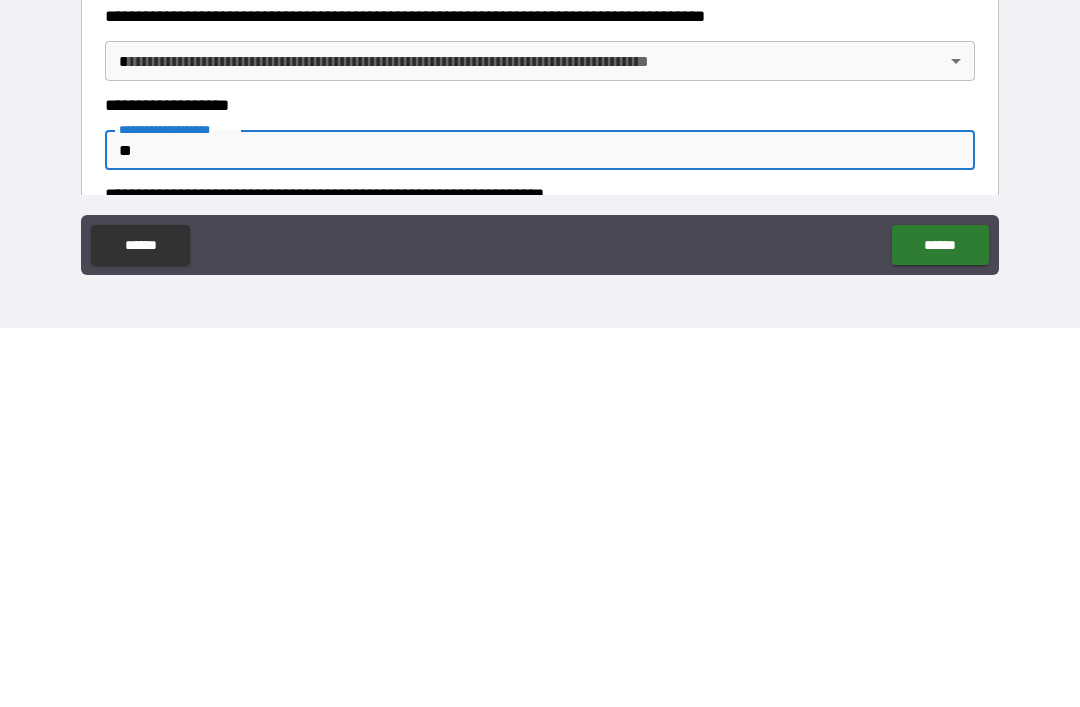 type on "*" 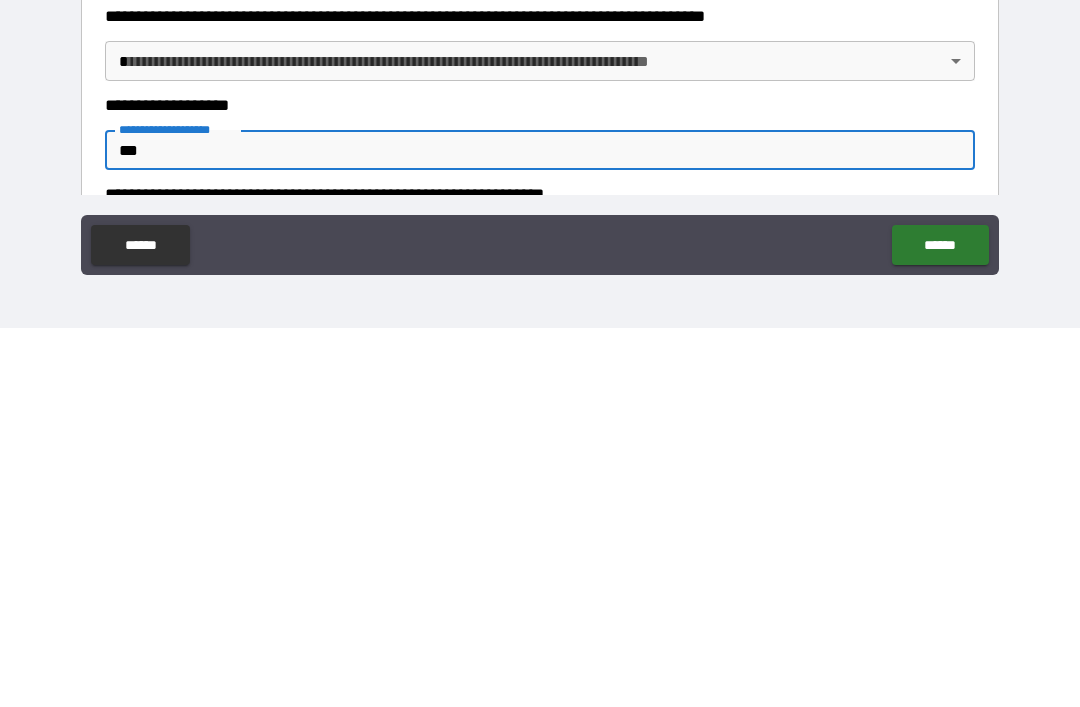 type on "*" 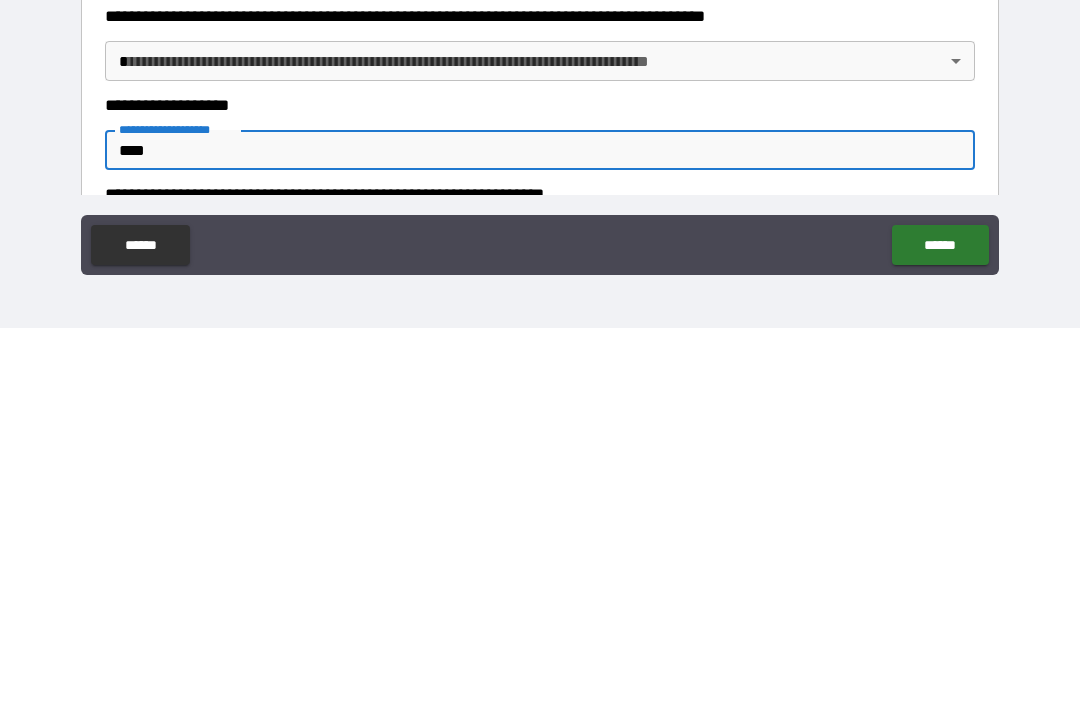 type on "*" 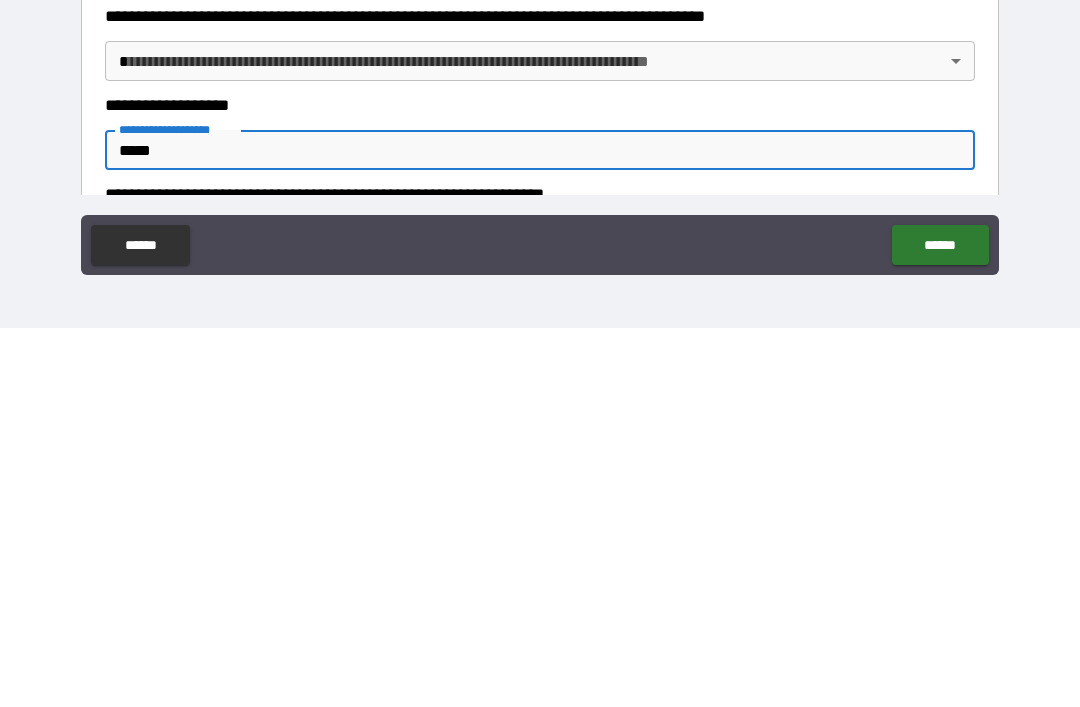 type on "*" 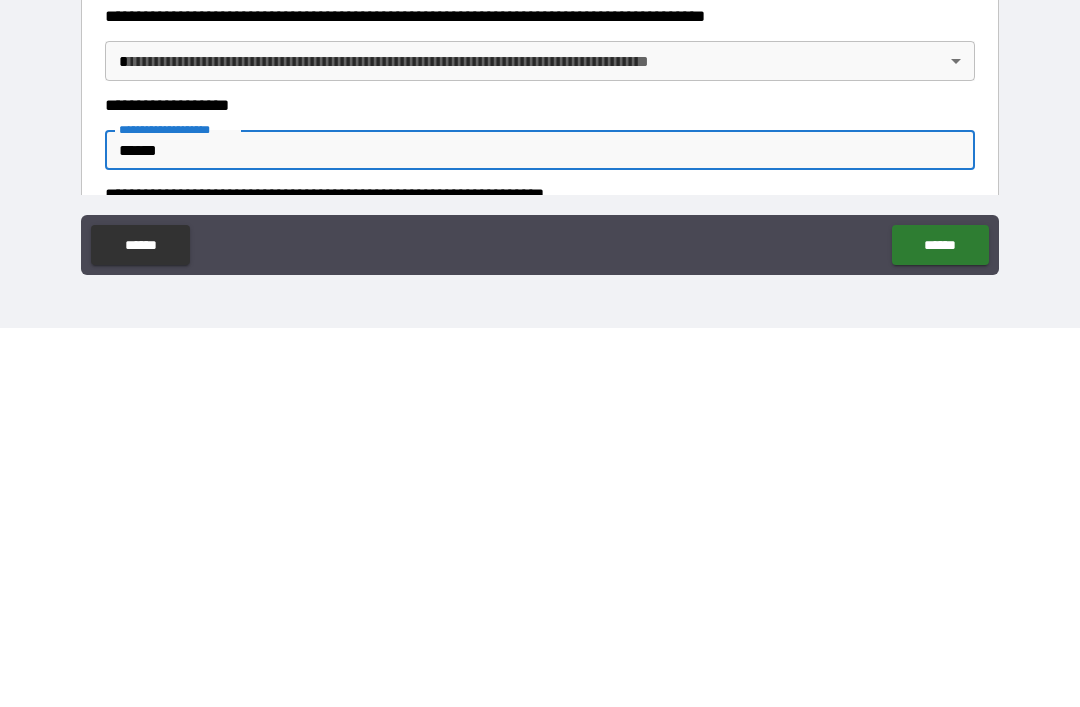 type on "*" 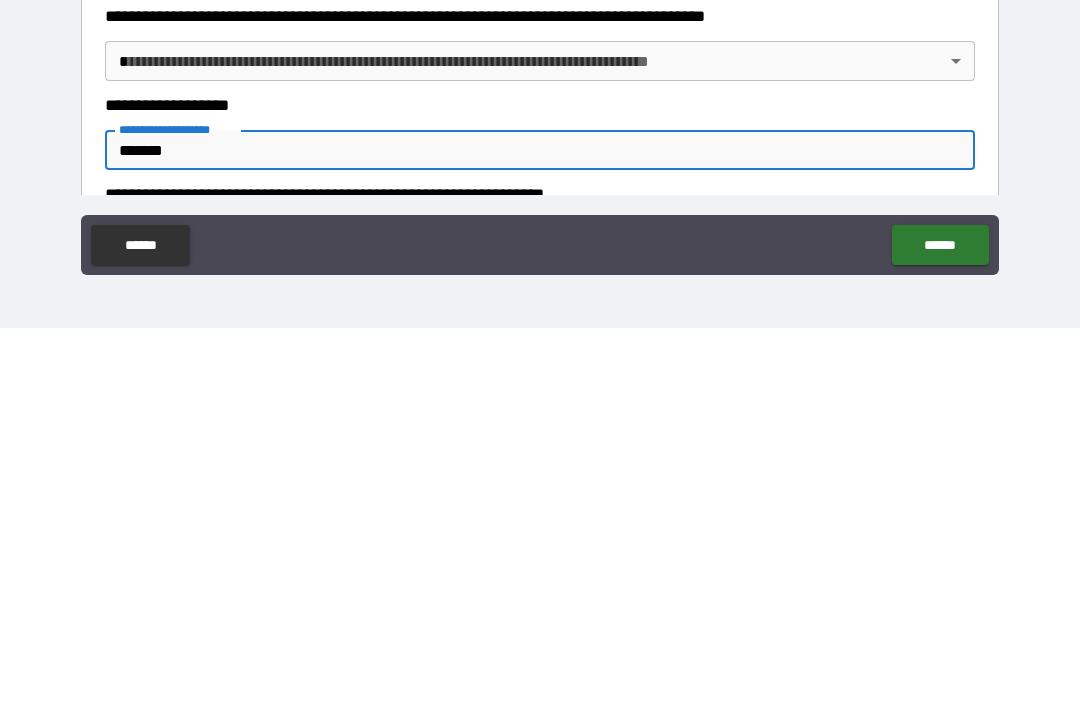 type on "*" 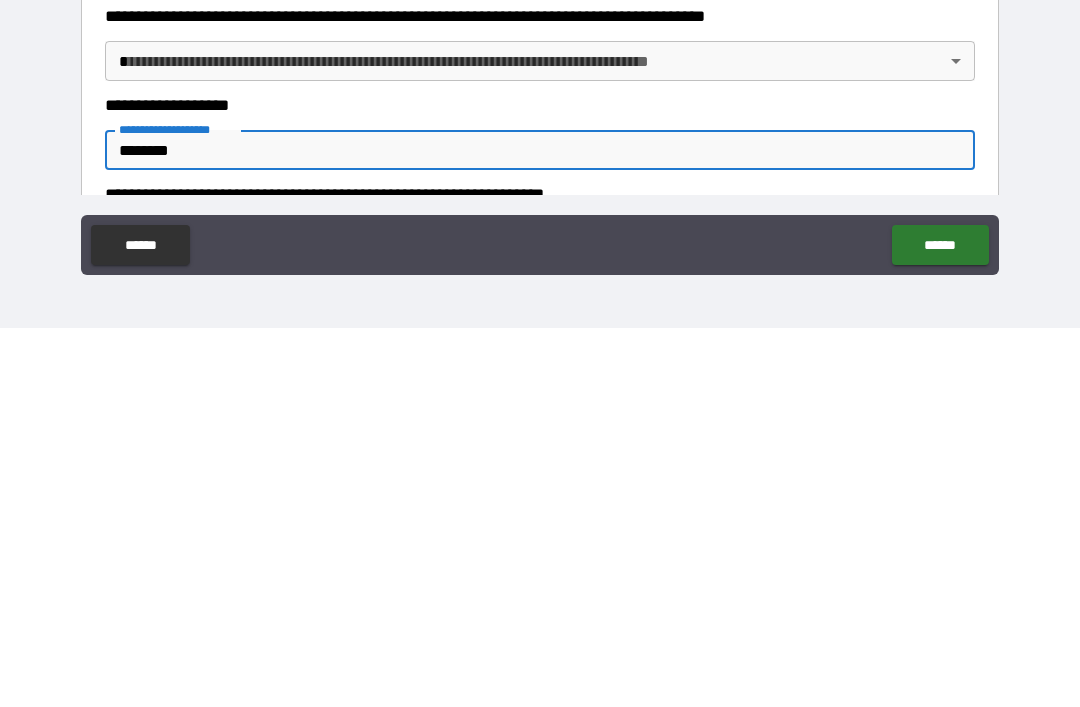 type on "*" 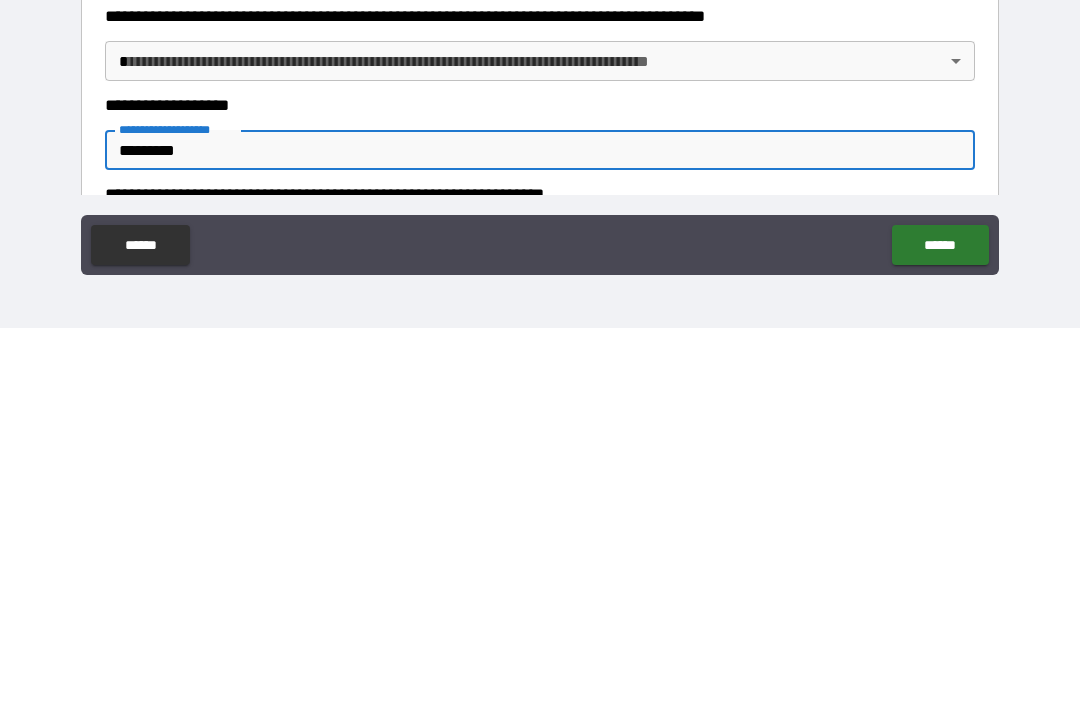 type on "*" 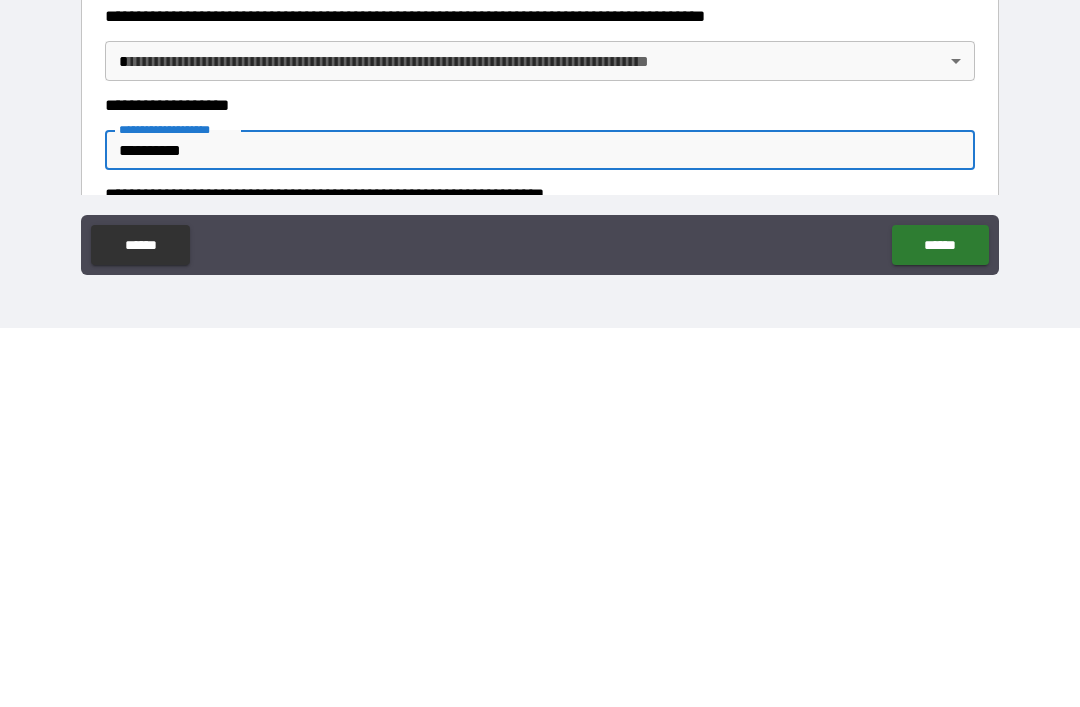type on "*" 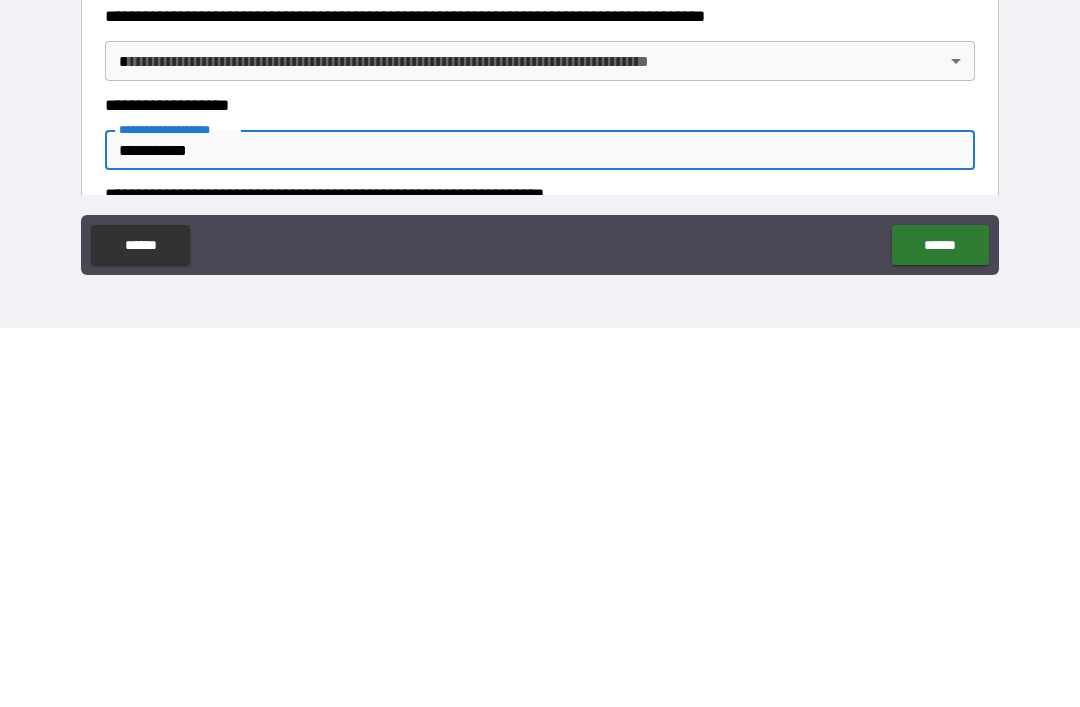 type on "*" 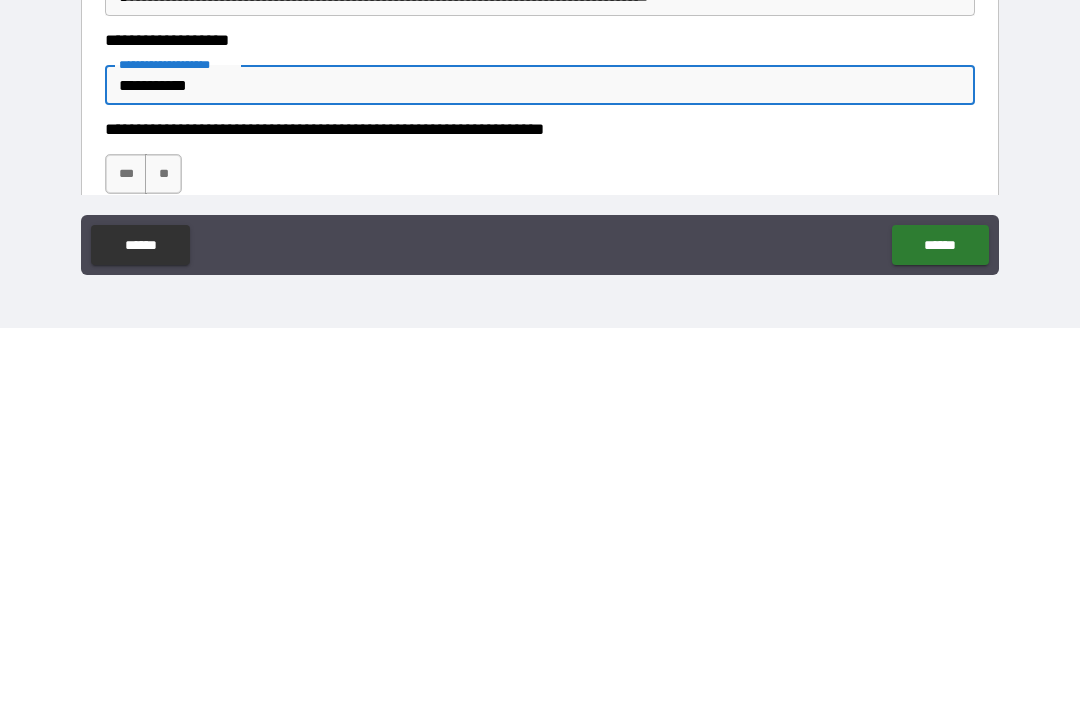 scroll, scrollTop: 298, scrollLeft: 0, axis: vertical 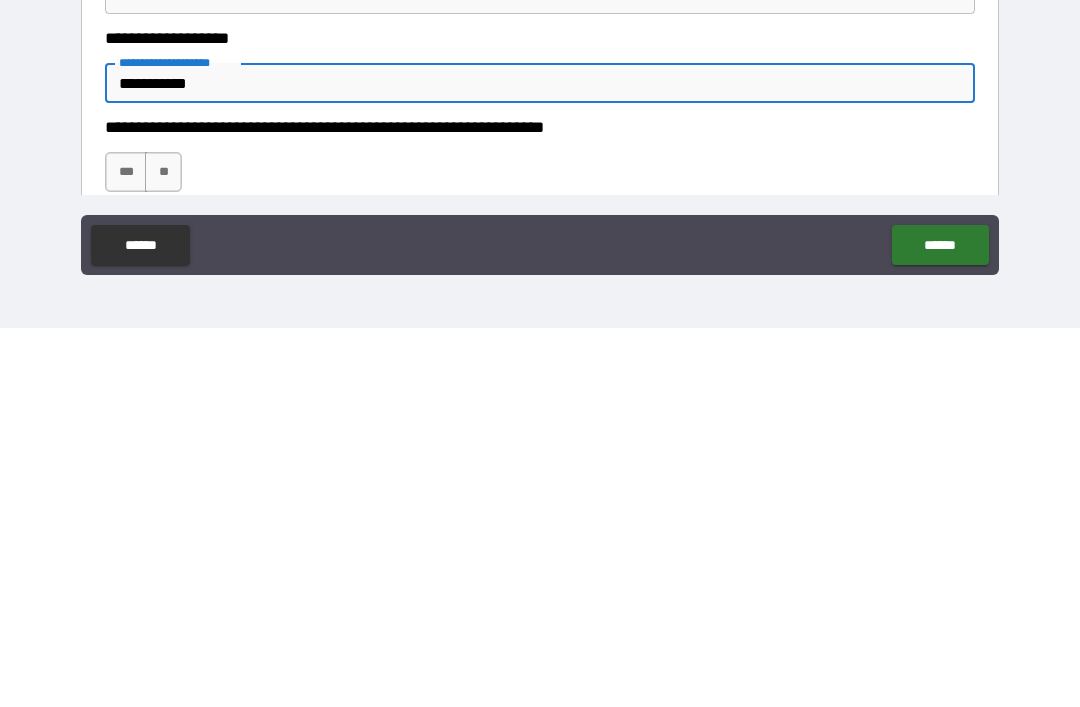 type on "**********" 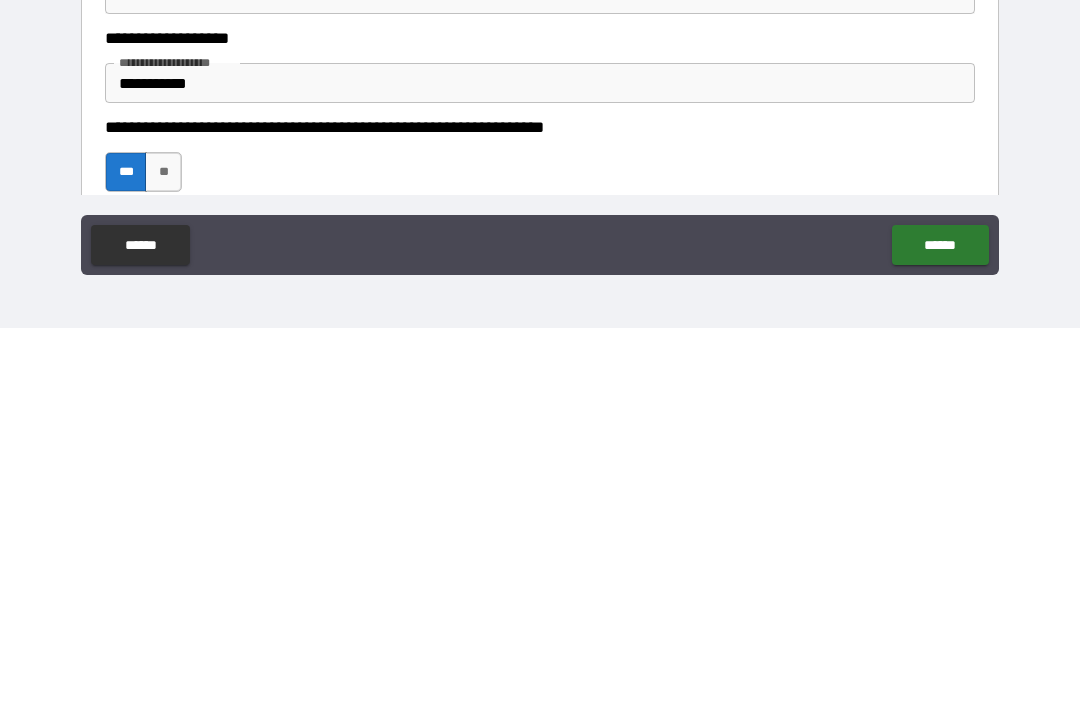 type on "*" 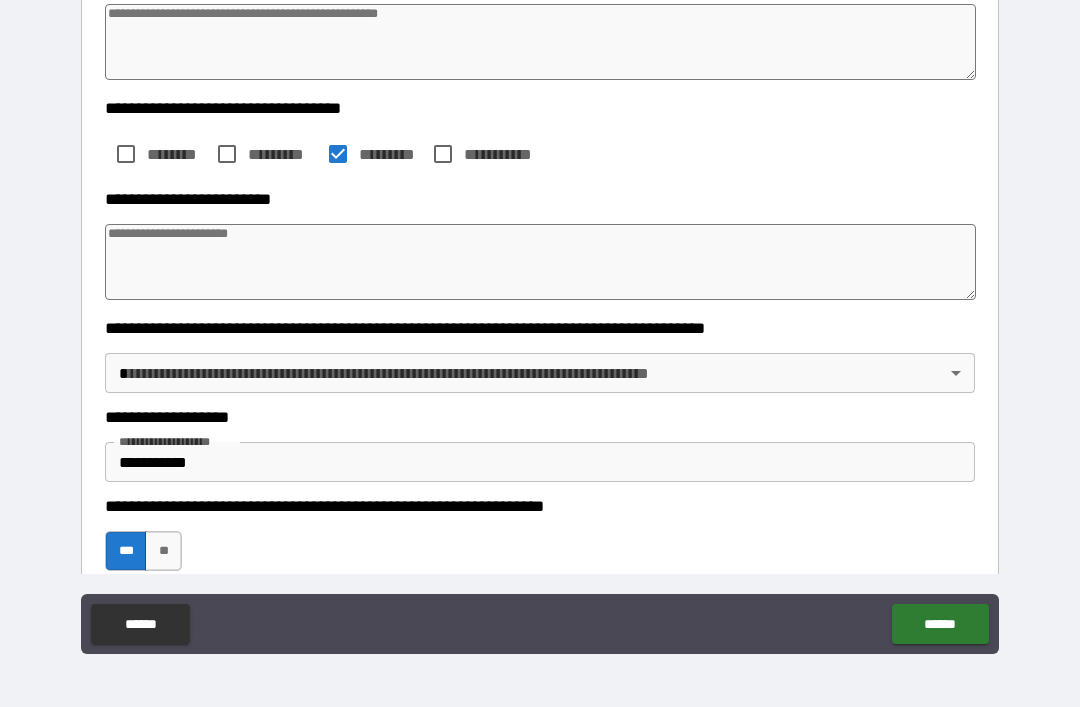 type on "*" 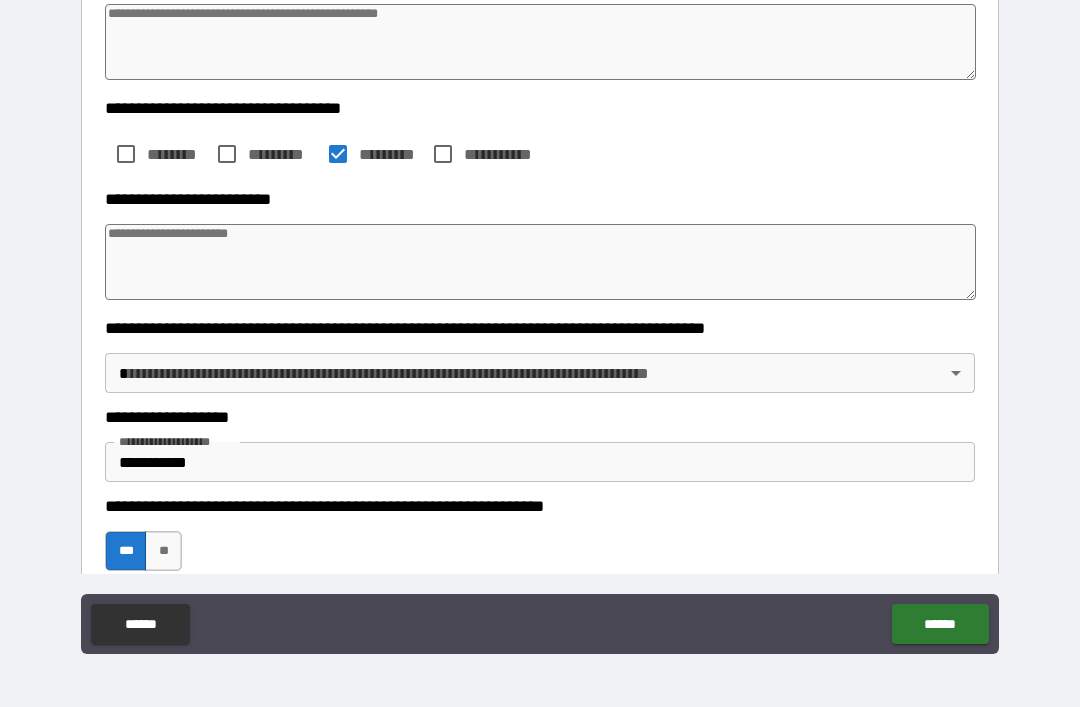 type on "*" 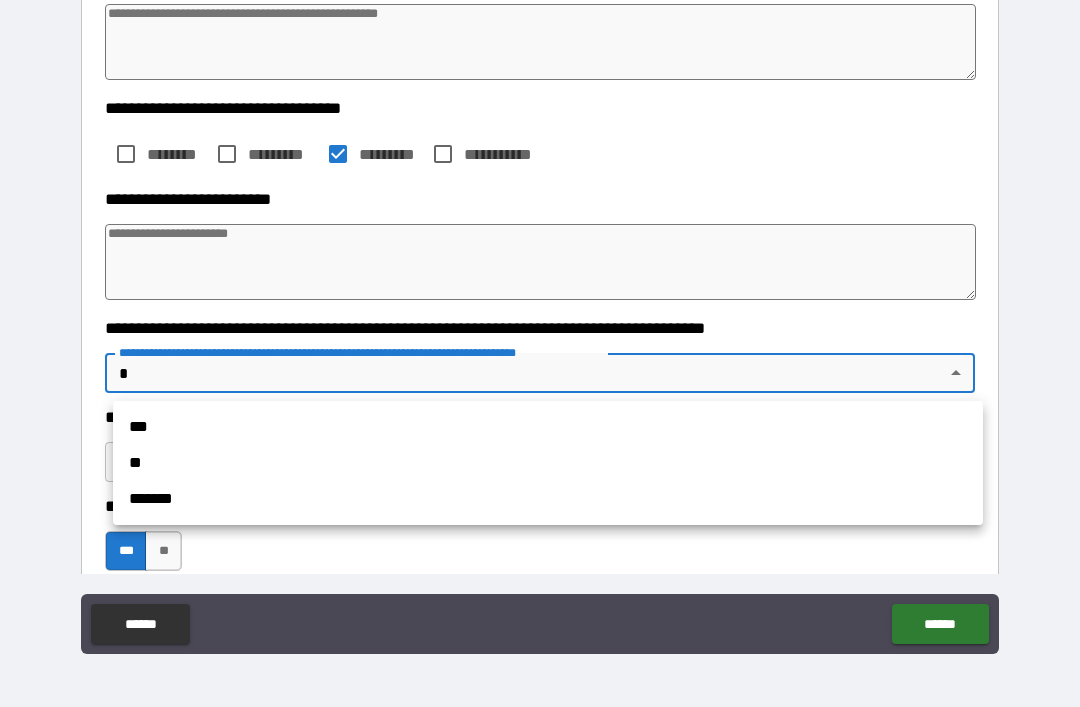 click on "**" at bounding box center (548, 463) 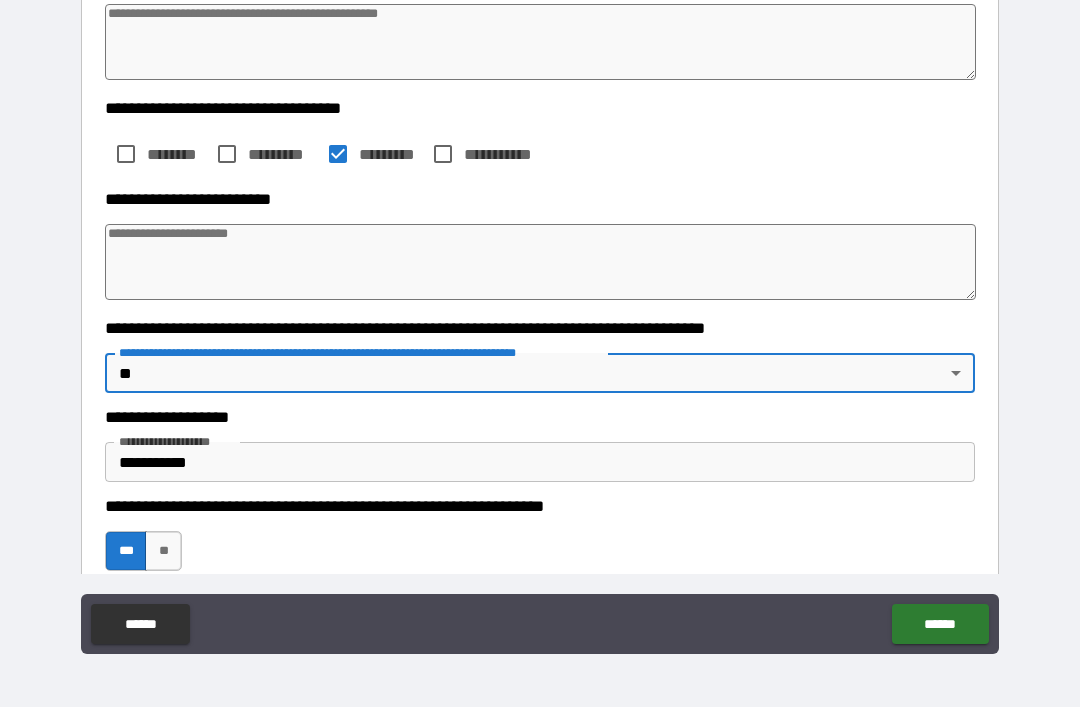 type on "*" 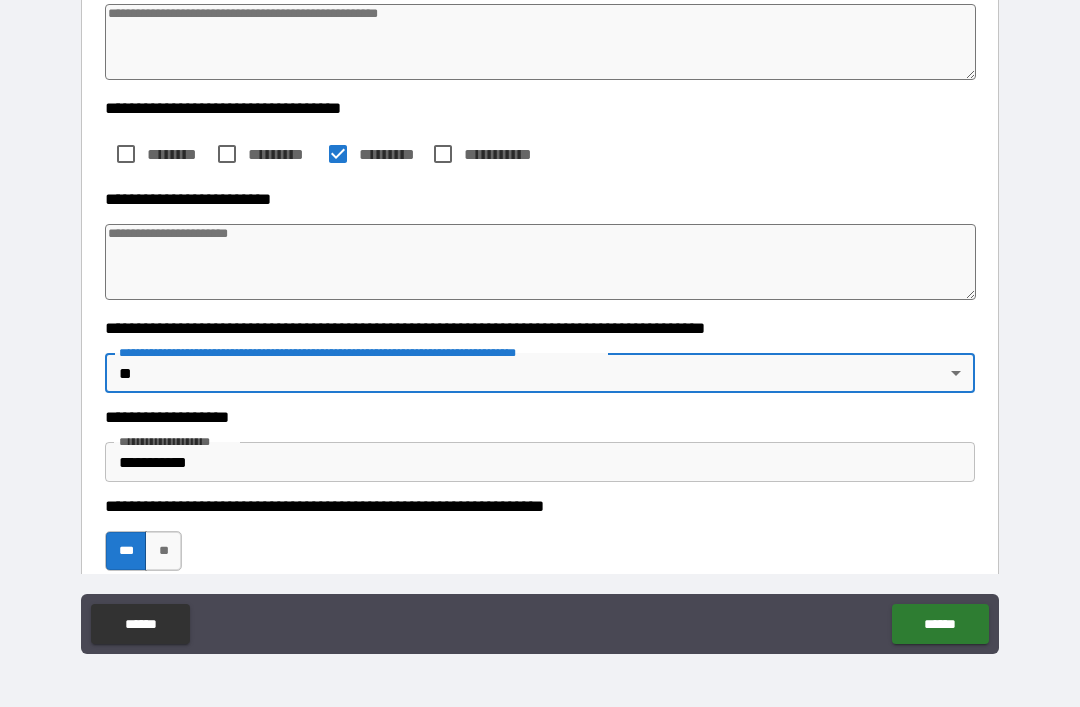 type on "*" 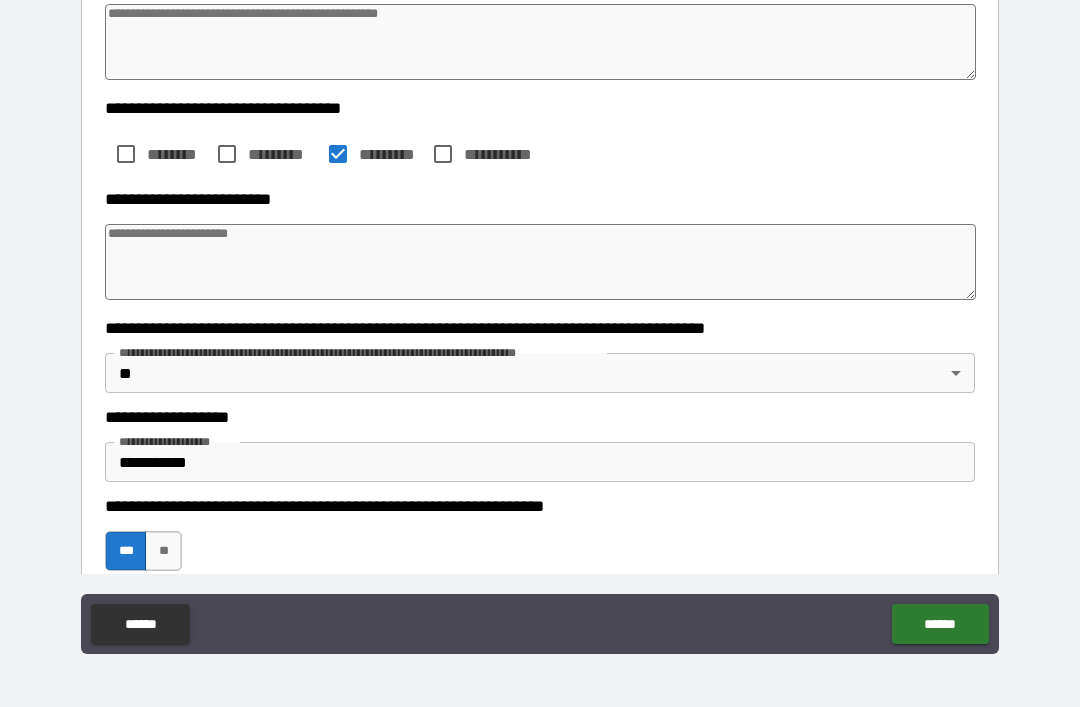 type on "*" 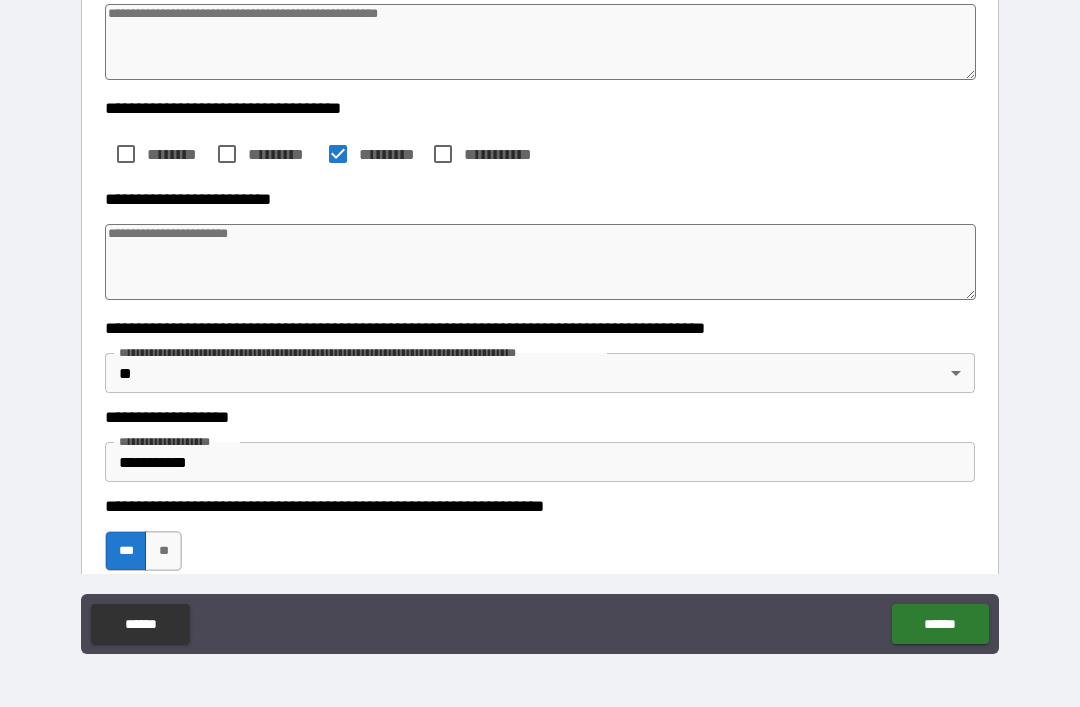 type on "*" 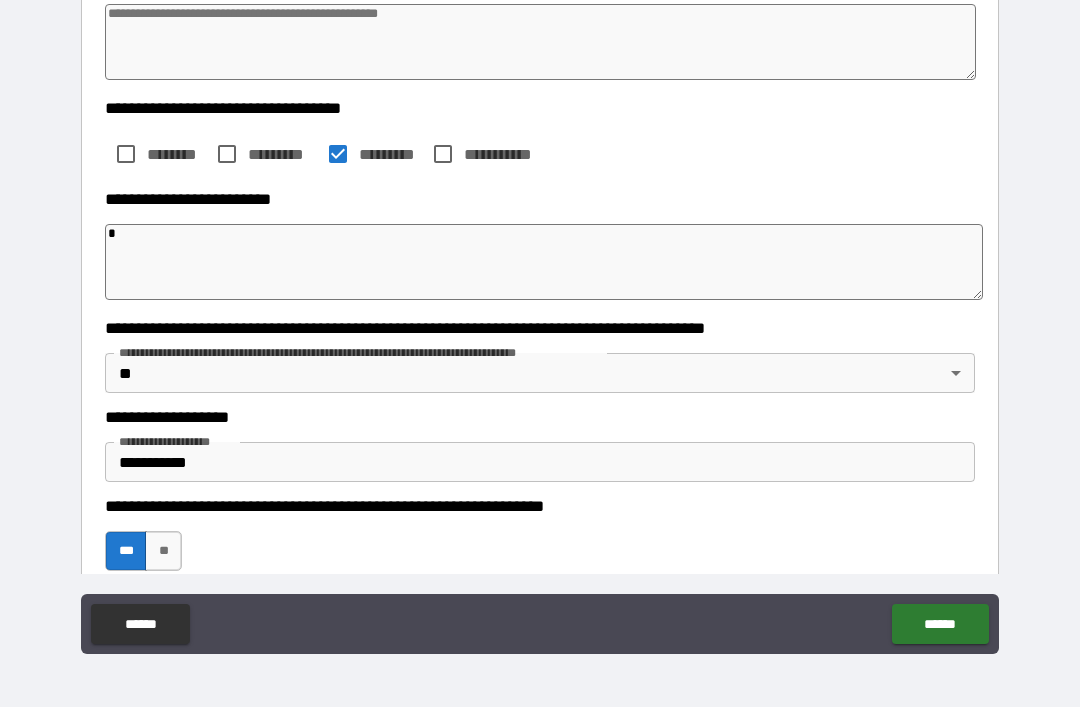 type on "*" 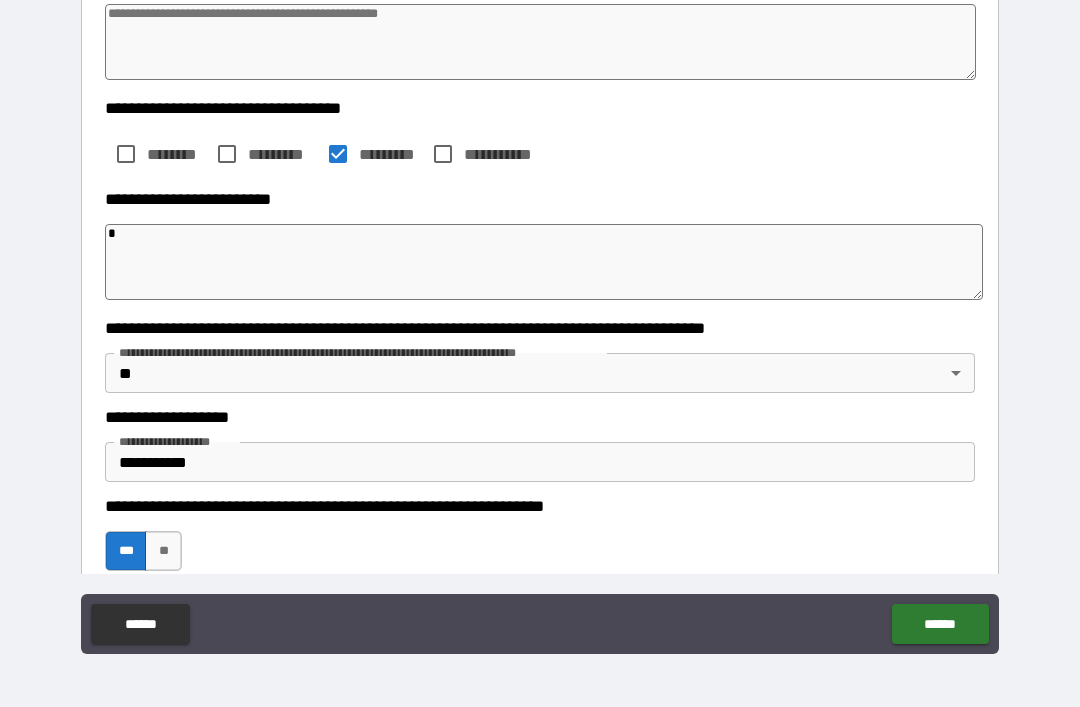 type on "*" 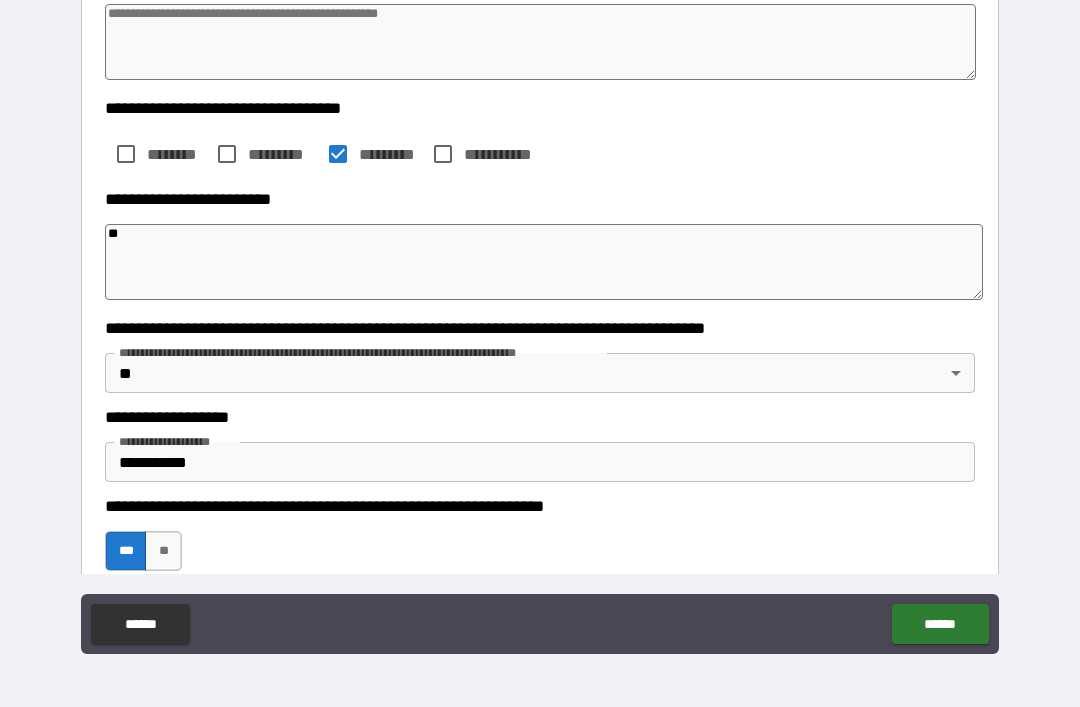 type on "*" 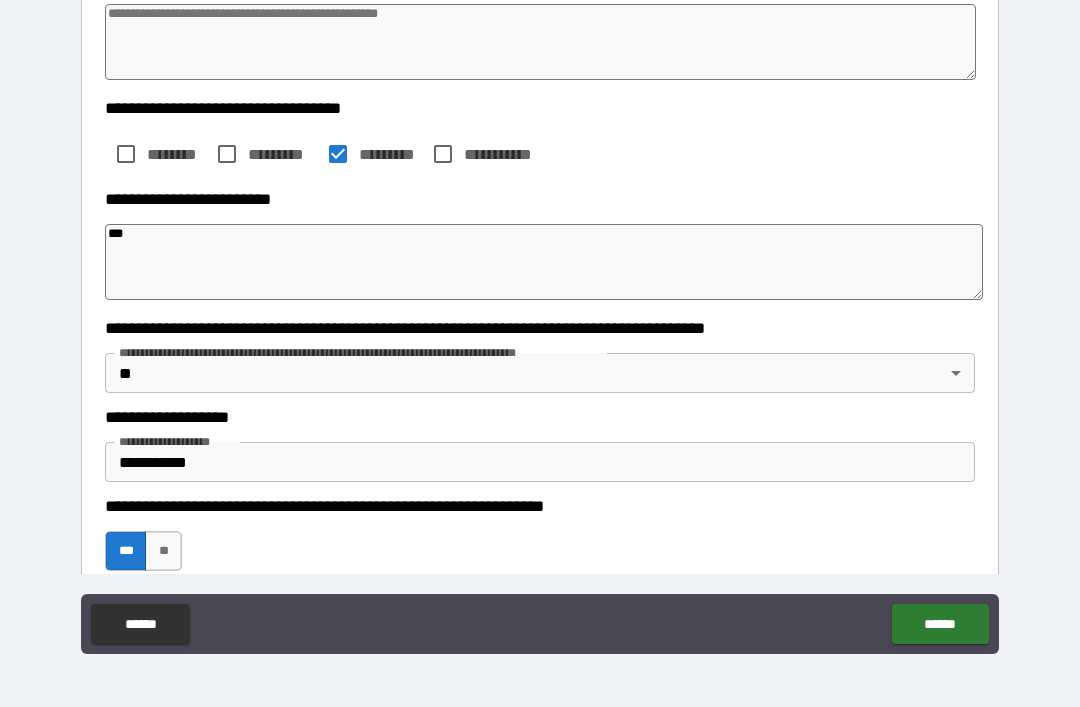 type on "*" 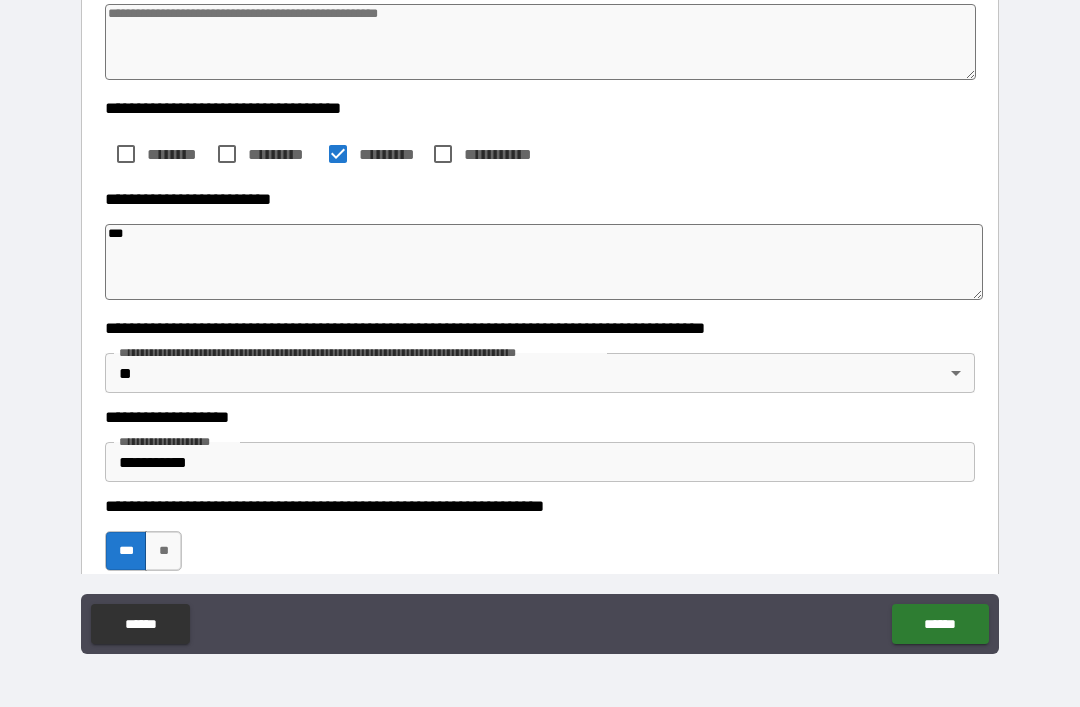 type on "*" 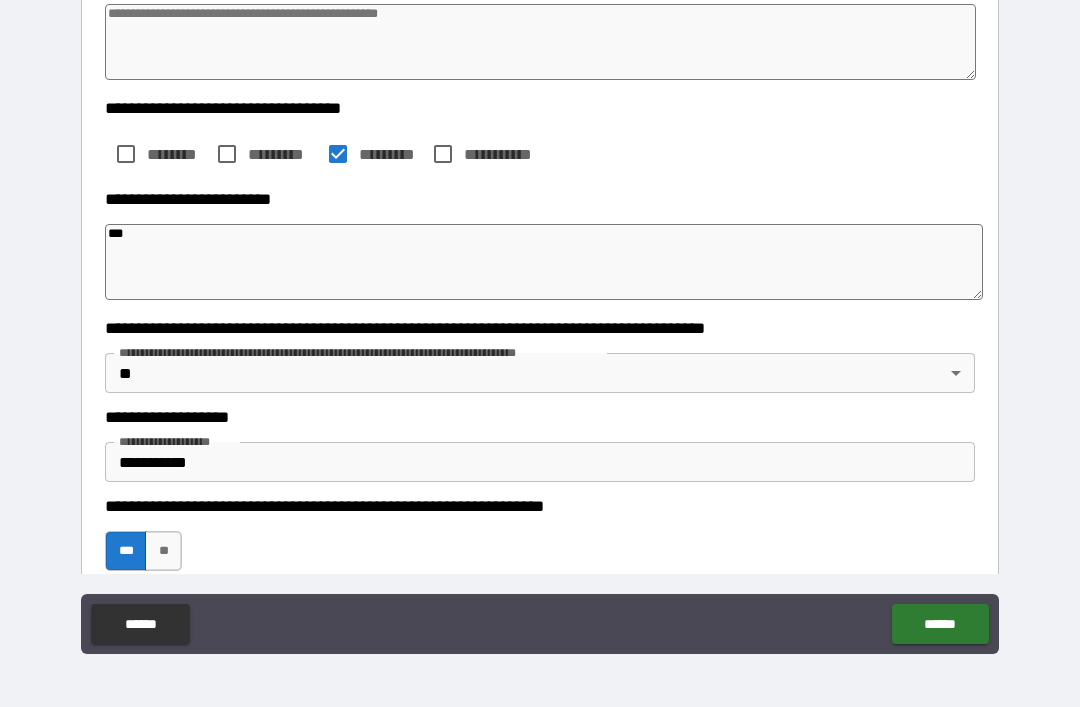 type on "*" 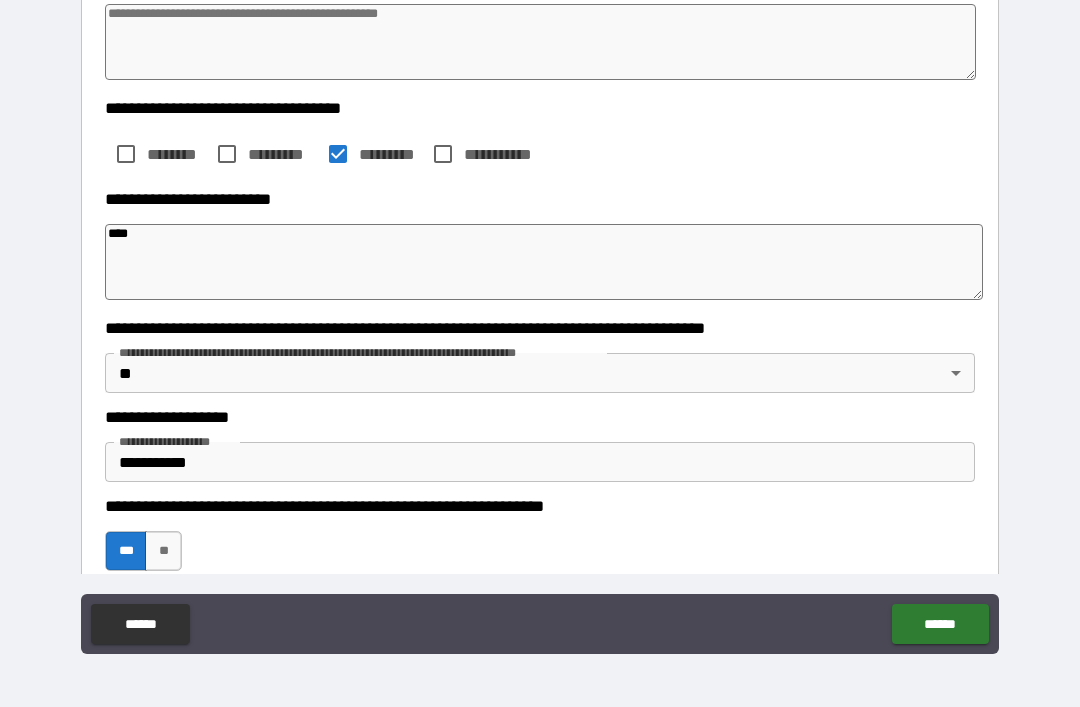 type on "*" 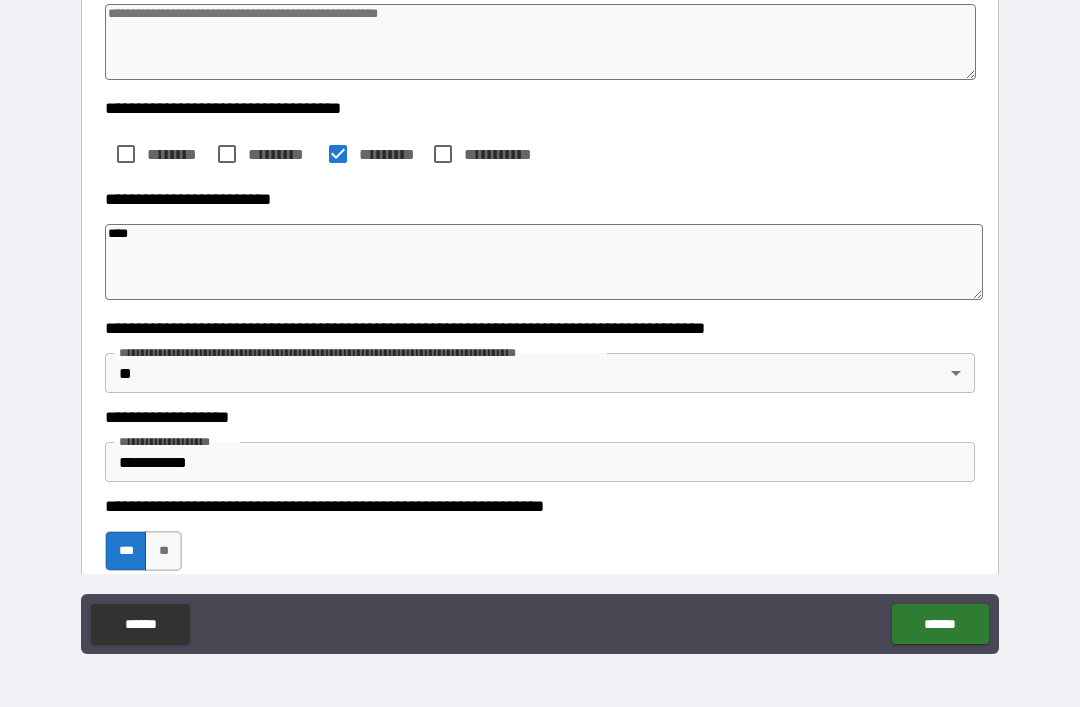 type on "*" 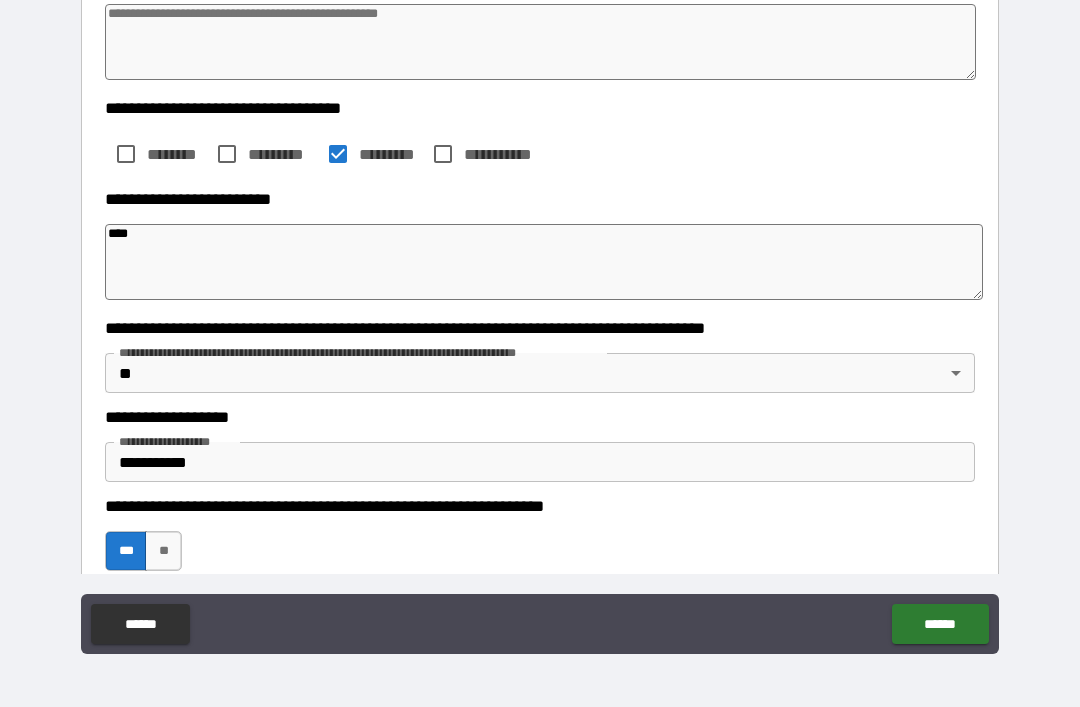 type on "*" 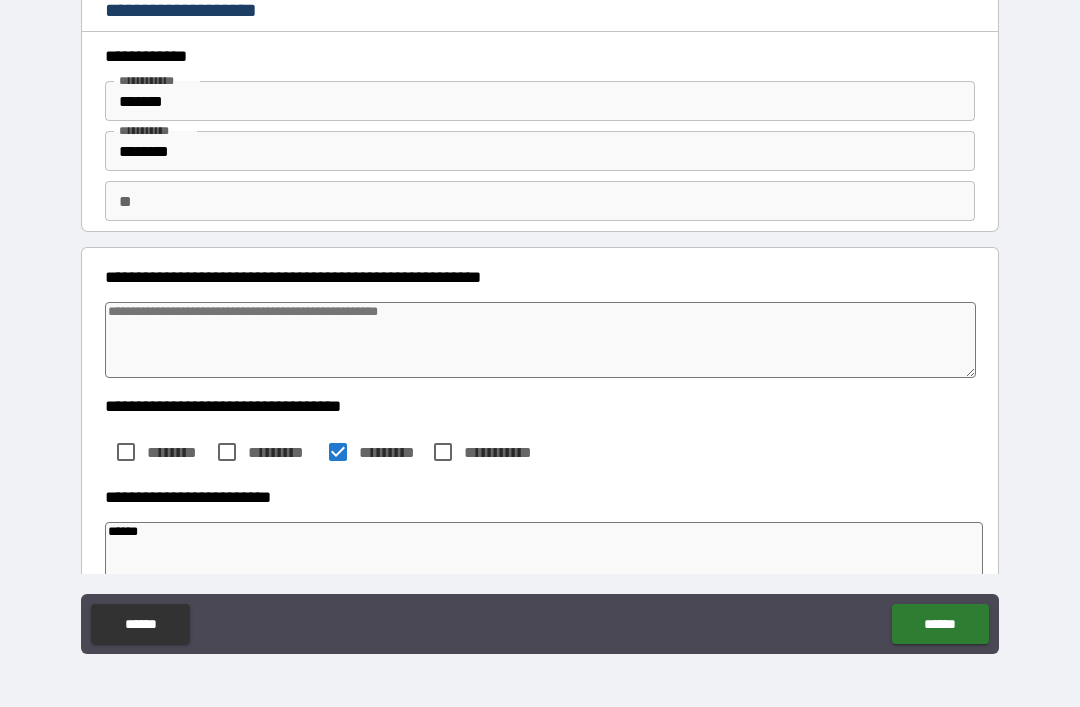 scroll, scrollTop: 0, scrollLeft: 0, axis: both 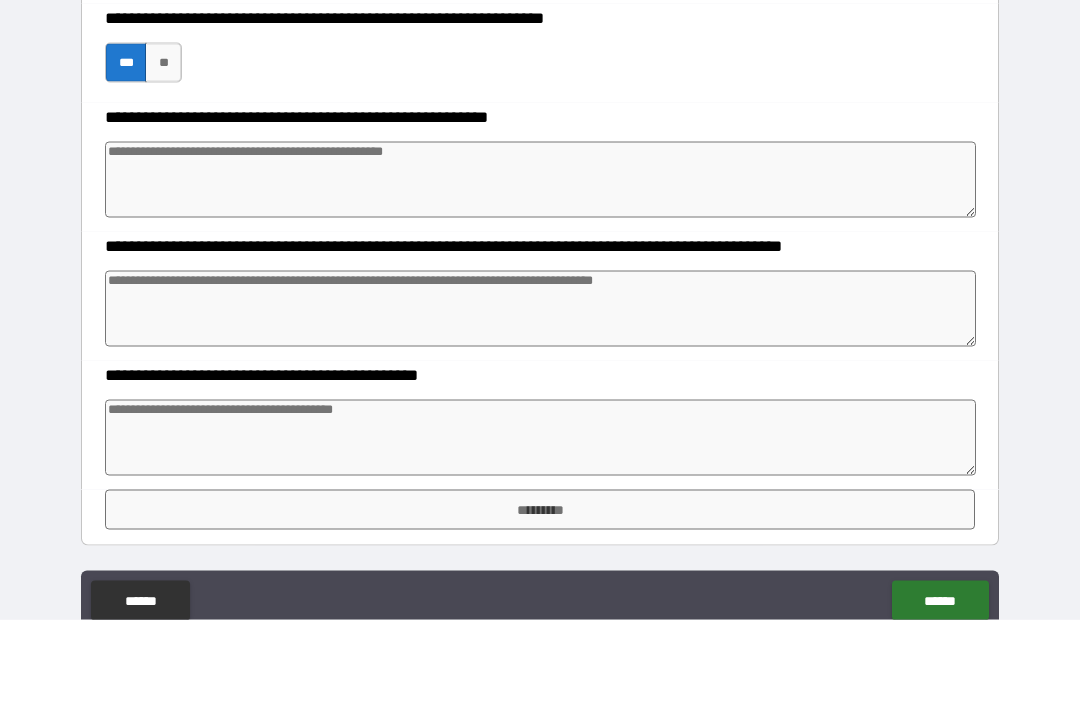 click on "**" at bounding box center (163, 150) 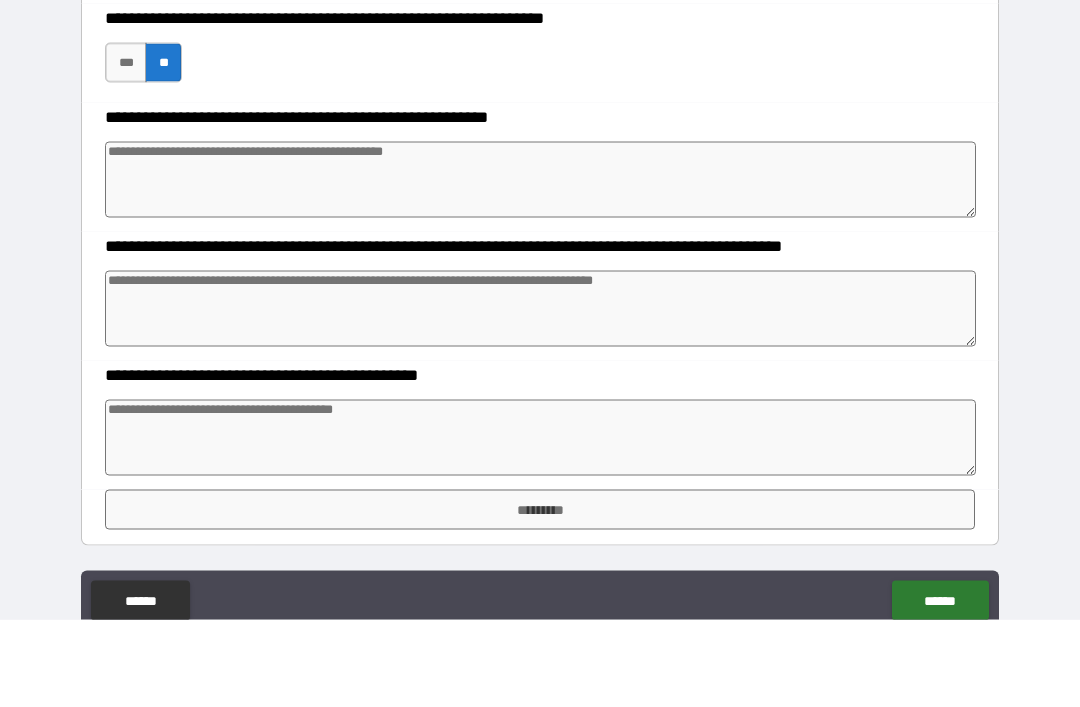 scroll, scrollTop: 64, scrollLeft: 0, axis: vertical 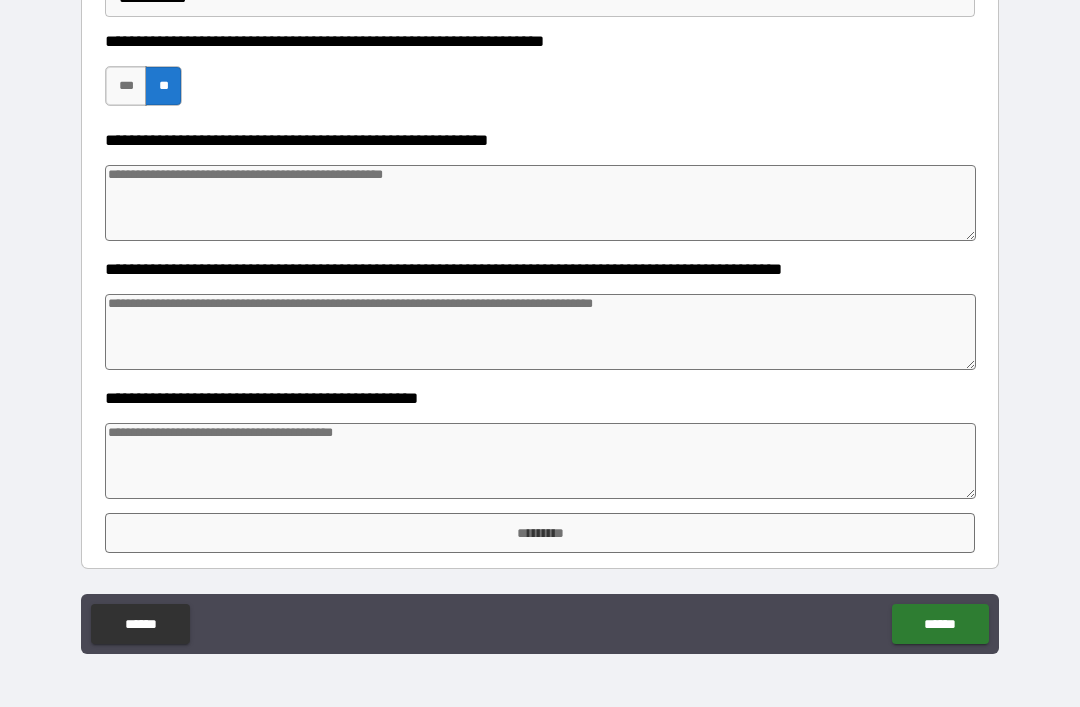 click at bounding box center [540, 203] 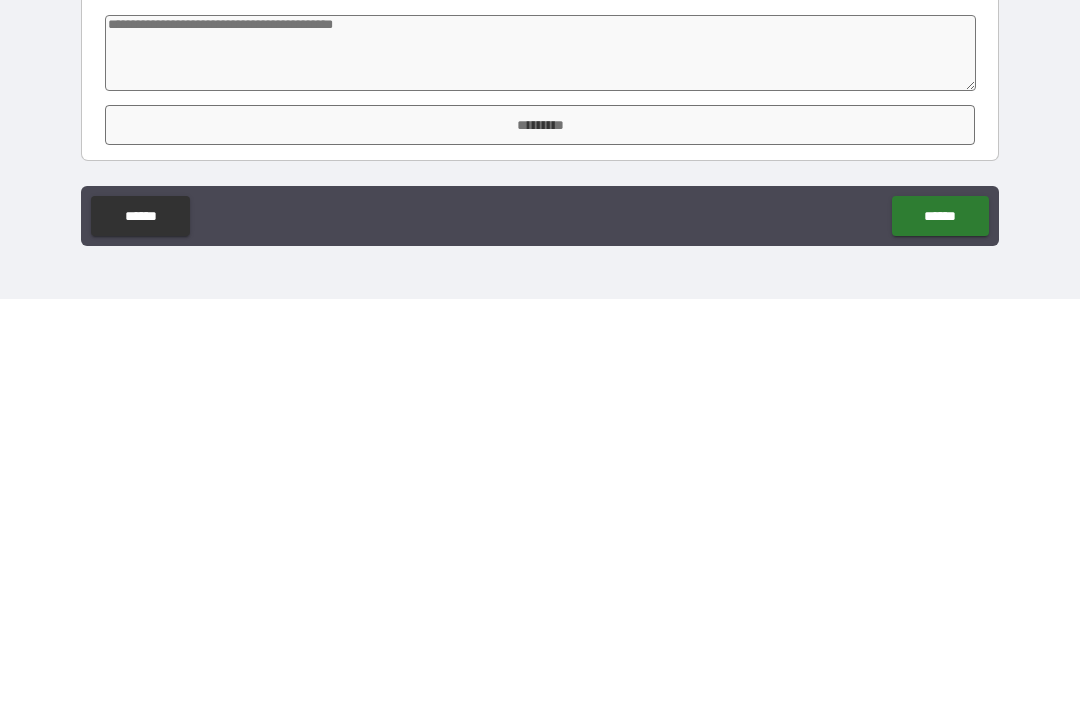 click on "*********" at bounding box center (540, 533) 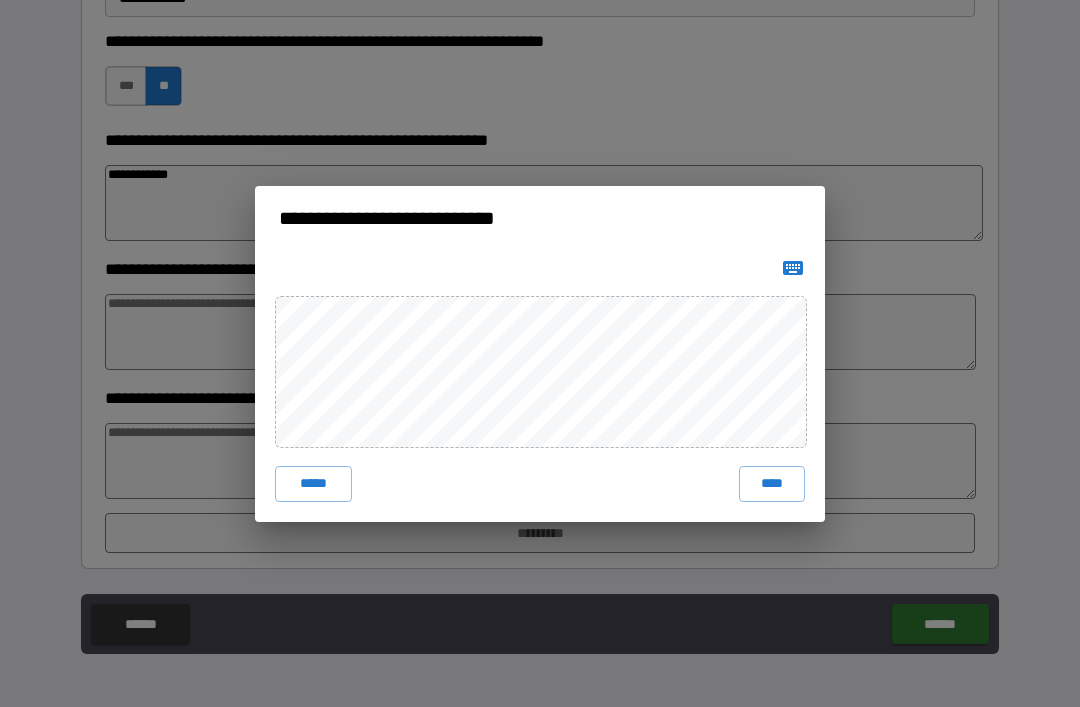 click on "*****" at bounding box center [313, 484] 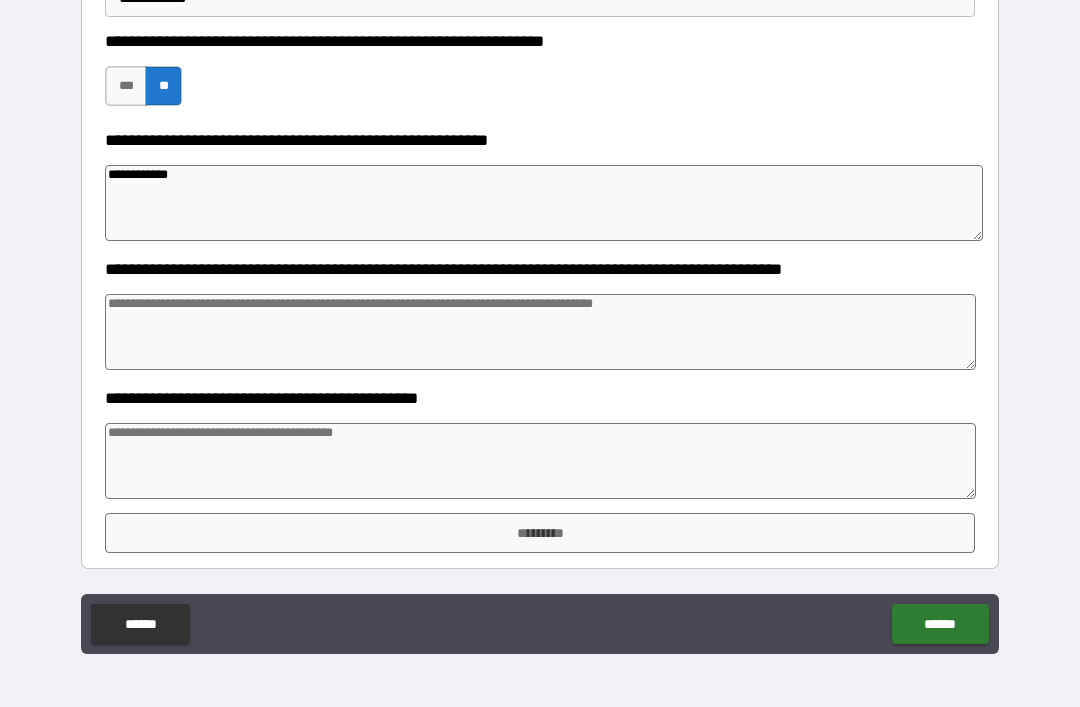 click at bounding box center [540, 332] 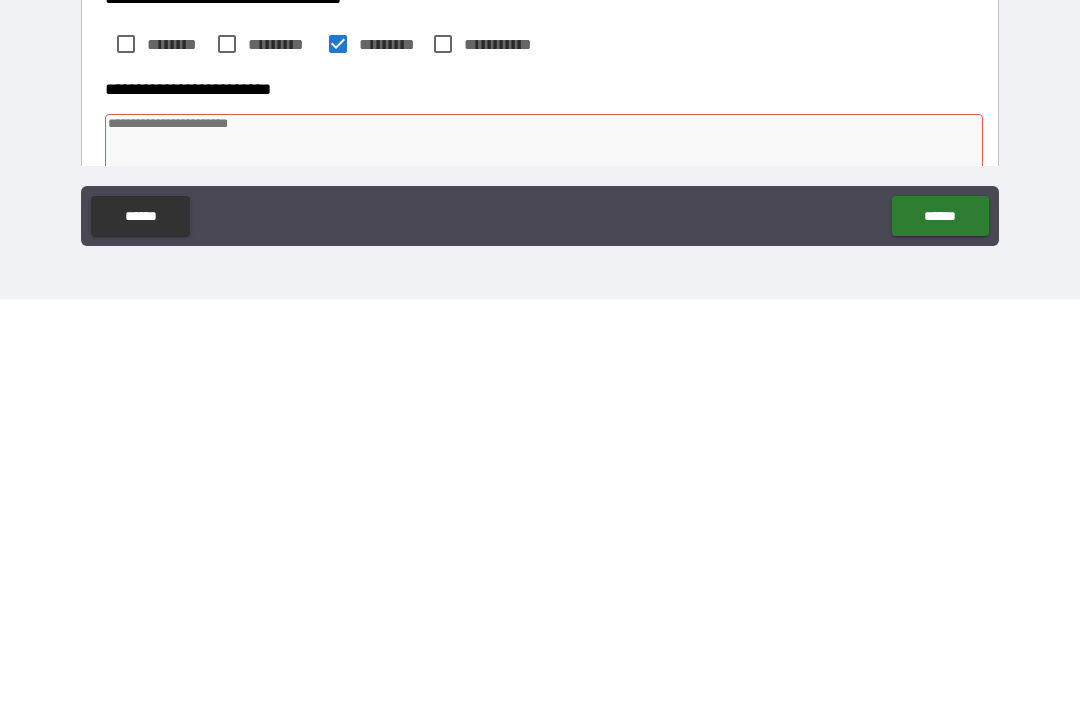 scroll, scrollTop: 0, scrollLeft: 0, axis: both 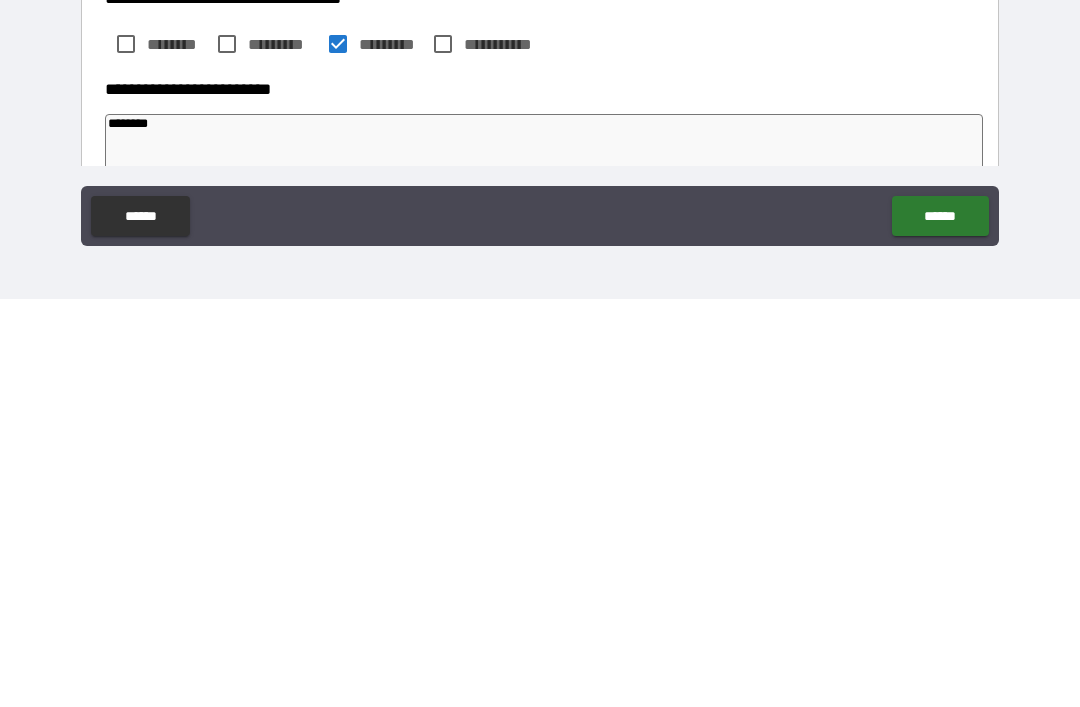 click on "*******" at bounding box center (544, 560) 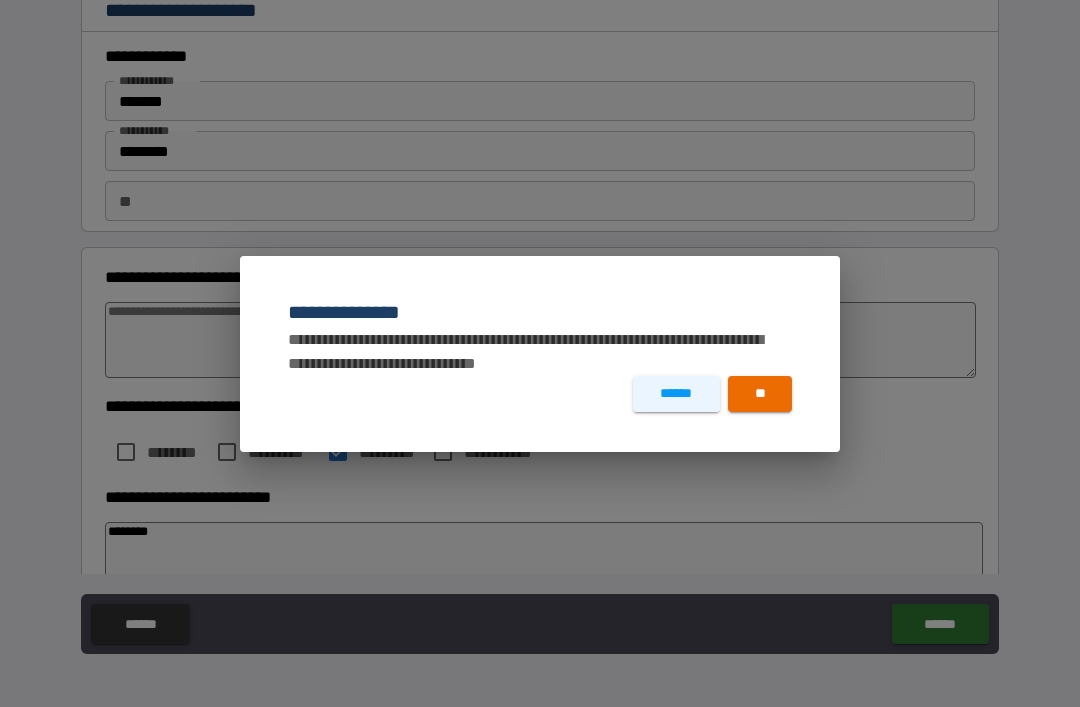 click on "******" at bounding box center (676, 394) 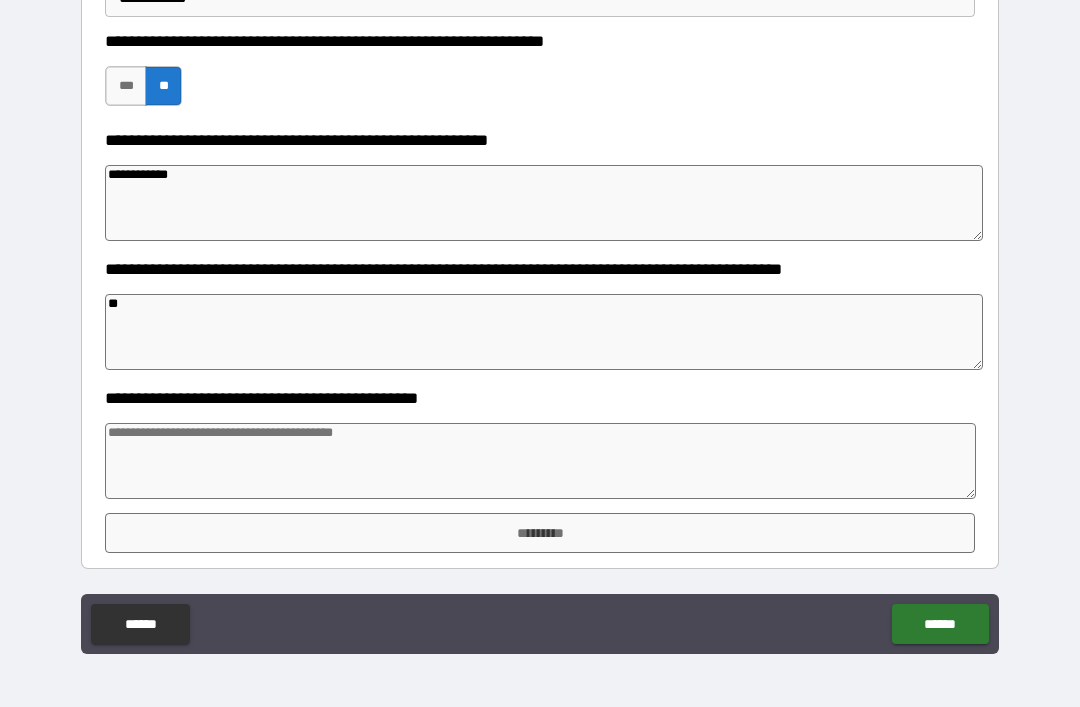 scroll, scrollTop: 763, scrollLeft: 0, axis: vertical 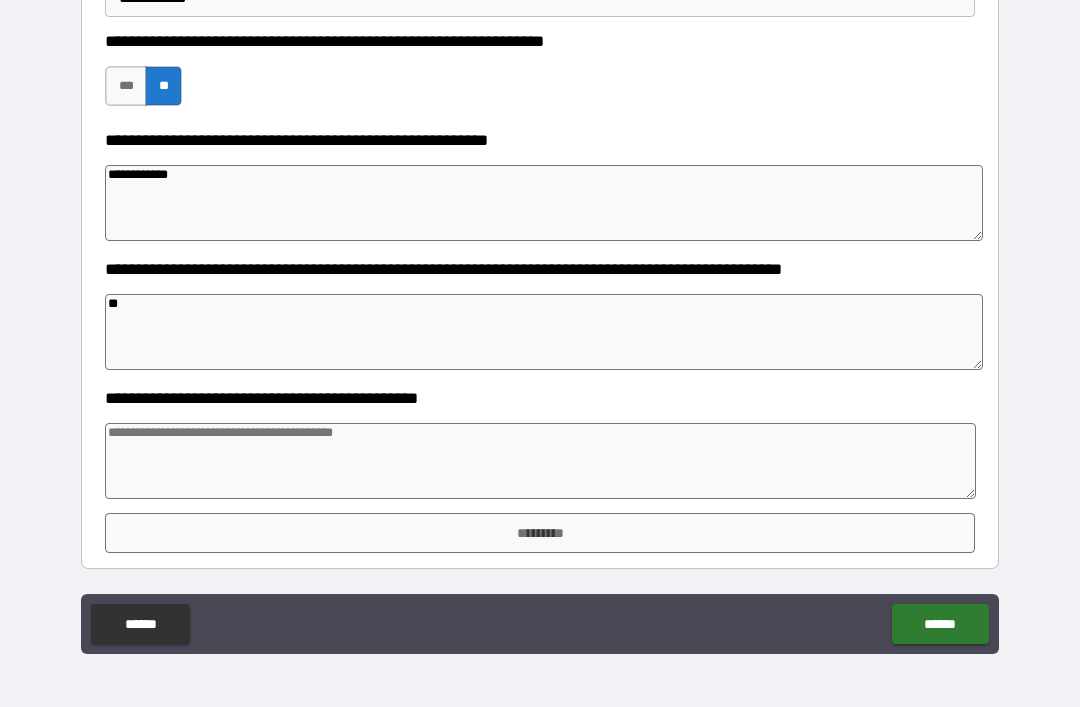click on "*********" at bounding box center [540, 533] 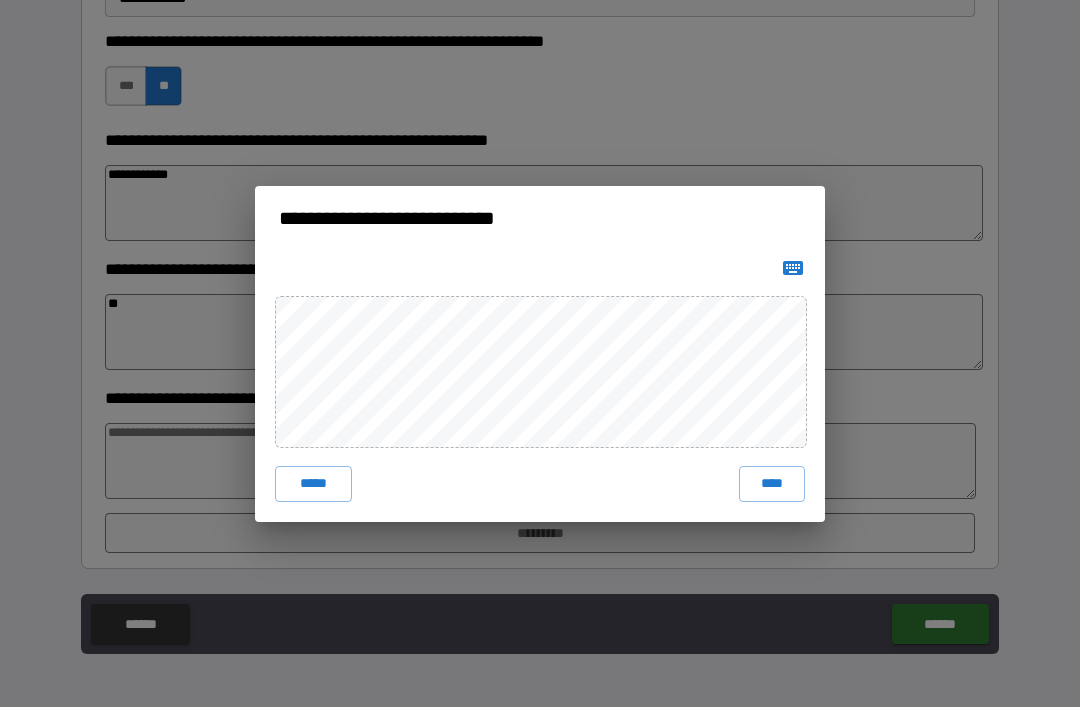 click on "****" at bounding box center (772, 484) 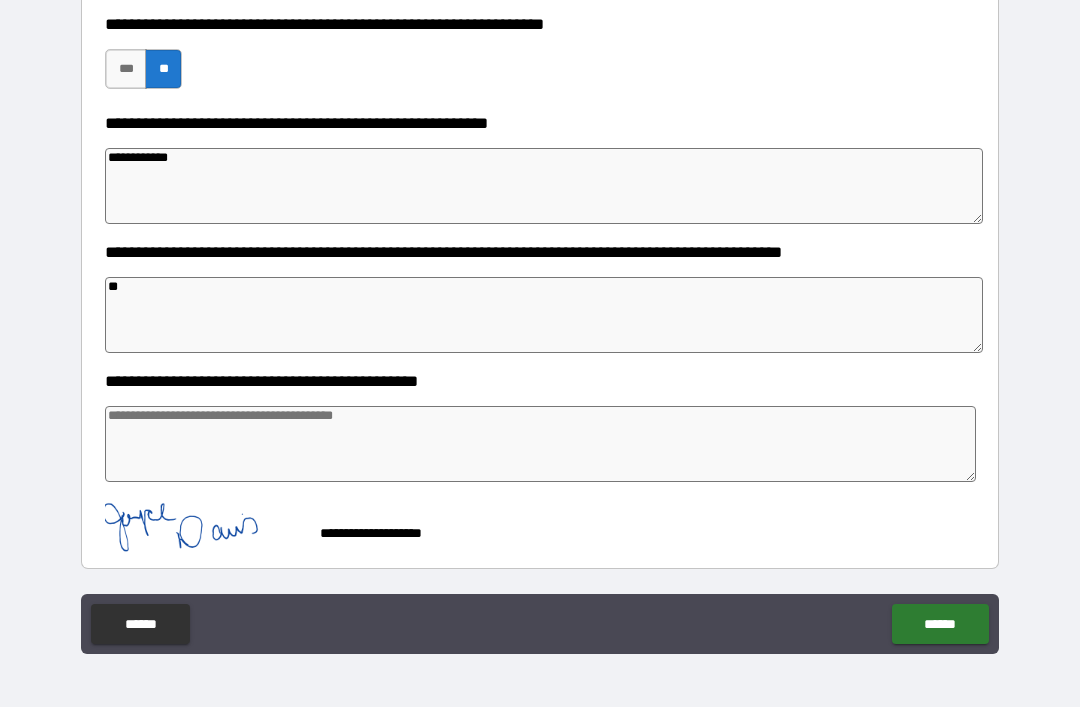 scroll, scrollTop: 780, scrollLeft: 0, axis: vertical 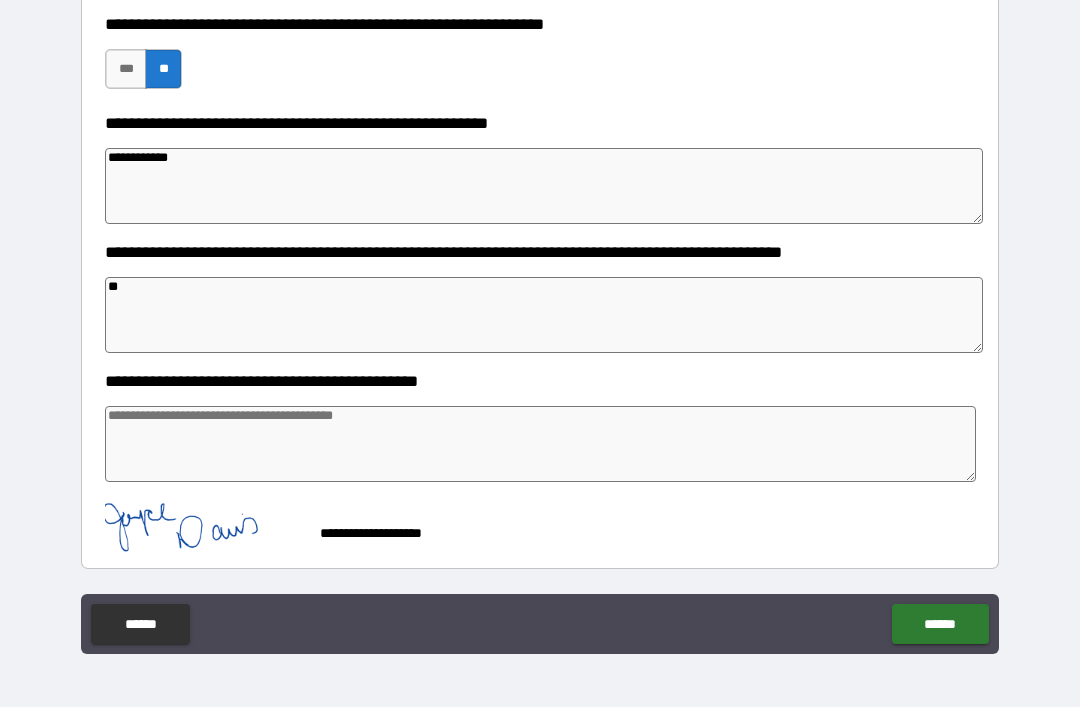 click on "******" at bounding box center [940, 624] 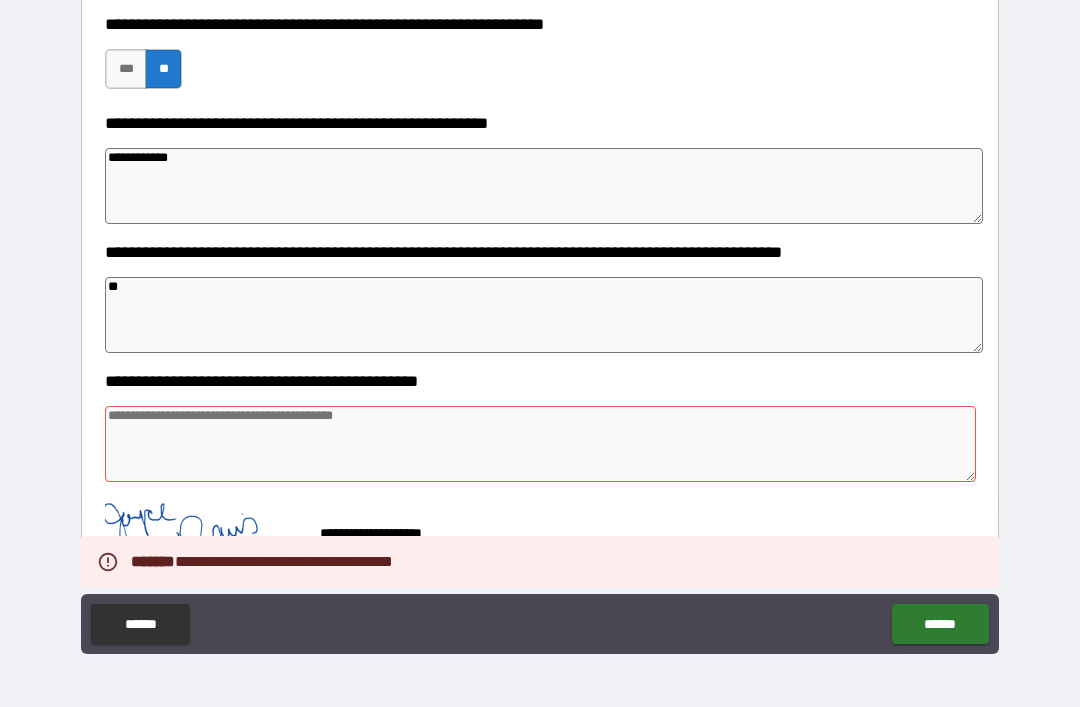 click at bounding box center (540, 444) 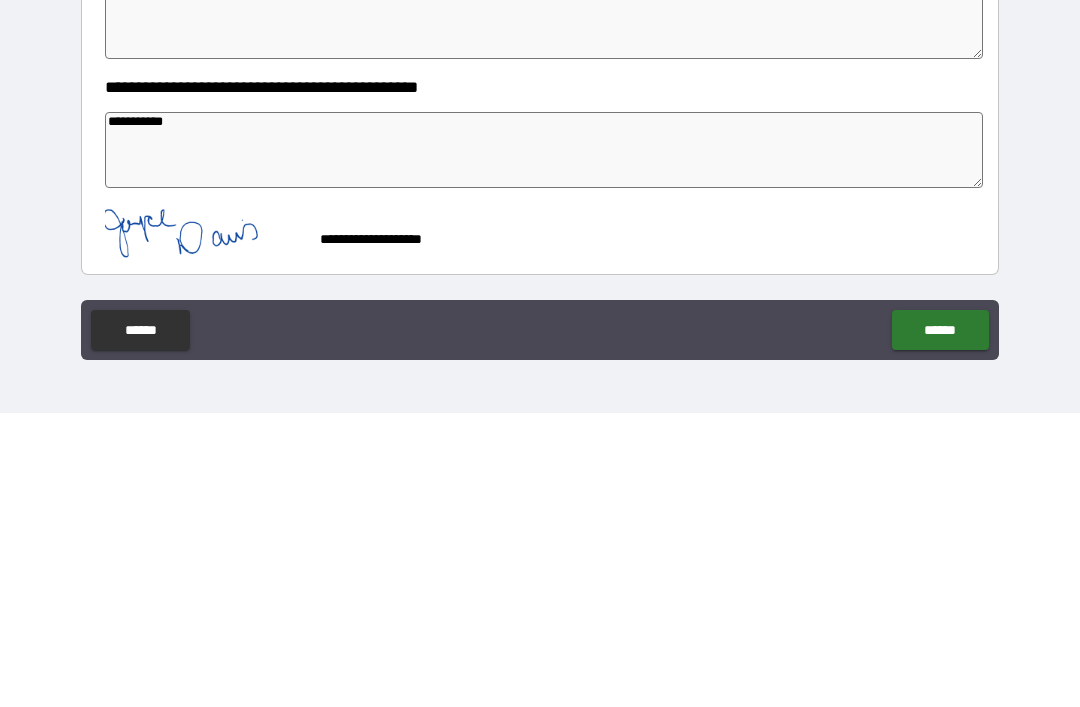 click on "**********" at bounding box center (544, 444) 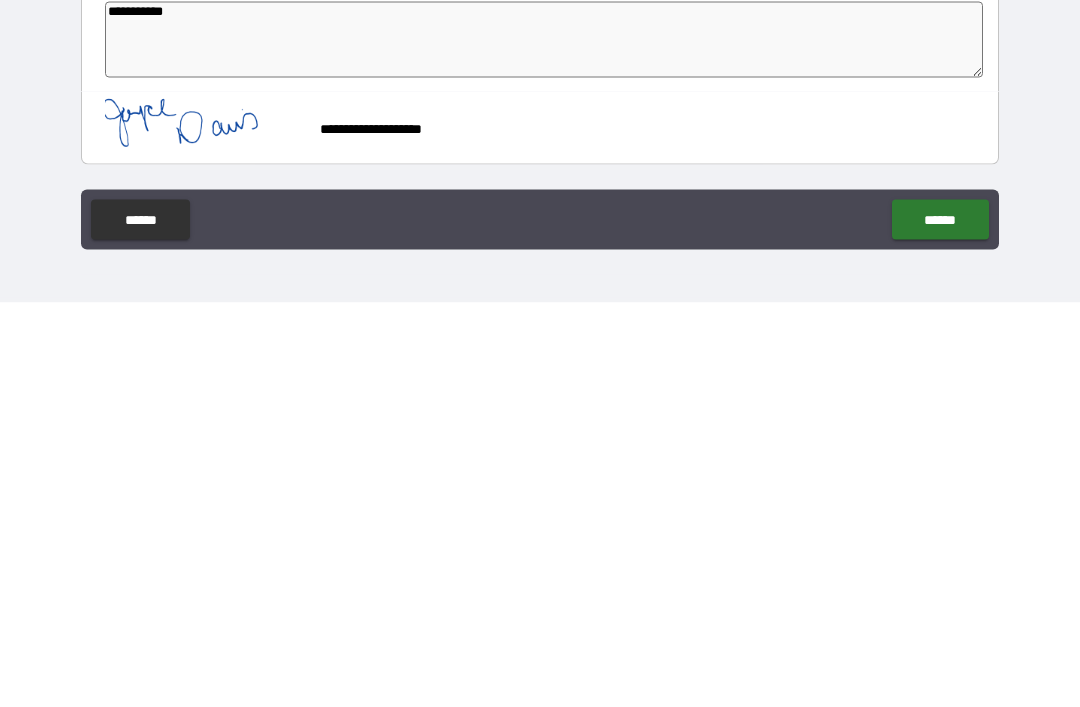 click on "******" at bounding box center [940, 624] 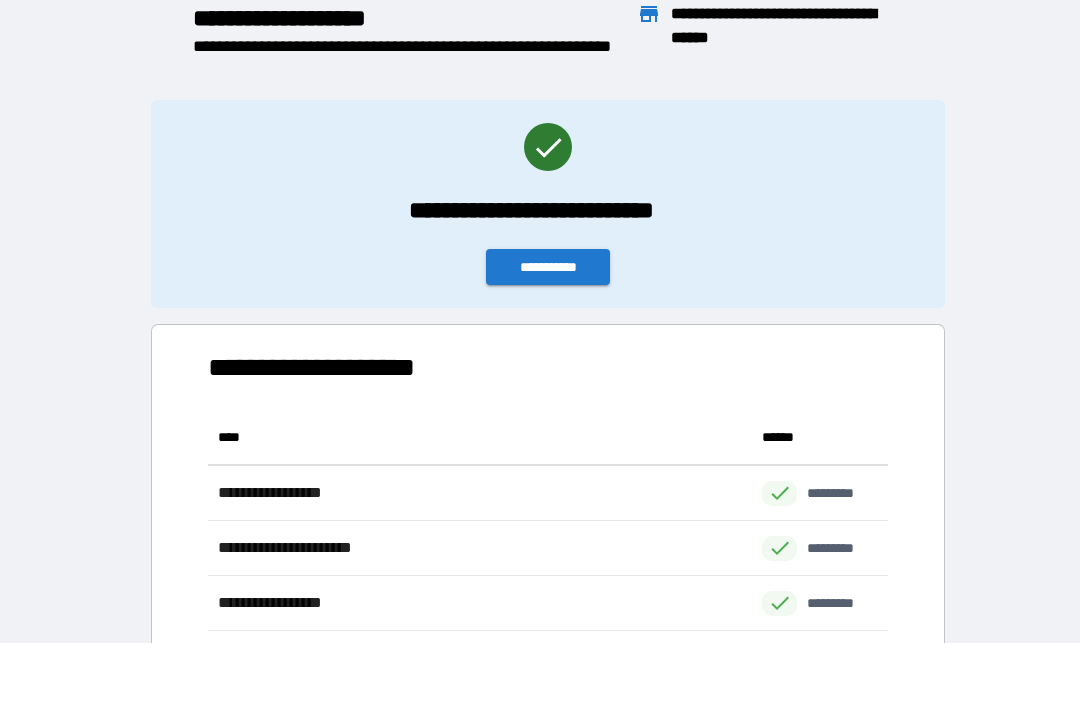 scroll, scrollTop: 1, scrollLeft: 1, axis: both 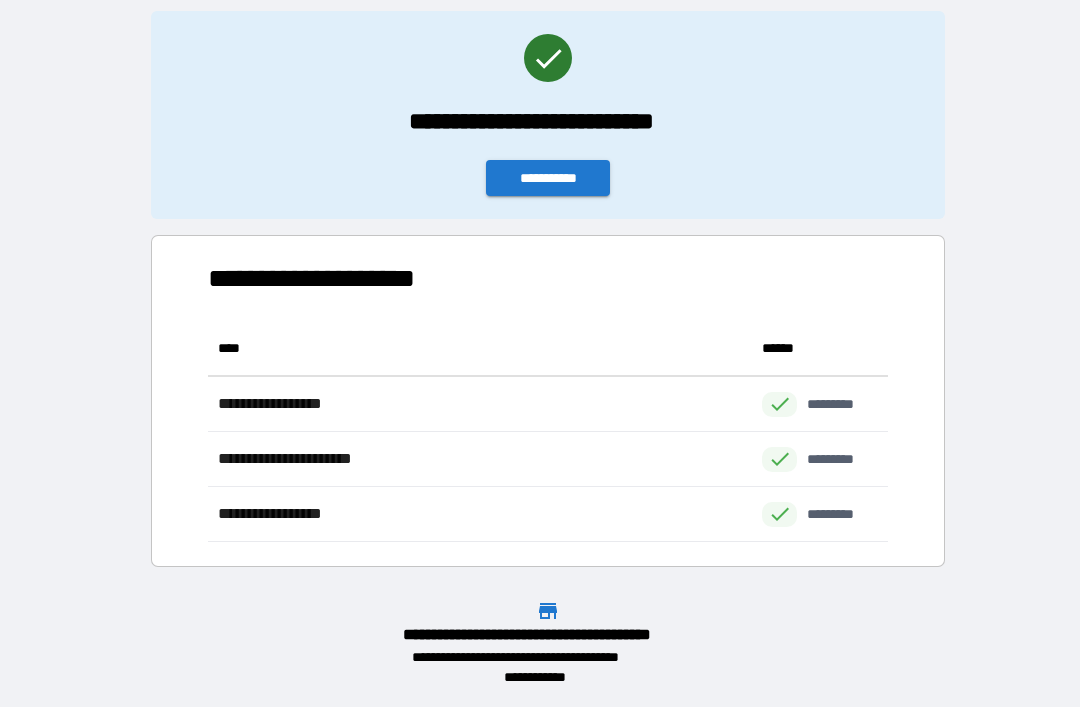 click on "**********" at bounding box center [548, 178] 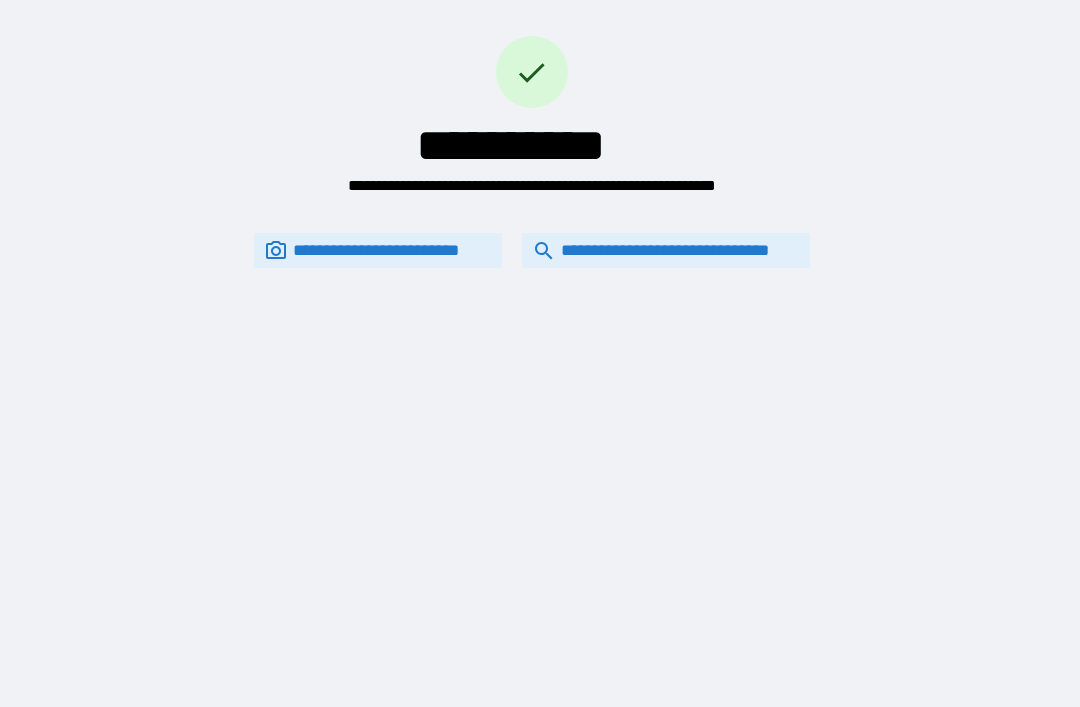 click on "**********" at bounding box center [666, 250] 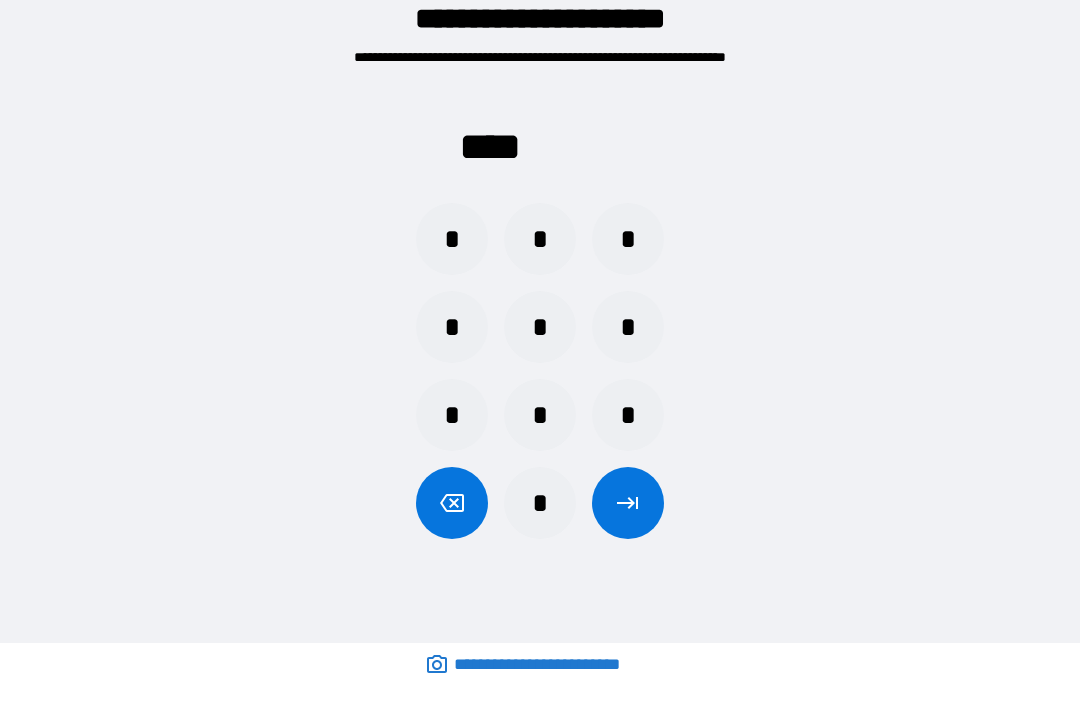 click on "*" at bounding box center (628, 327) 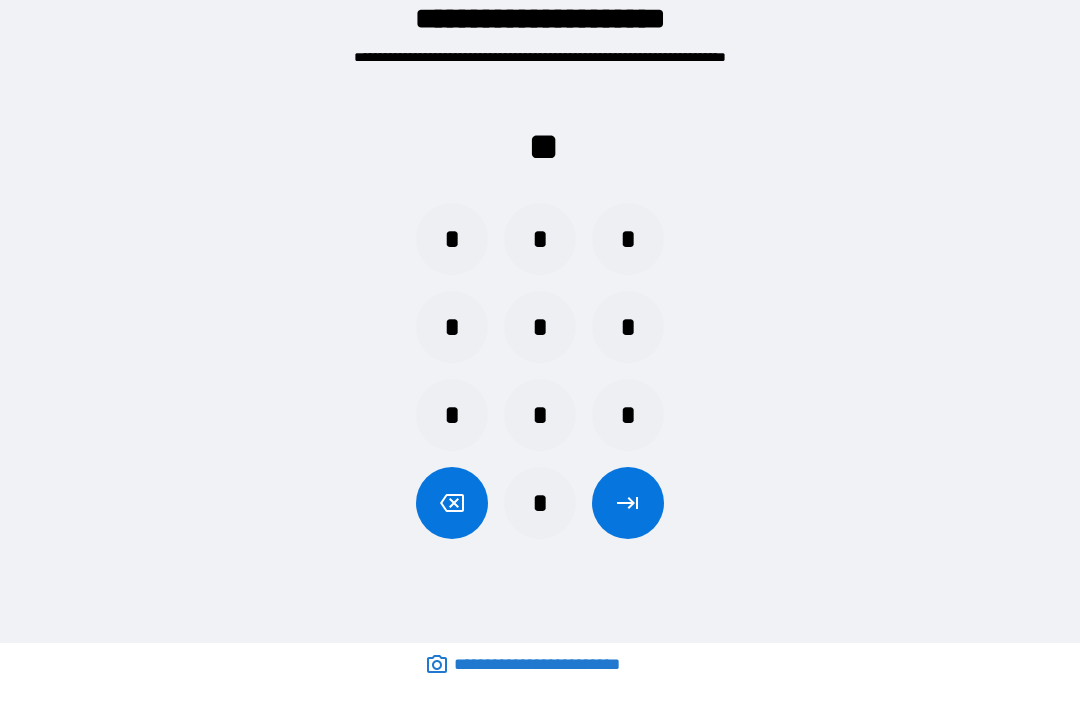 click on "*" at bounding box center (628, 327) 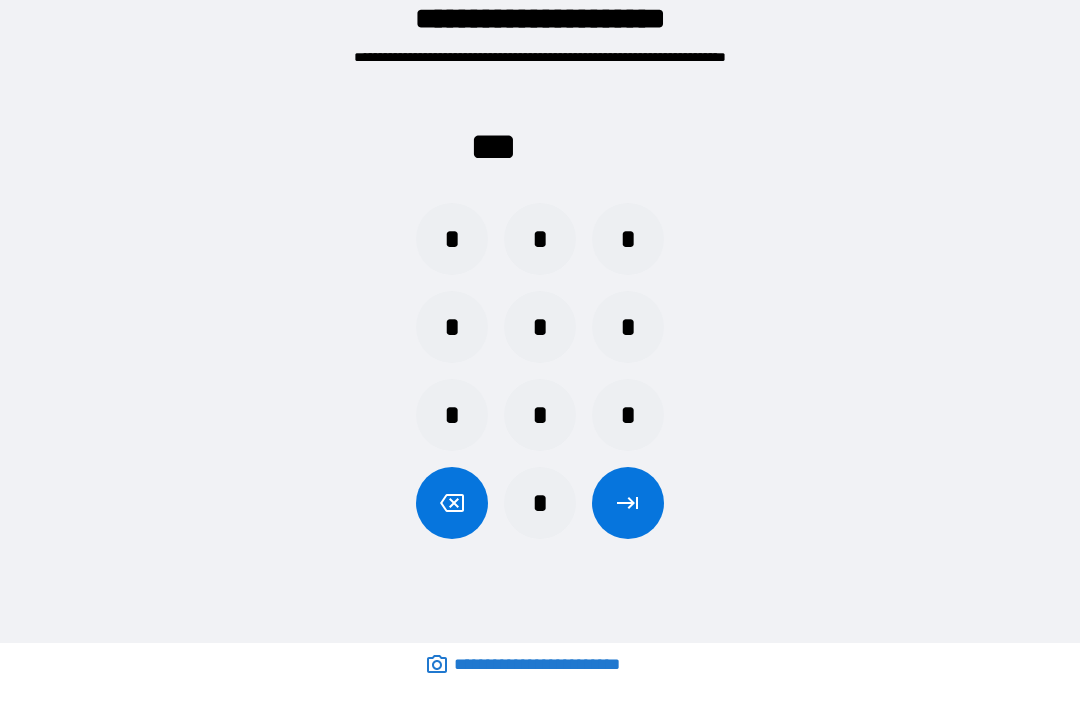 click on "*" at bounding box center (452, 239) 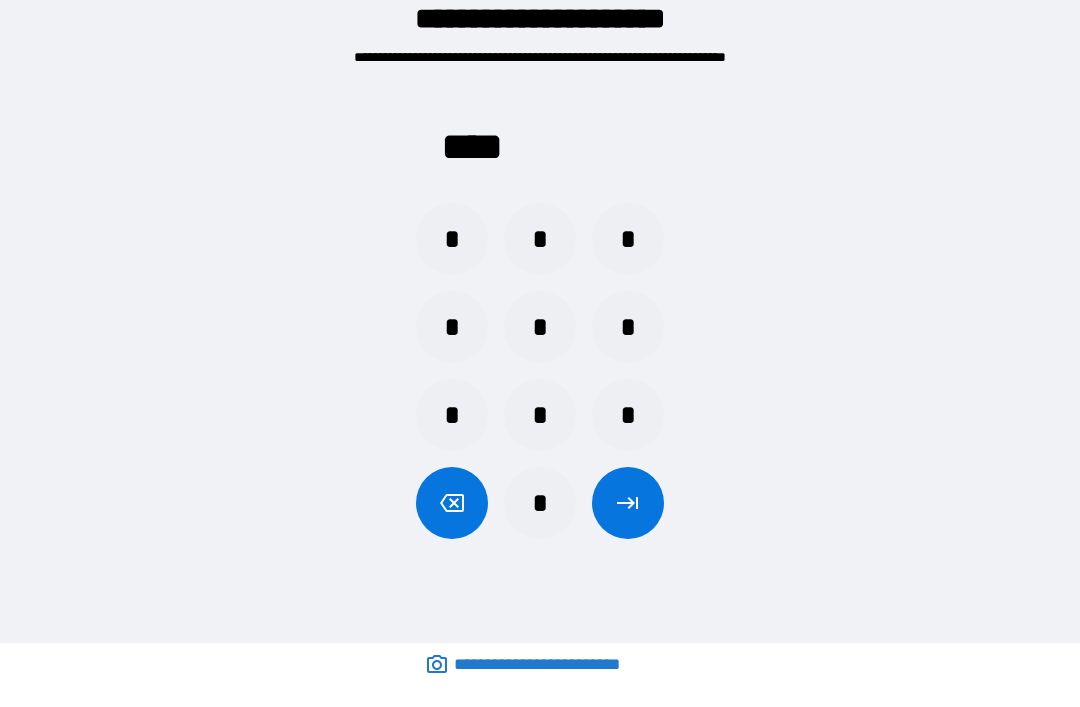click at bounding box center [628, 503] 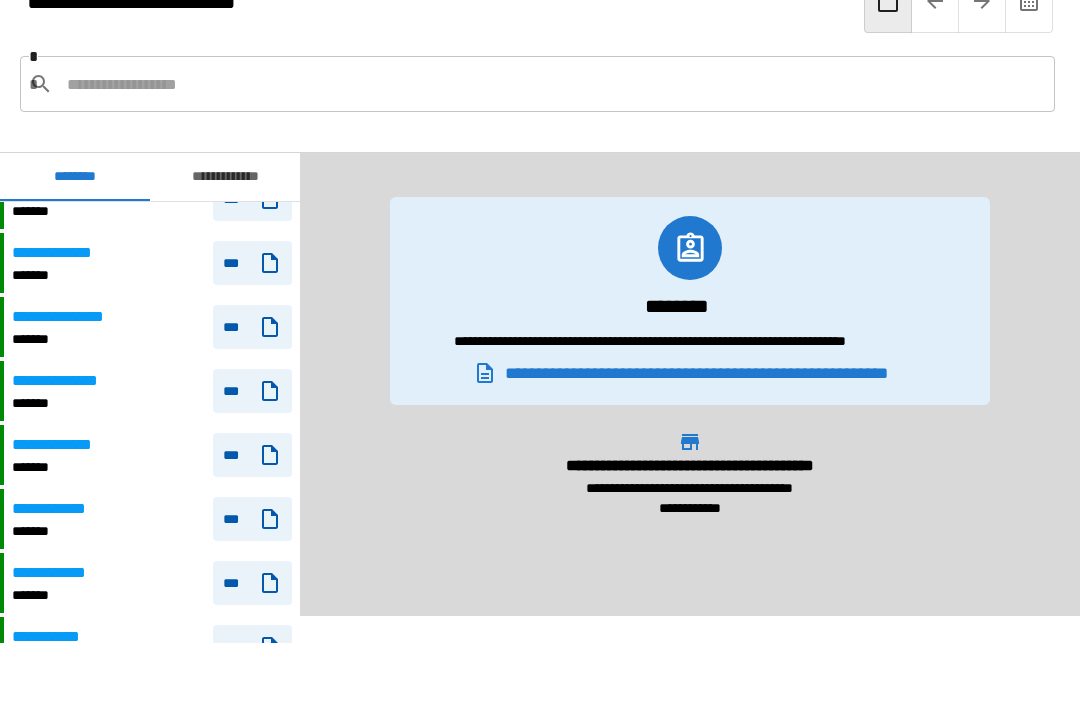 scroll, scrollTop: 156, scrollLeft: 0, axis: vertical 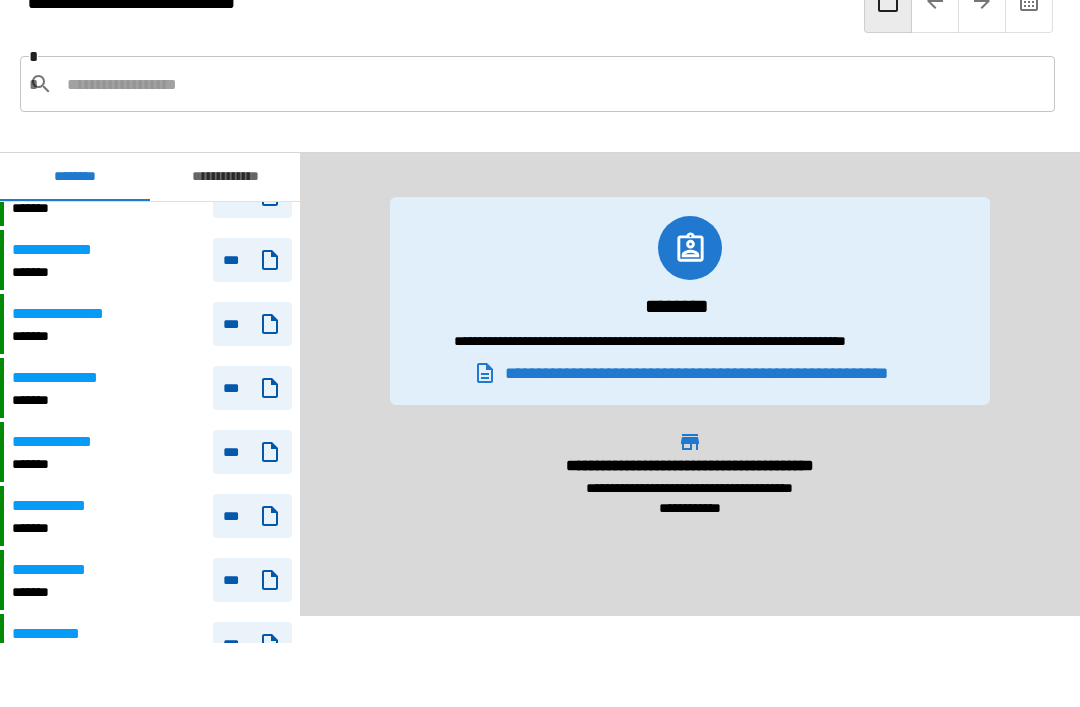 click on "**********" at bounding box center (67, 250) 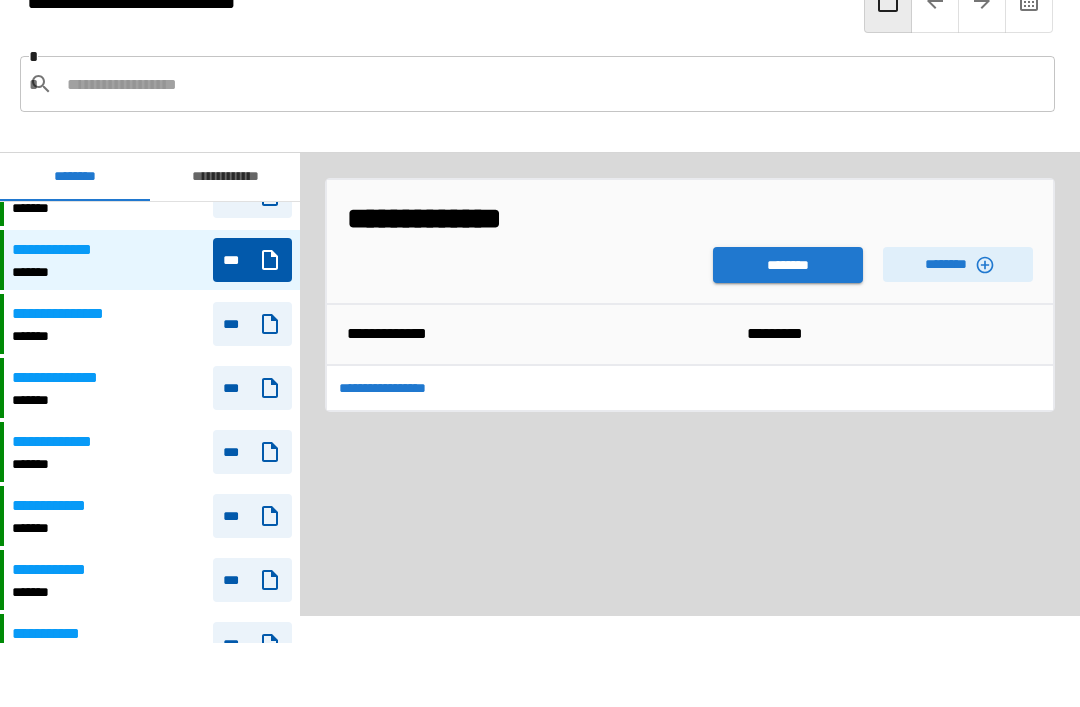 click on "********" at bounding box center [788, 265] 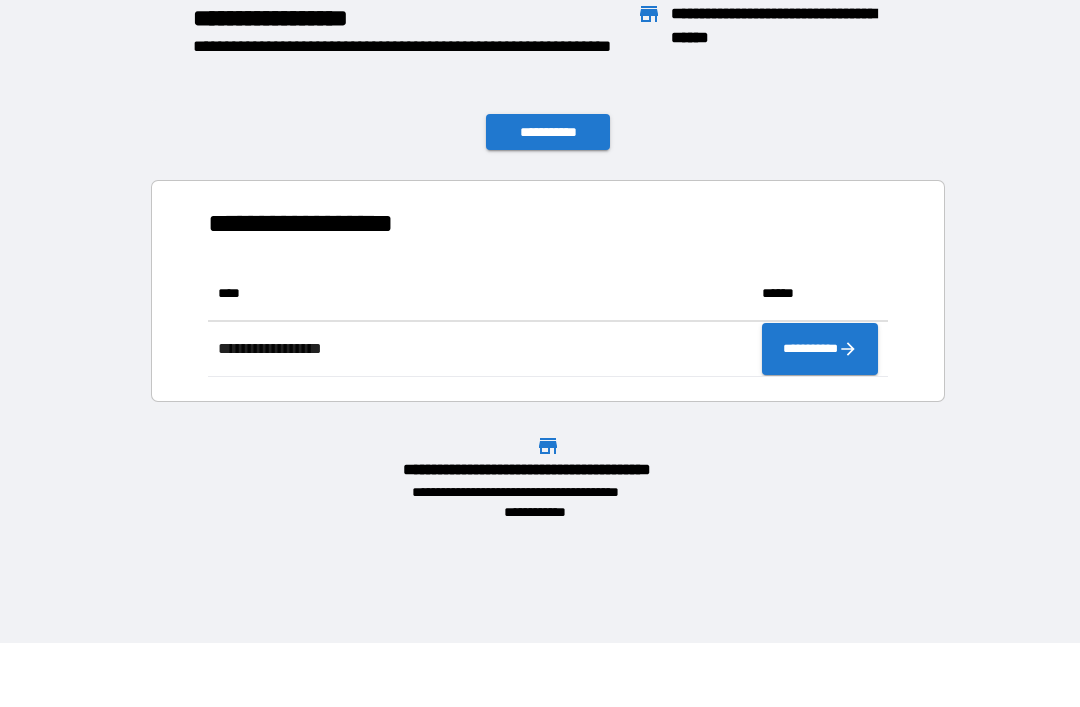 scroll, scrollTop: 111, scrollLeft: 680, axis: both 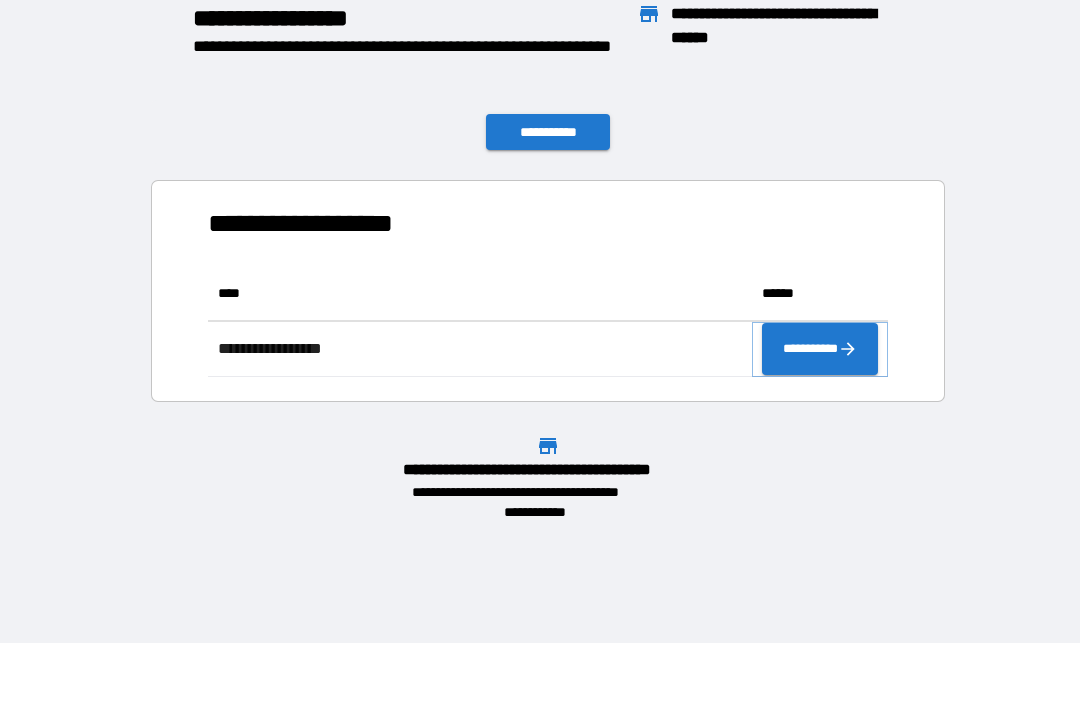 click on "**********" at bounding box center (820, 349) 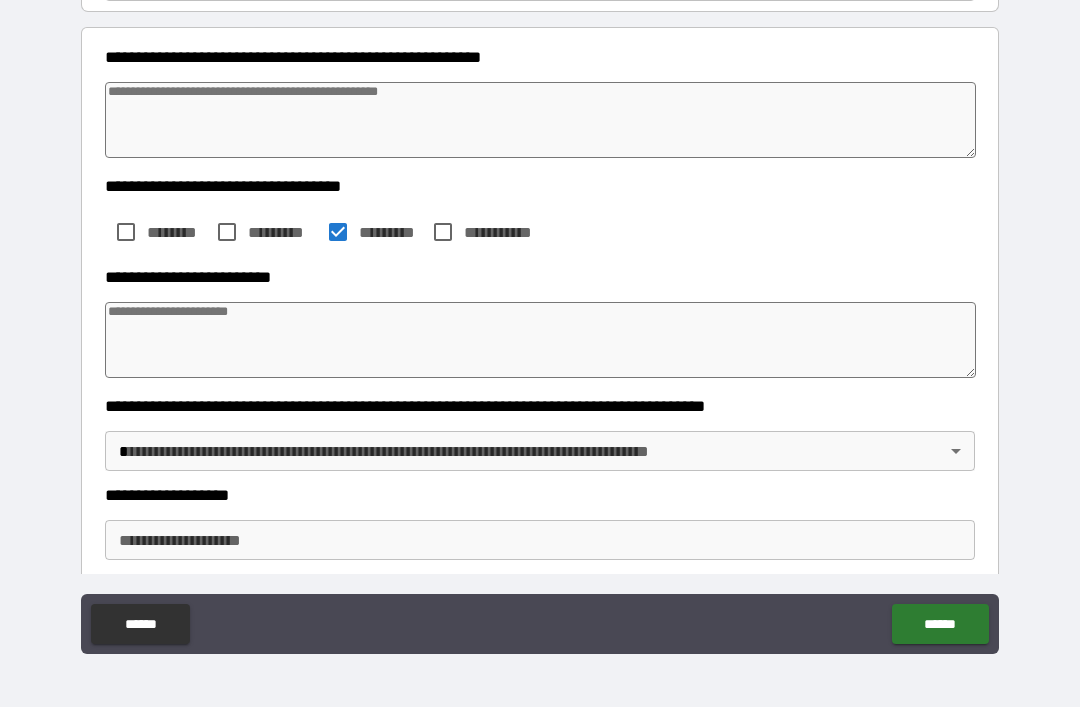 scroll, scrollTop: 246, scrollLeft: 0, axis: vertical 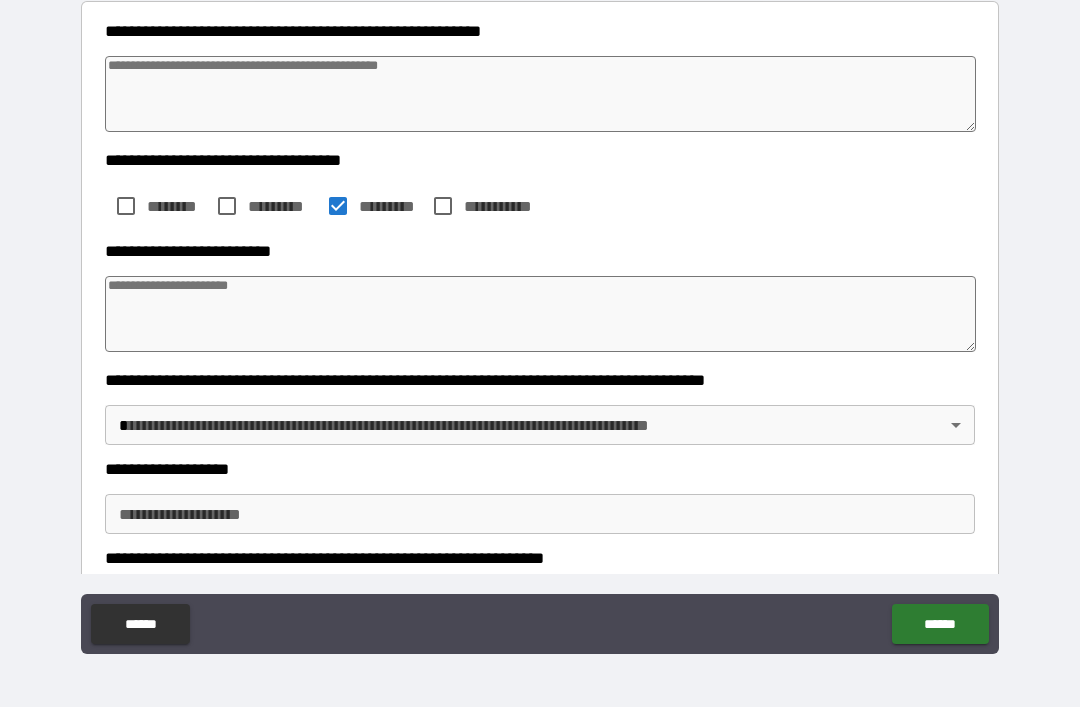 click at bounding box center [540, 314] 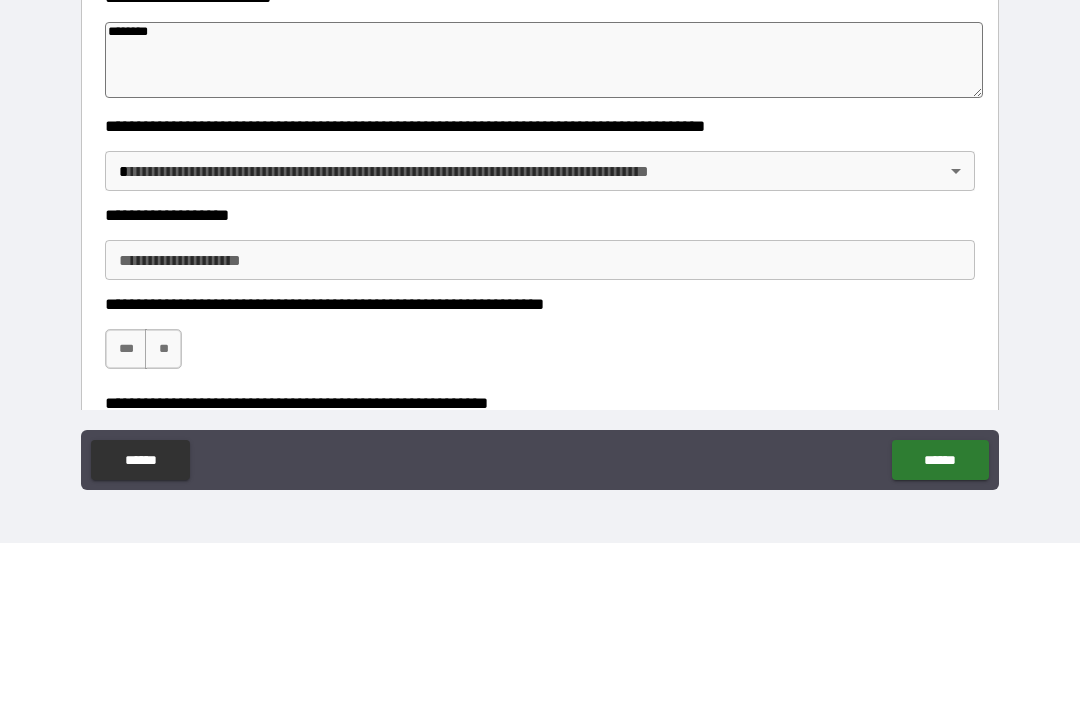 scroll, scrollTop: 346, scrollLeft: 0, axis: vertical 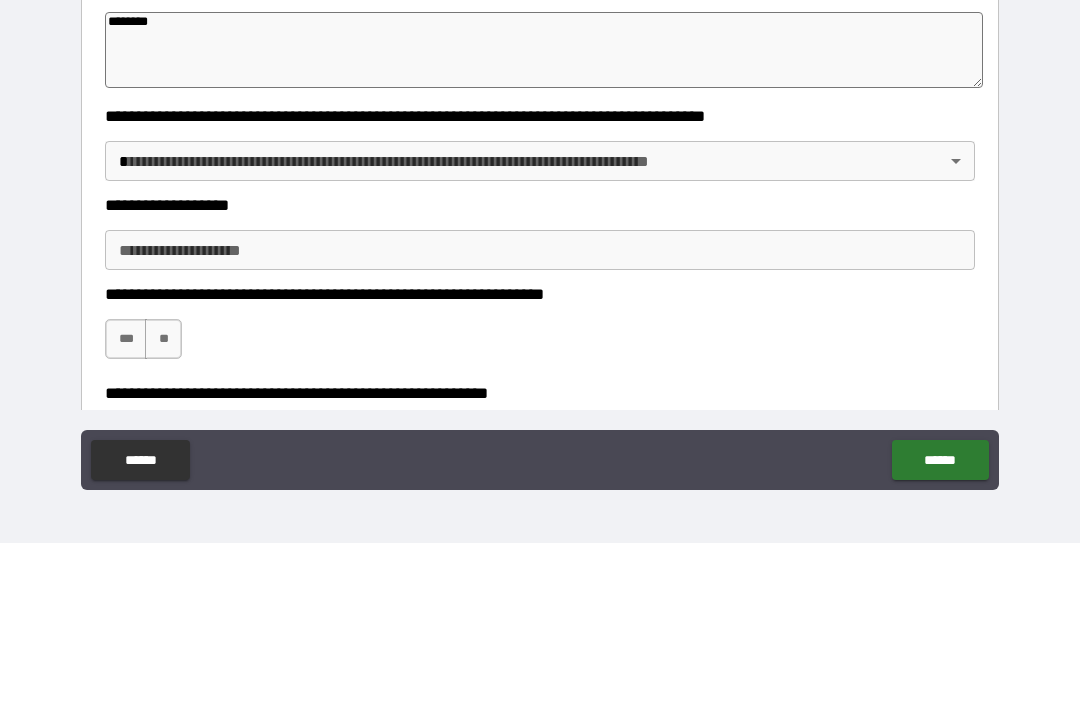 click on "**********" at bounding box center (540, 321) 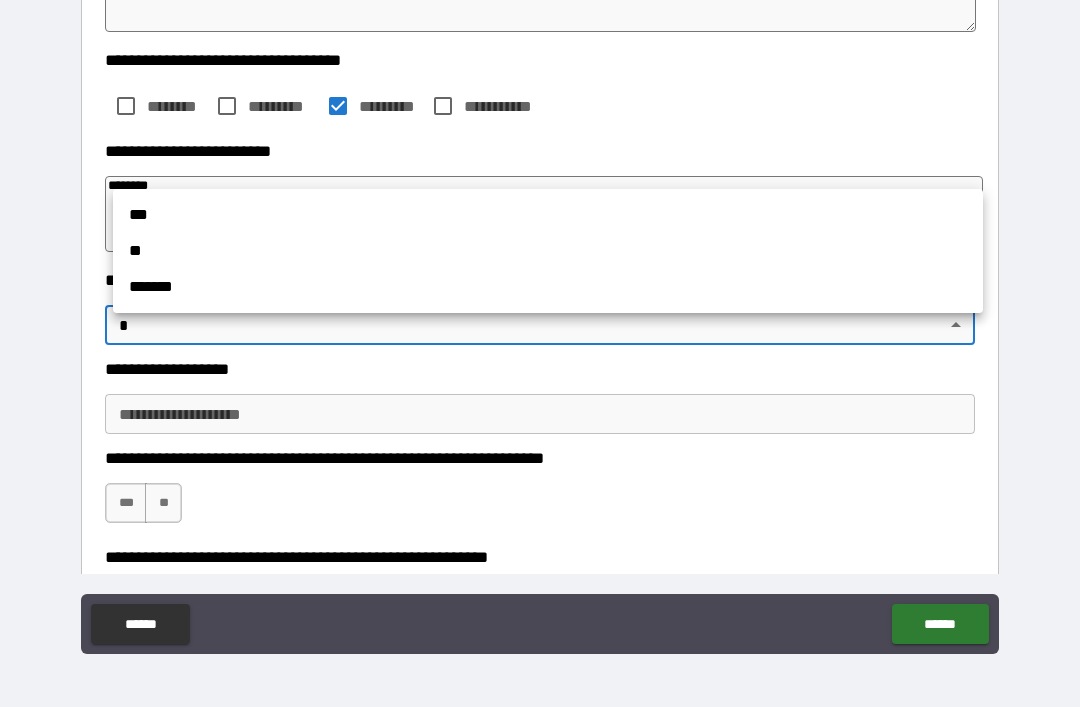 click on "**" at bounding box center (548, 251) 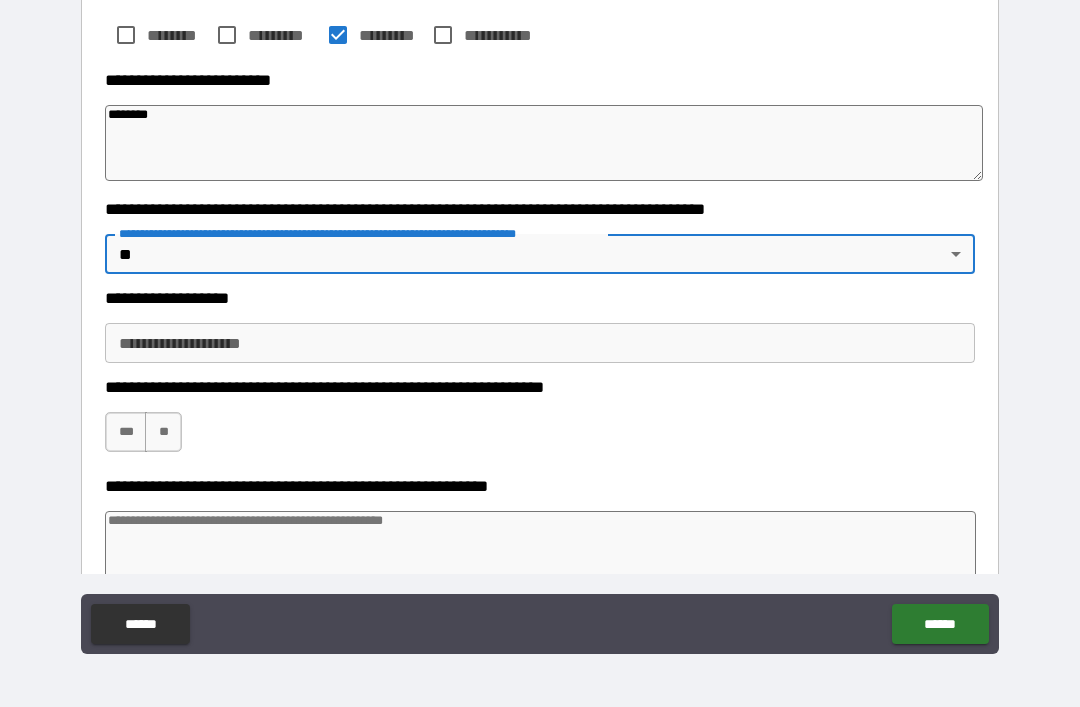scroll, scrollTop: 418, scrollLeft: 0, axis: vertical 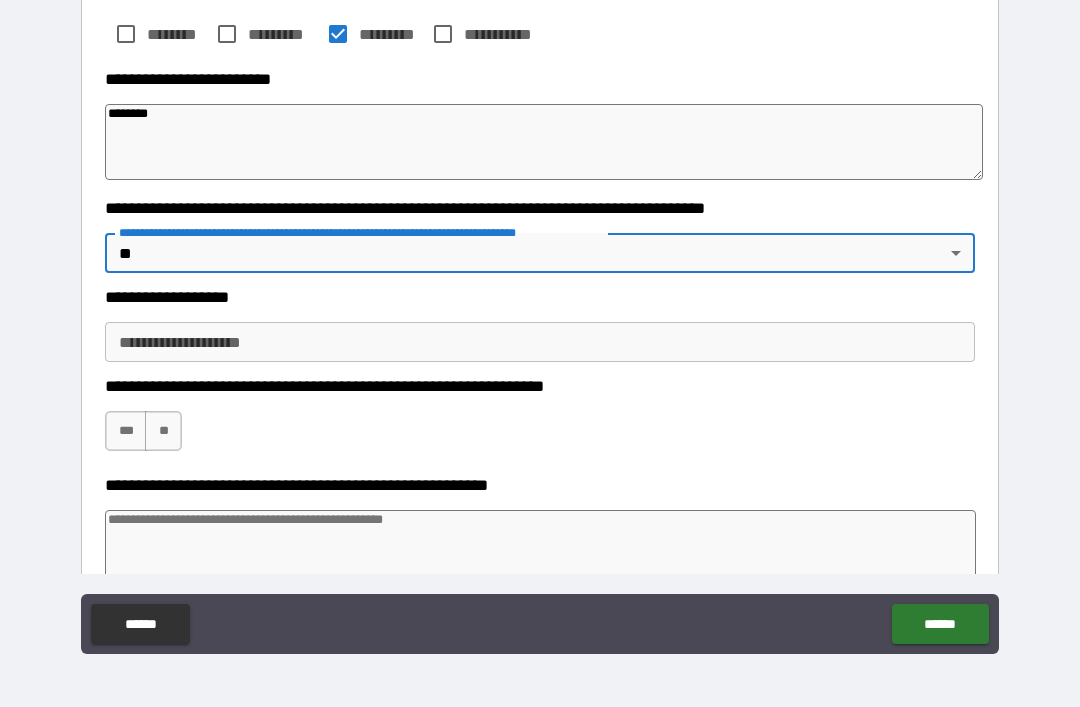 click on "**********" at bounding box center (540, 342) 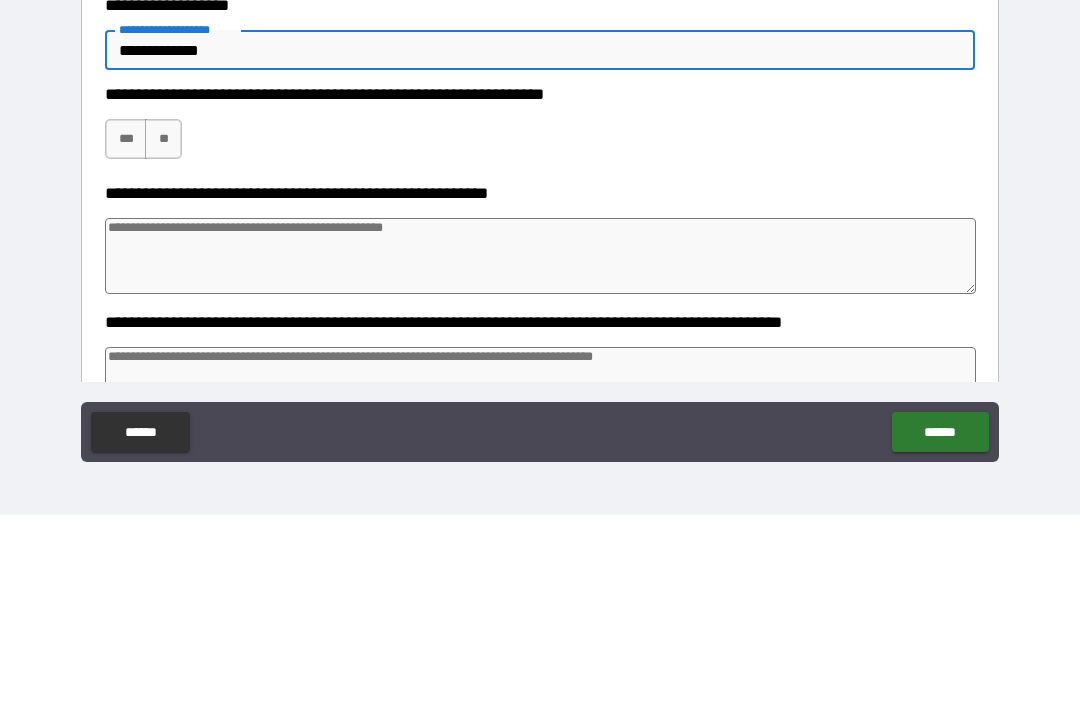 scroll, scrollTop: 522, scrollLeft: 0, axis: vertical 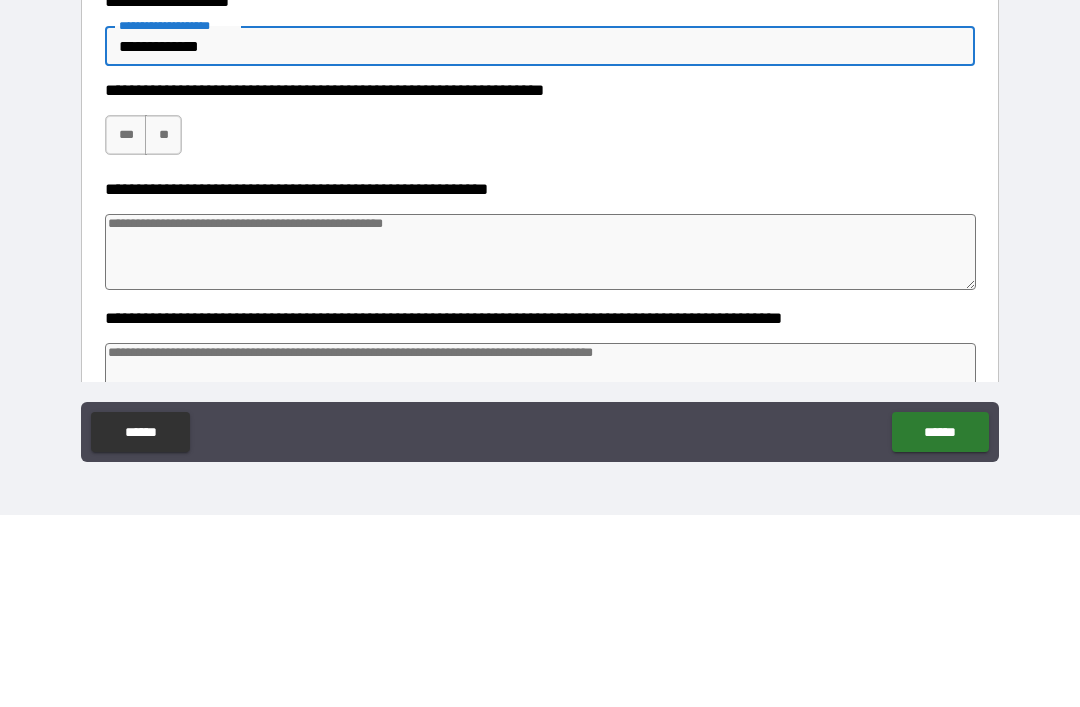 click on "*** **" at bounding box center [146, 332] 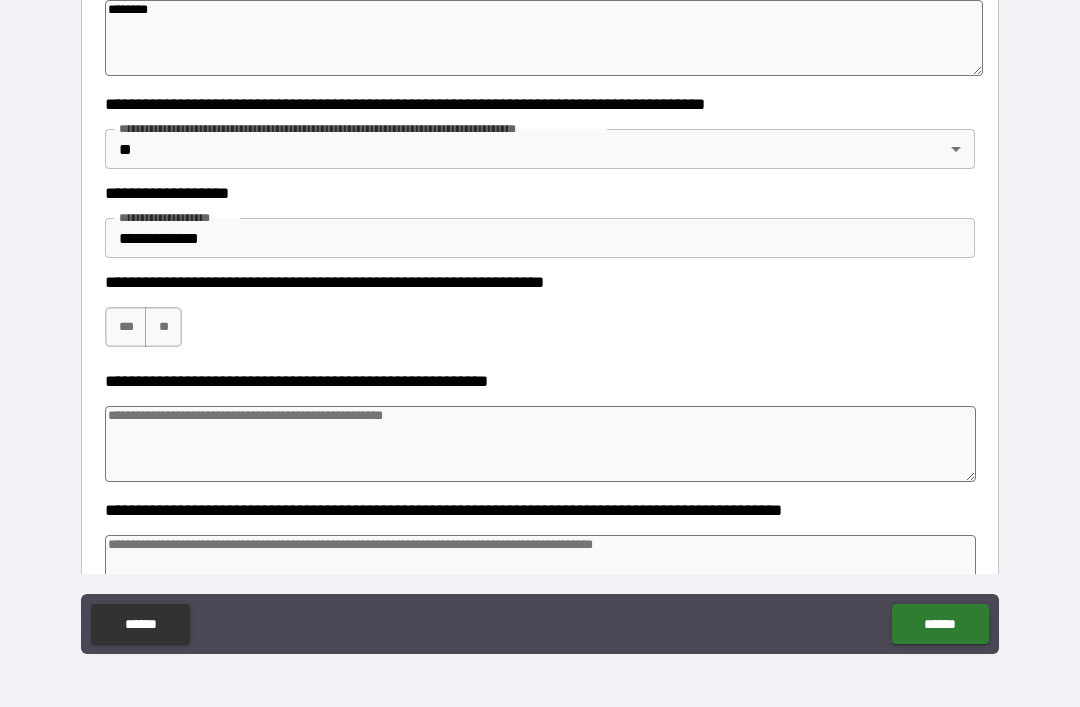 click on "***" at bounding box center [126, 327] 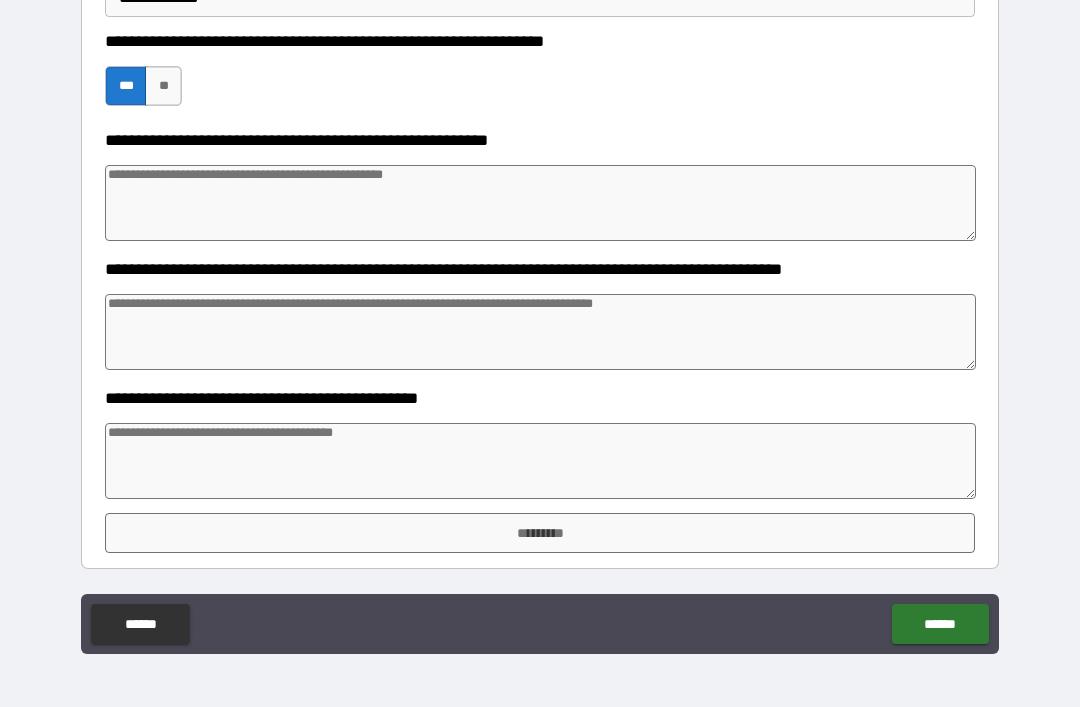 scroll, scrollTop: 763, scrollLeft: 0, axis: vertical 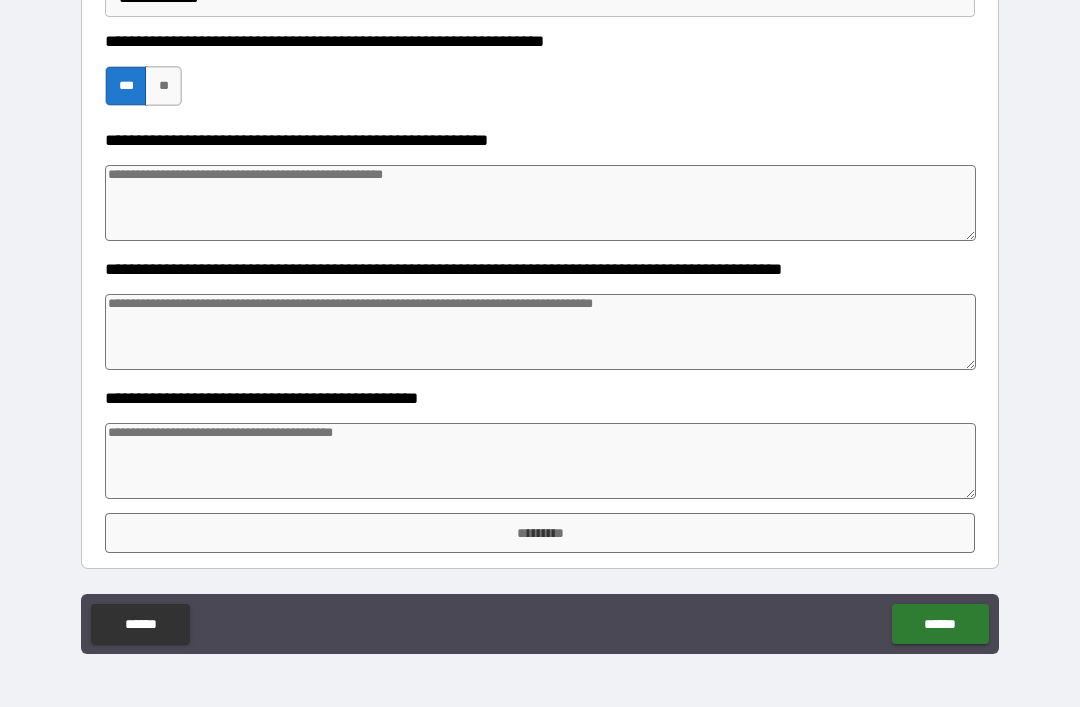 click at bounding box center (540, 461) 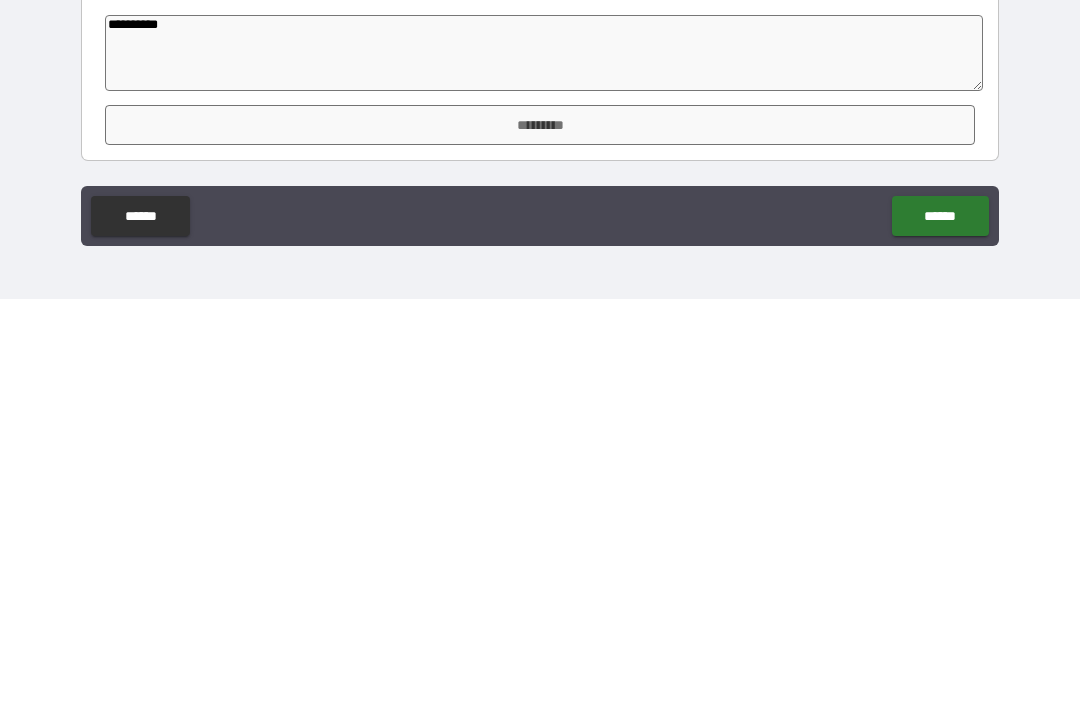 click on "*********" at bounding box center [540, 533] 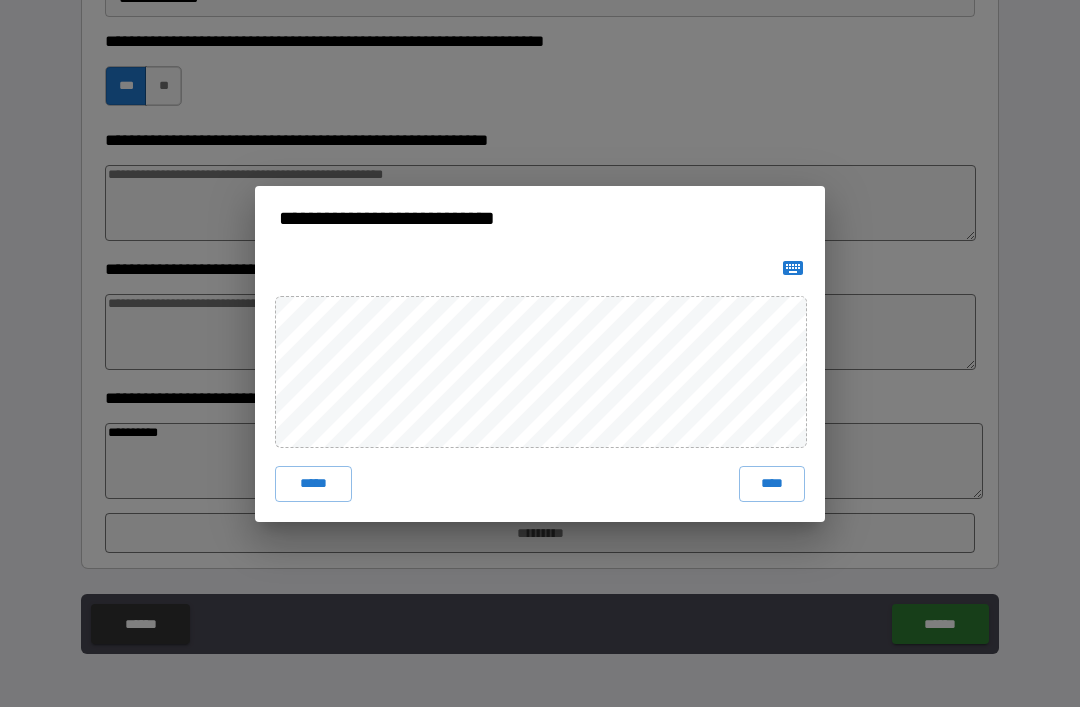 click on "****" at bounding box center [772, 484] 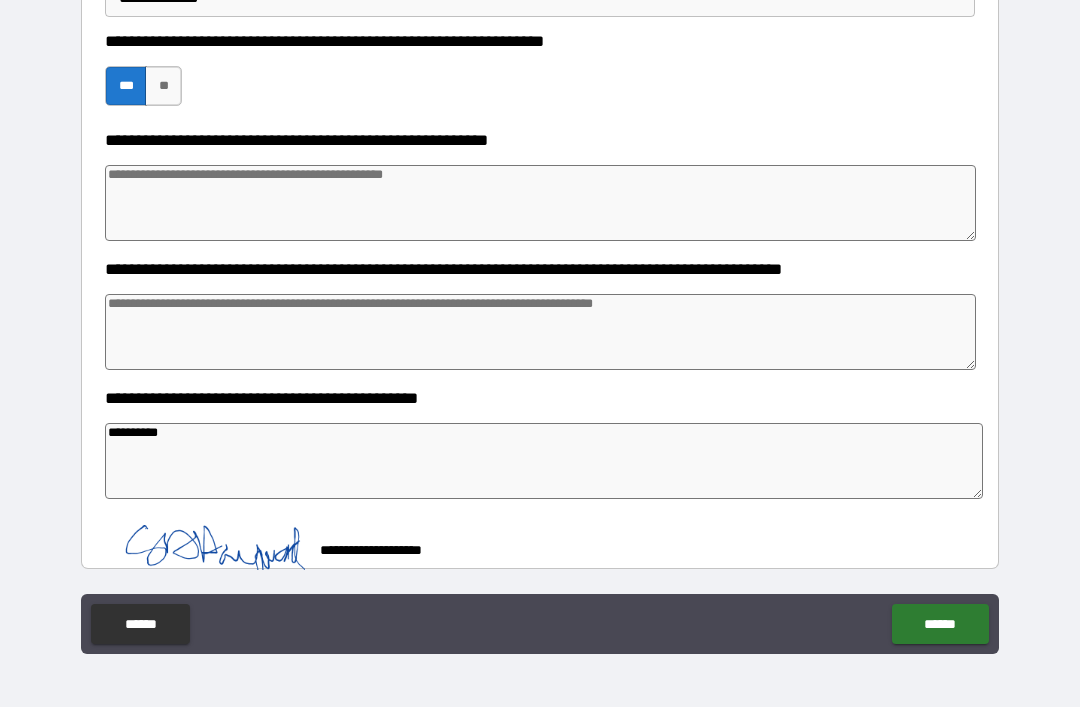 scroll, scrollTop: 753, scrollLeft: 0, axis: vertical 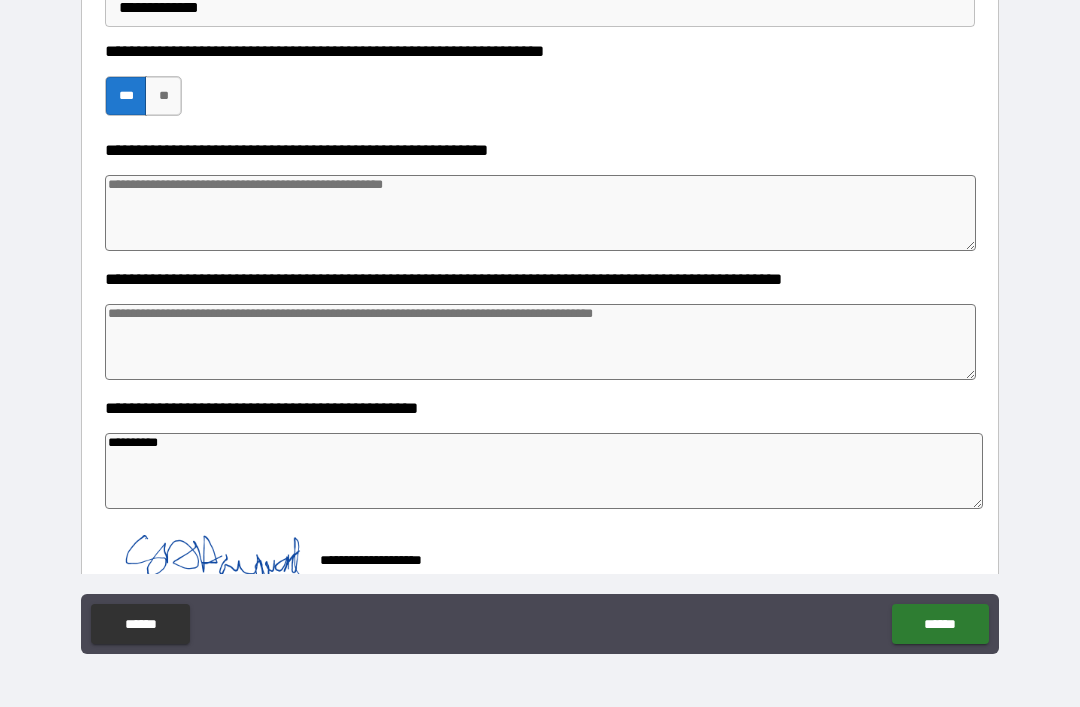 click on "******" at bounding box center [940, 624] 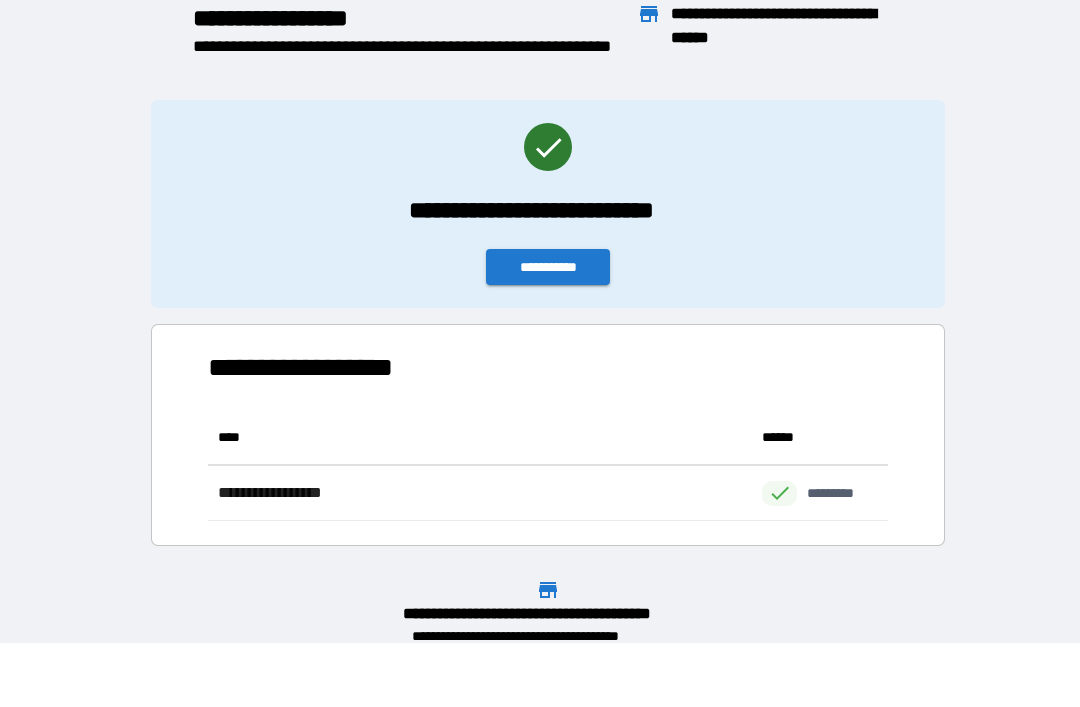 scroll, scrollTop: 1, scrollLeft: 1, axis: both 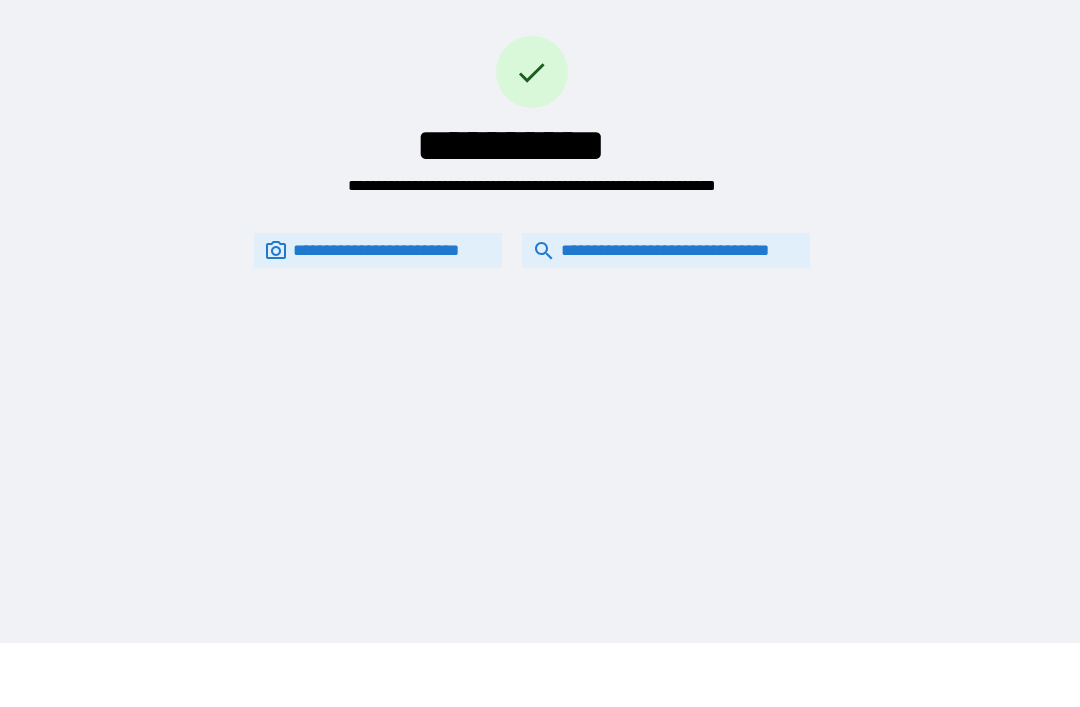 click on "**********" at bounding box center [666, 250] 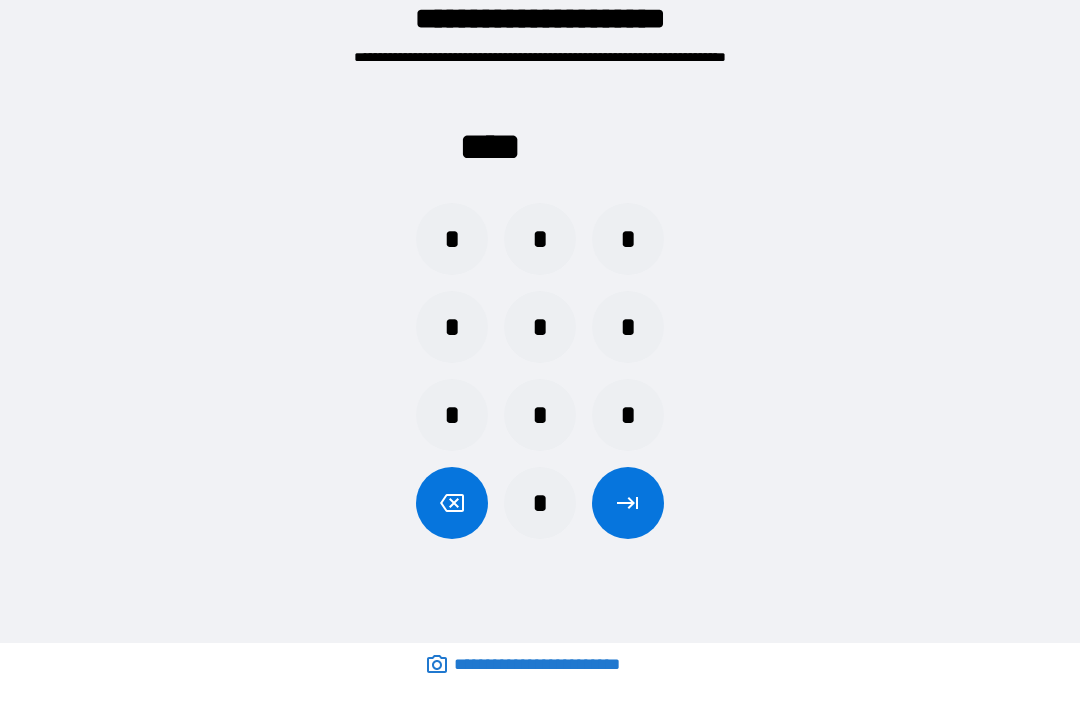 click on "*" at bounding box center [628, 327] 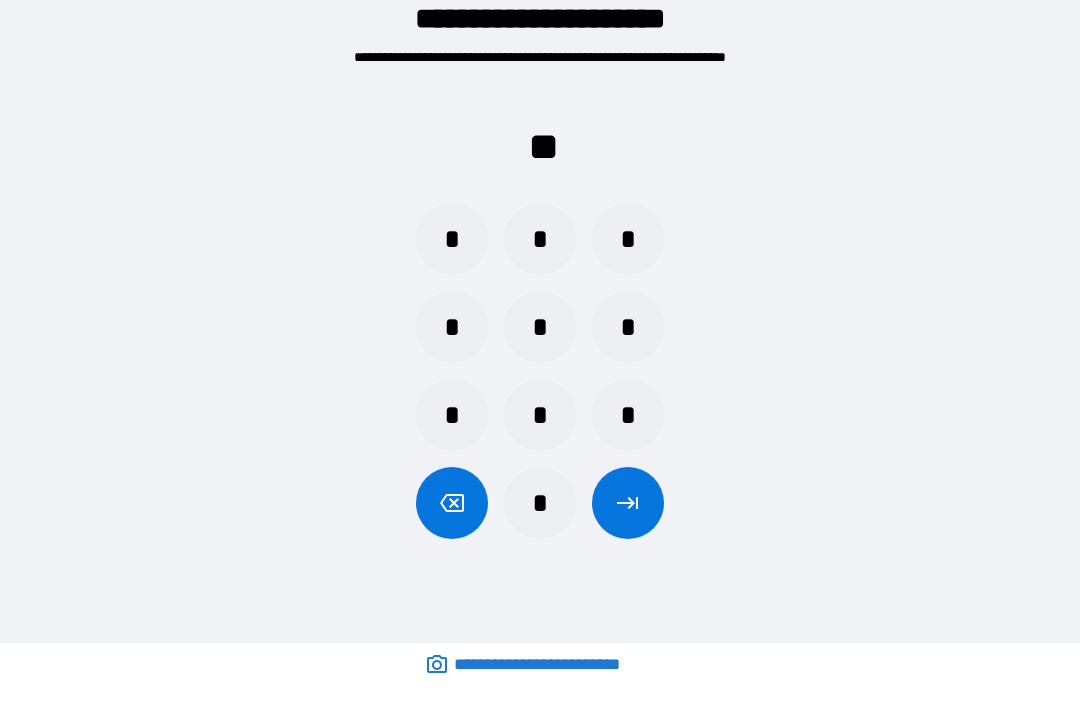 click on "*" at bounding box center [628, 327] 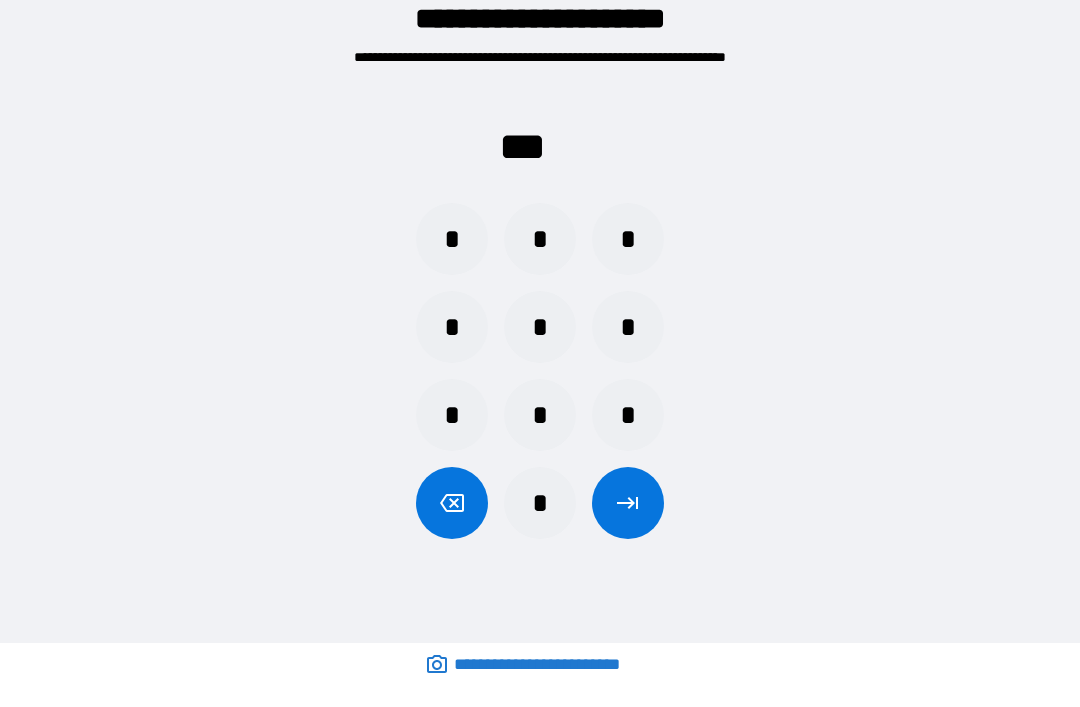 click on "*" at bounding box center [452, 239] 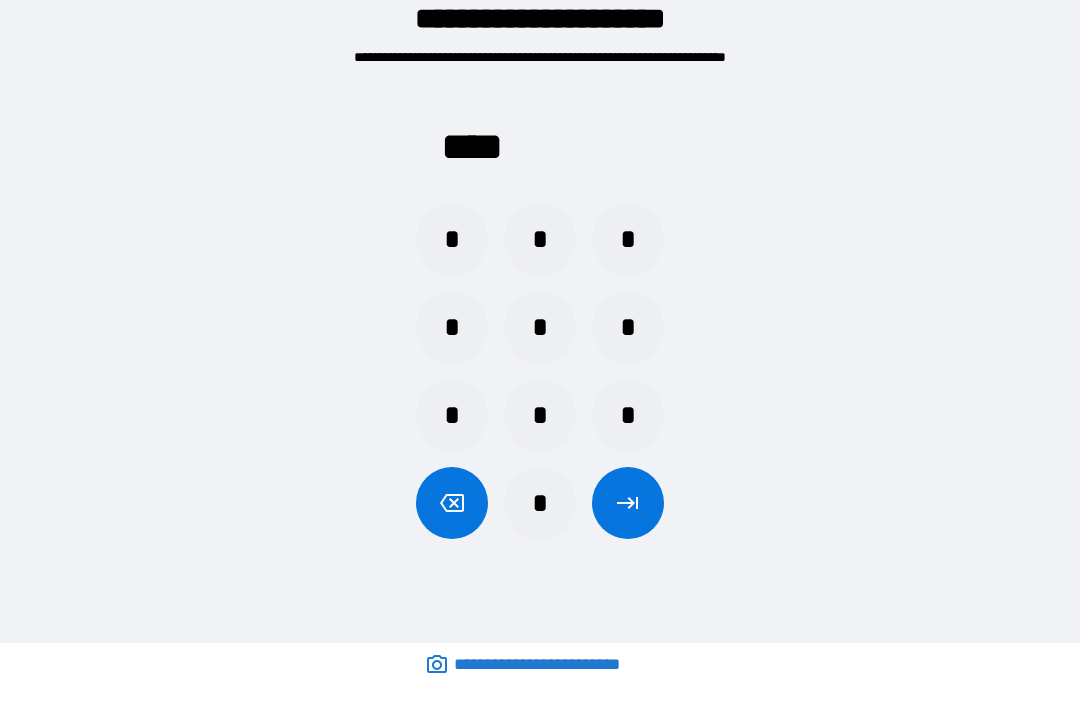 click at bounding box center (628, 503) 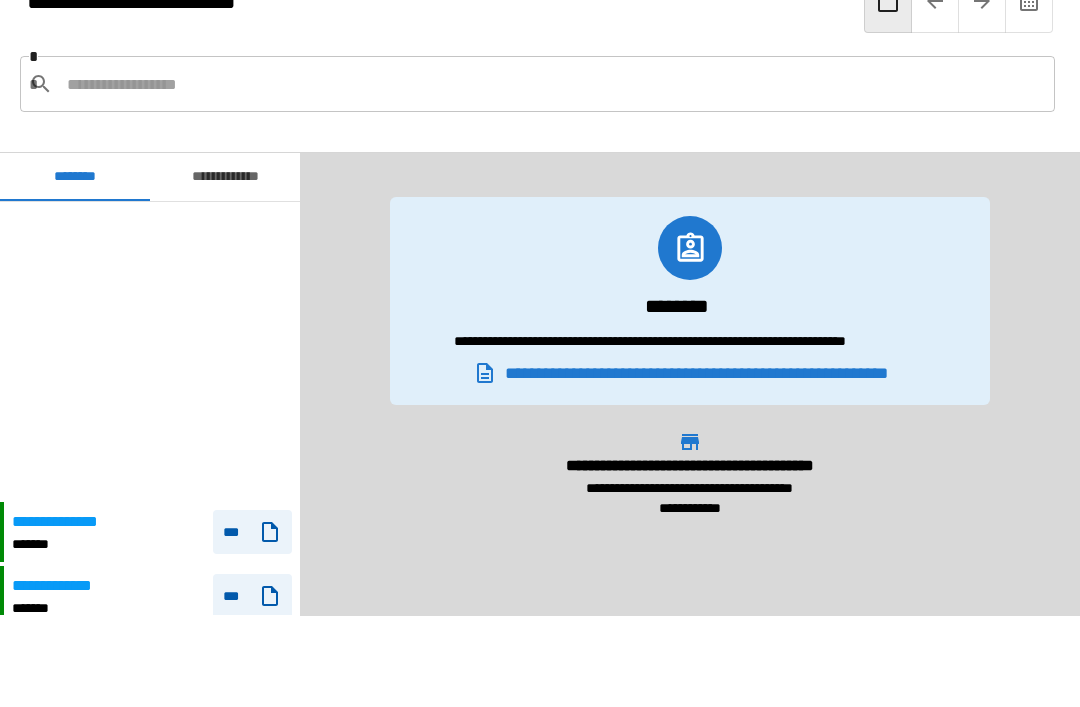 scroll, scrollTop: 300, scrollLeft: 0, axis: vertical 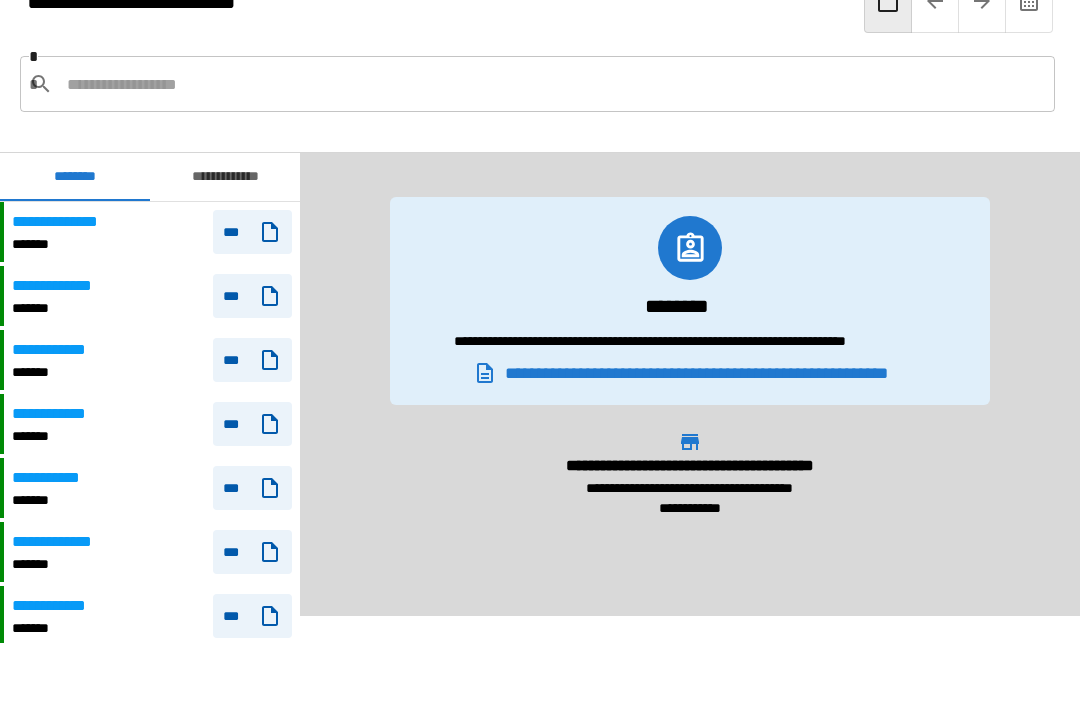 click on "**********" at bounding box center [152, 296] 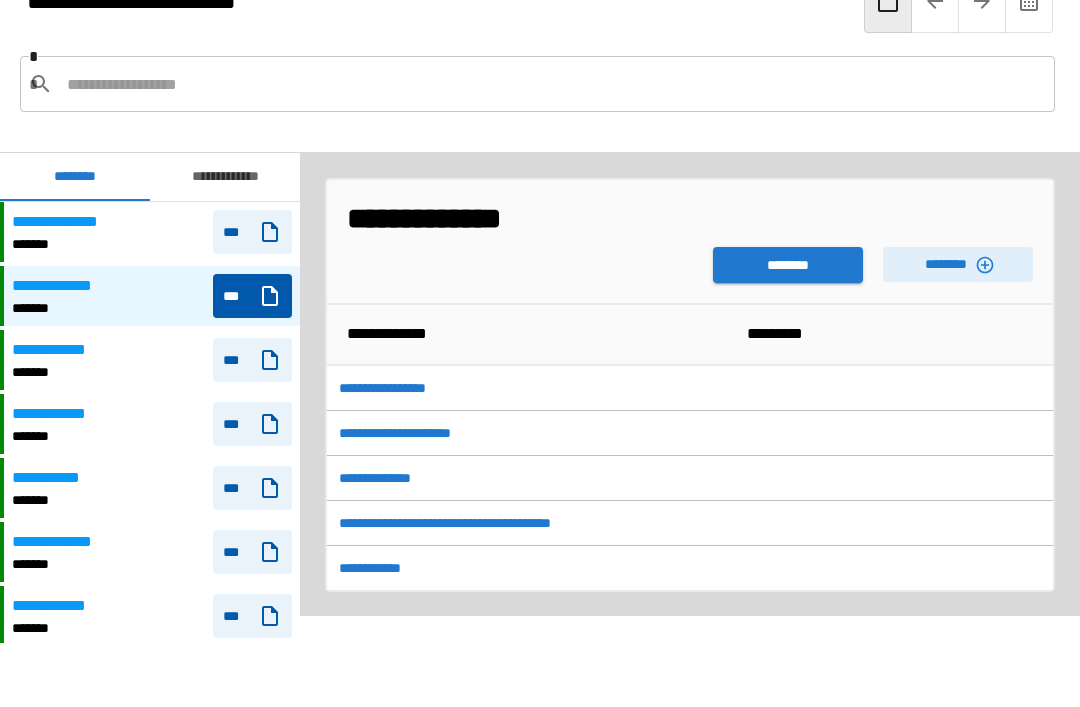 click on "********" at bounding box center [788, 265] 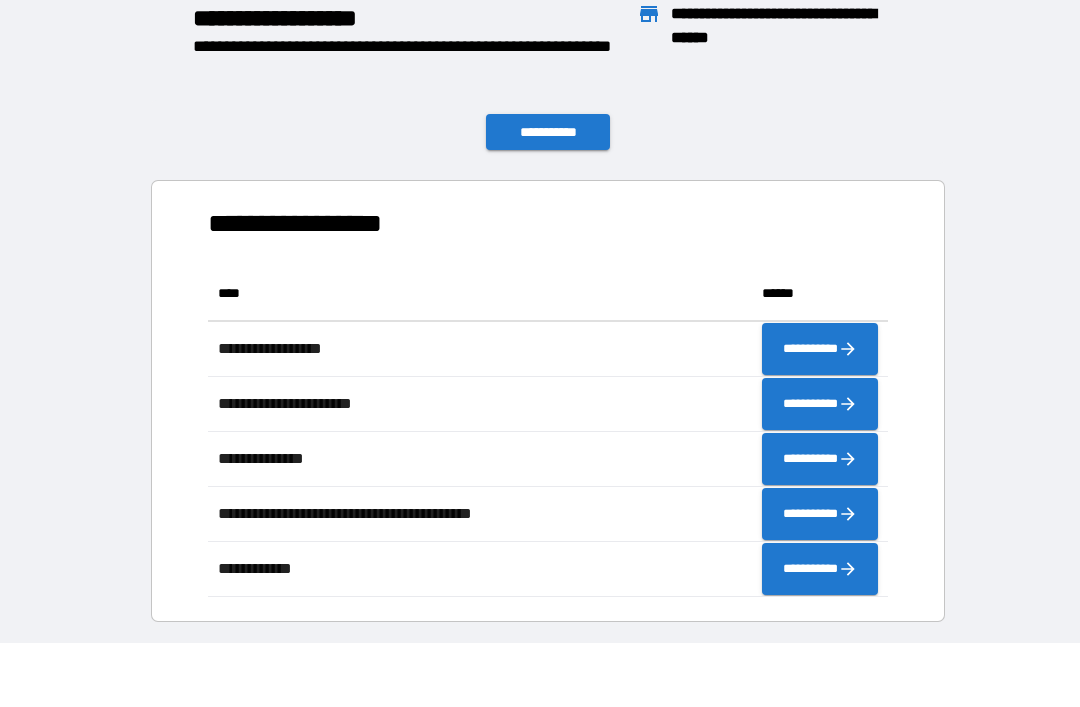scroll, scrollTop: 1, scrollLeft: 1, axis: both 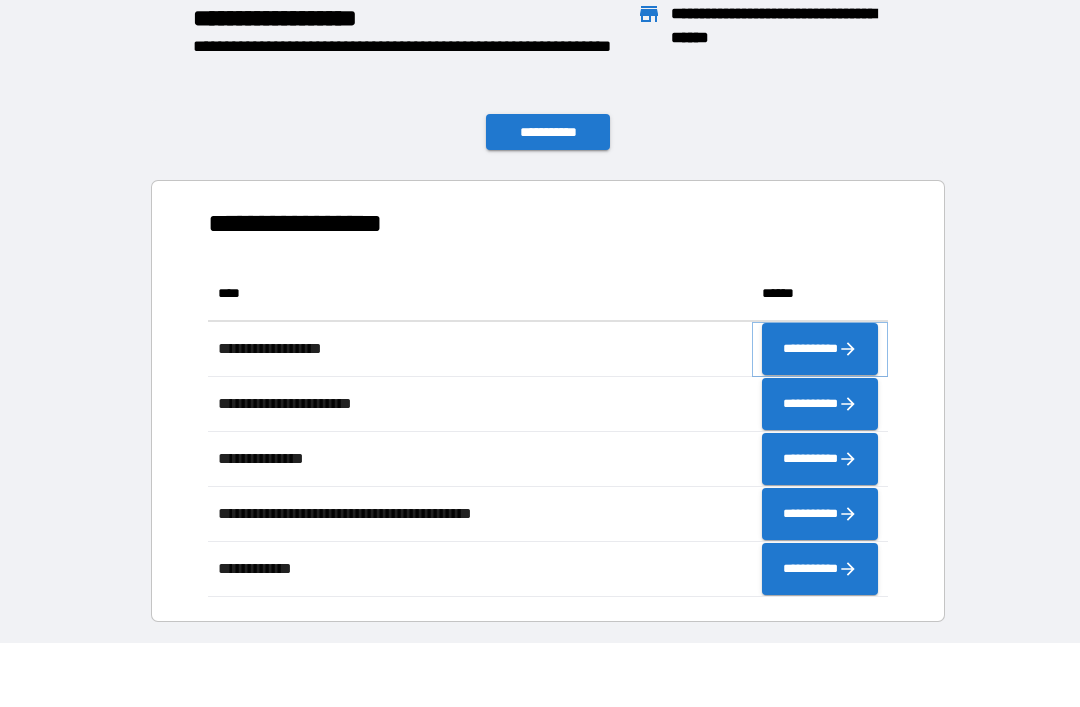 click on "**********" at bounding box center [820, 349] 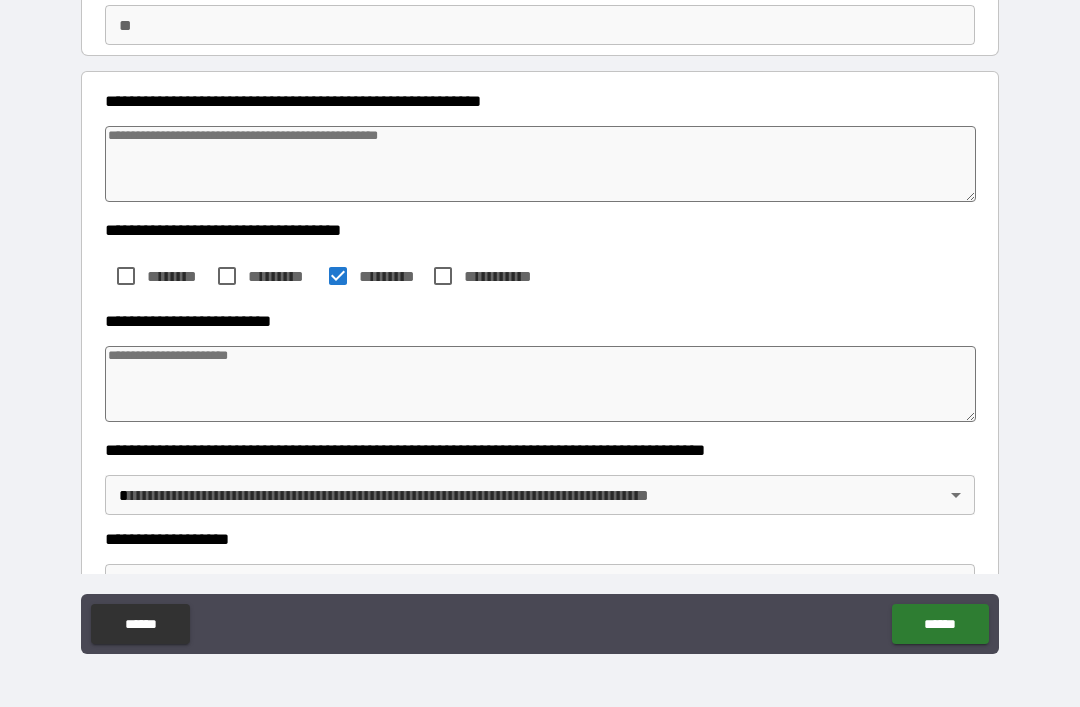 scroll, scrollTop: 191, scrollLeft: 0, axis: vertical 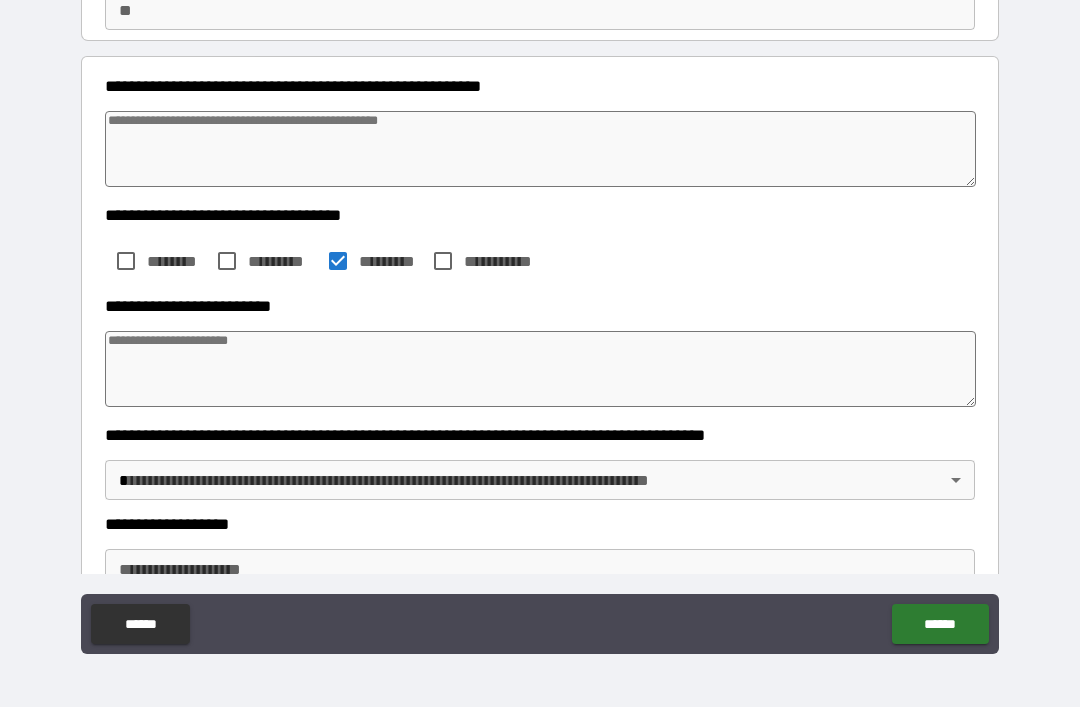 click at bounding box center (540, 369) 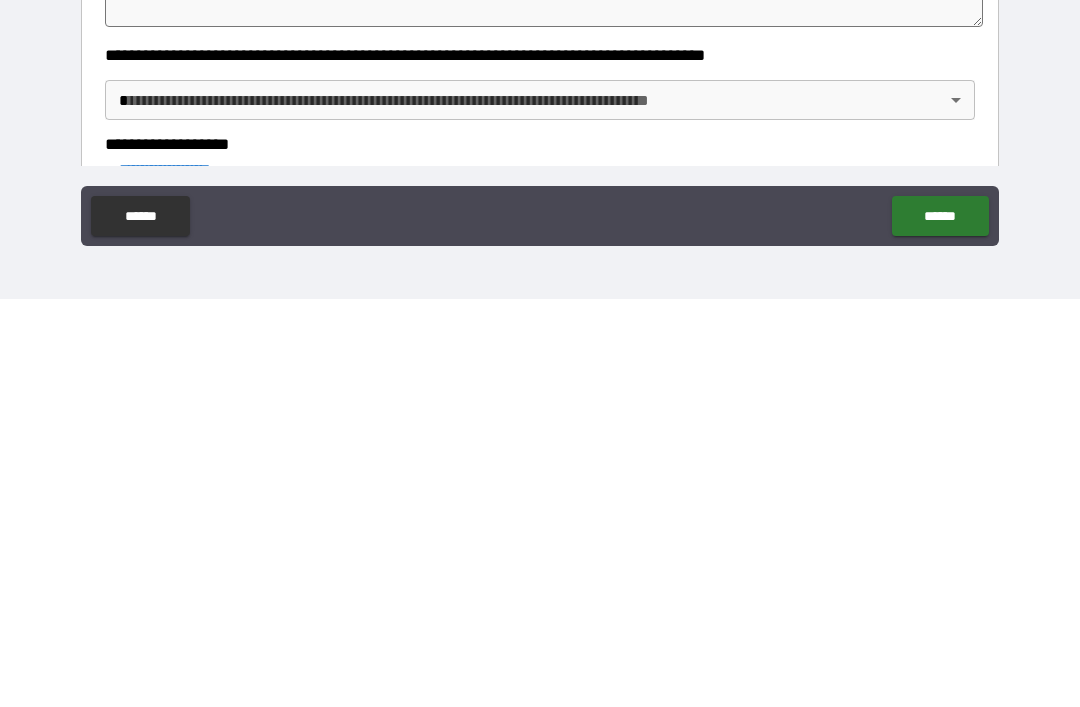scroll, scrollTop: 137, scrollLeft: 0, axis: vertical 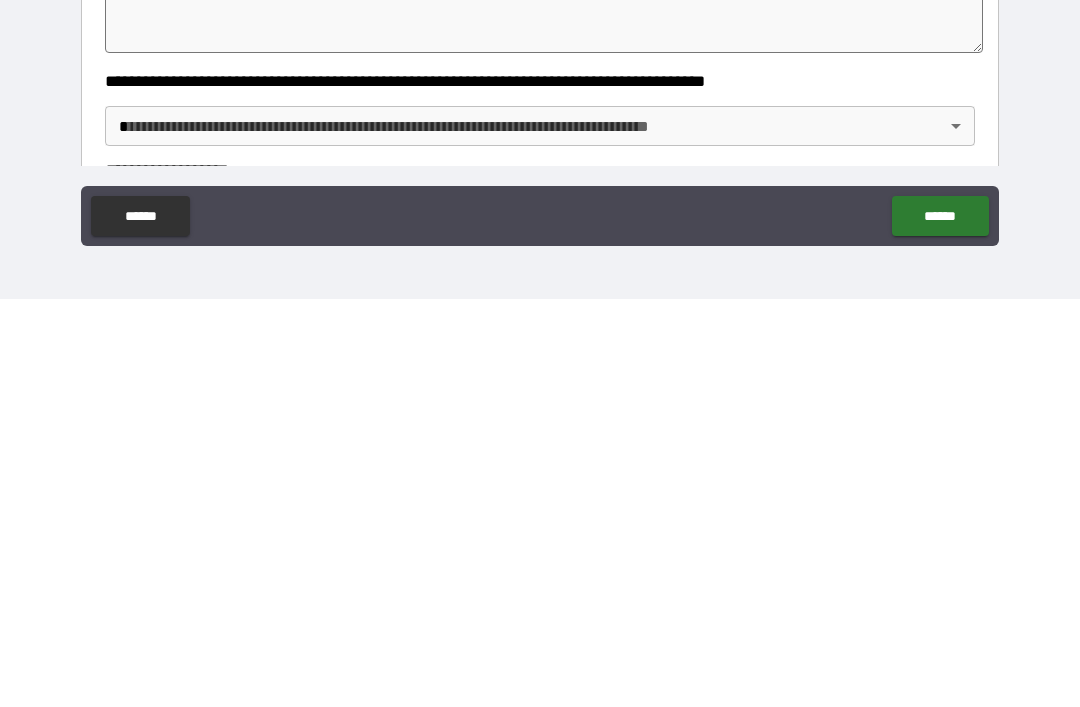 click on "**********" at bounding box center [540, 321] 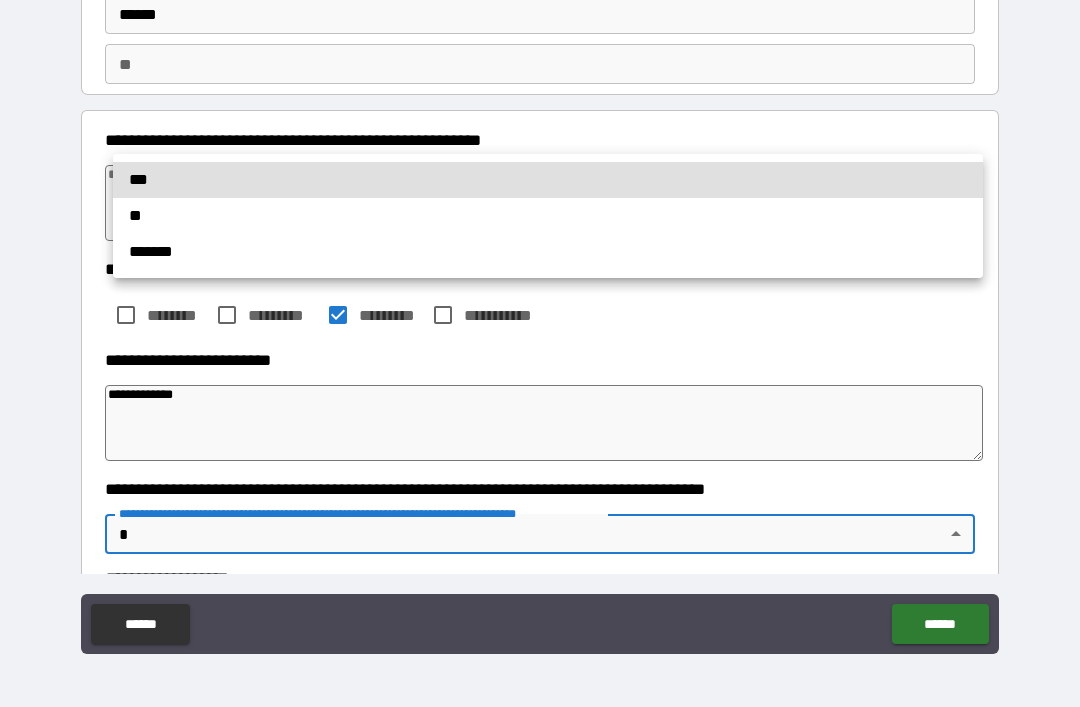 click at bounding box center (540, 353) 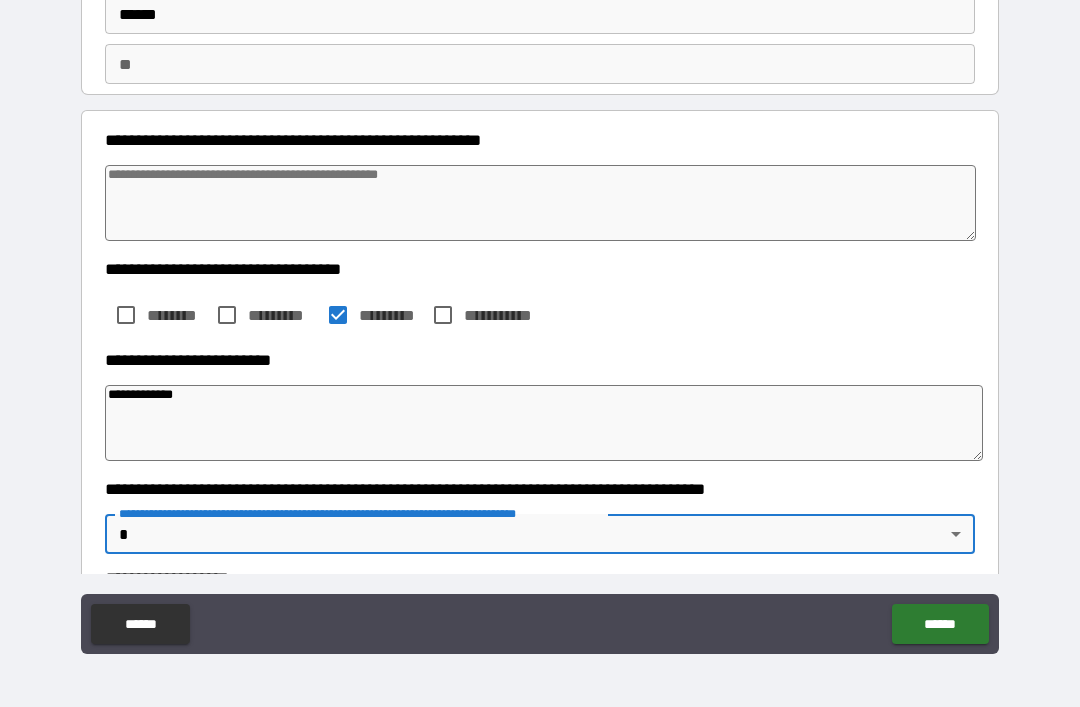 click on "**********" at bounding box center [540, 321] 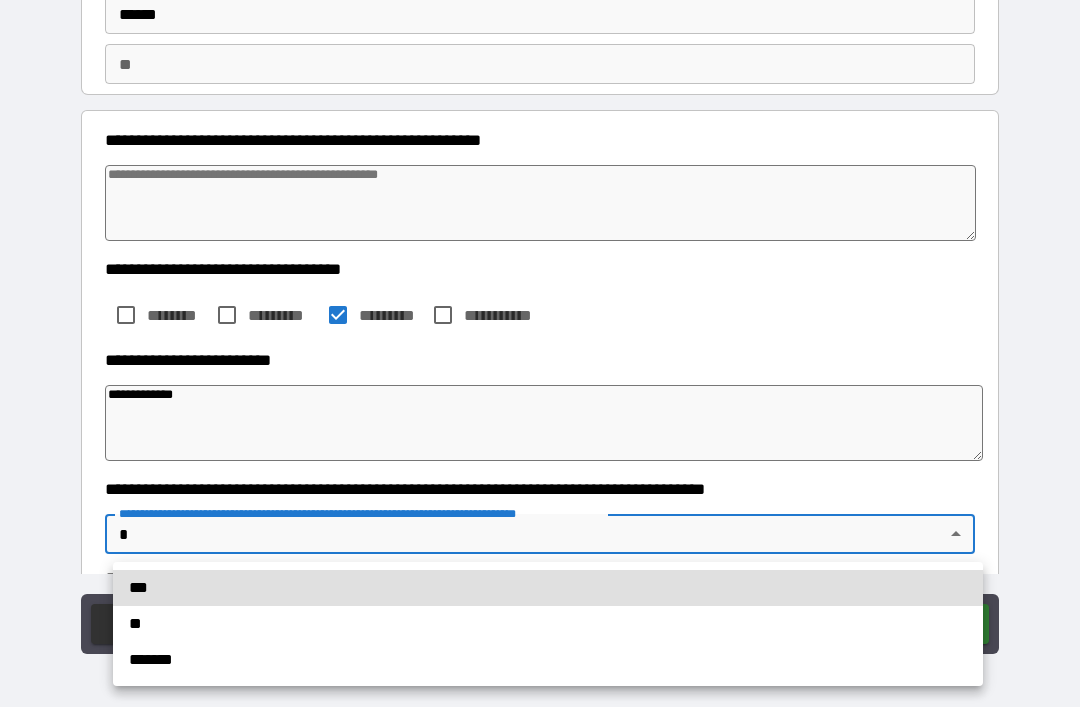 click on "**" at bounding box center (548, 624) 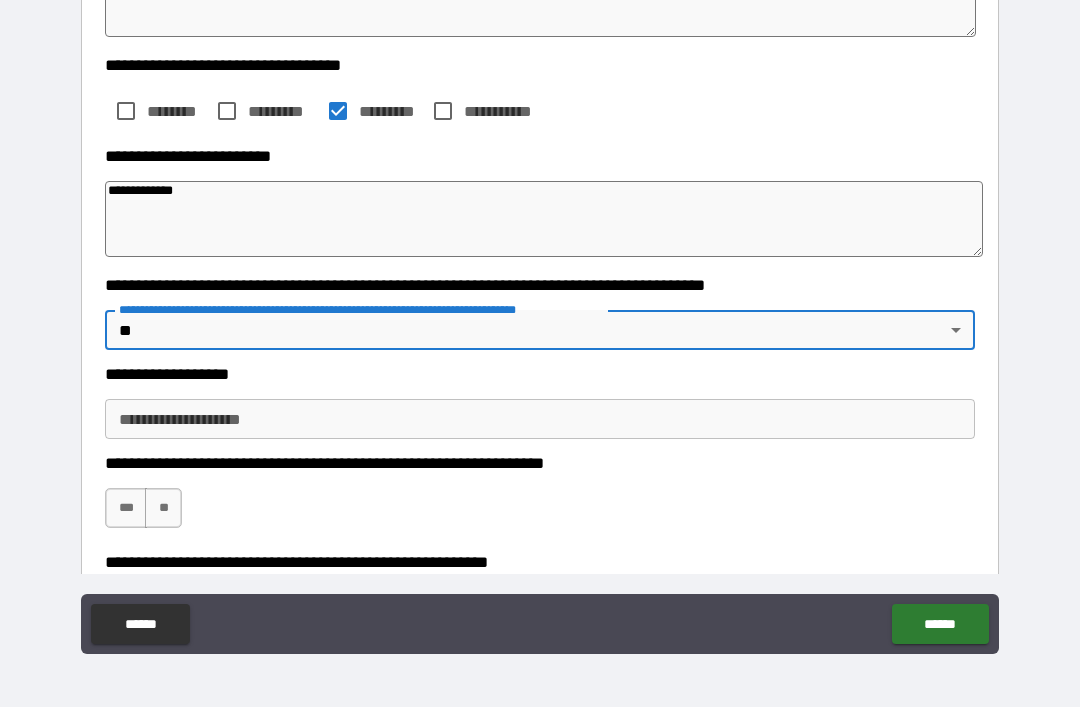 scroll, scrollTop: 343, scrollLeft: 0, axis: vertical 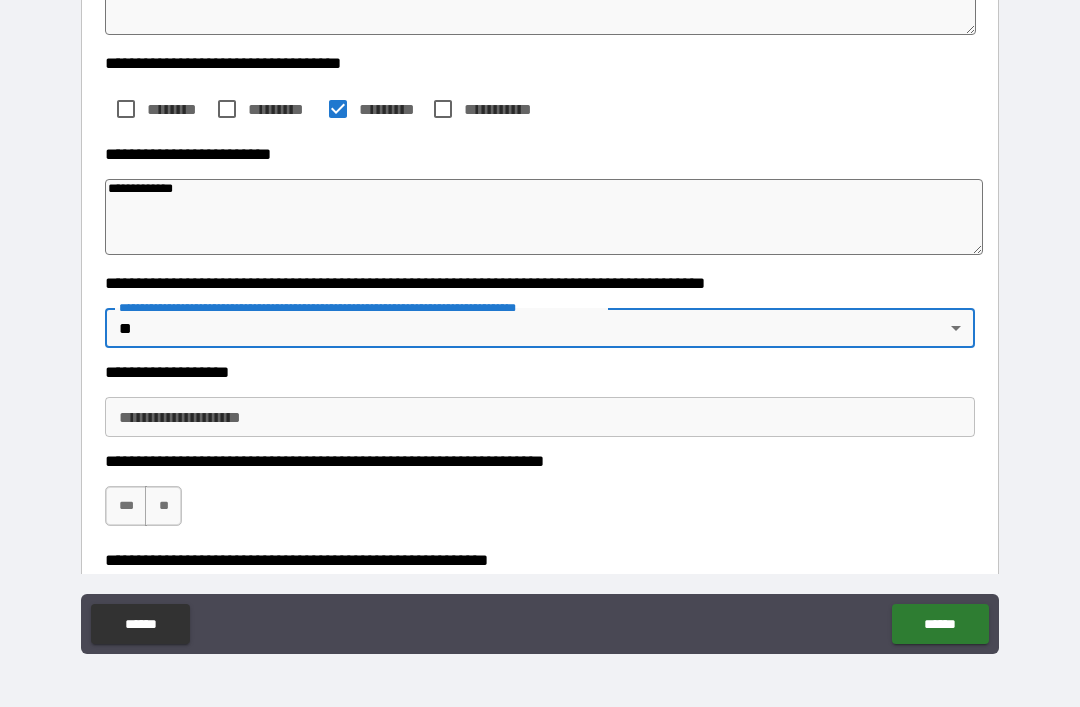 click on "**********" at bounding box center (540, 417) 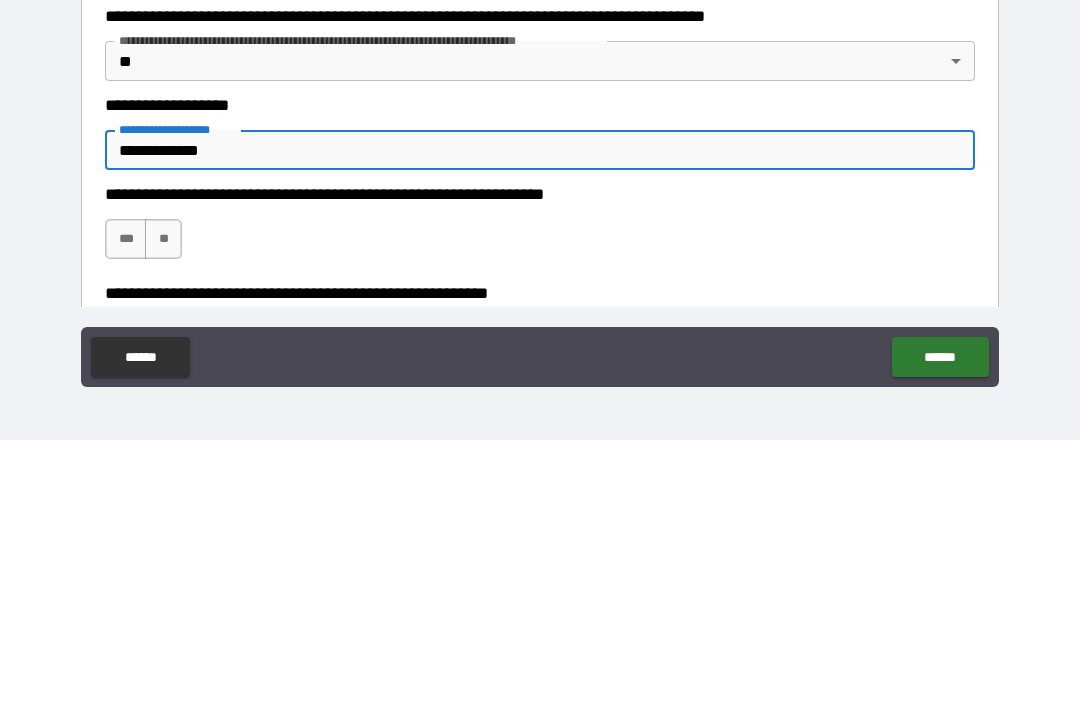 click on "***" at bounding box center [126, 506] 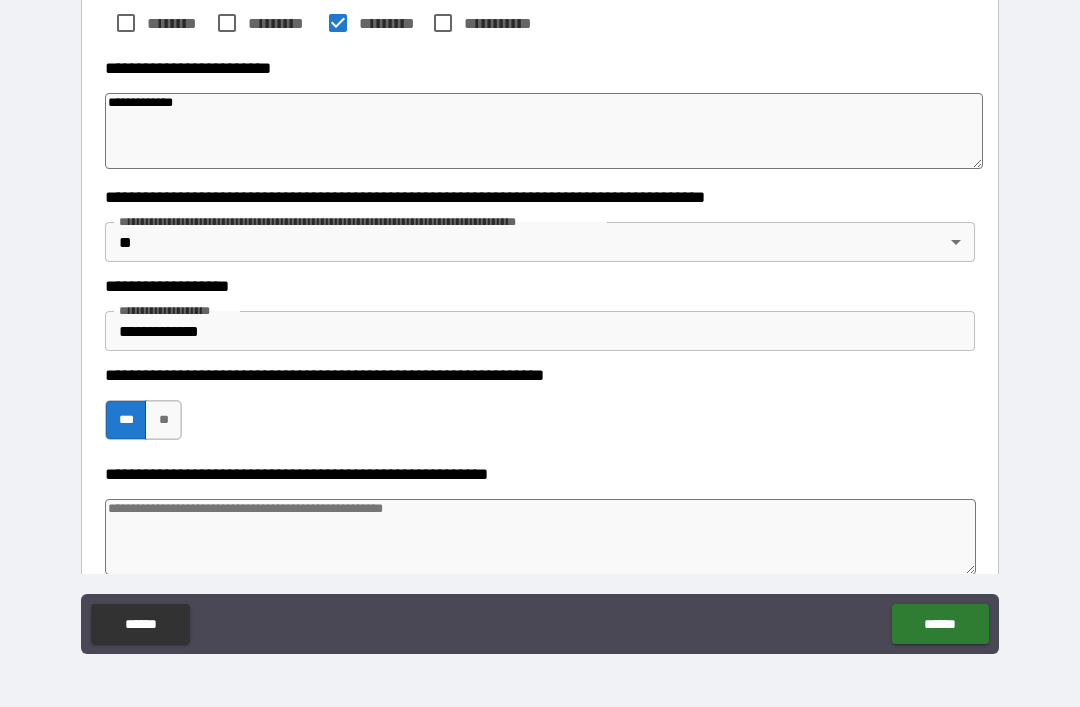 scroll, scrollTop: 434, scrollLeft: 0, axis: vertical 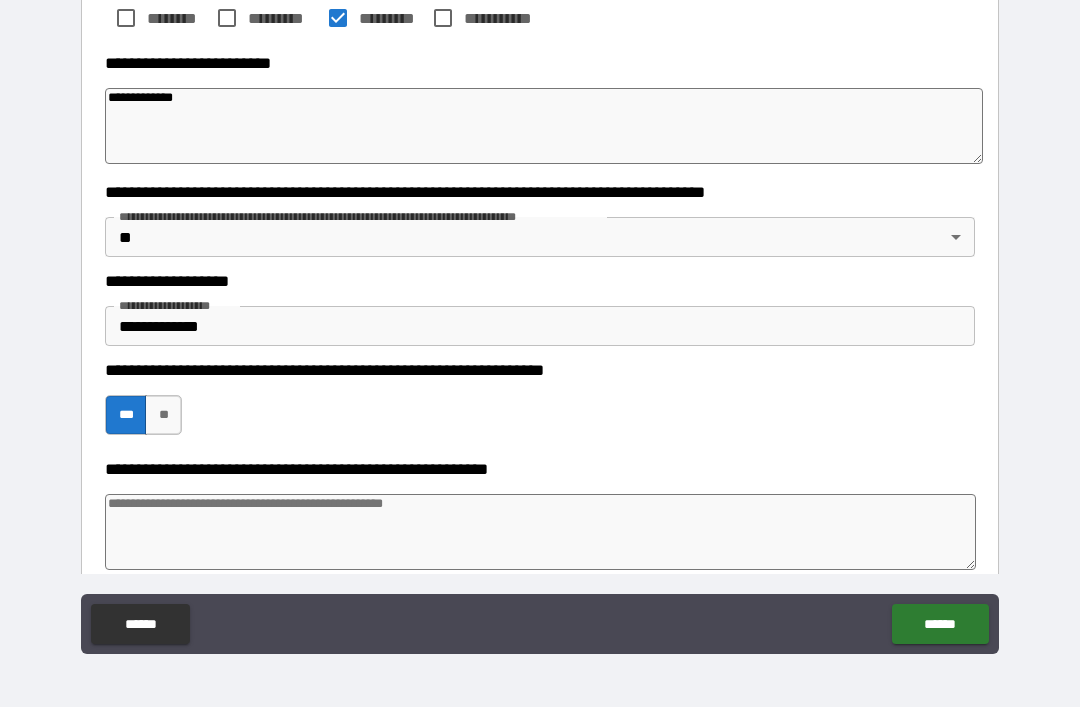 click on "******" at bounding box center (940, 624) 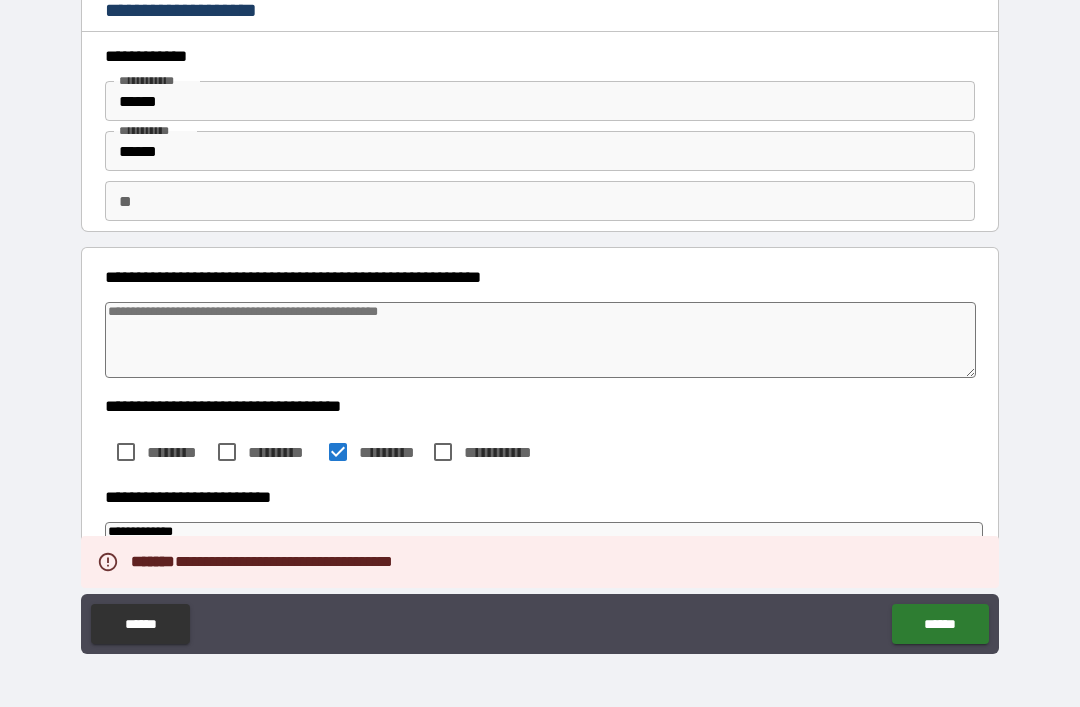 scroll, scrollTop: 0, scrollLeft: 0, axis: both 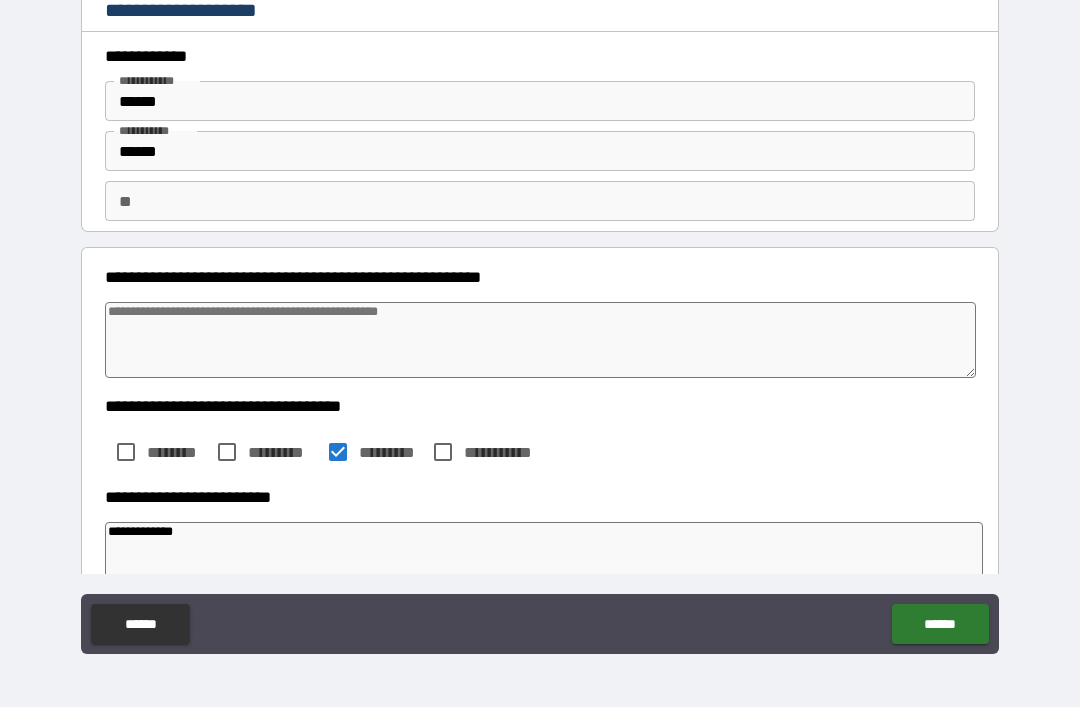 click at bounding box center (540, 340) 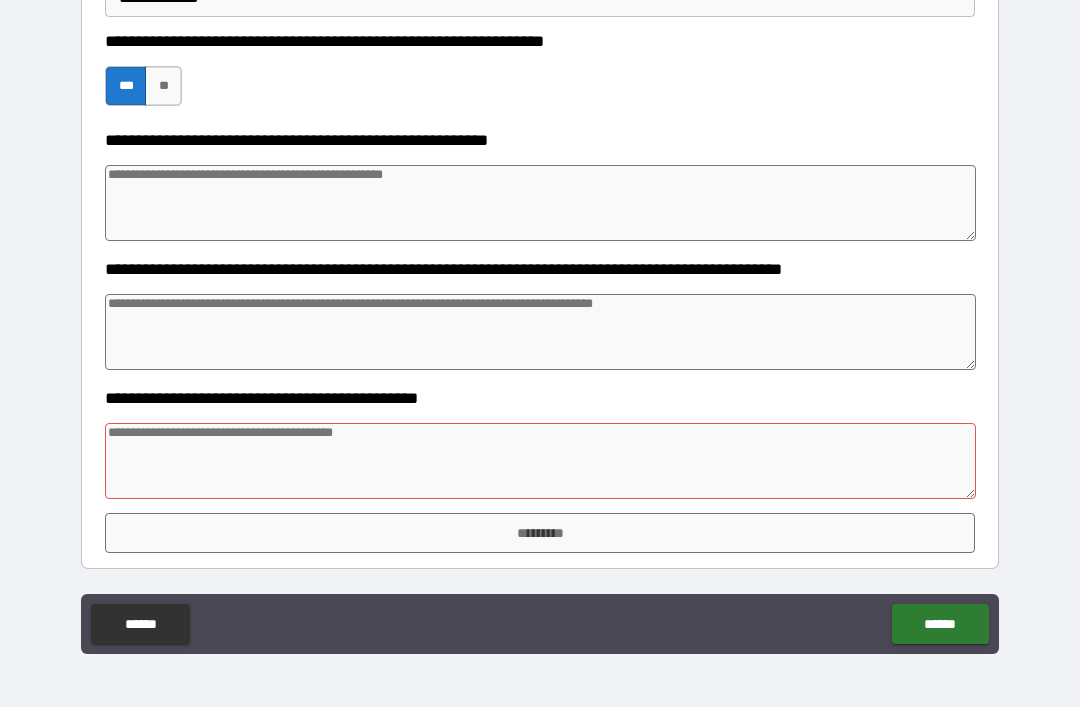 scroll, scrollTop: 763, scrollLeft: 0, axis: vertical 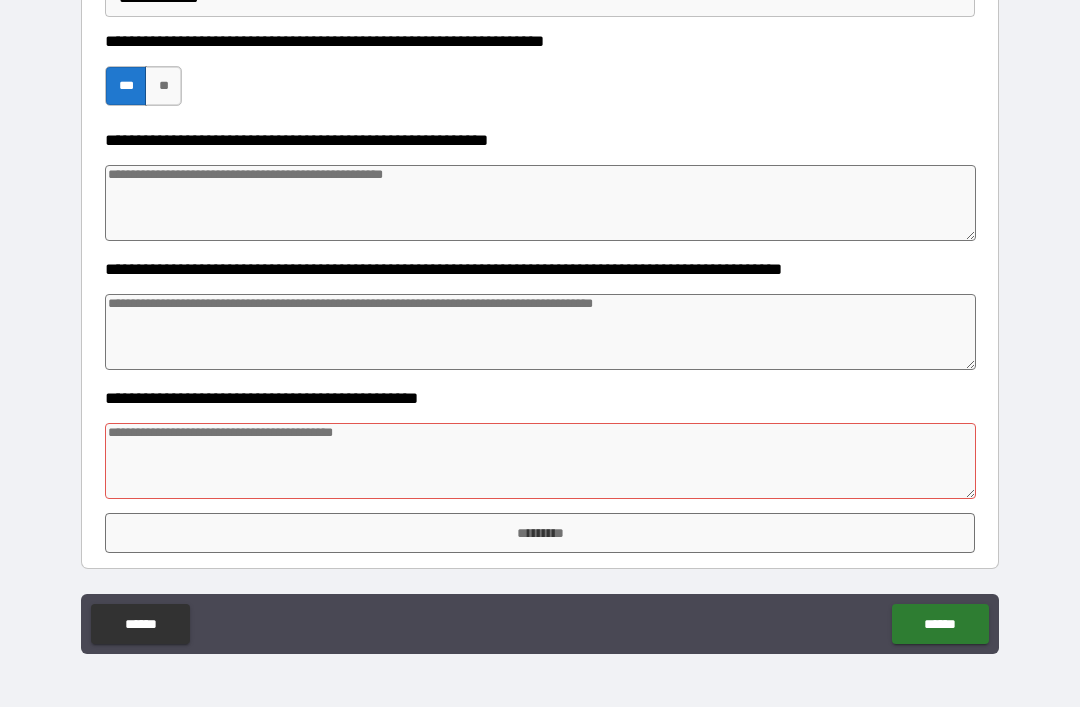 click at bounding box center [540, 461] 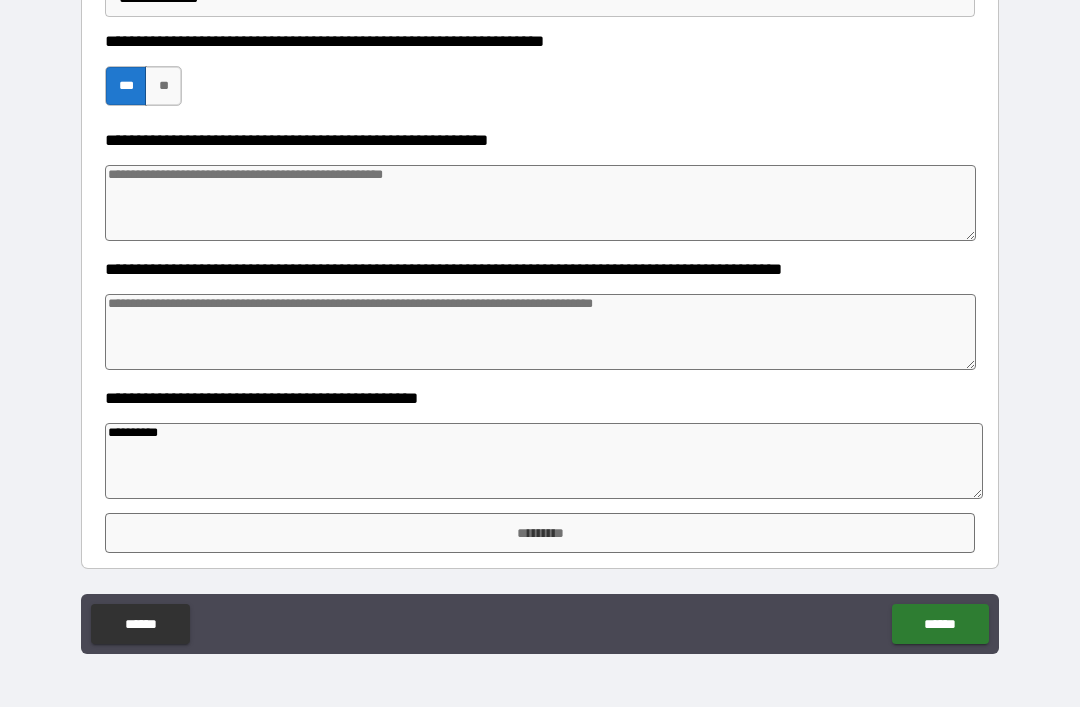 click on "*********" at bounding box center (540, 533) 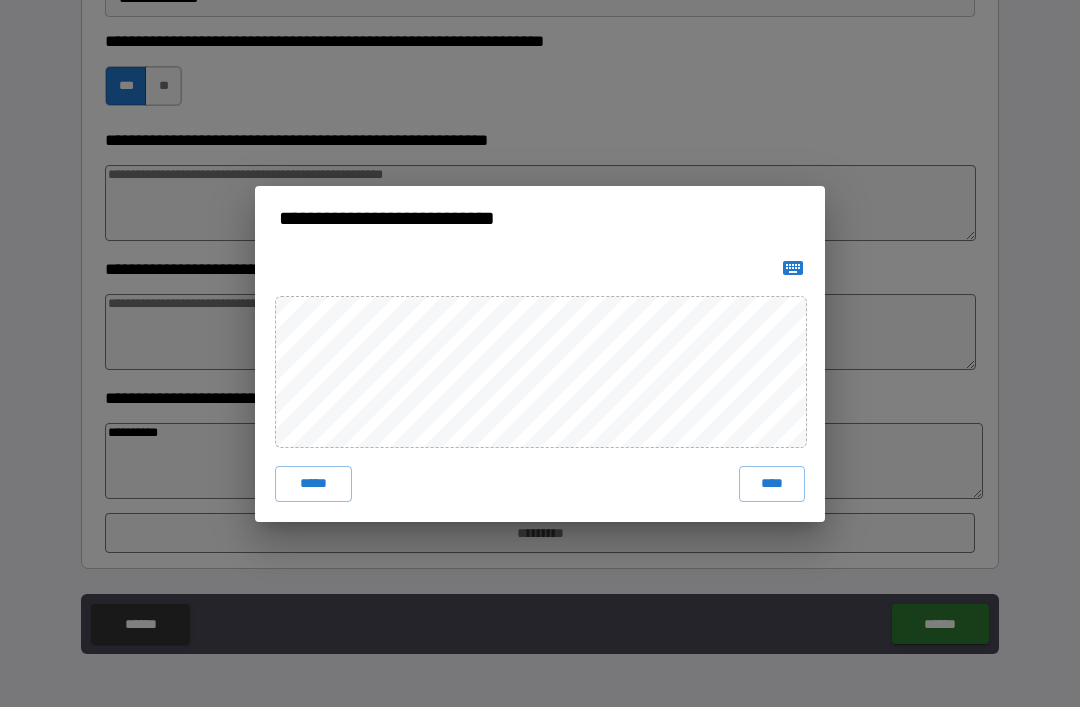 click on "****" at bounding box center [772, 484] 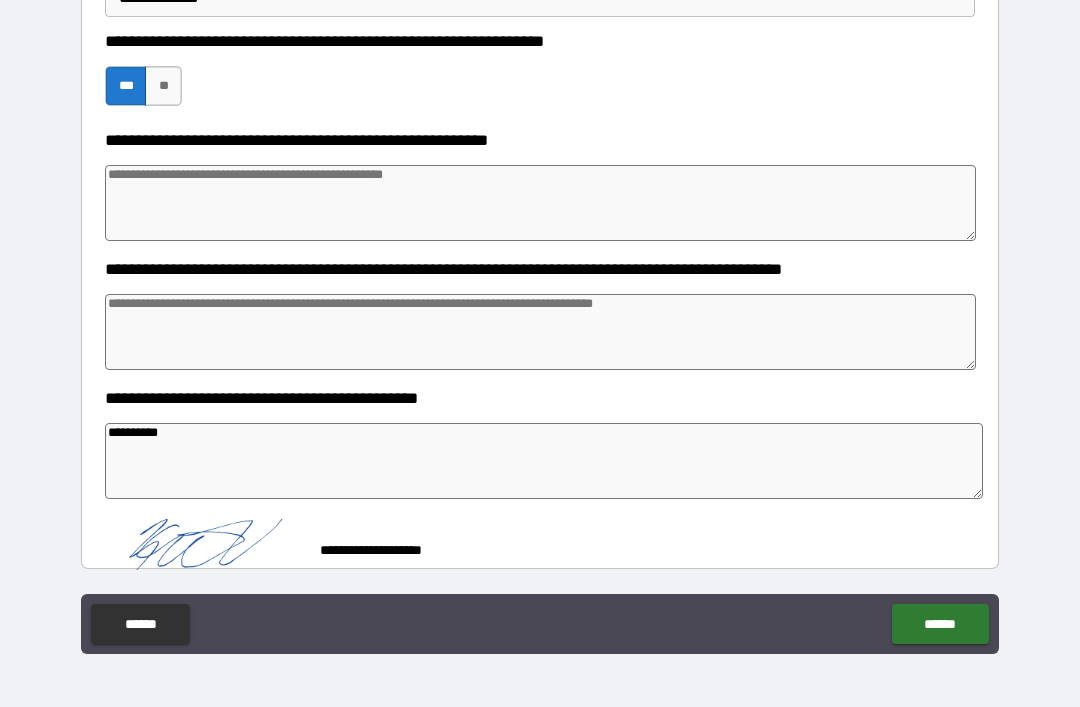 scroll, scrollTop: 753, scrollLeft: 0, axis: vertical 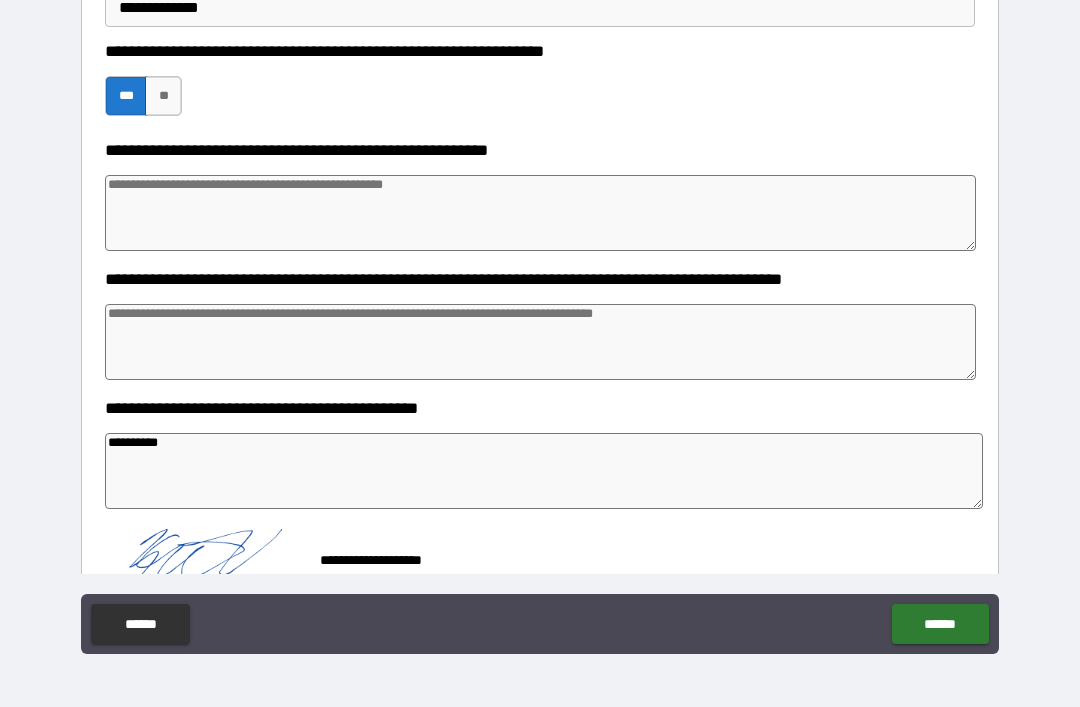 click on "******" at bounding box center (940, 624) 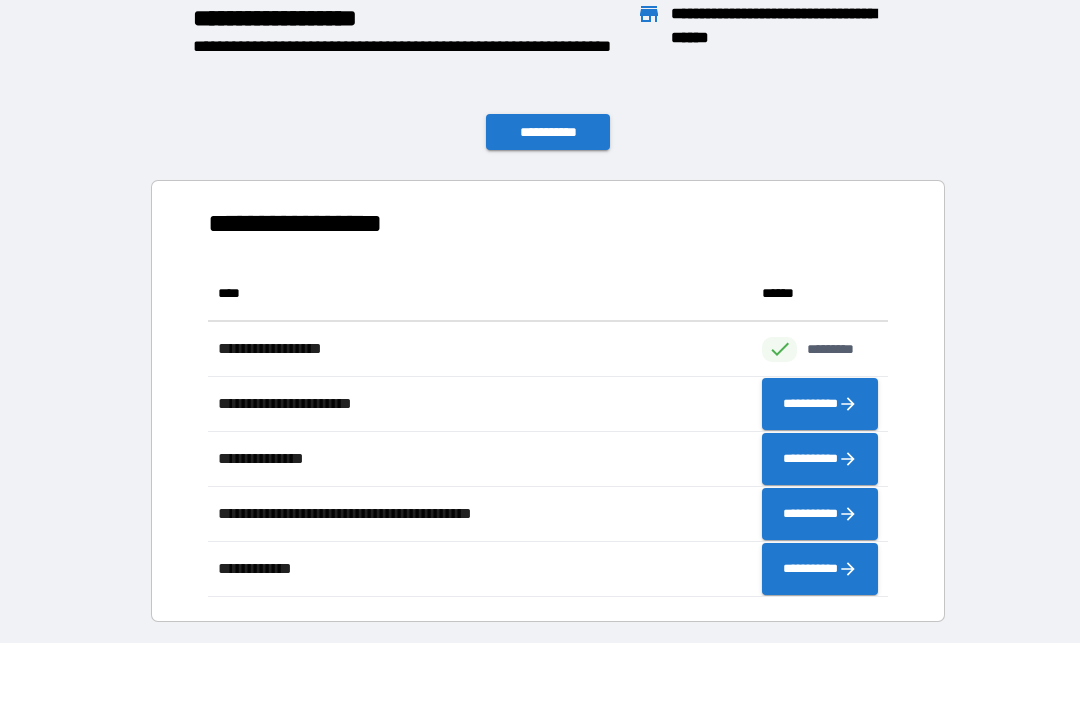 scroll, scrollTop: 1, scrollLeft: 1, axis: both 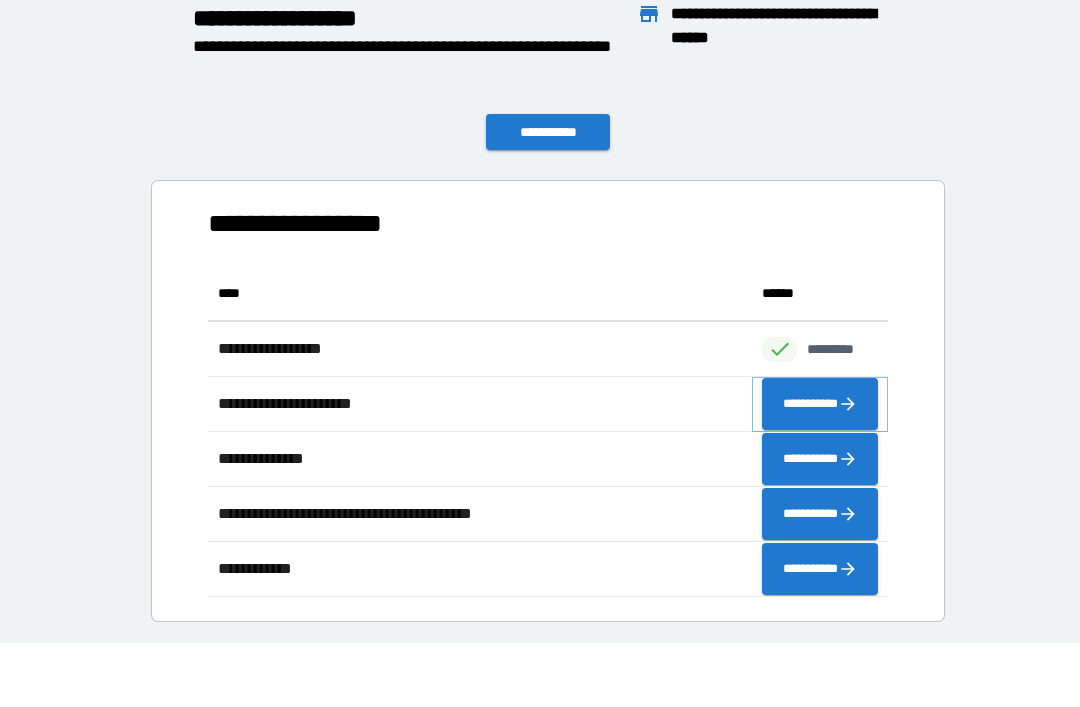 click on "**********" at bounding box center [820, 404] 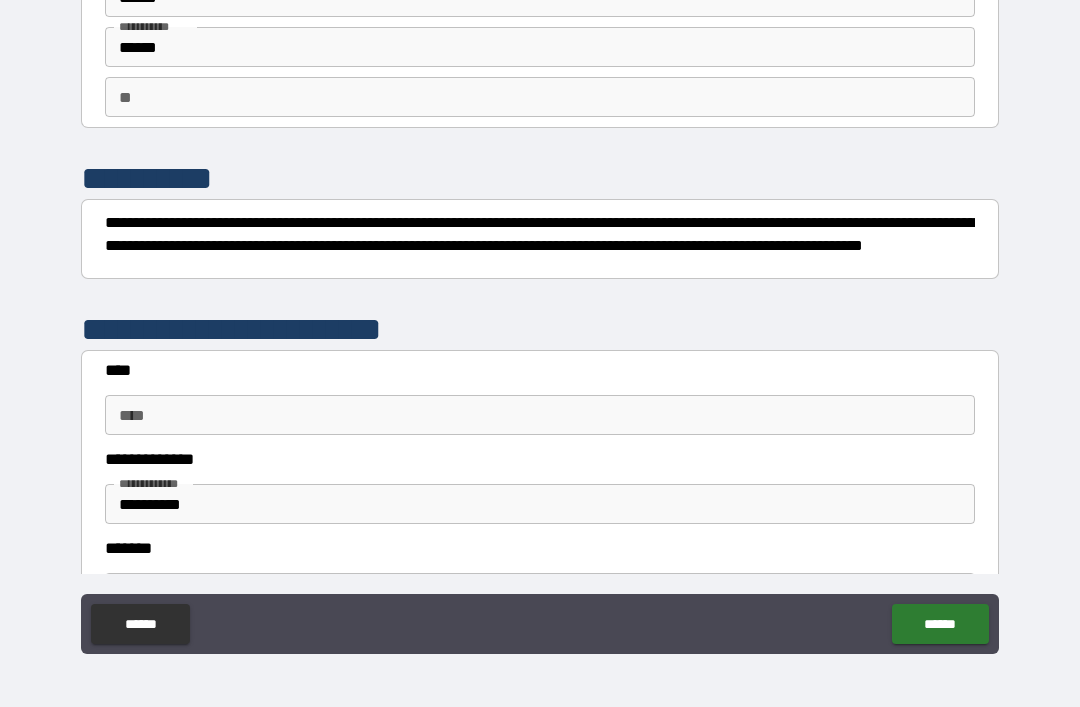 scroll, scrollTop: 127, scrollLeft: 0, axis: vertical 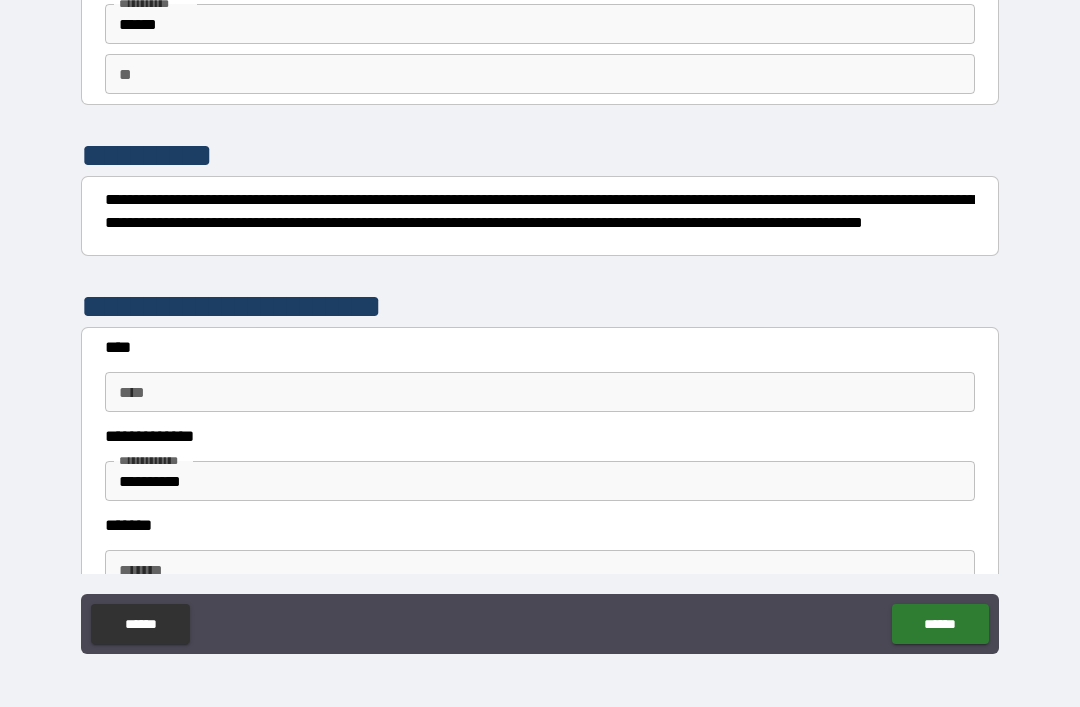 click on "****" at bounding box center (540, 392) 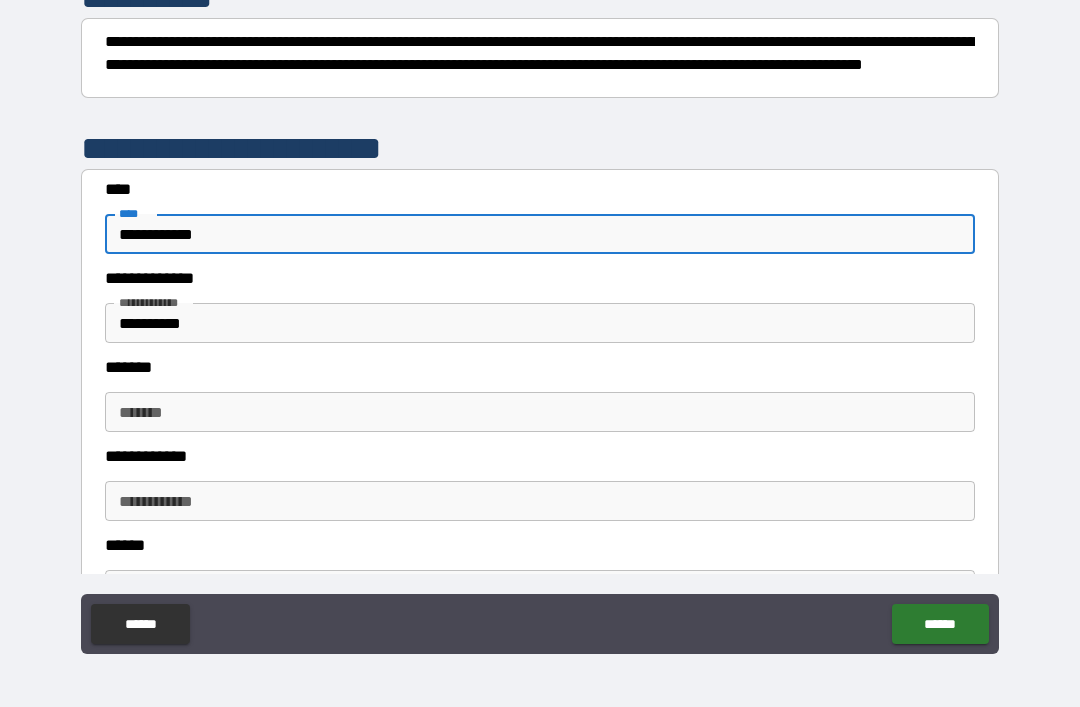 scroll, scrollTop: 295, scrollLeft: 0, axis: vertical 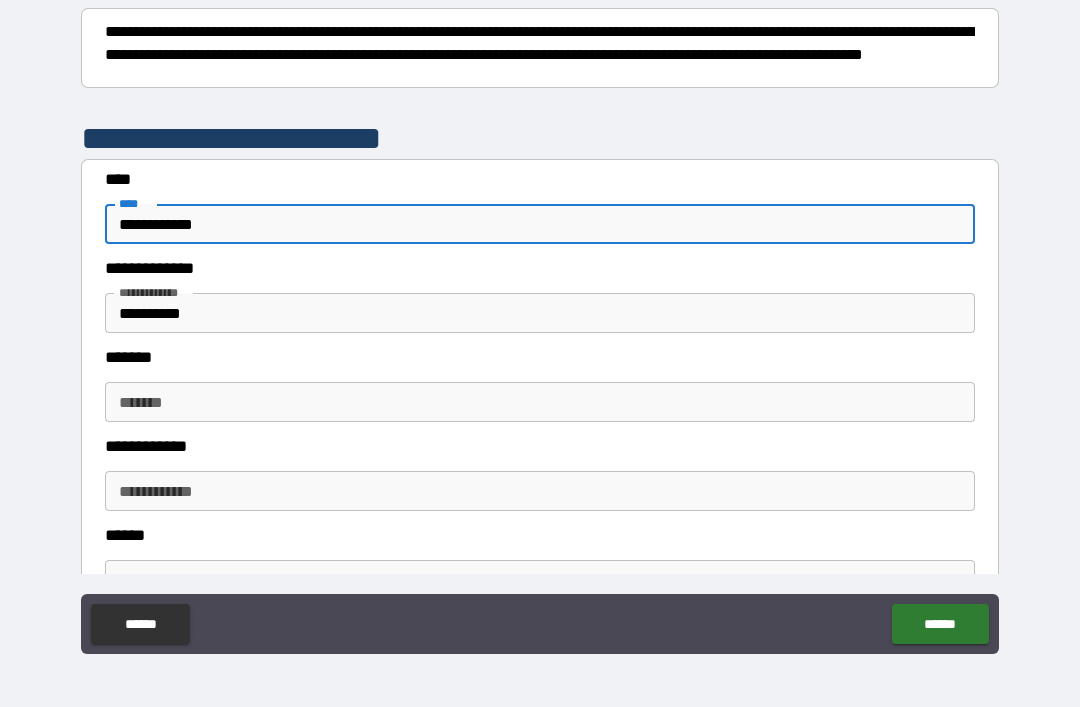 click on "**********" at bounding box center [540, 313] 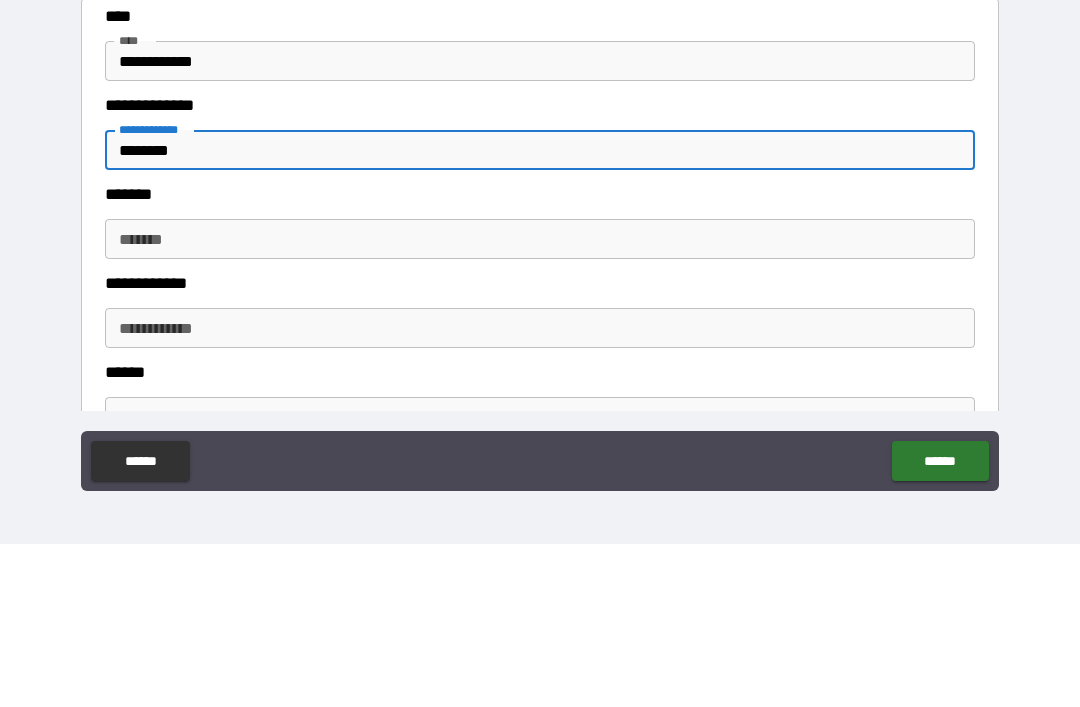 click on "*******" at bounding box center (540, 402) 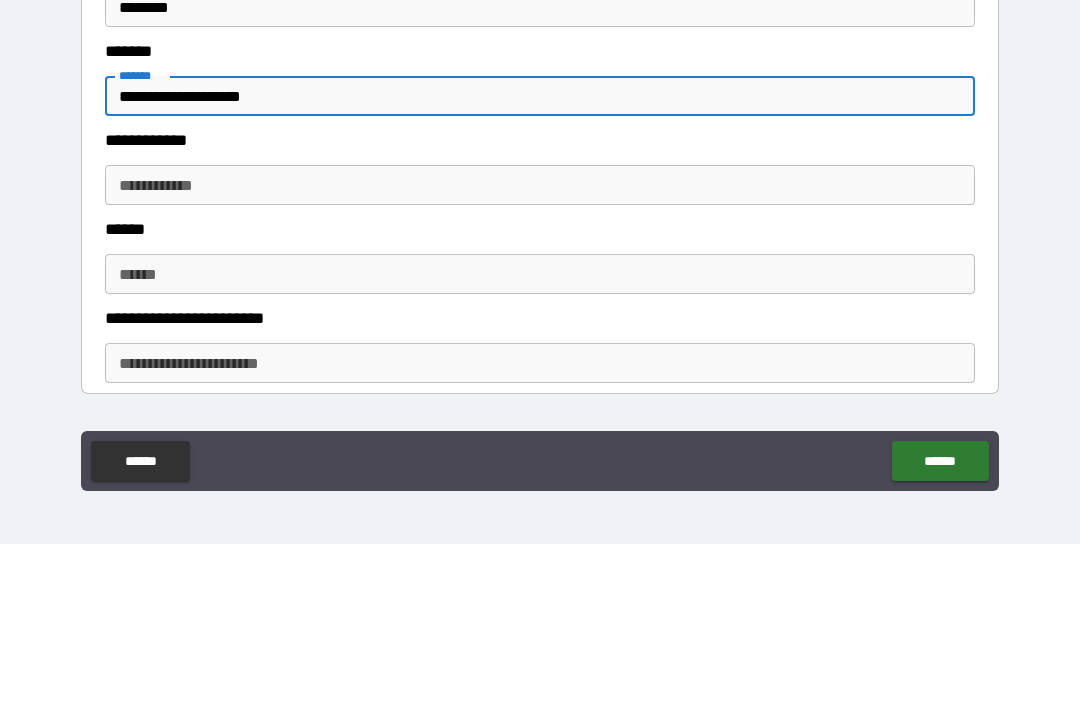 scroll, scrollTop: 442, scrollLeft: 0, axis: vertical 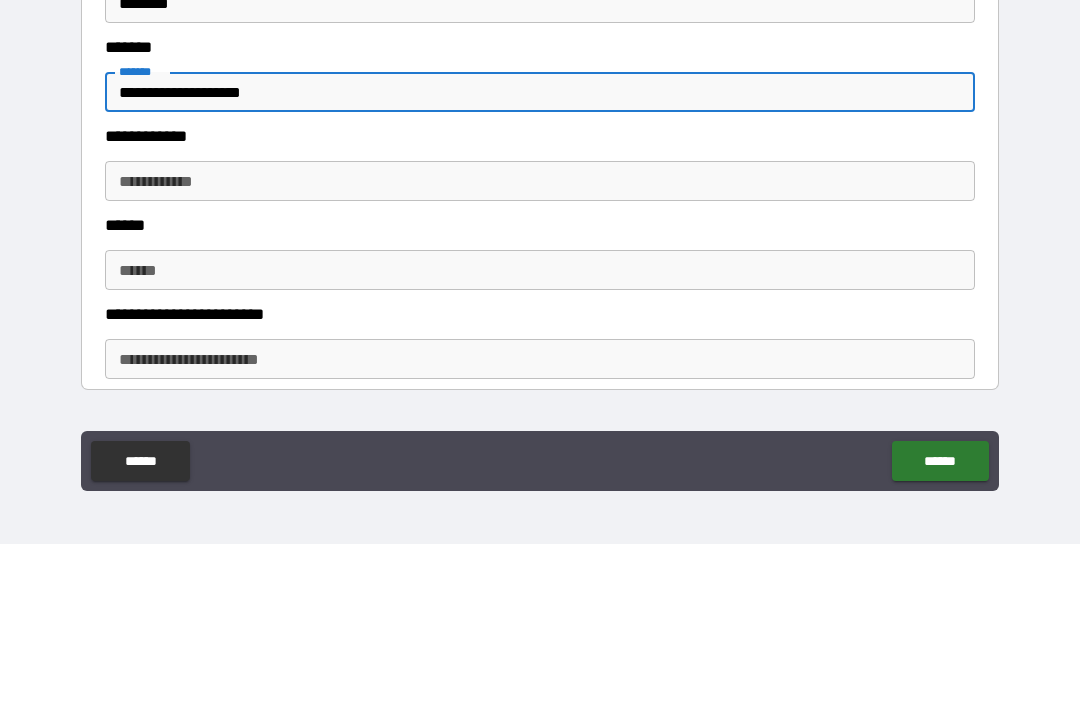click on "**********" at bounding box center [540, 344] 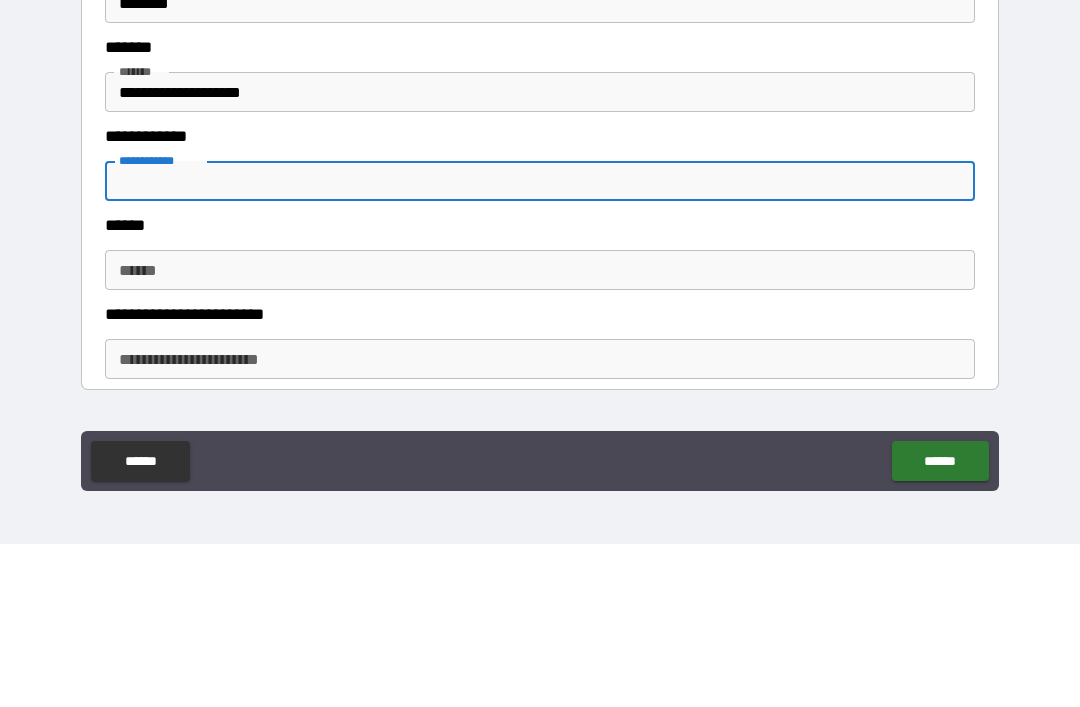 click on "**********" at bounding box center (540, 255) 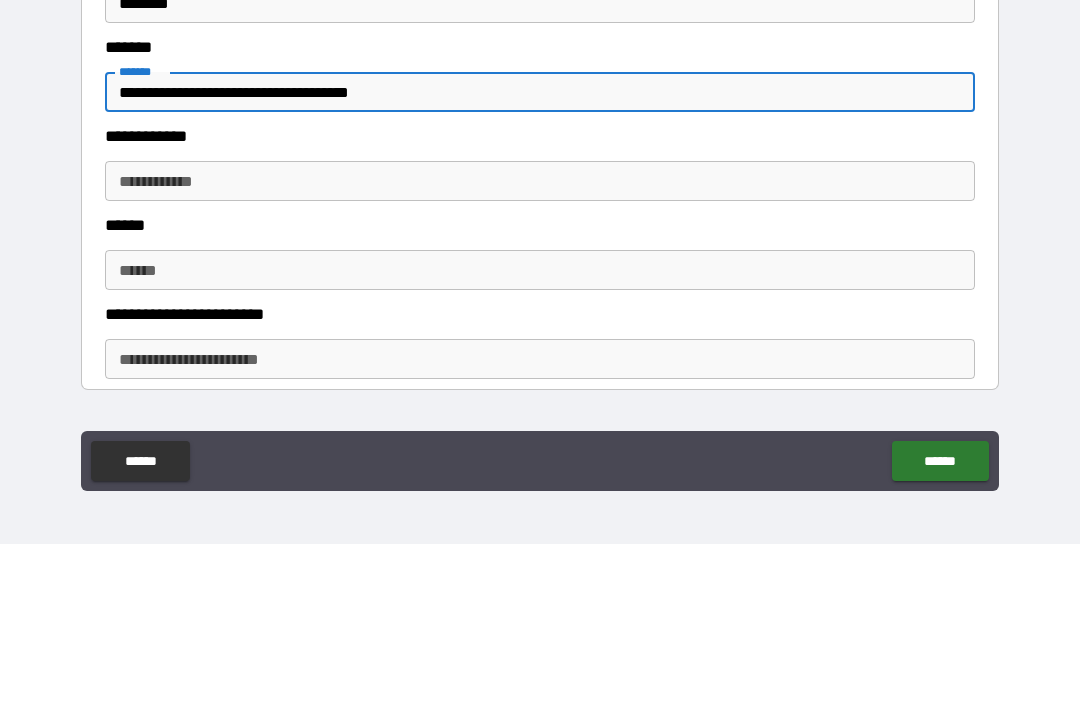click on "**********" at bounding box center [540, 344] 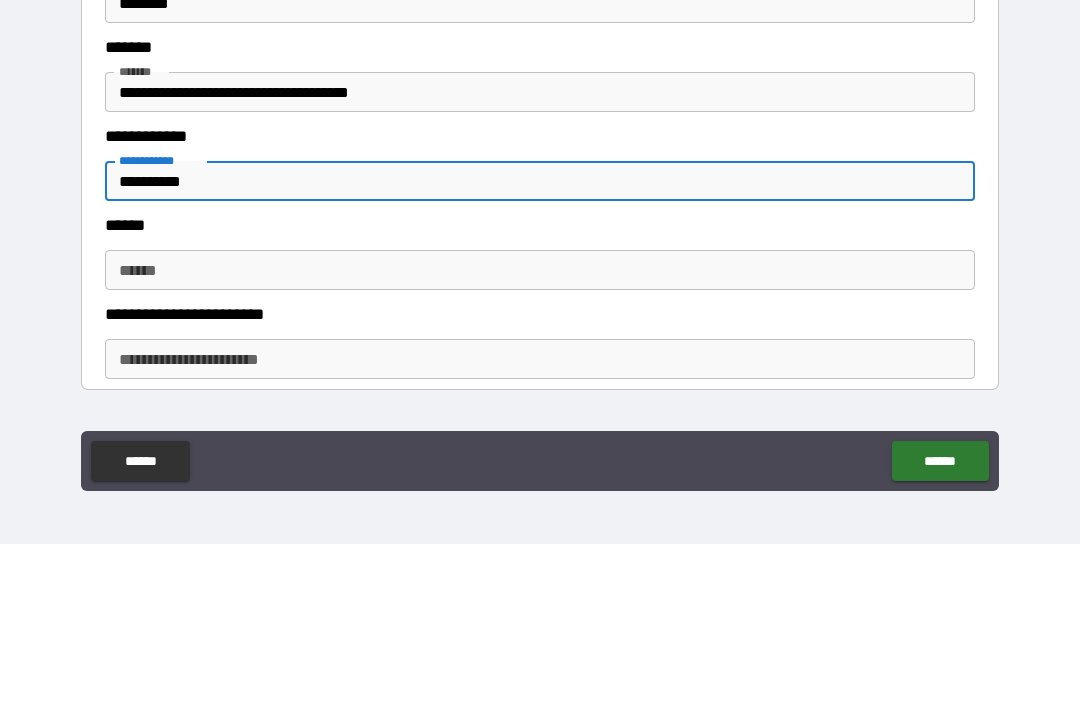 click on "****** ******" at bounding box center (540, 433) 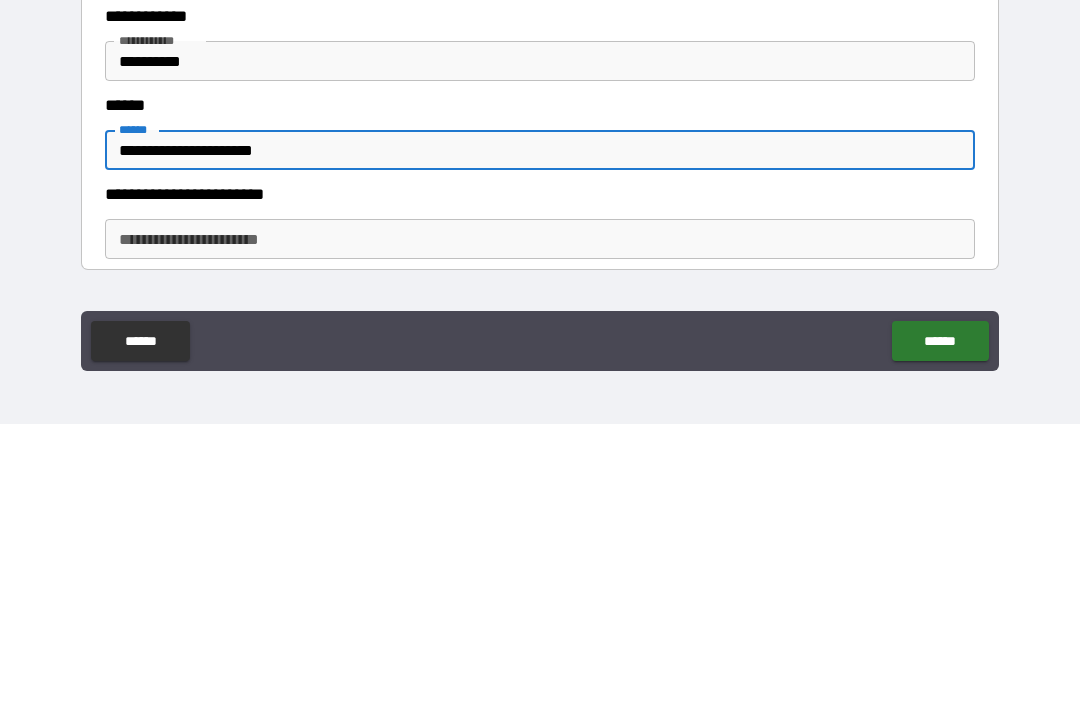 click on "**********" at bounding box center (540, 522) 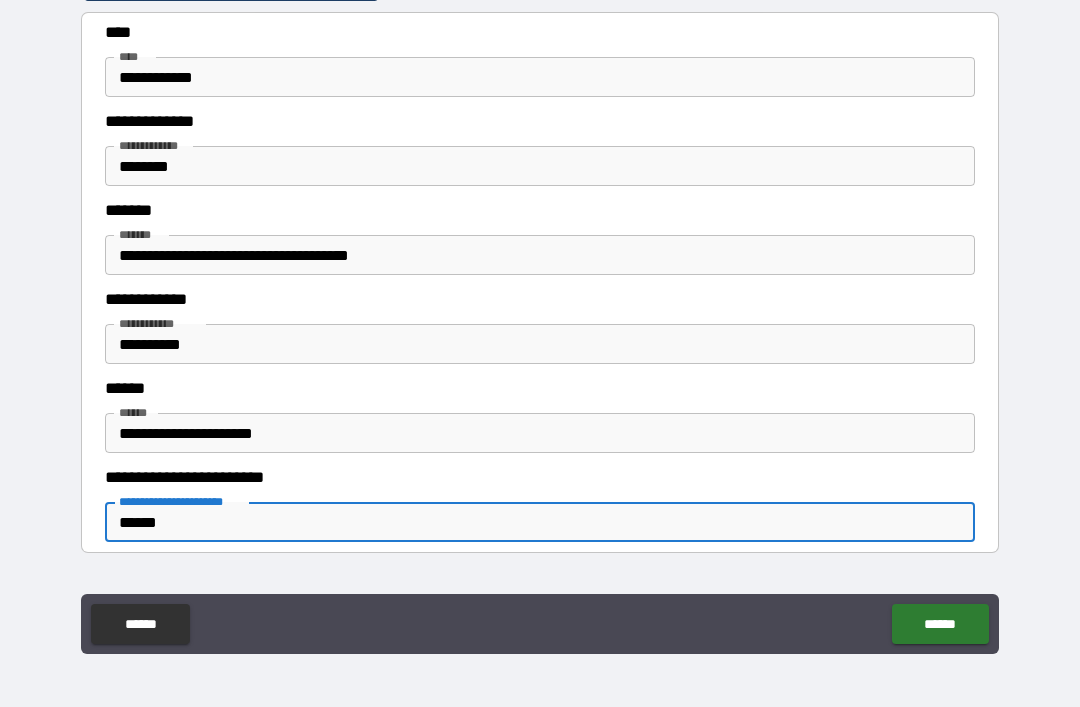 click on "******" at bounding box center (940, 624) 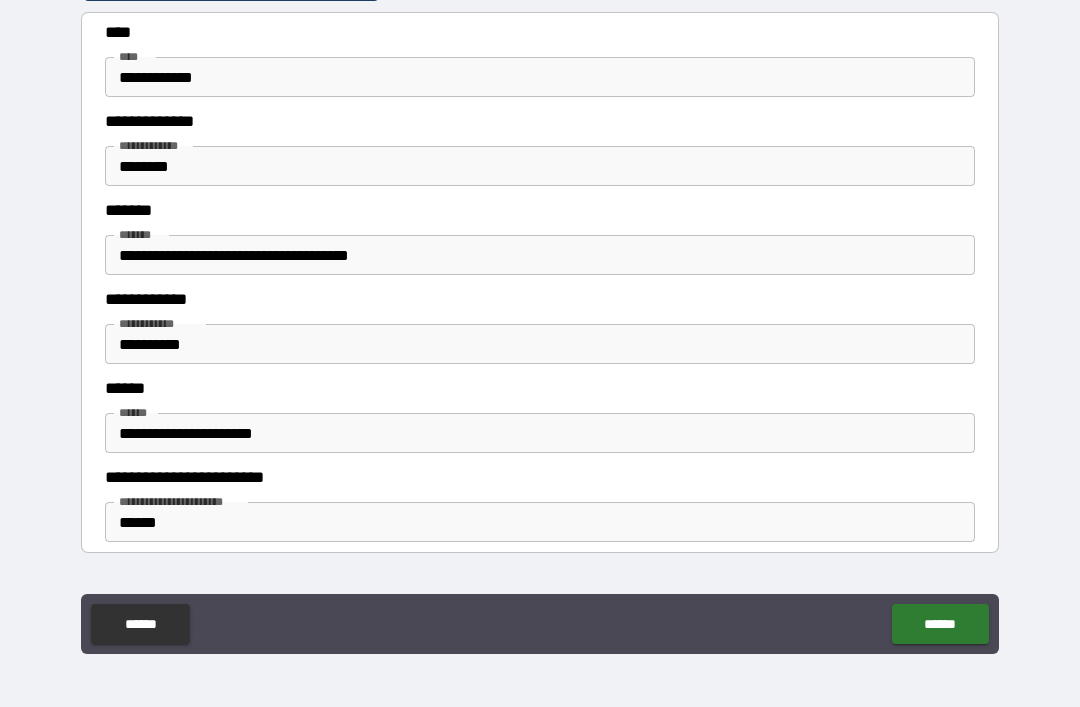 click on "******" at bounding box center (940, 624) 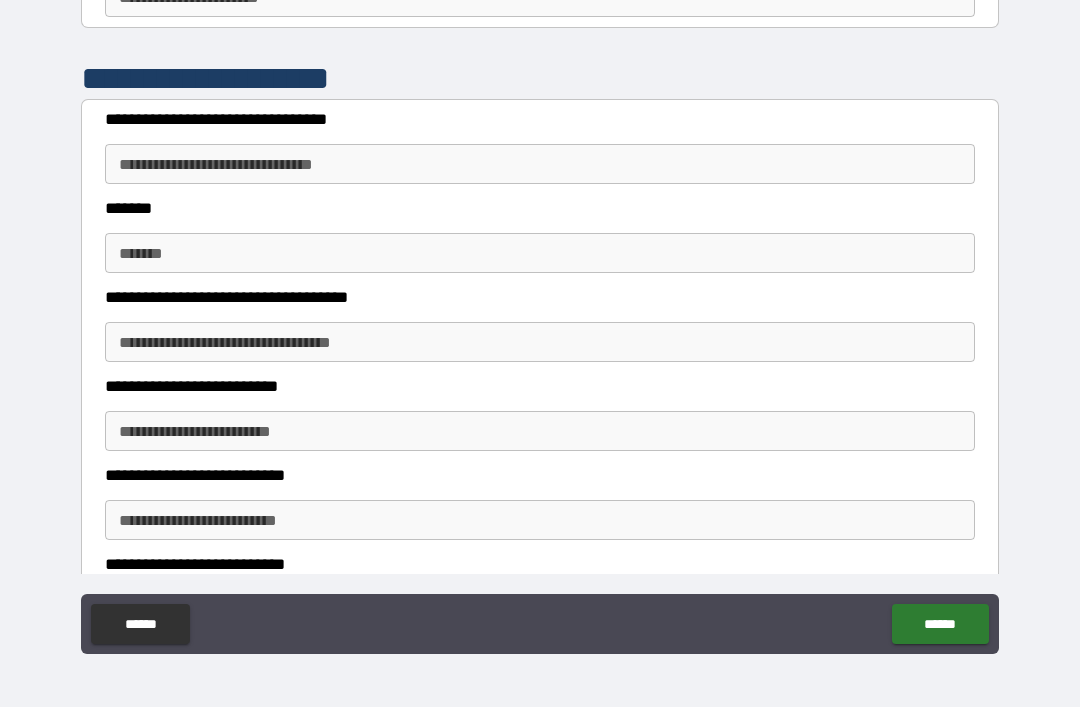 scroll, scrollTop: 1580, scrollLeft: 0, axis: vertical 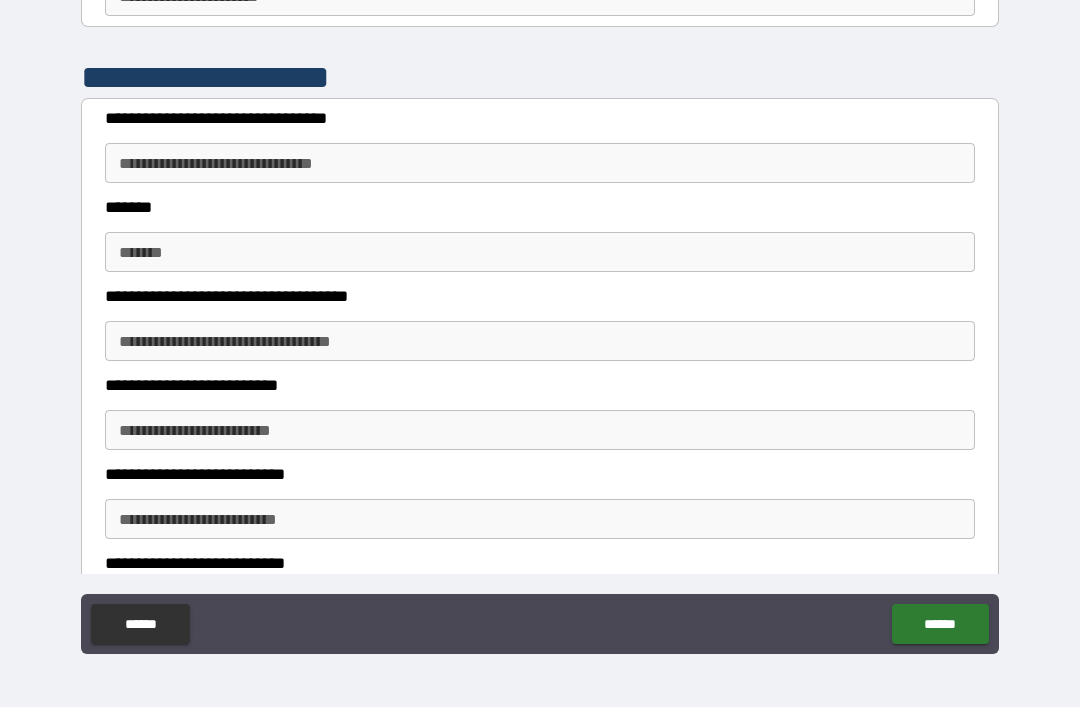click on "**********" at bounding box center (540, 163) 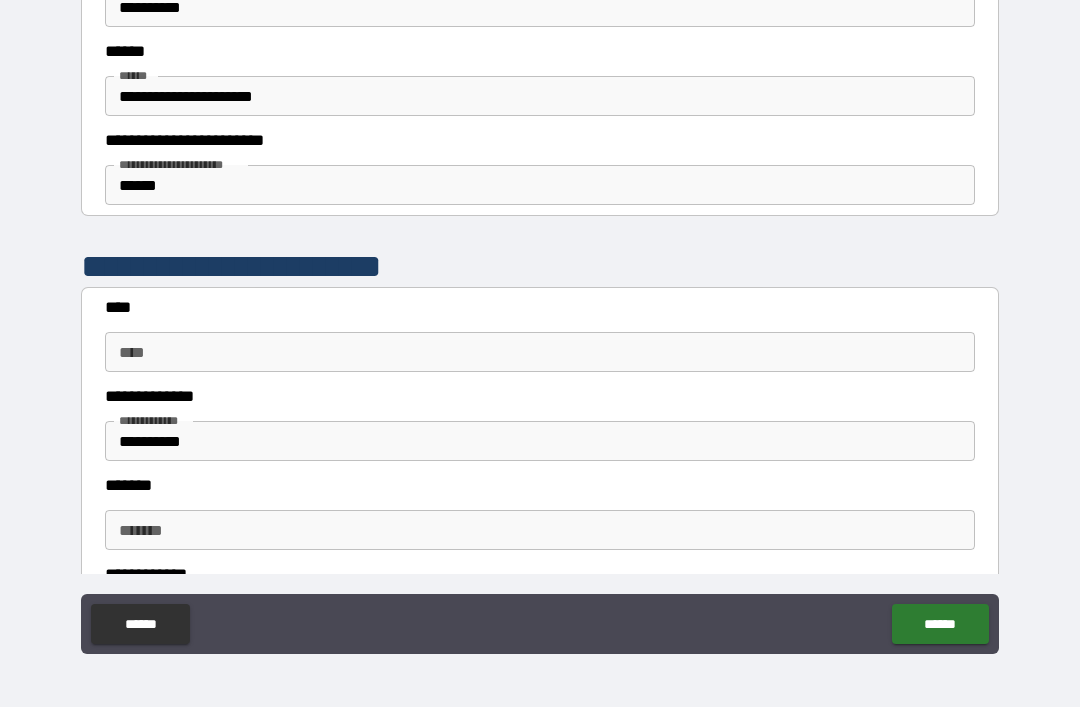 scroll, scrollTop: 778, scrollLeft: 0, axis: vertical 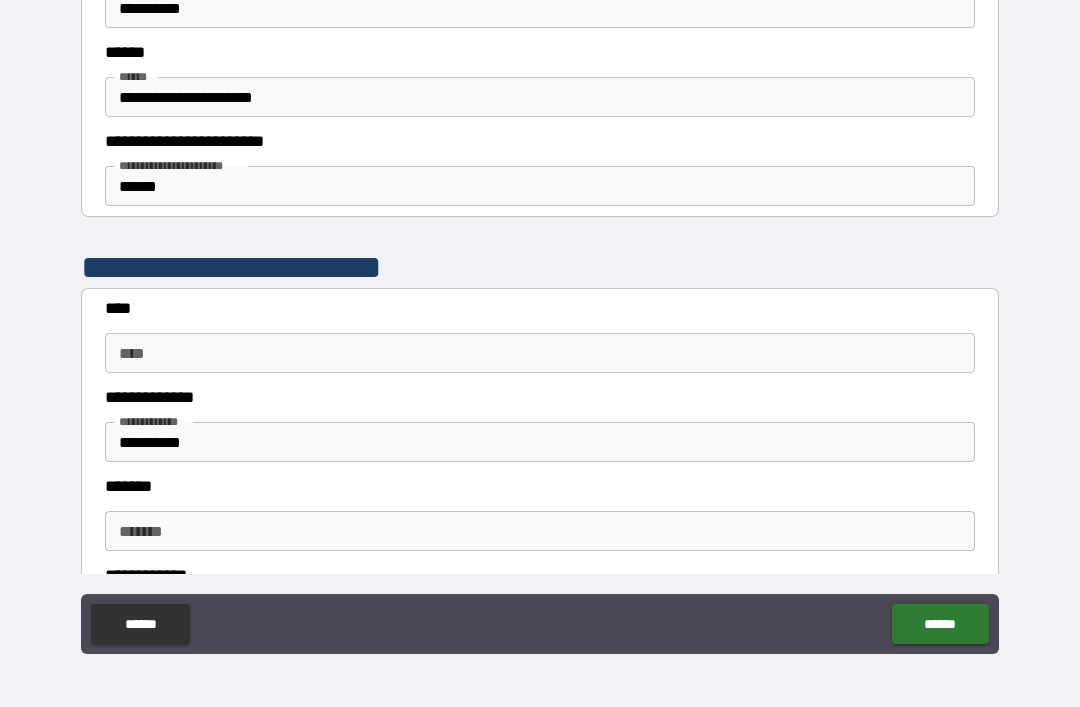 click on "**** ****" at bounding box center [540, 353] 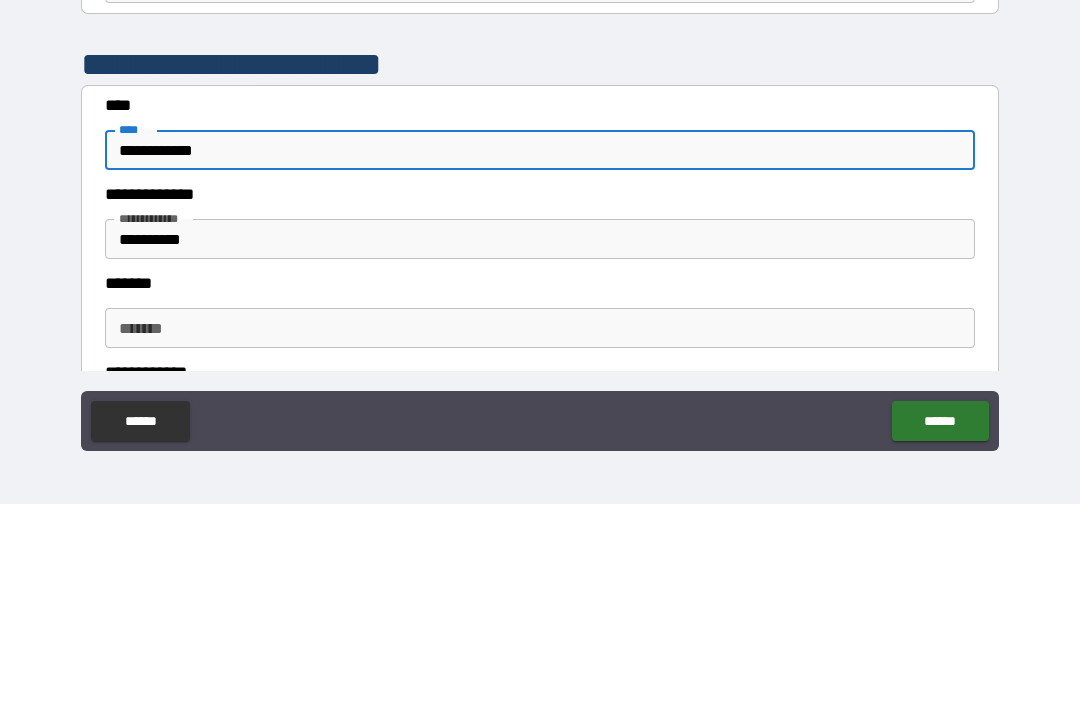 click on "**********" at bounding box center [540, 442] 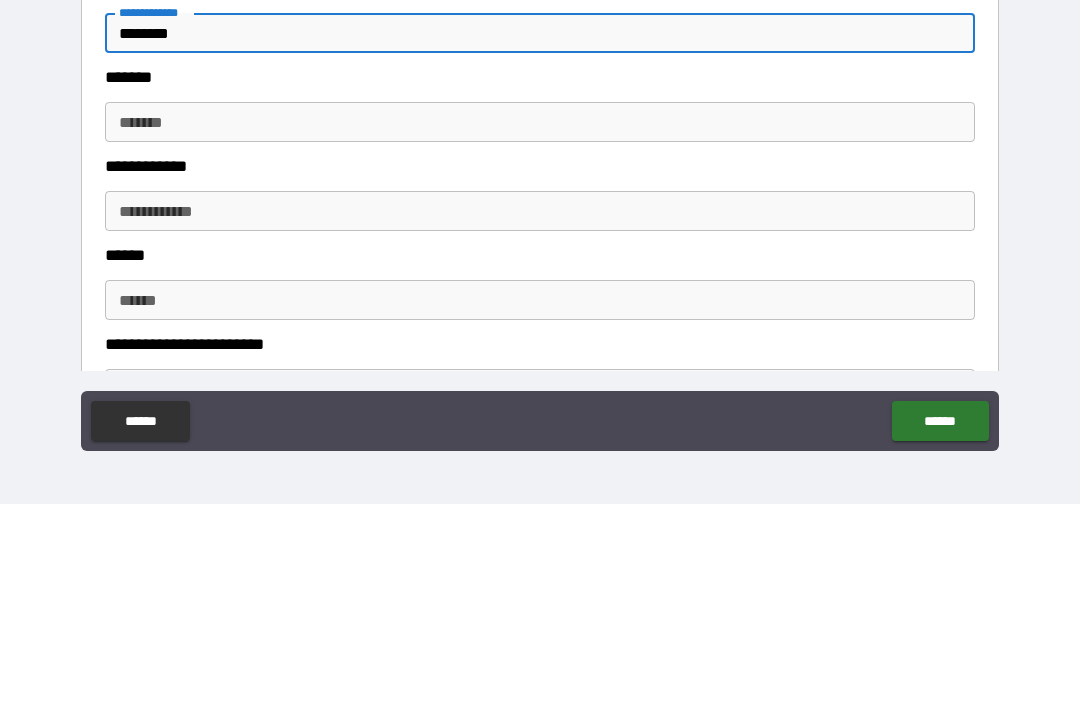 scroll, scrollTop: 992, scrollLeft: 0, axis: vertical 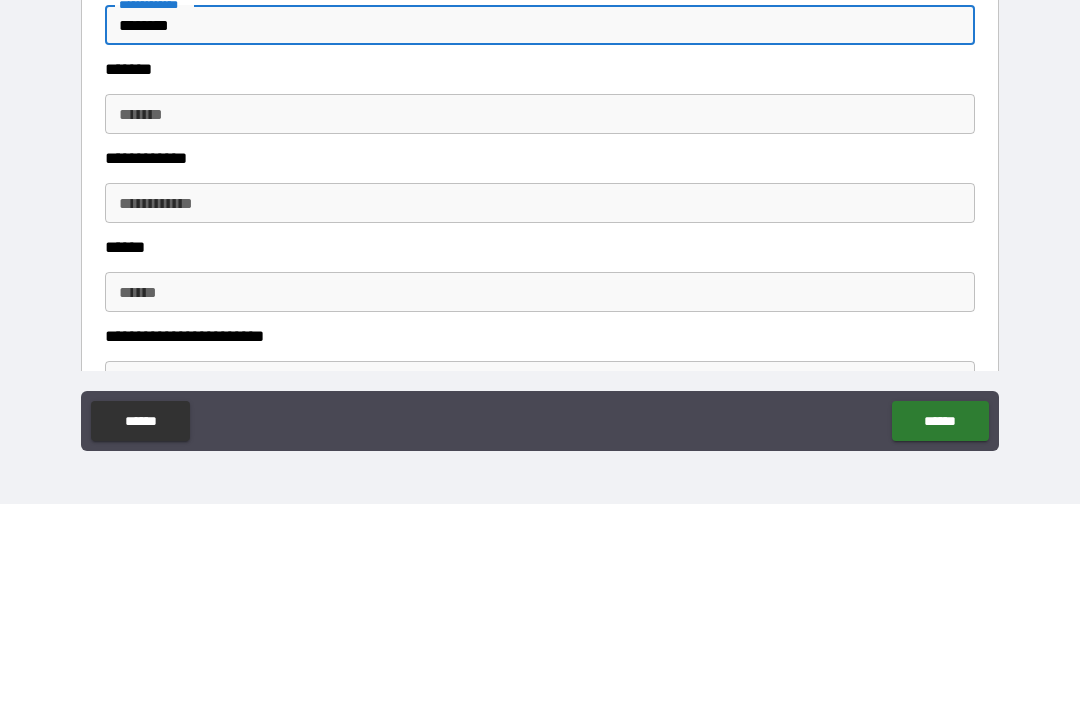 click on "*******" at bounding box center (540, 317) 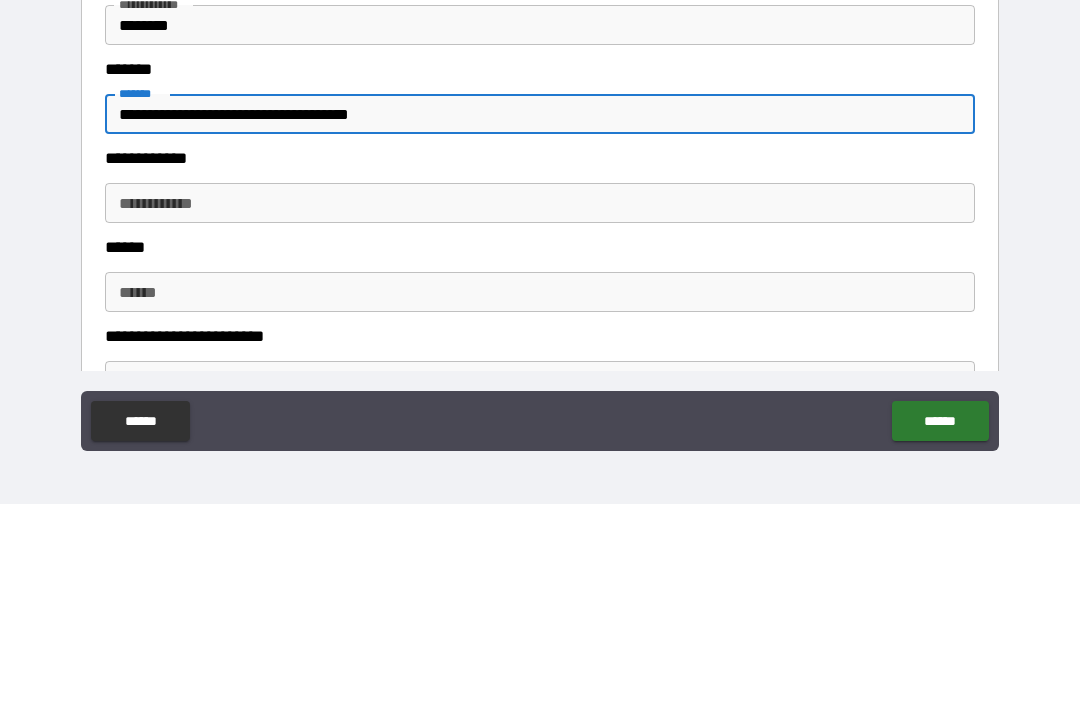 click on "******" at bounding box center (540, 450) 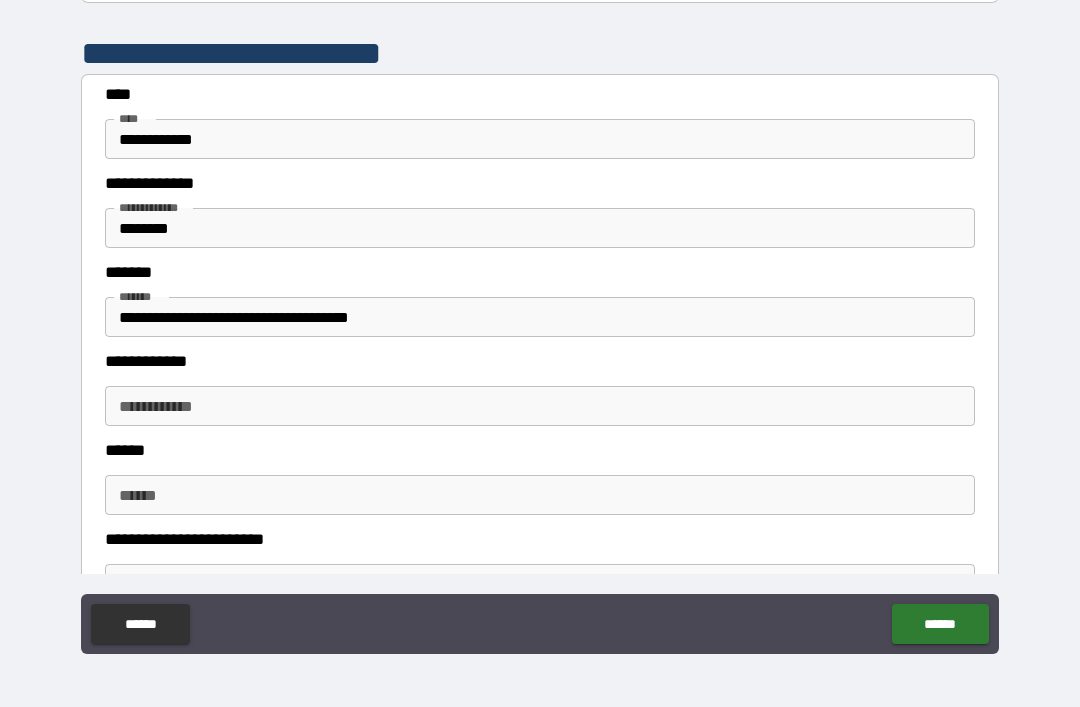 click on "**********" at bounding box center (540, 406) 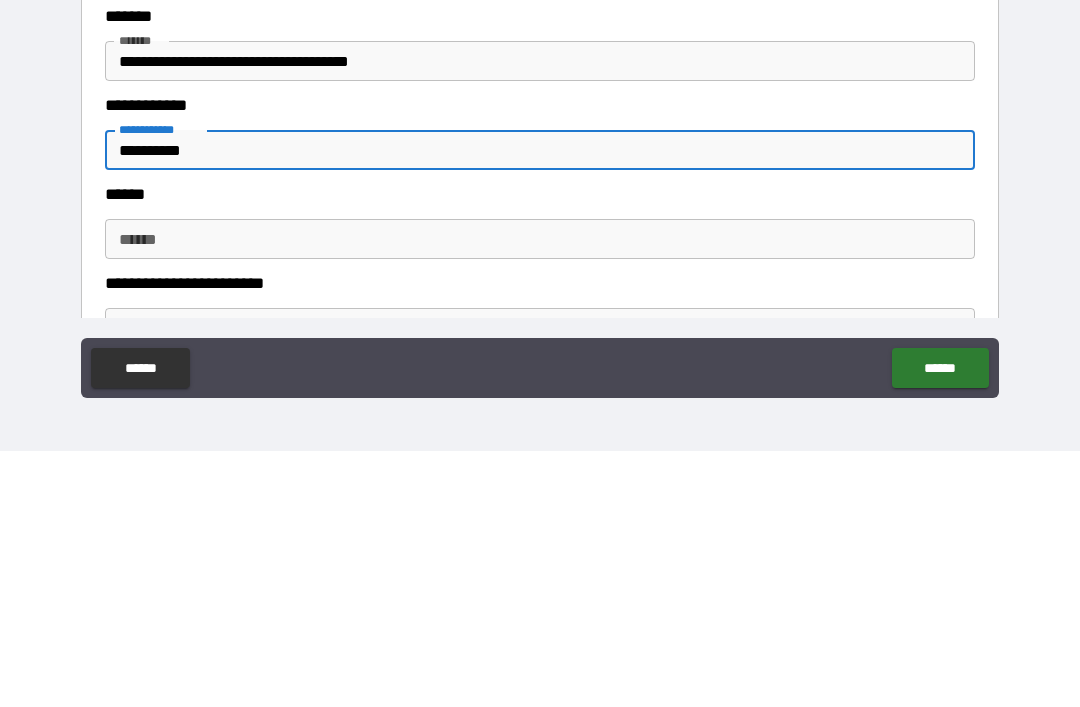 click on "******" at bounding box center (540, 495) 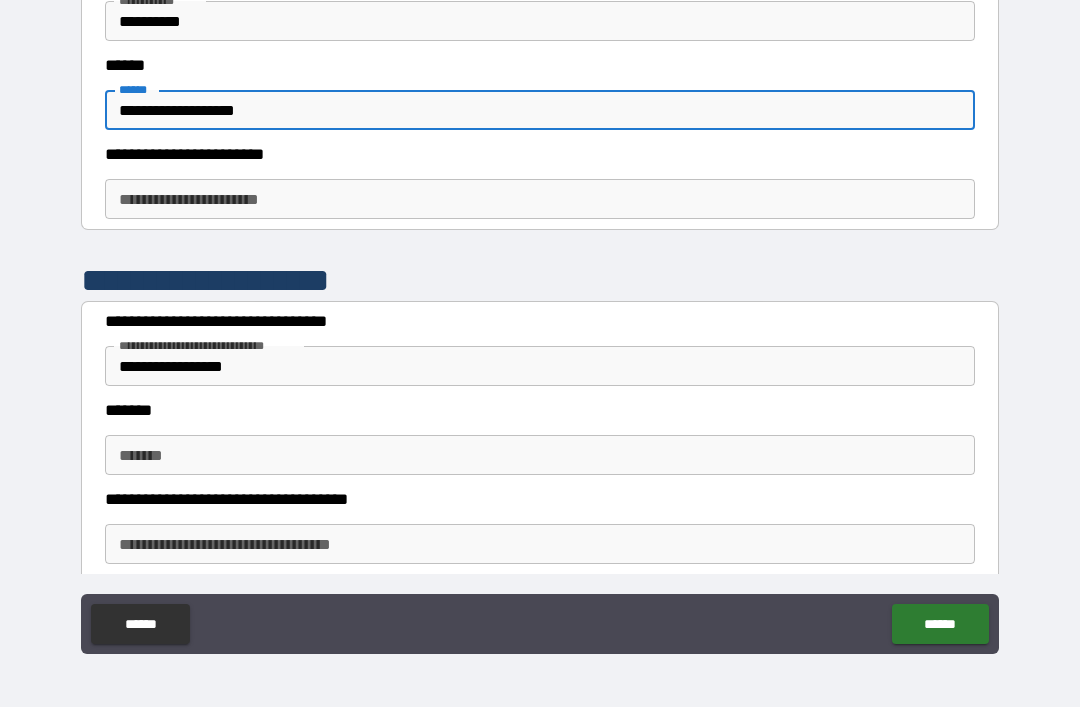 scroll, scrollTop: 1392, scrollLeft: 0, axis: vertical 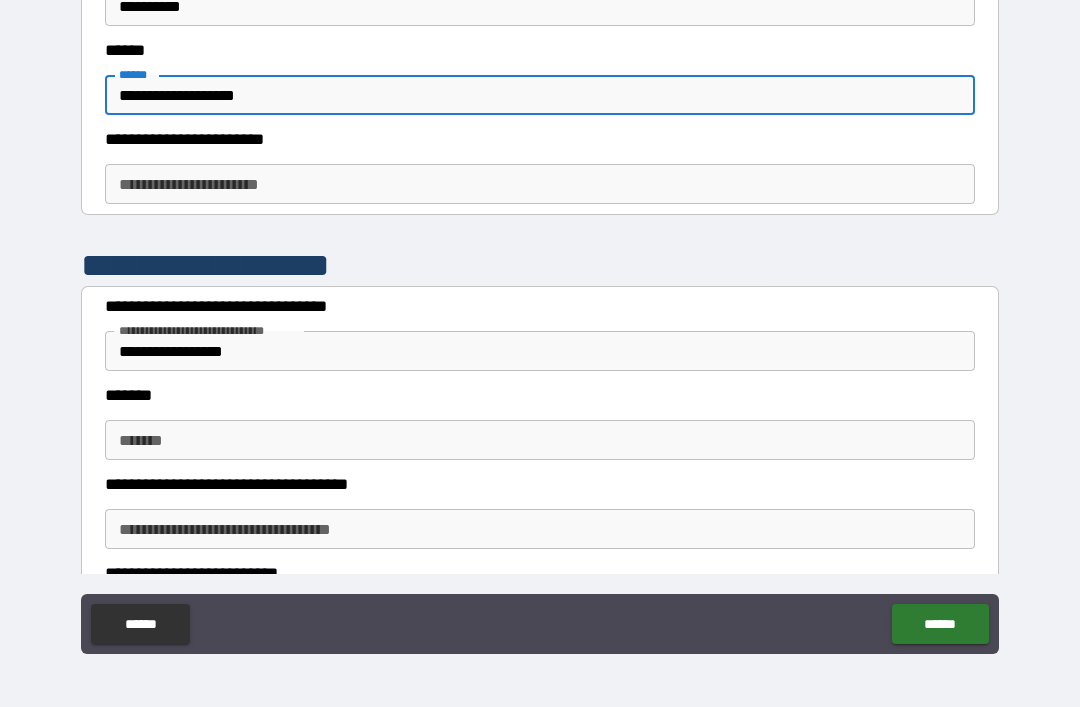 click on "**********" at bounding box center (540, 184) 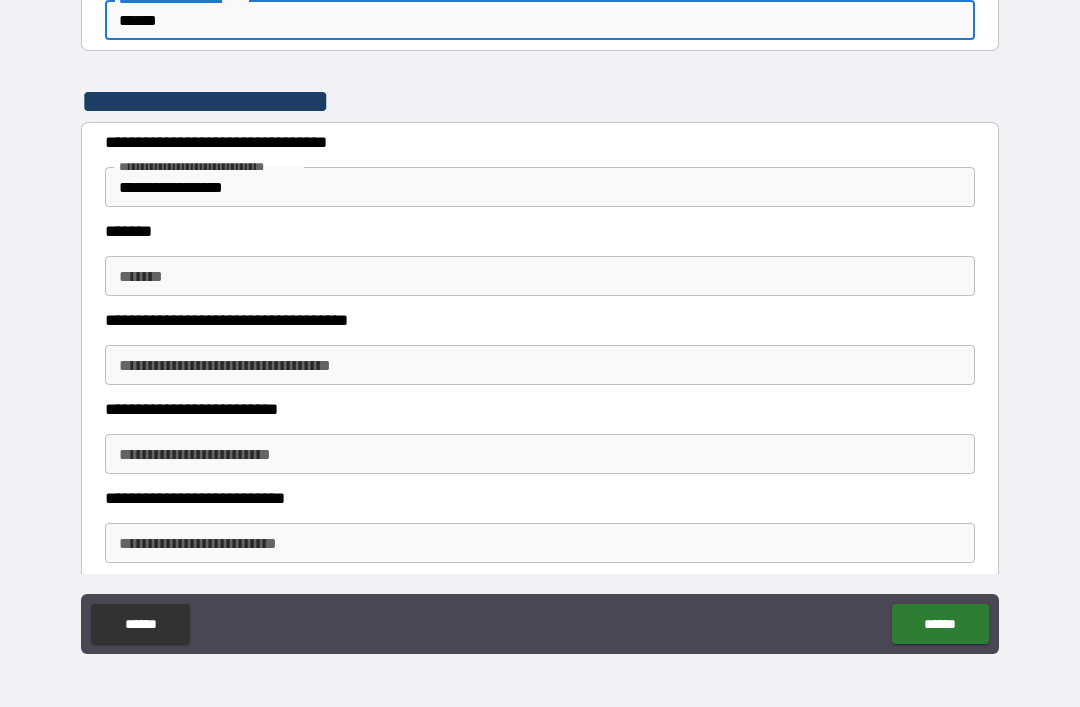 scroll, scrollTop: 1598, scrollLeft: 0, axis: vertical 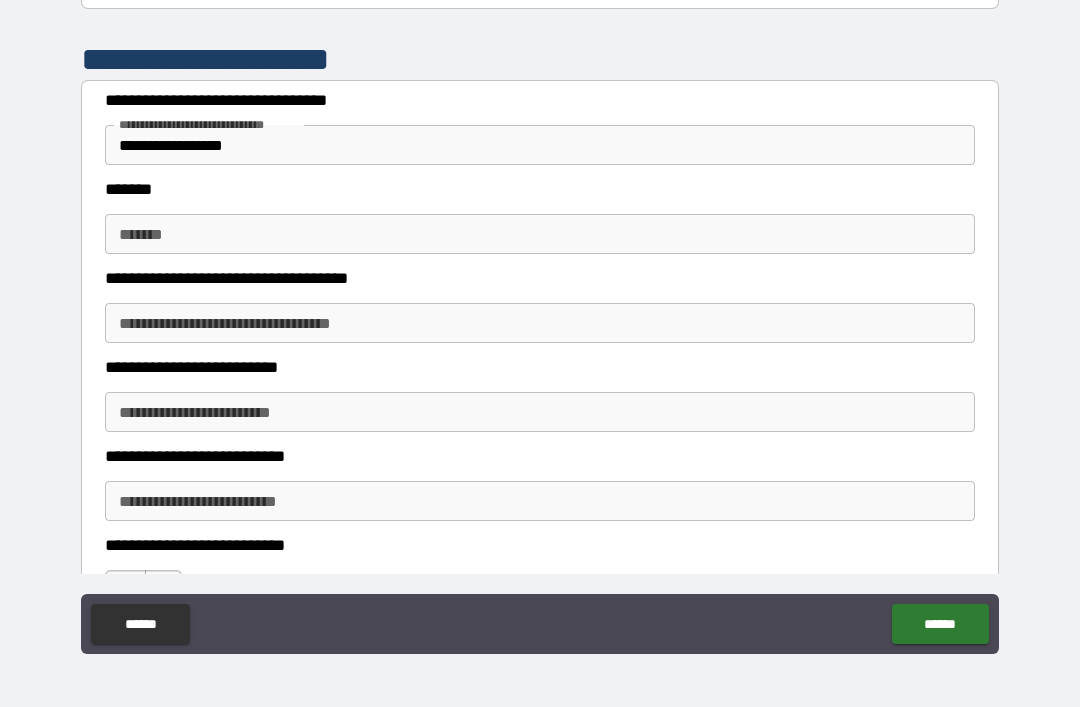 click on "*******" at bounding box center [540, 234] 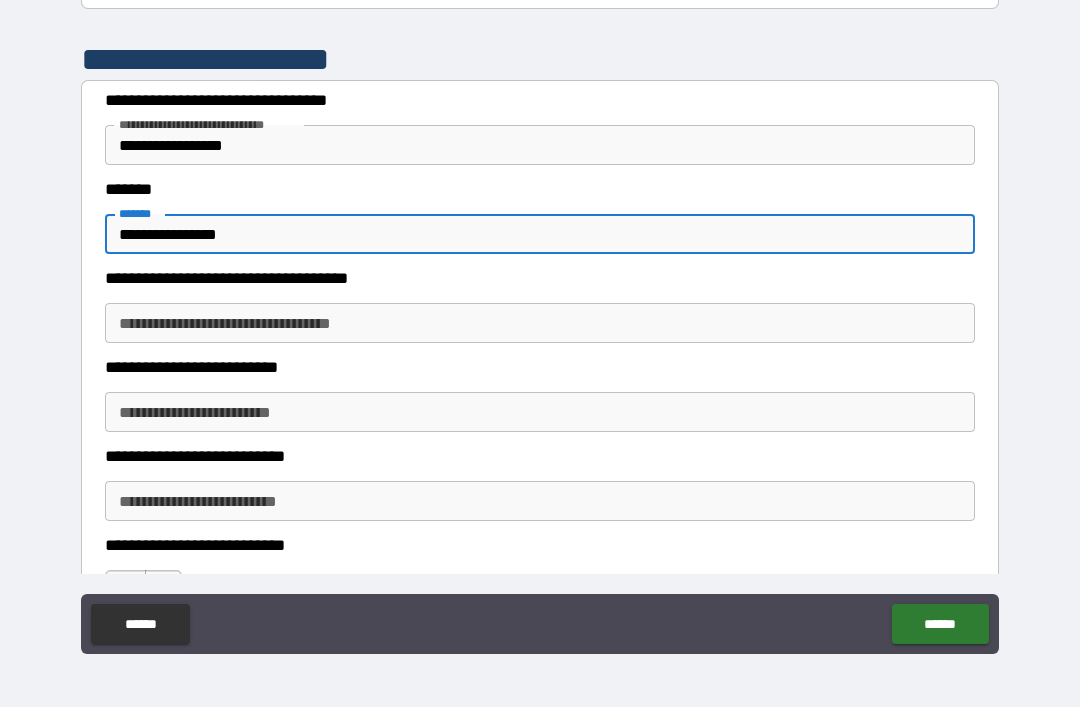 click on "**********" at bounding box center [540, 323] 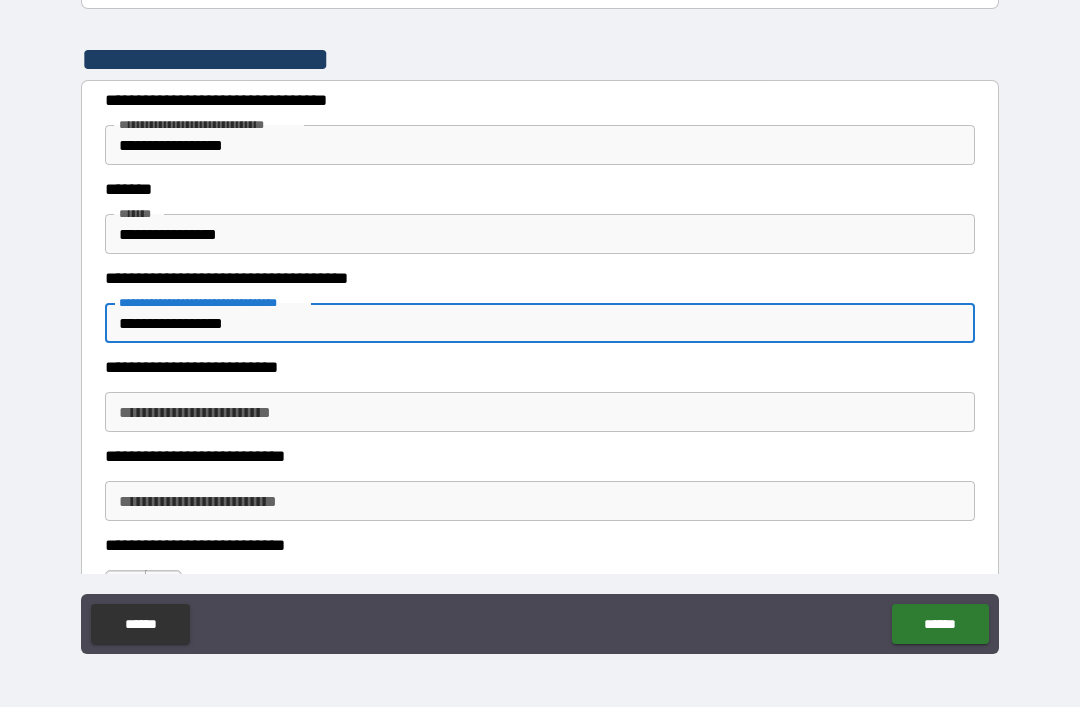 click on "**********" at bounding box center (540, 412) 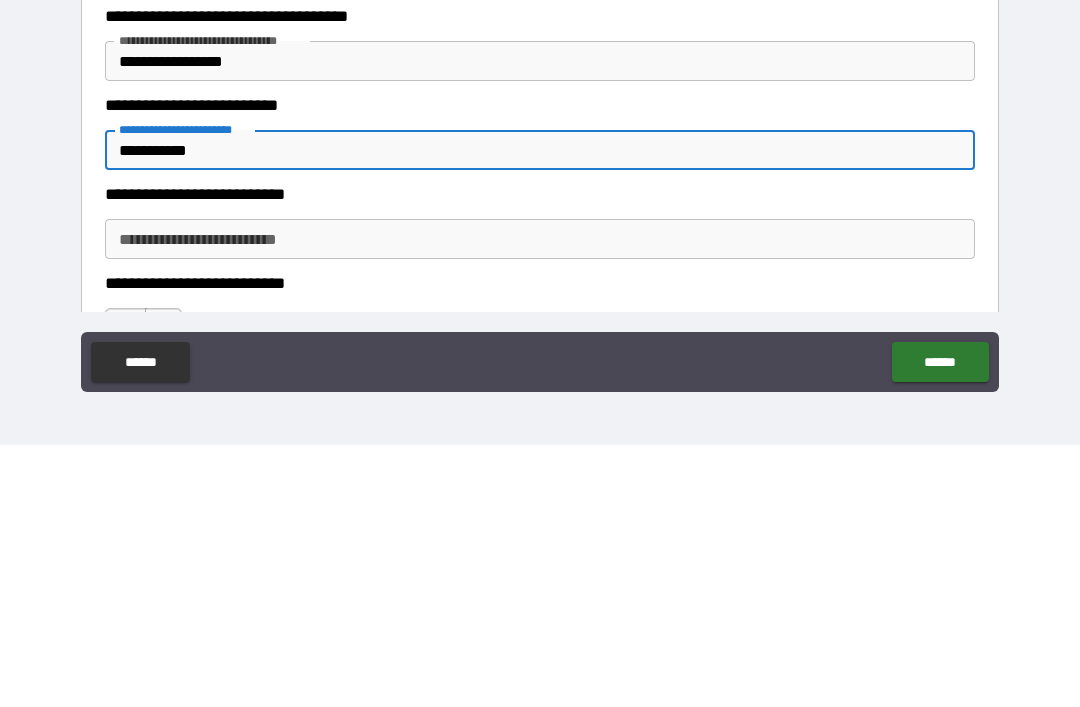 click on "**********" at bounding box center (540, 501) 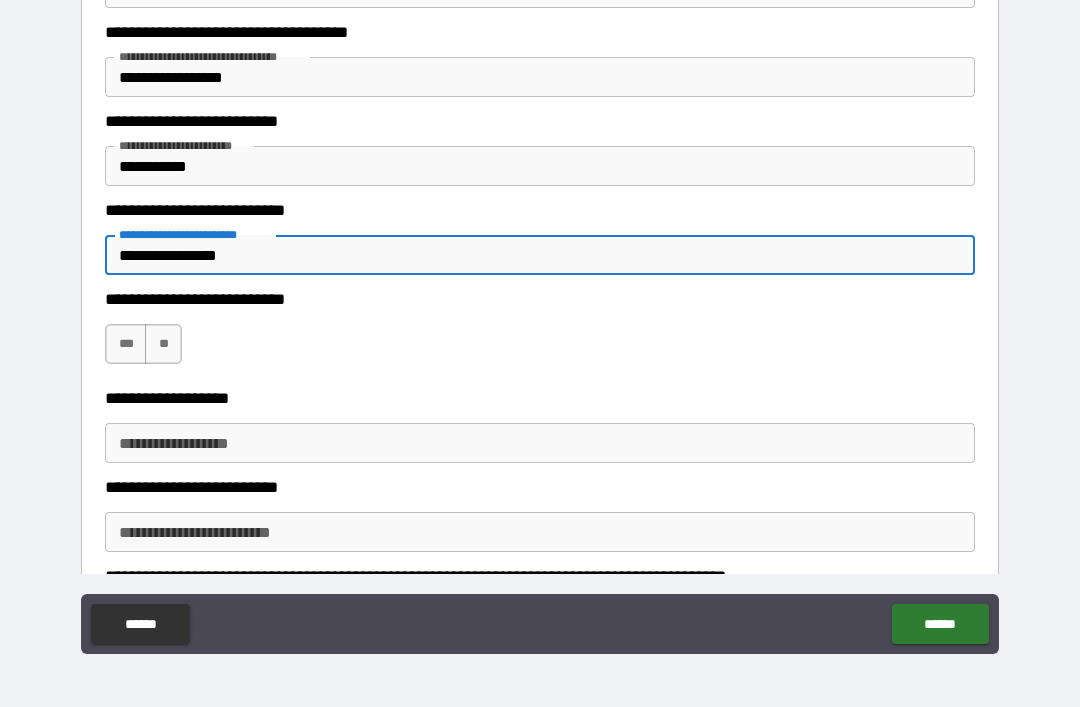 scroll, scrollTop: 1845, scrollLeft: 0, axis: vertical 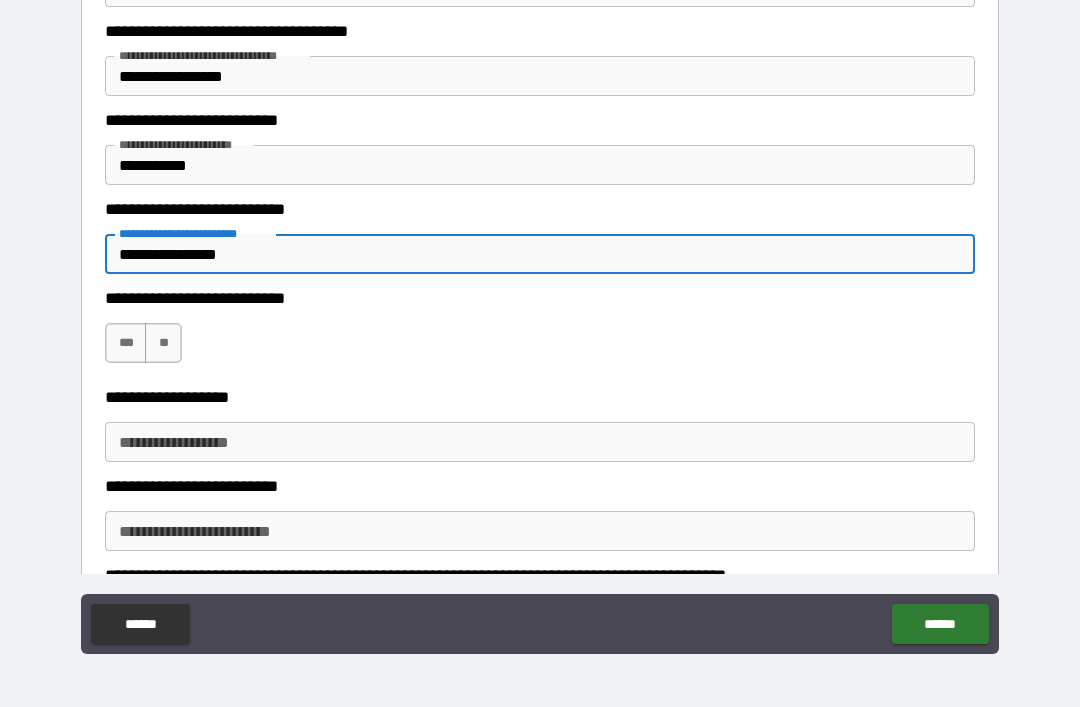 click on "***" at bounding box center (126, 343) 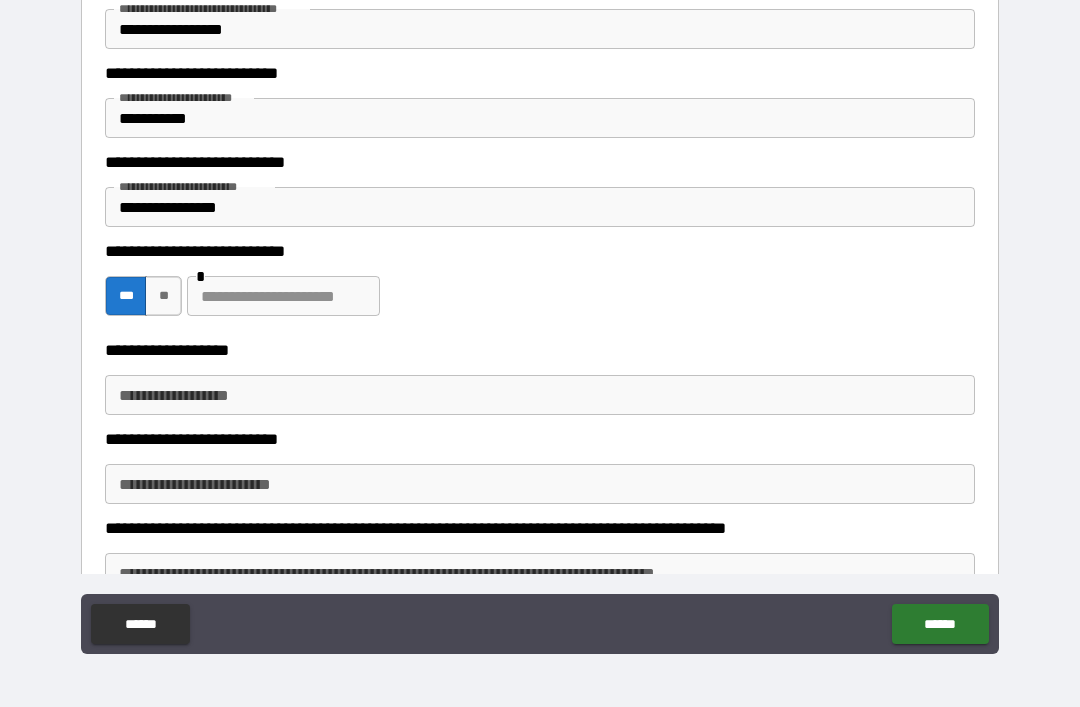scroll, scrollTop: 1900, scrollLeft: 0, axis: vertical 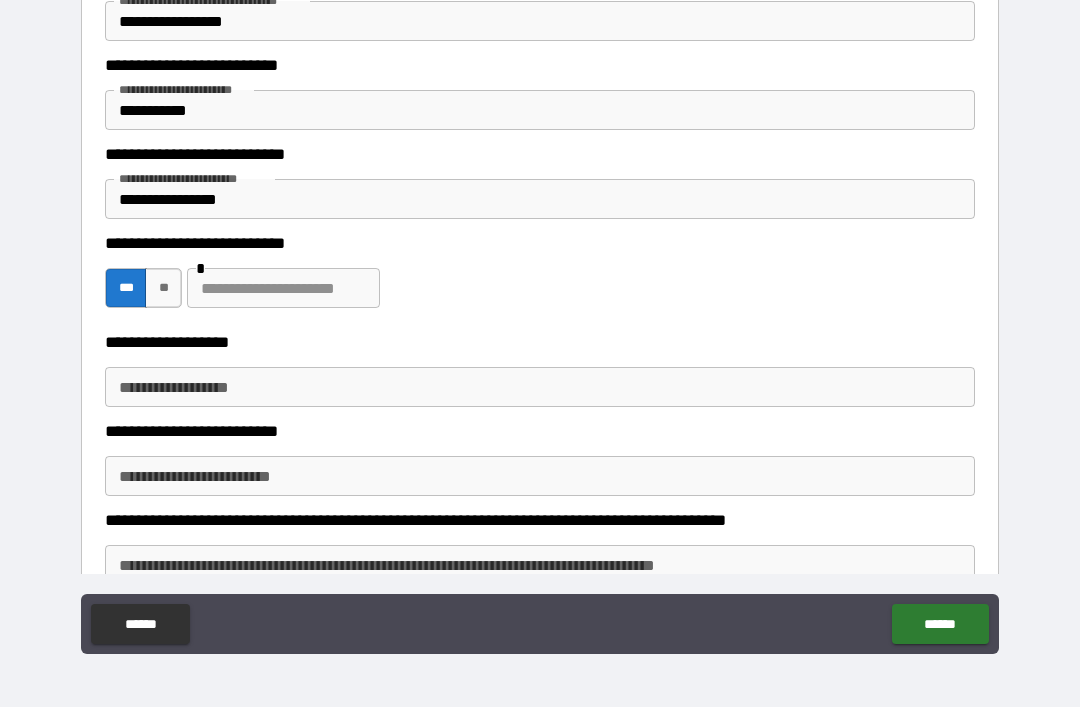 click at bounding box center (283, 288) 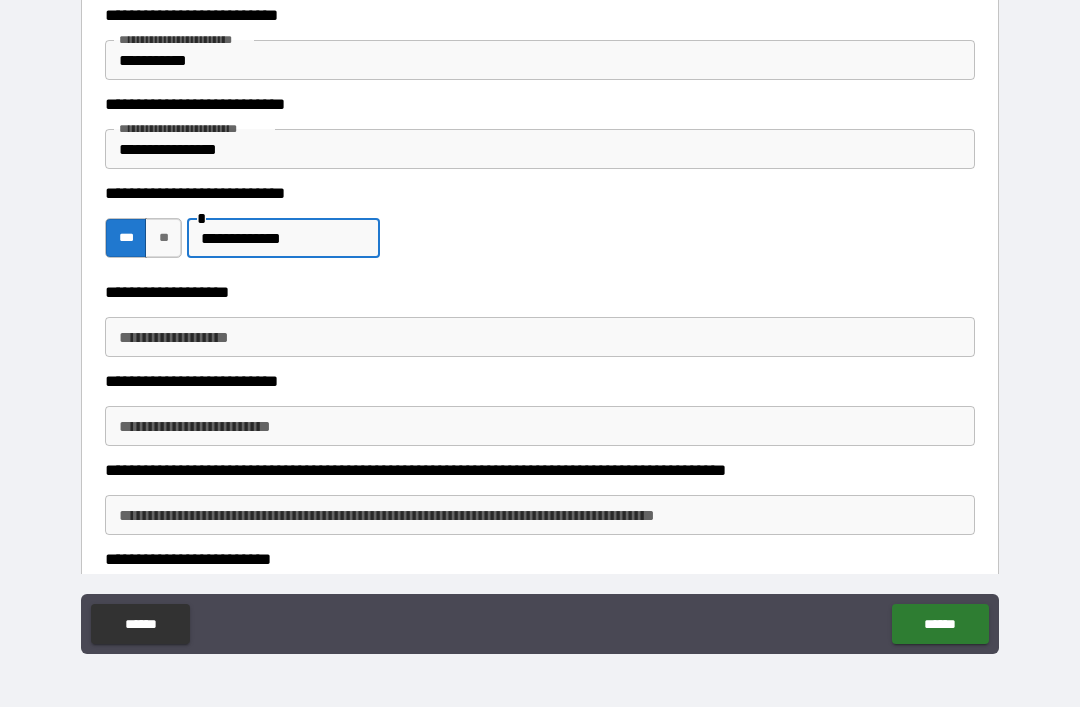 scroll, scrollTop: 1974, scrollLeft: 0, axis: vertical 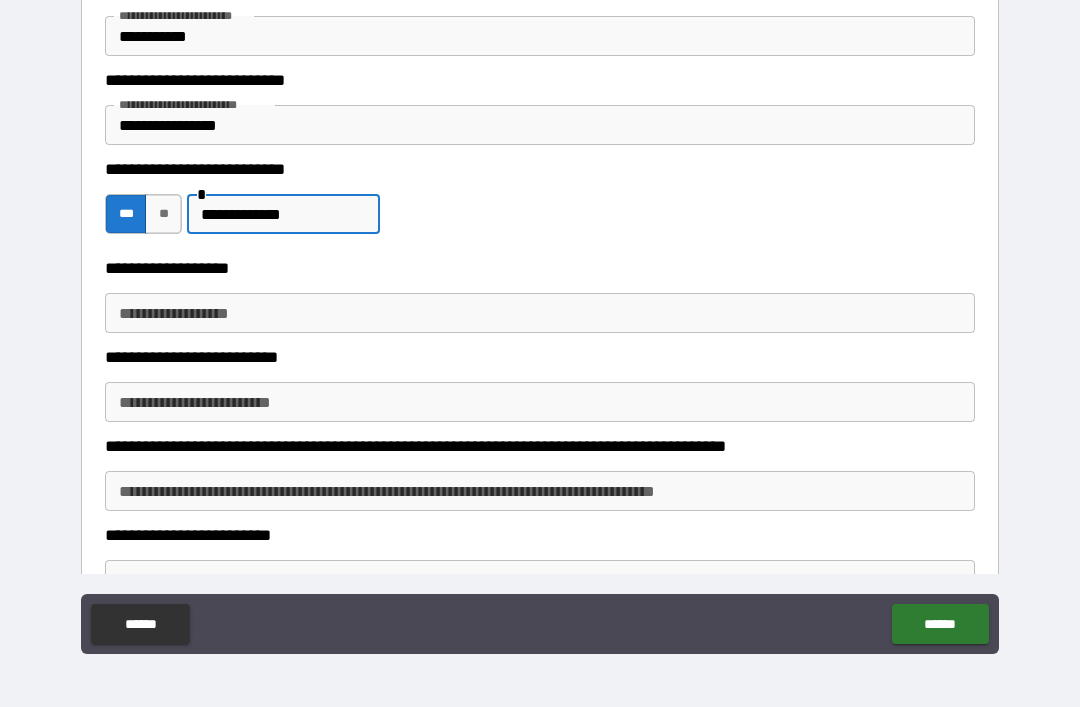 click on "**********" at bounding box center [540, 313] 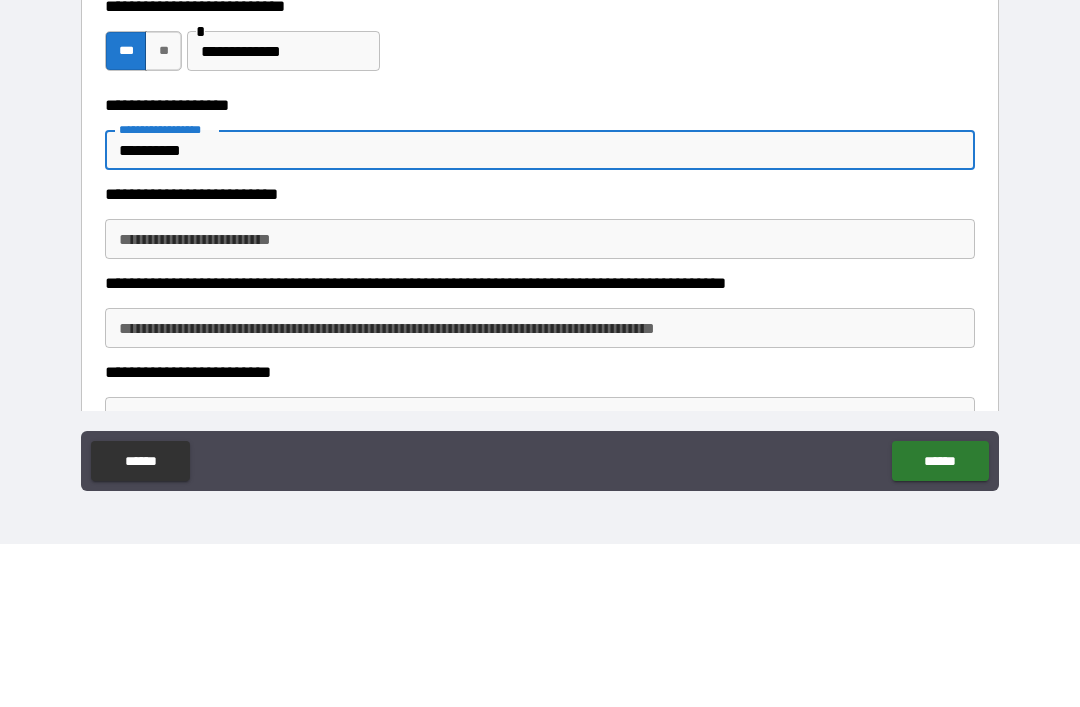 click on "**********" at bounding box center [540, 402] 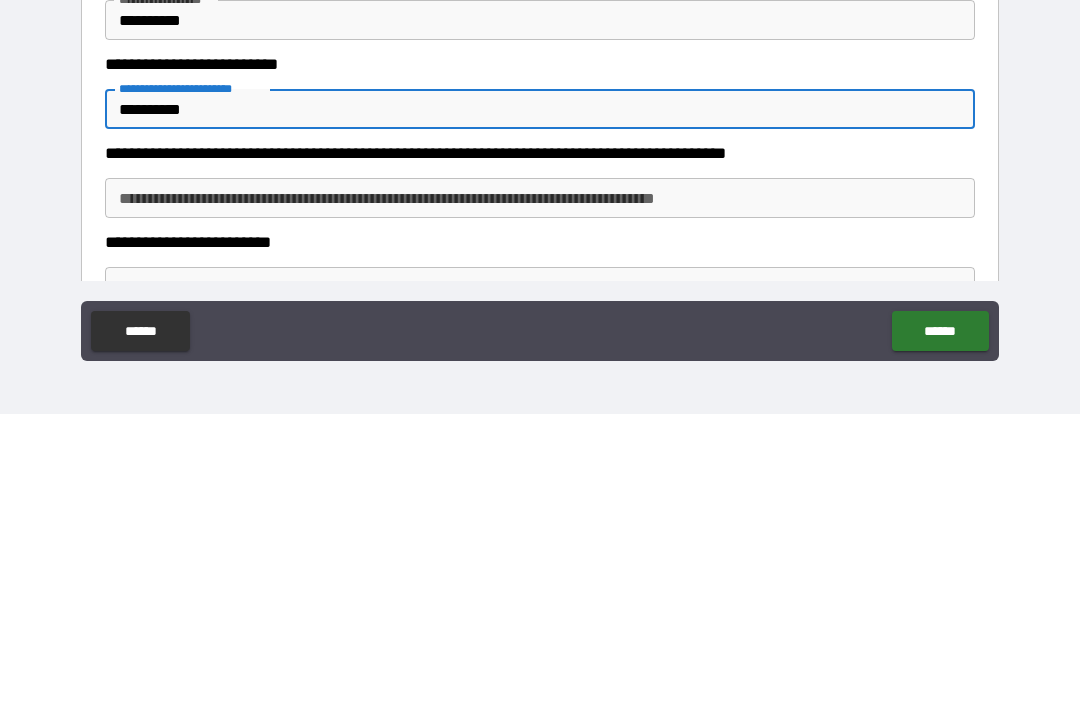 click on "**********" at bounding box center (540, 491) 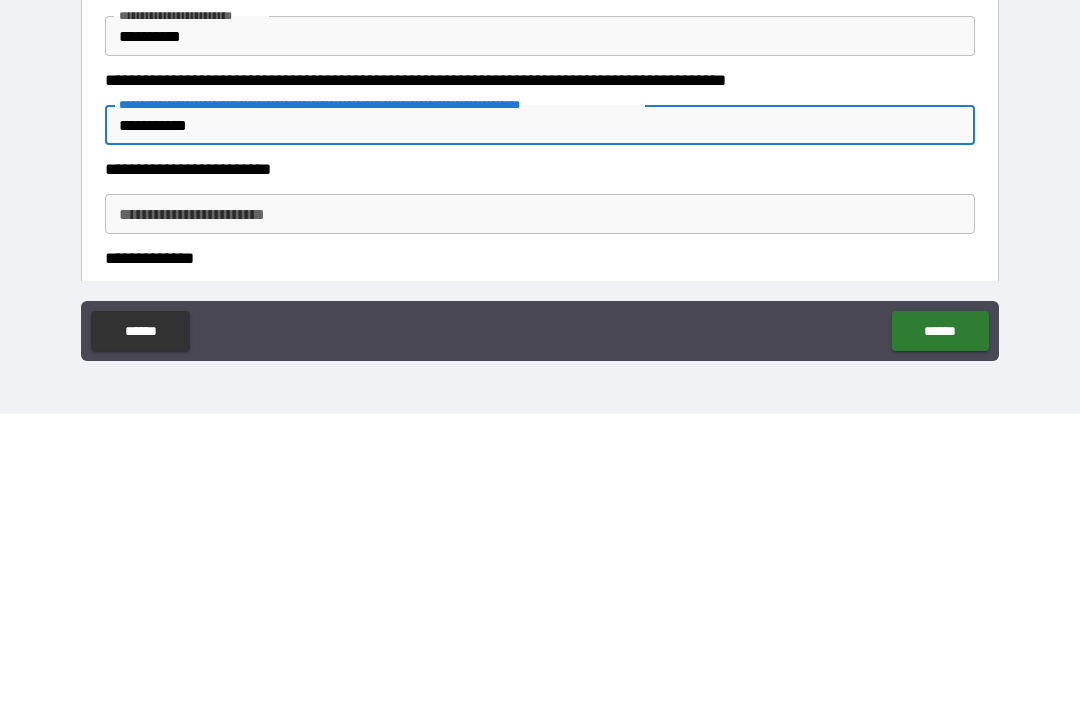 scroll, scrollTop: 2078, scrollLeft: 0, axis: vertical 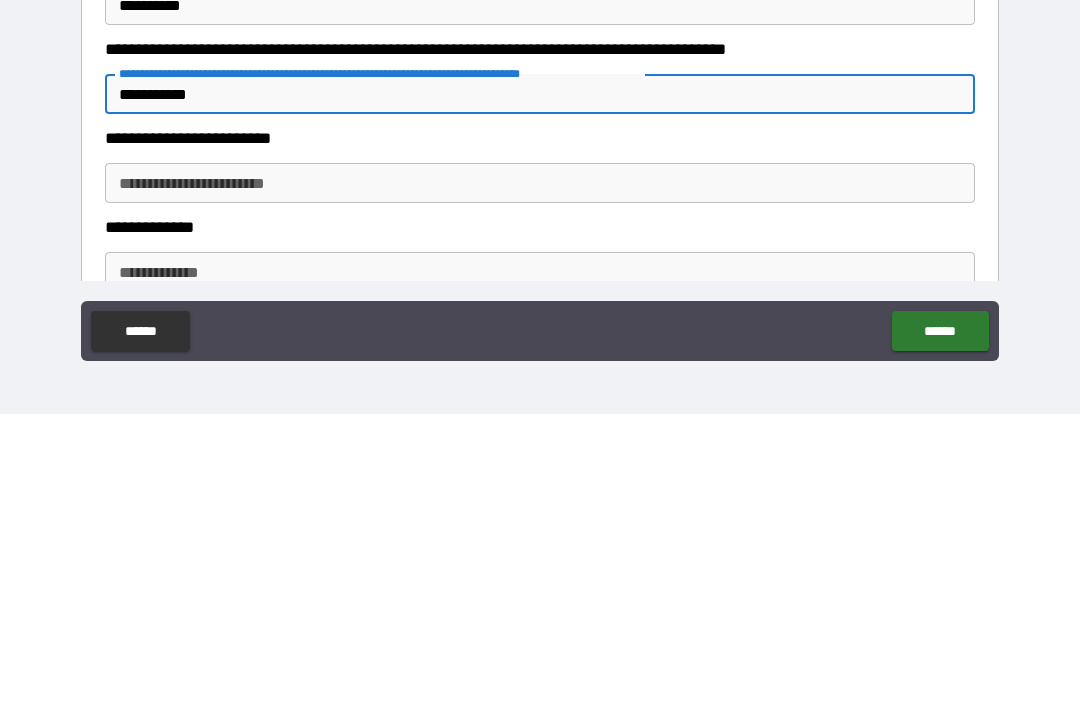 click on "**********" at bounding box center (540, 476) 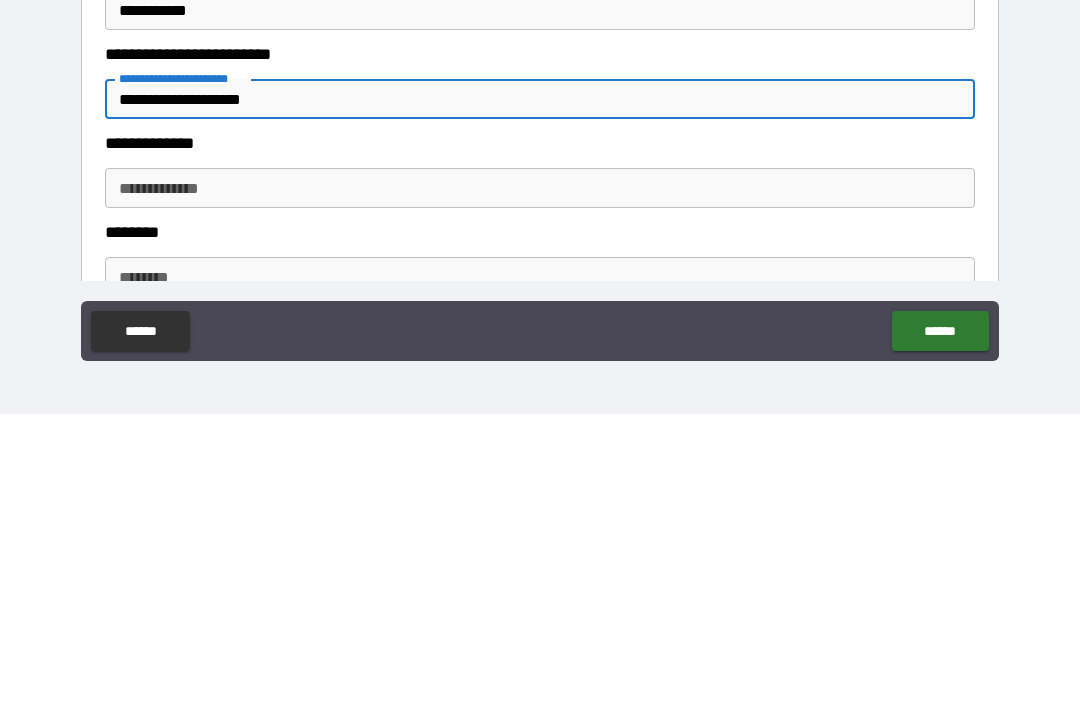 scroll, scrollTop: 2159, scrollLeft: 0, axis: vertical 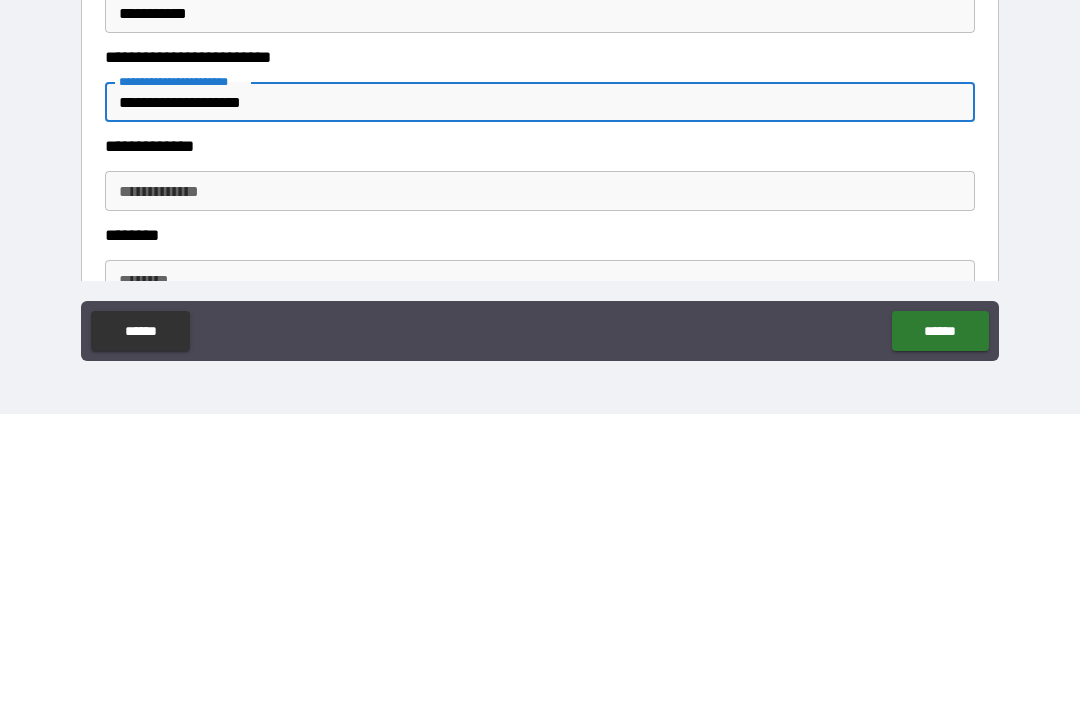 click on "**********" at bounding box center [540, 484] 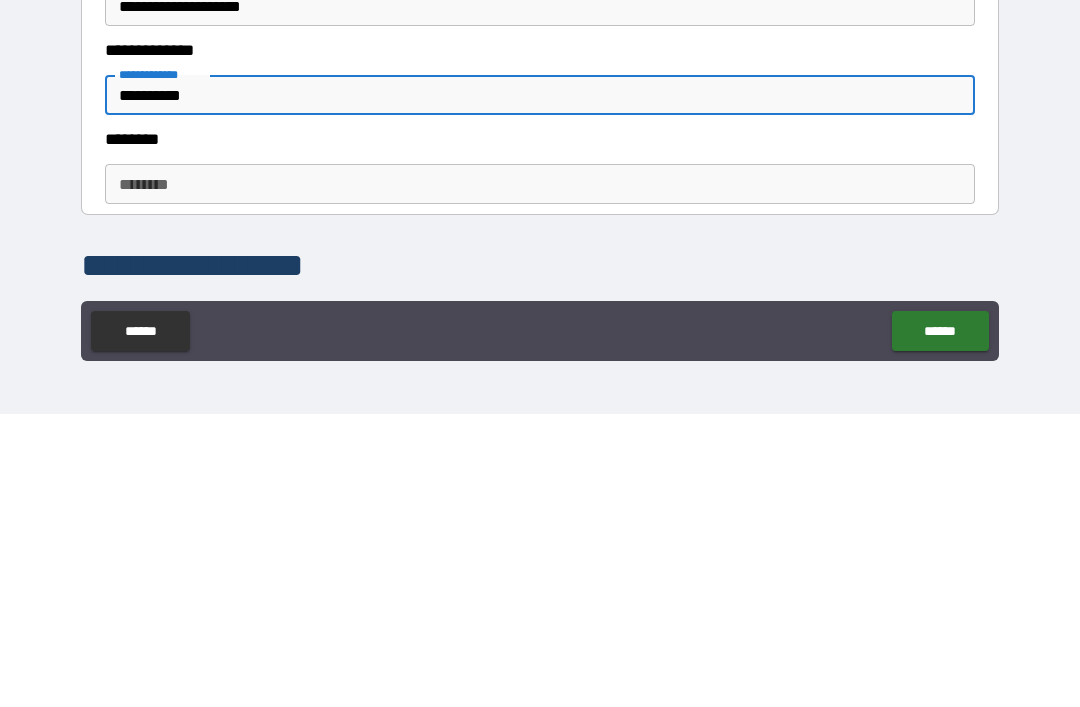 scroll, scrollTop: 2258, scrollLeft: 0, axis: vertical 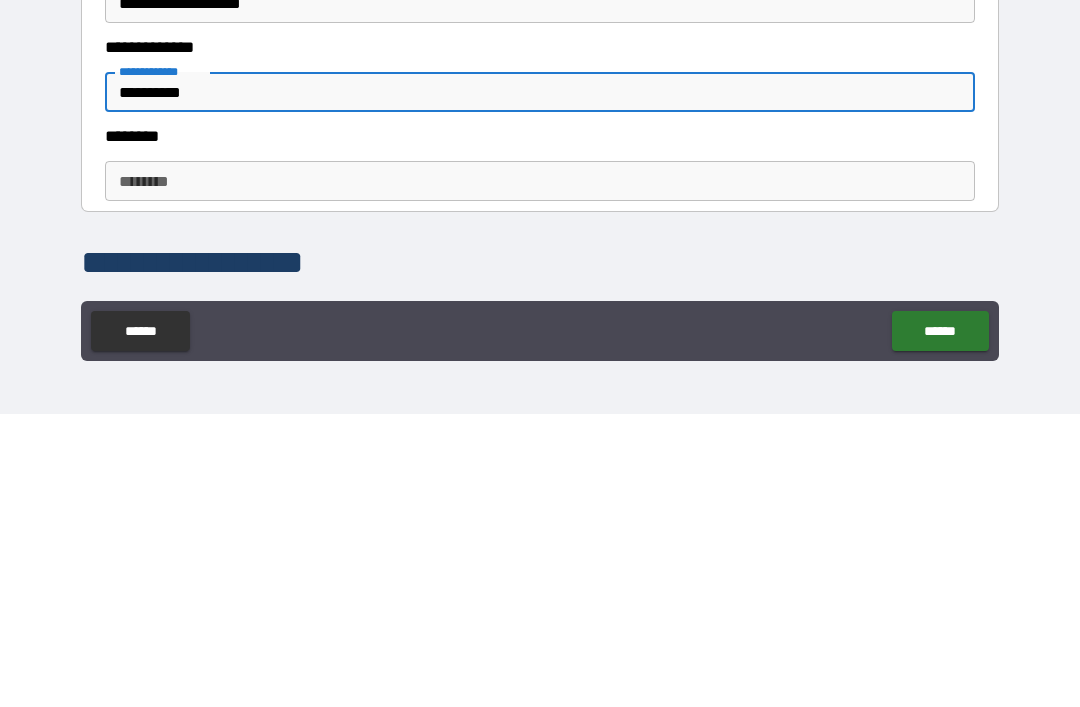 click on "******** ********" at bounding box center [540, 474] 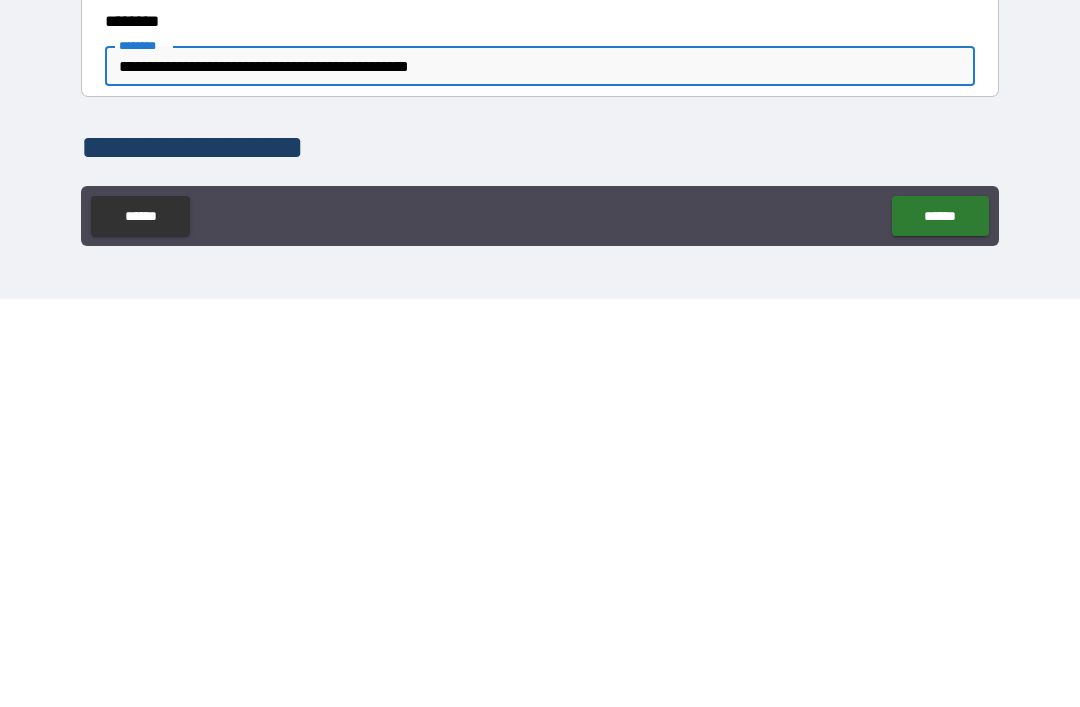click on "******" at bounding box center (940, 624) 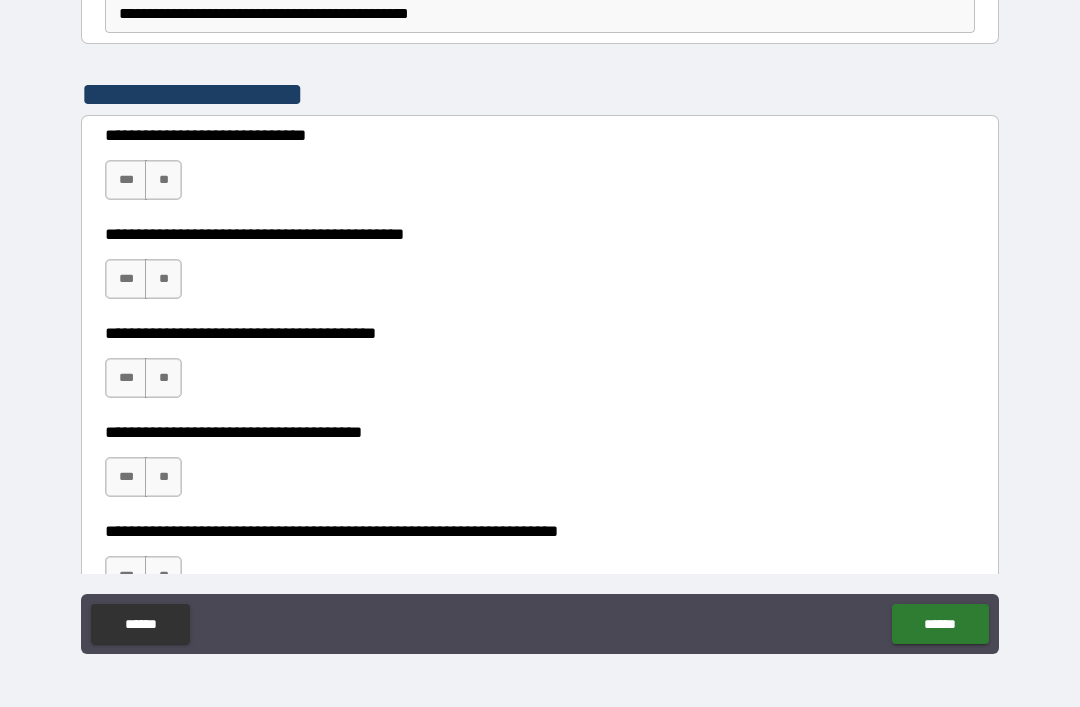 scroll, scrollTop: 2725, scrollLeft: 0, axis: vertical 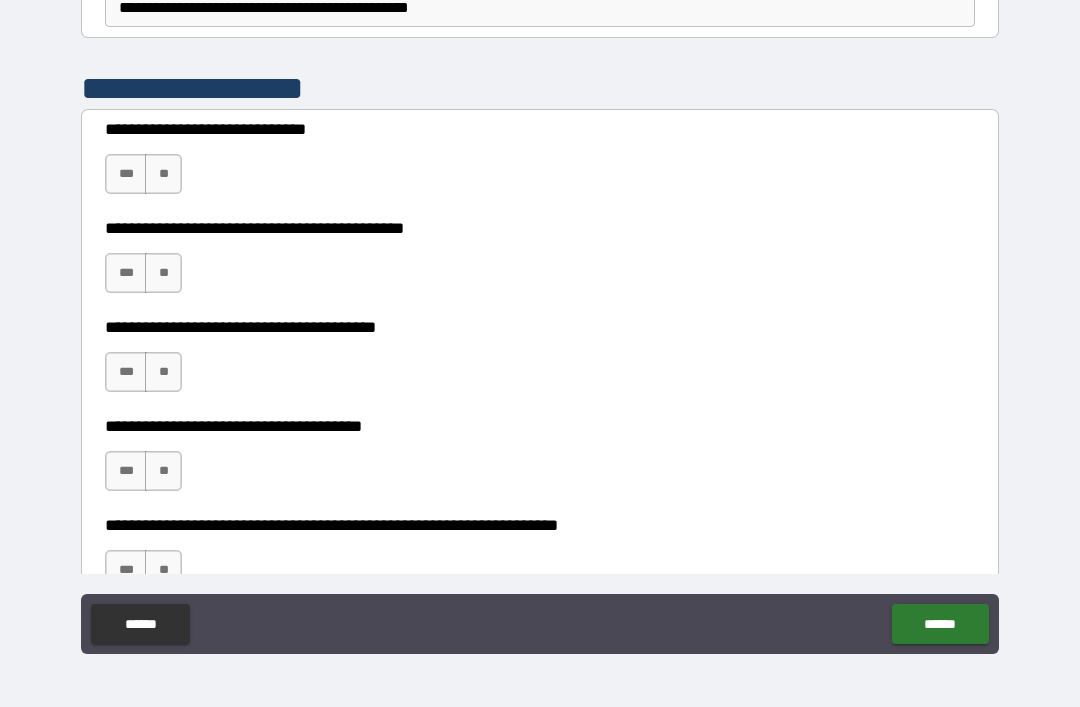 click on "***" at bounding box center (126, 174) 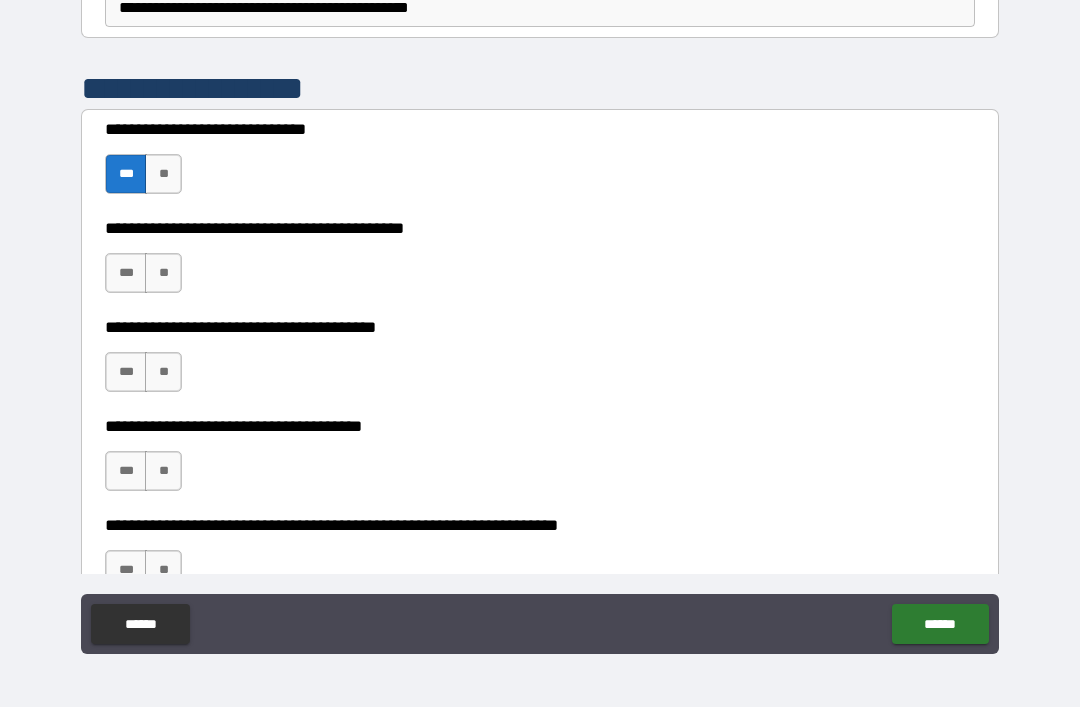 click on "***" at bounding box center (126, 273) 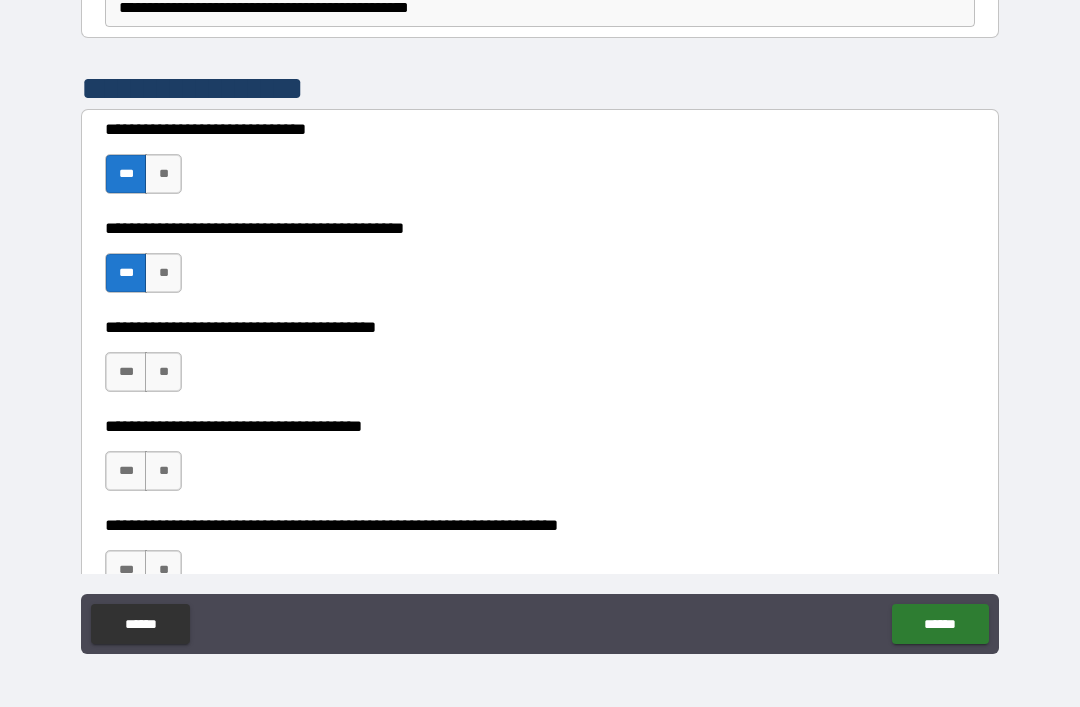 click on "***" at bounding box center (126, 372) 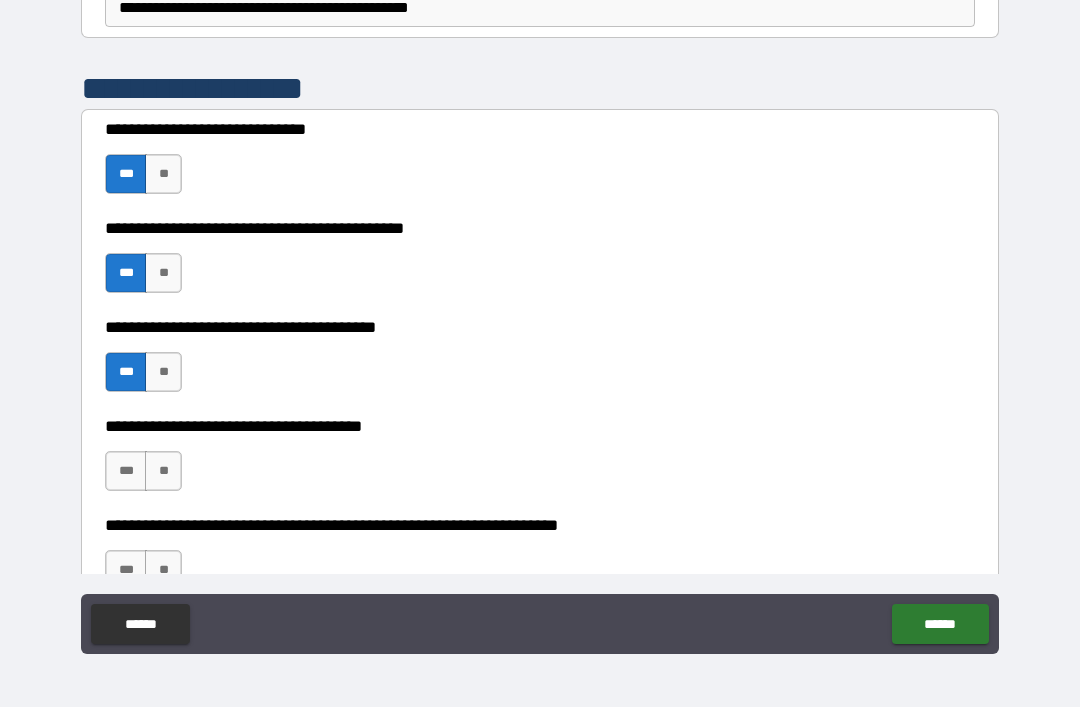 click on "**" at bounding box center [163, 471] 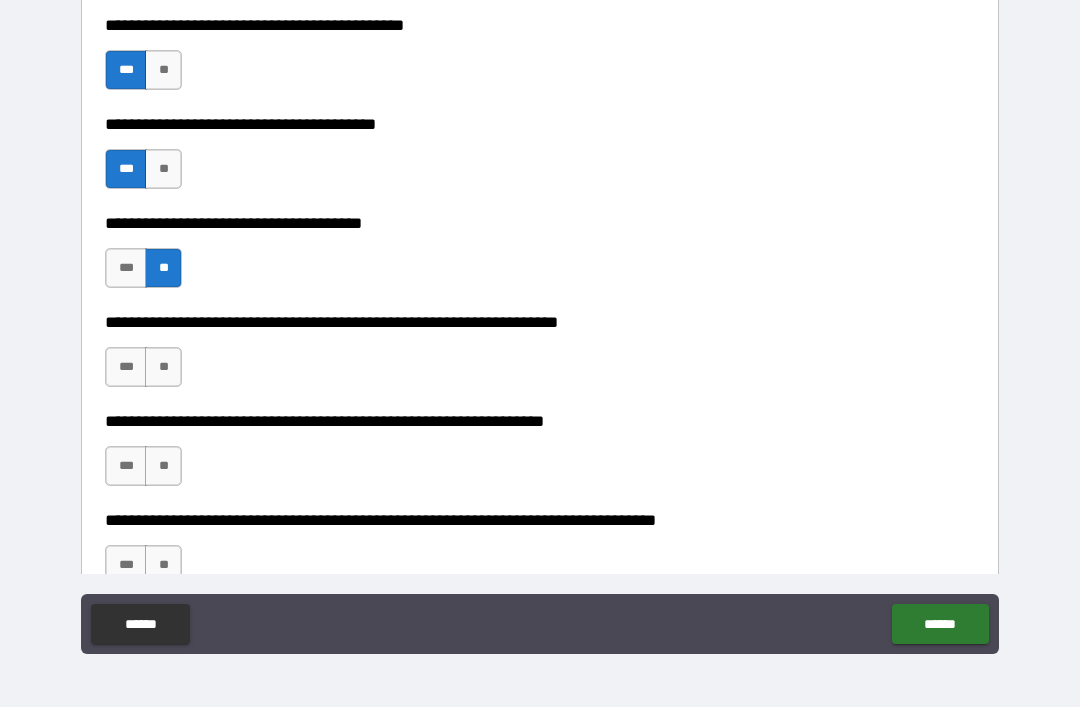 scroll, scrollTop: 2950, scrollLeft: 0, axis: vertical 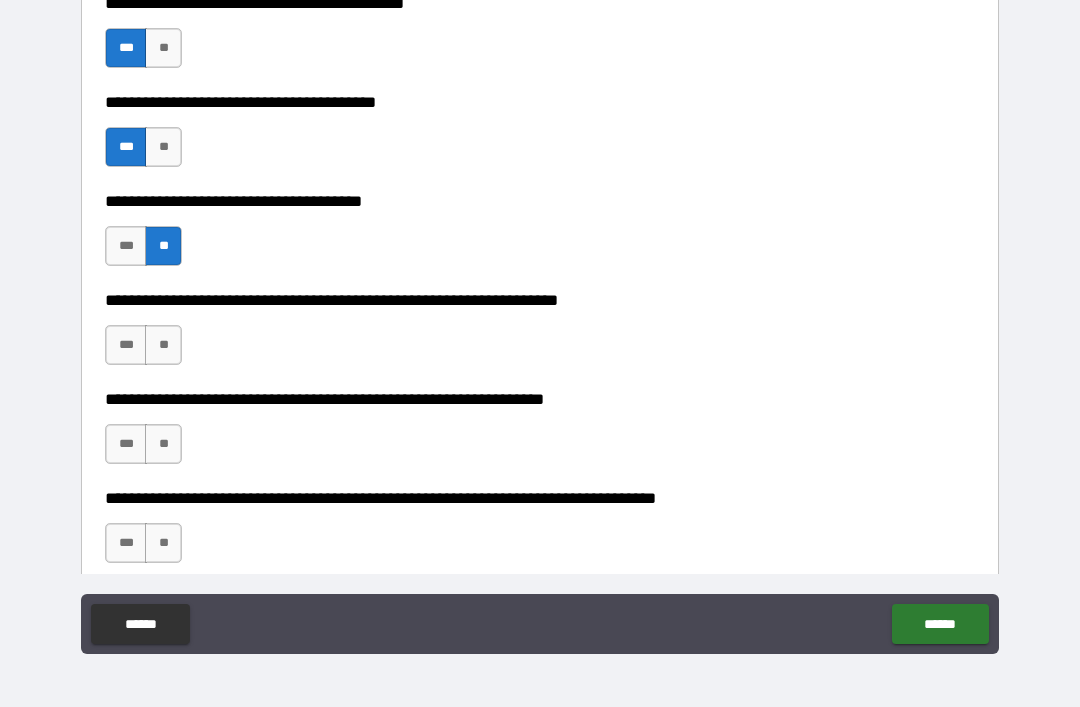 click on "**" at bounding box center (163, 345) 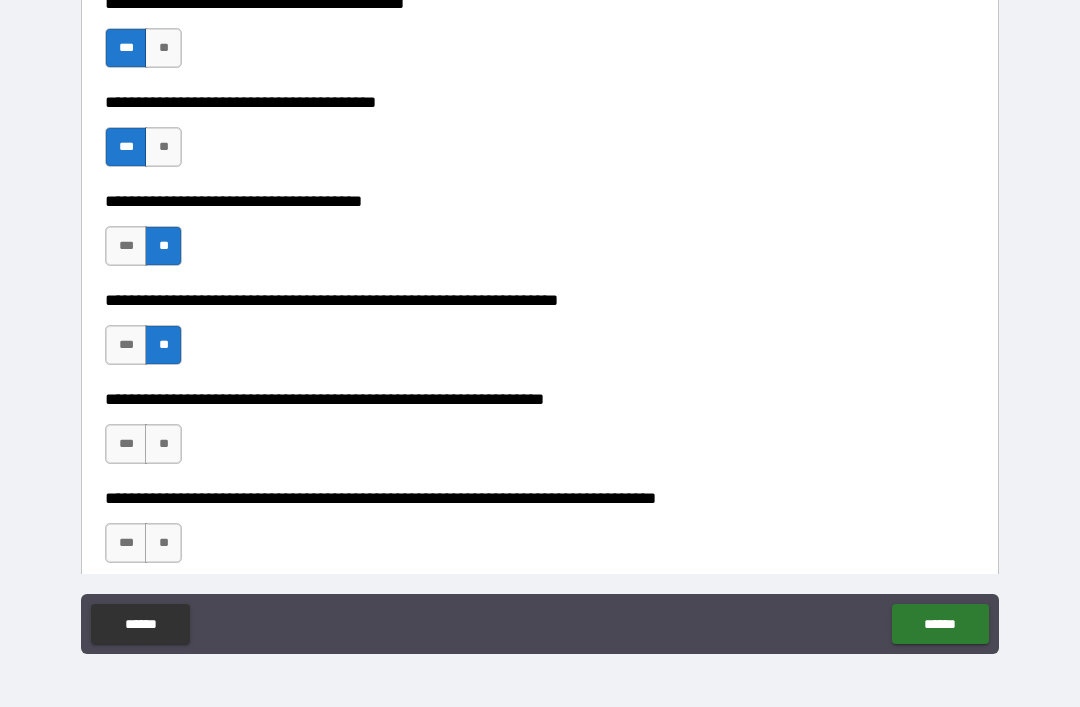 click on "**" at bounding box center (163, 444) 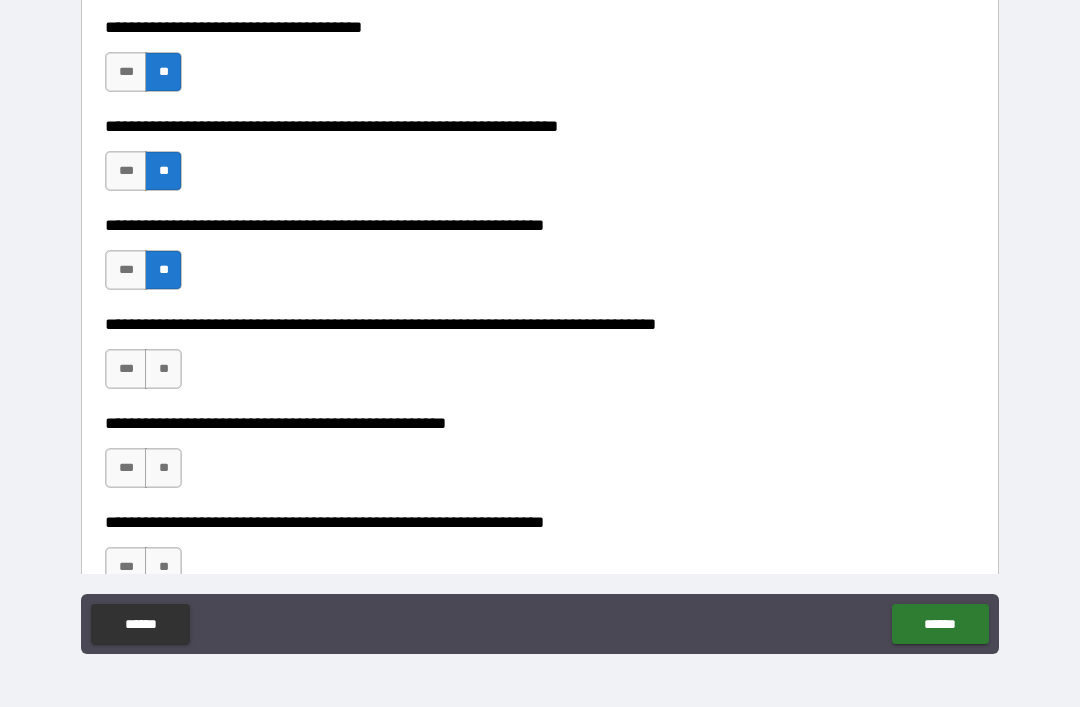 scroll, scrollTop: 3125, scrollLeft: 0, axis: vertical 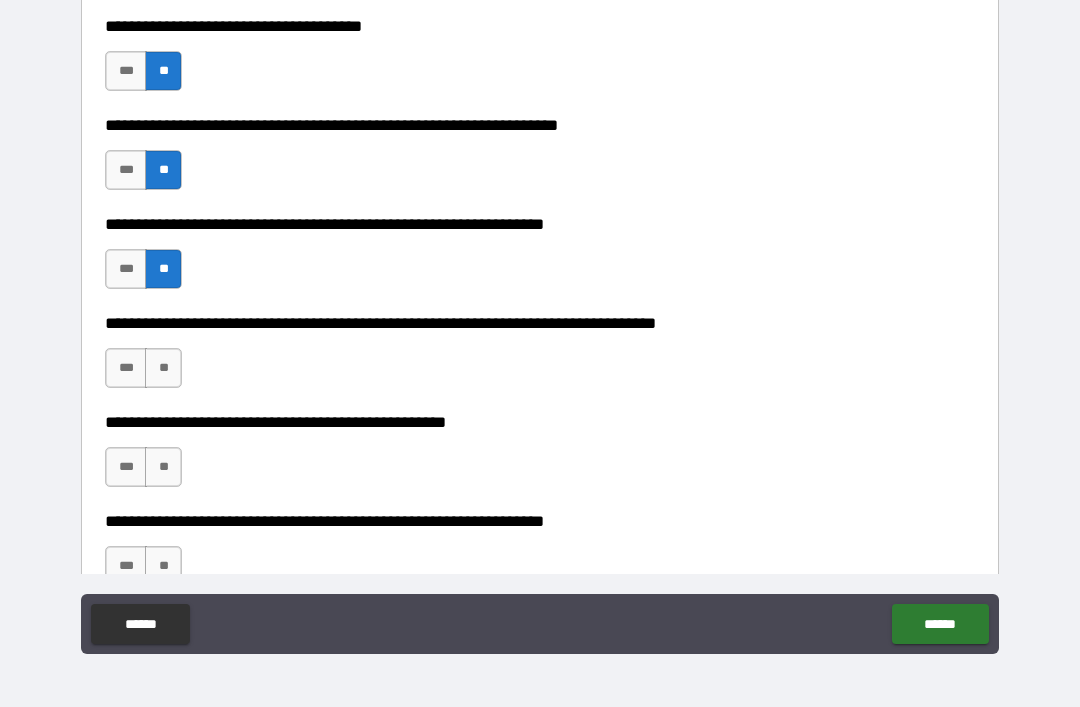 click on "**" at bounding box center [163, 368] 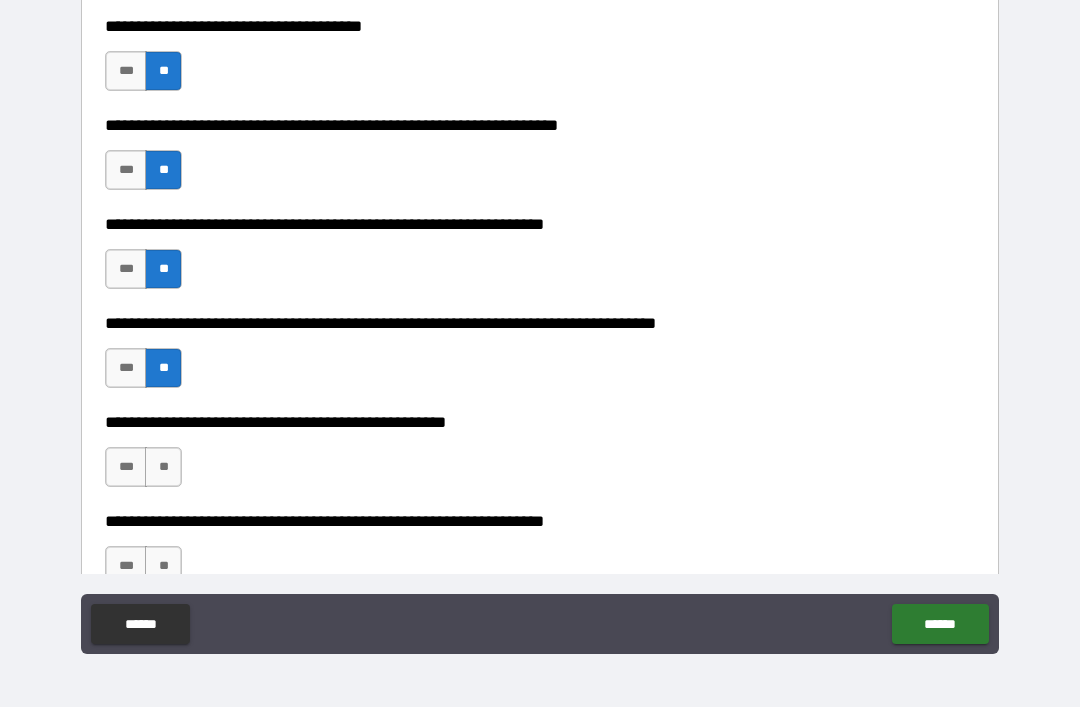 click on "**" at bounding box center (163, 467) 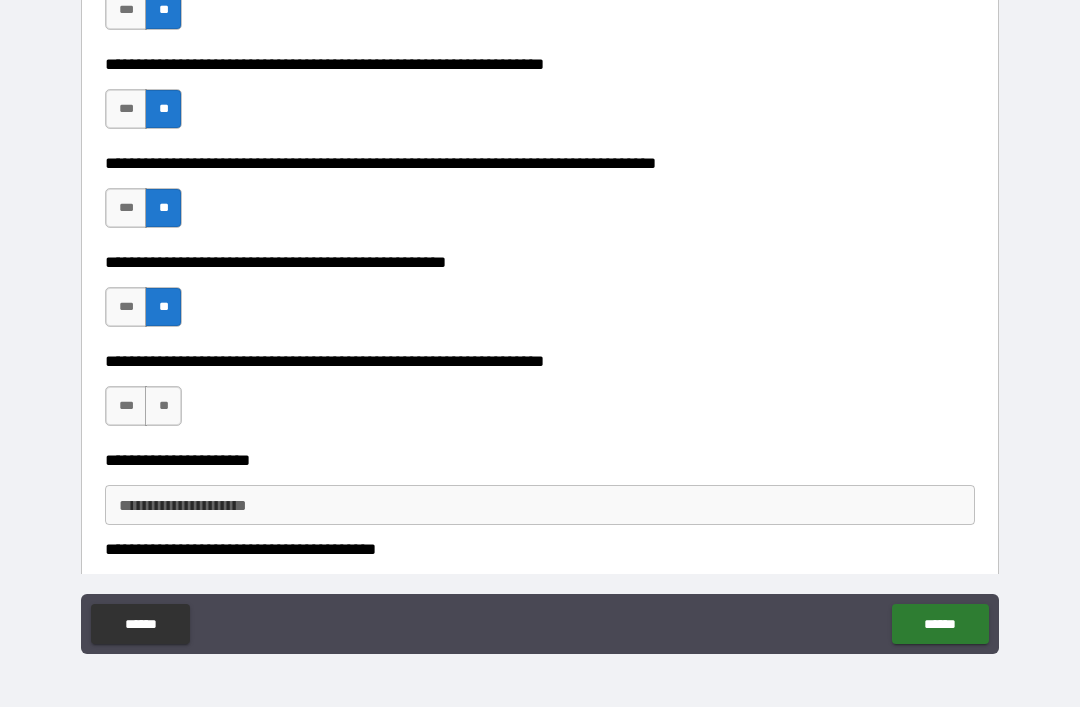 scroll, scrollTop: 3291, scrollLeft: 0, axis: vertical 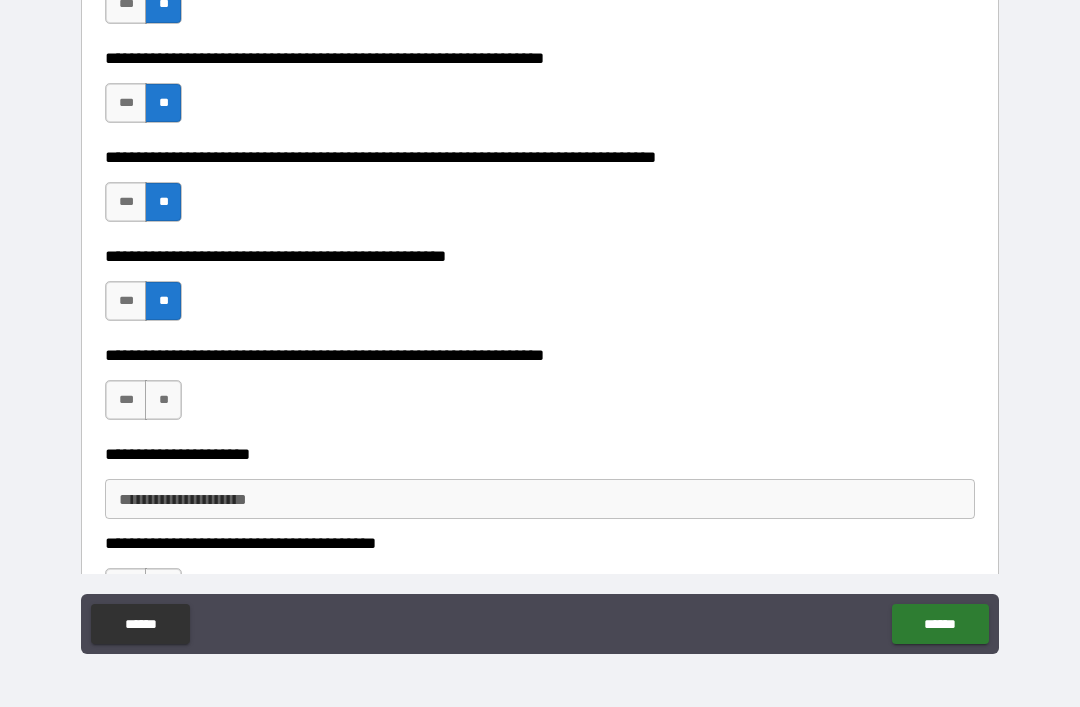 click on "**" at bounding box center (163, 400) 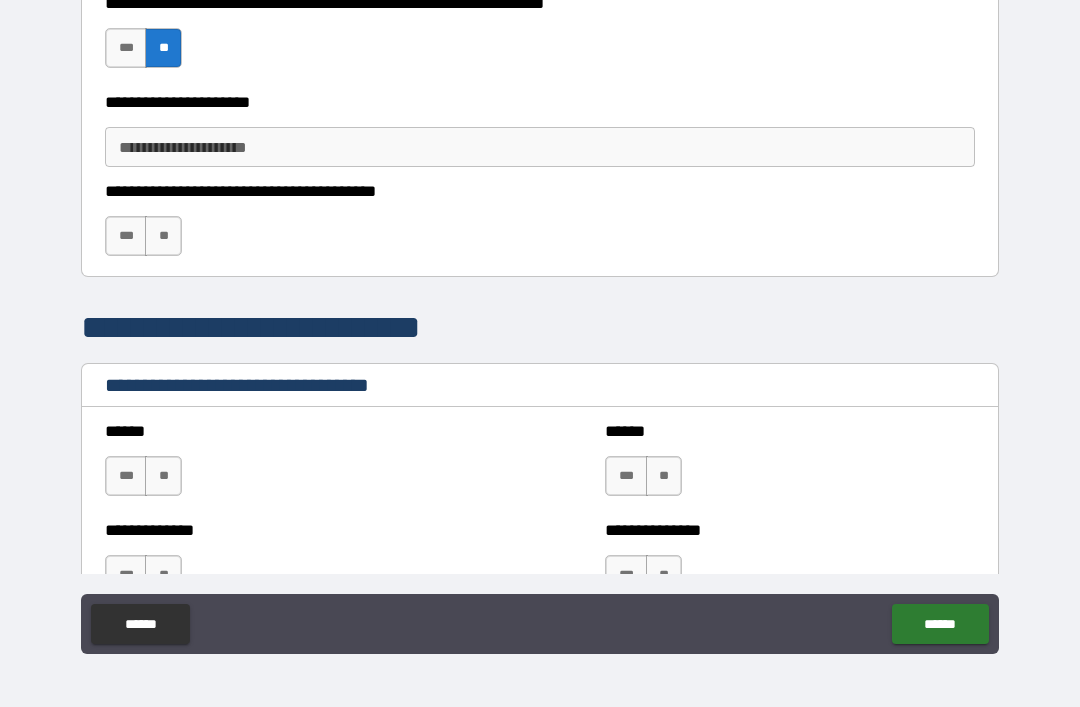 scroll, scrollTop: 3657, scrollLeft: 0, axis: vertical 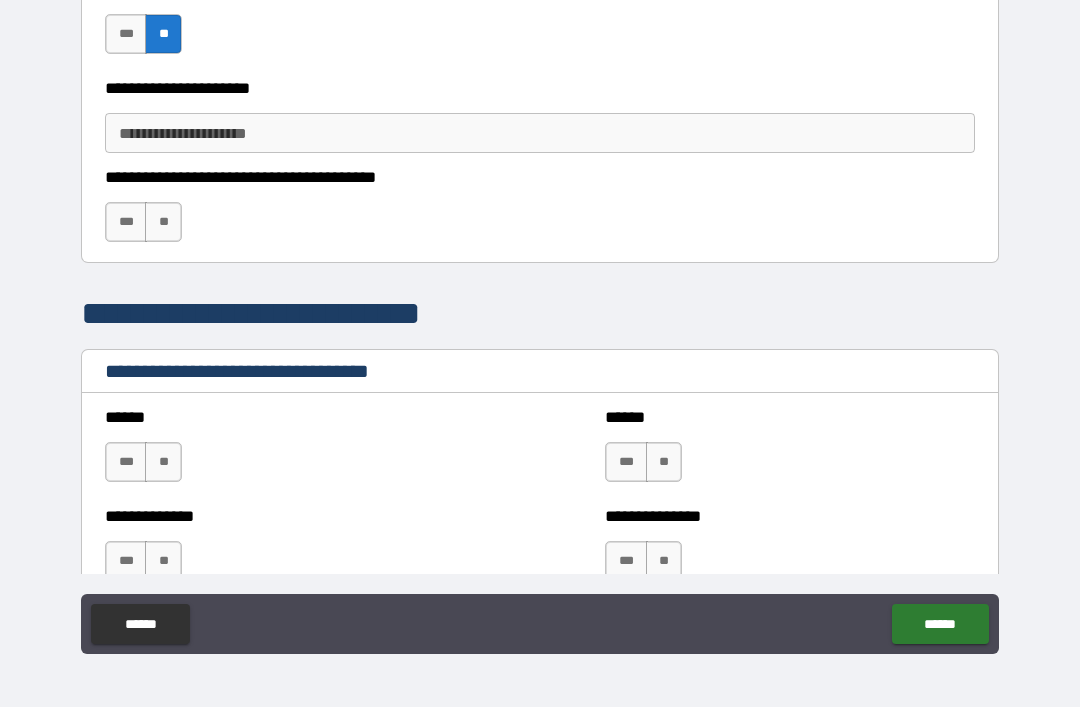 click on "**" at bounding box center [163, 222] 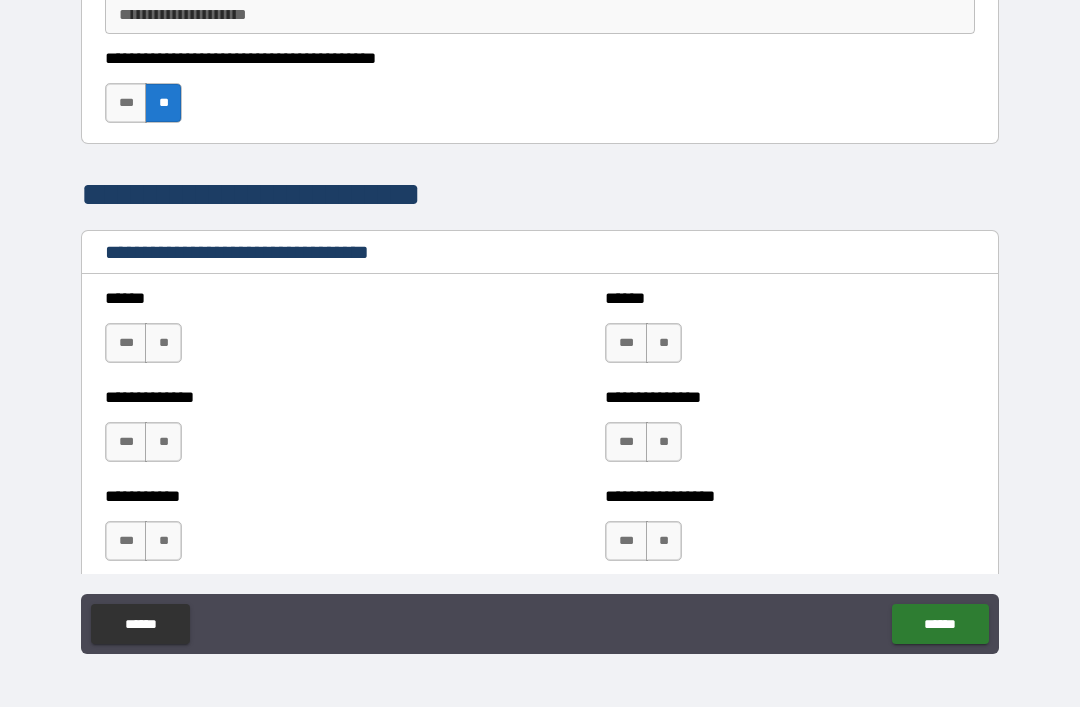 scroll, scrollTop: 3800, scrollLeft: 0, axis: vertical 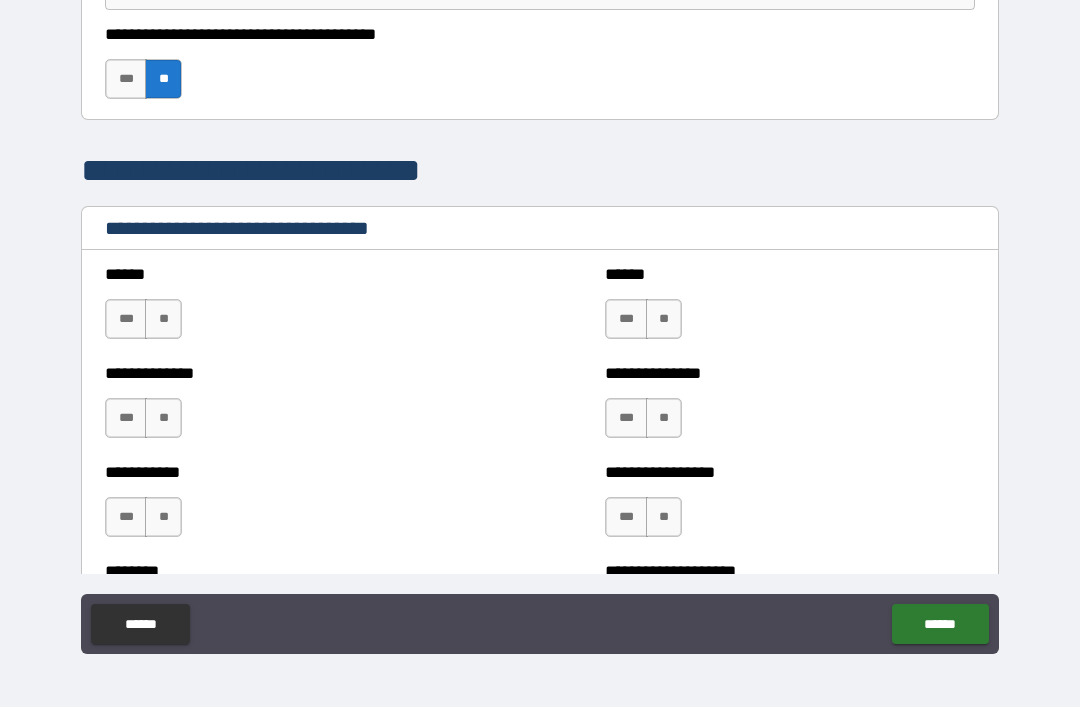 click on "**" at bounding box center (163, 319) 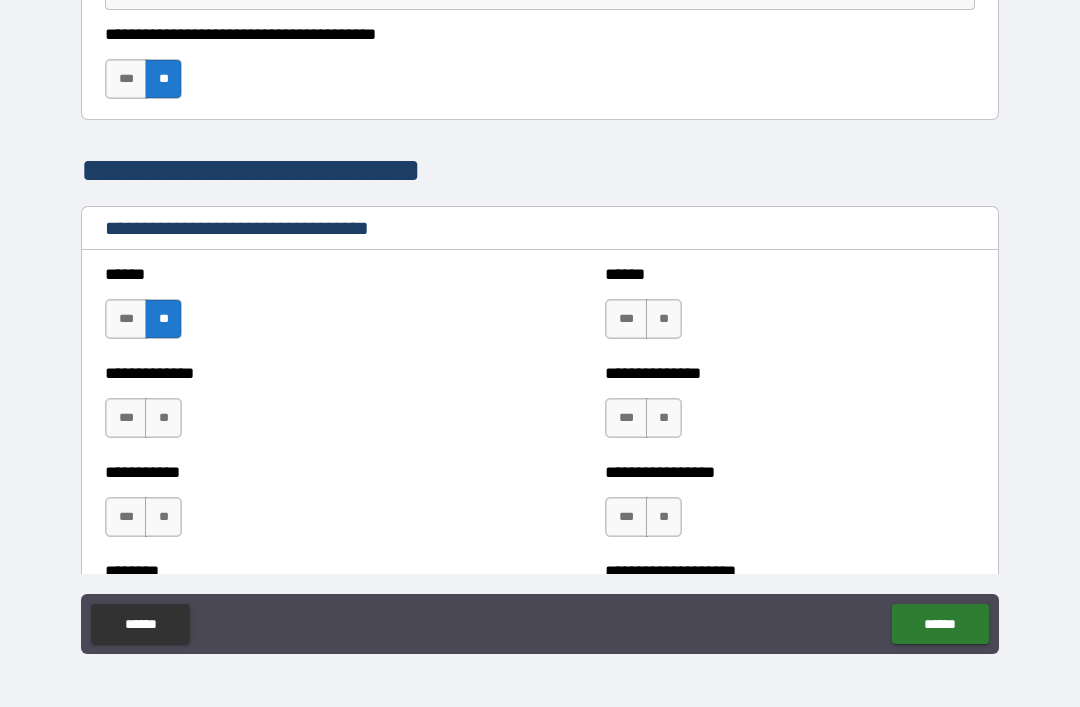 click on "**" at bounding box center (163, 418) 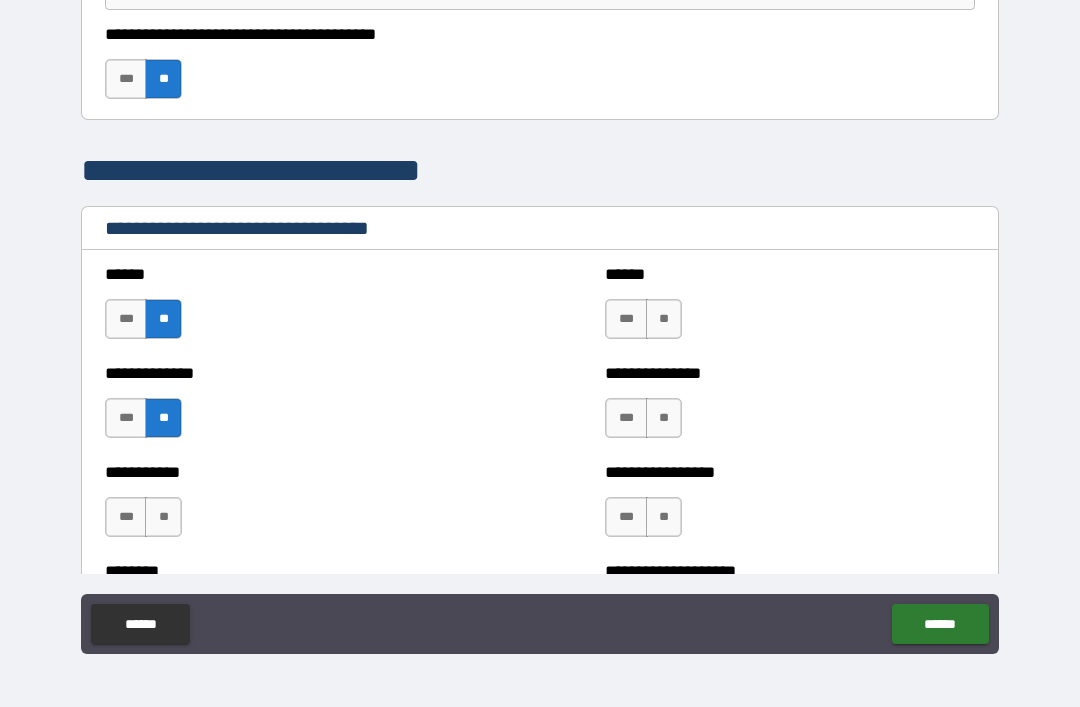 click on "**" at bounding box center [664, 319] 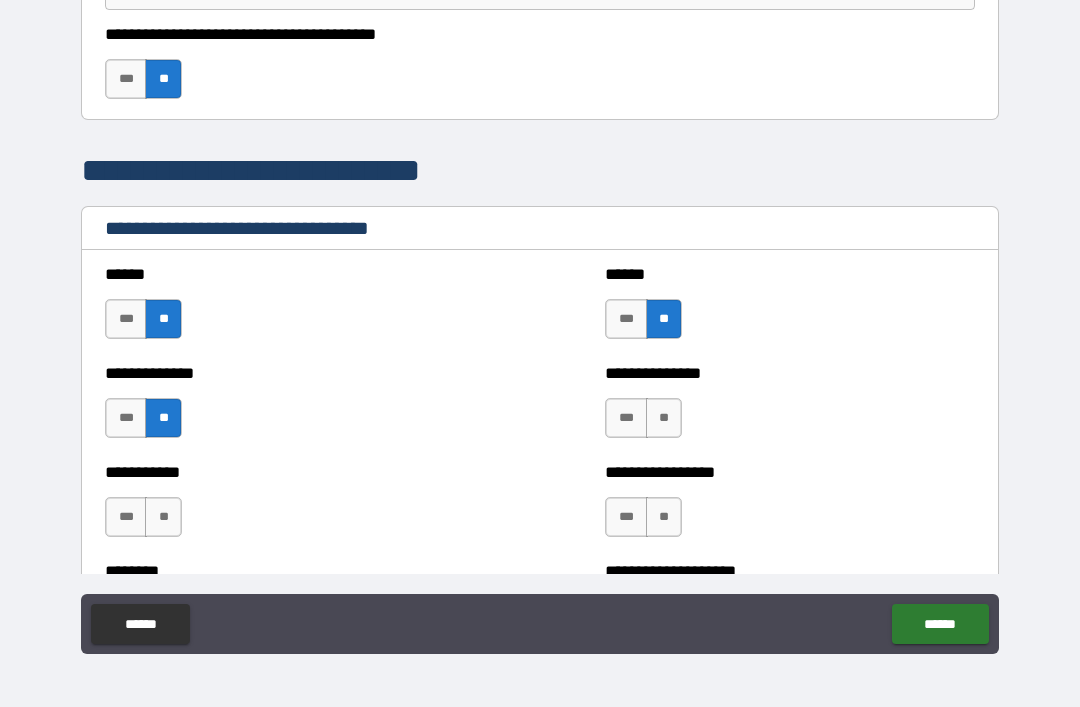 click on "**" at bounding box center [664, 418] 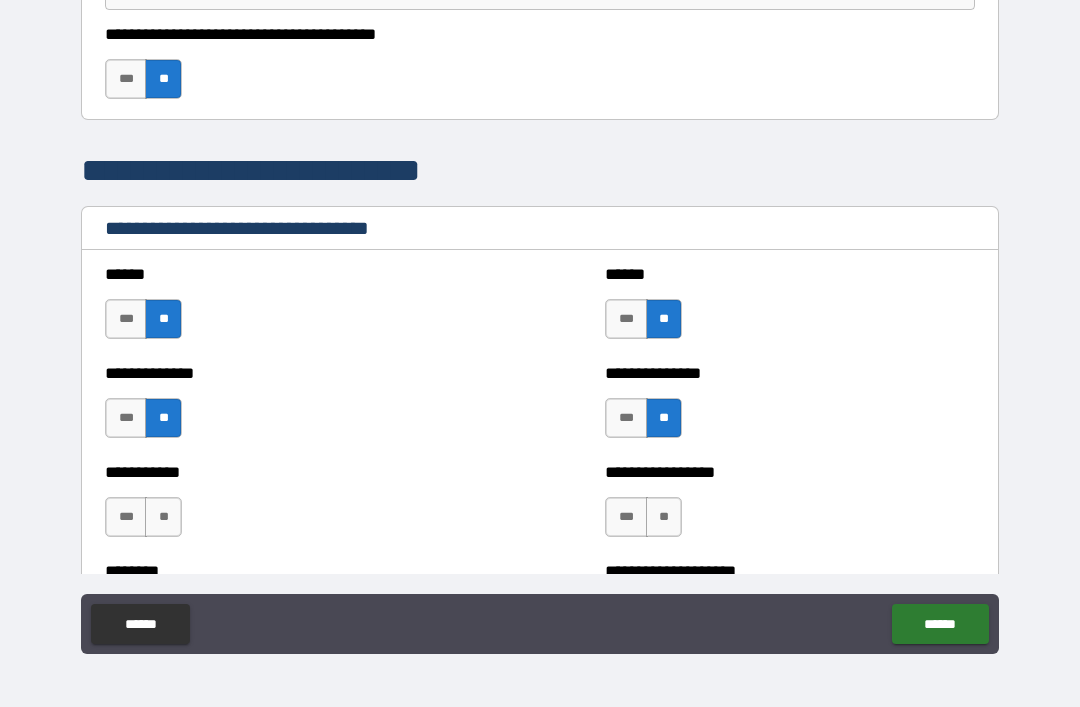click on "**" at bounding box center [664, 517] 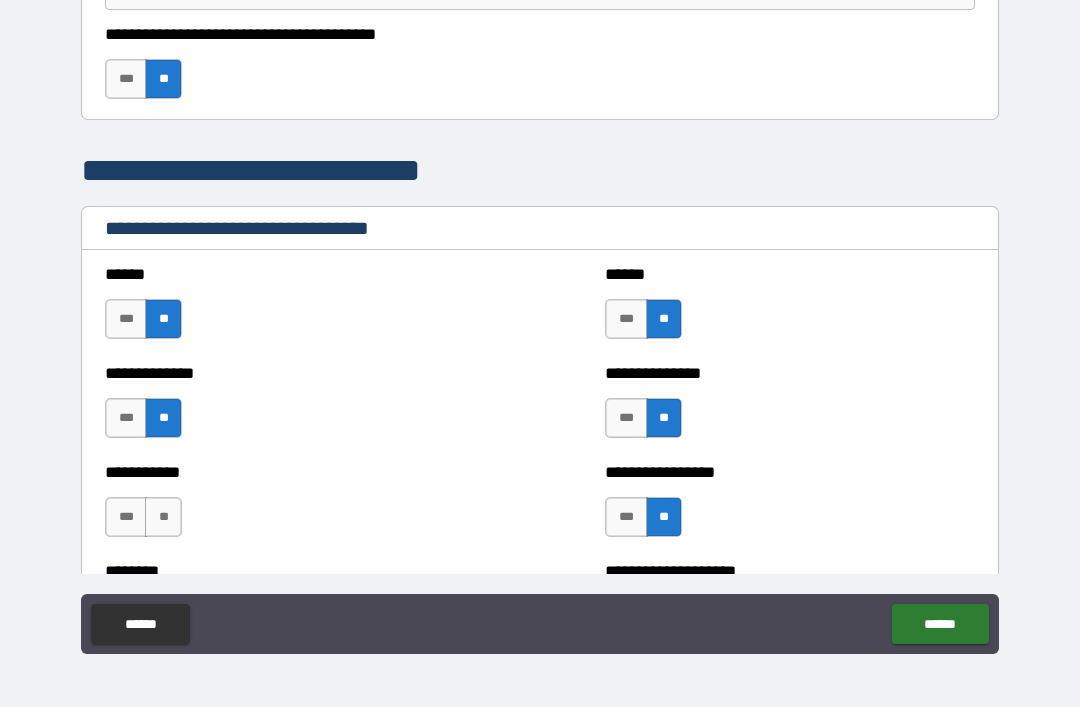 click on "**" at bounding box center (163, 517) 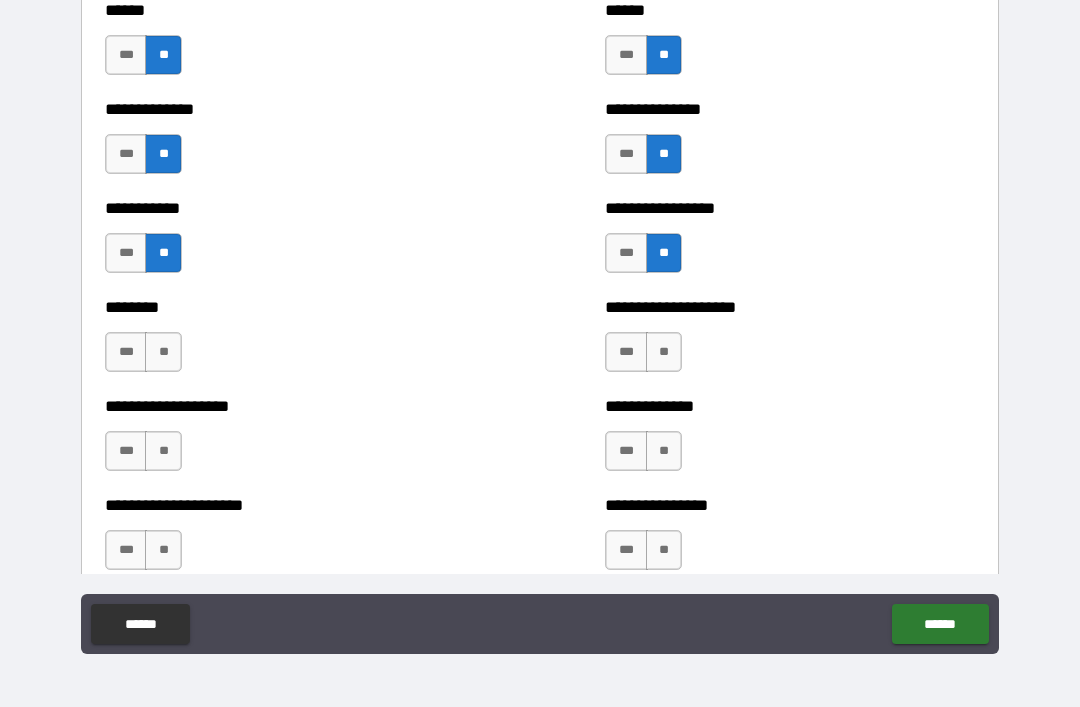 scroll, scrollTop: 4077, scrollLeft: 0, axis: vertical 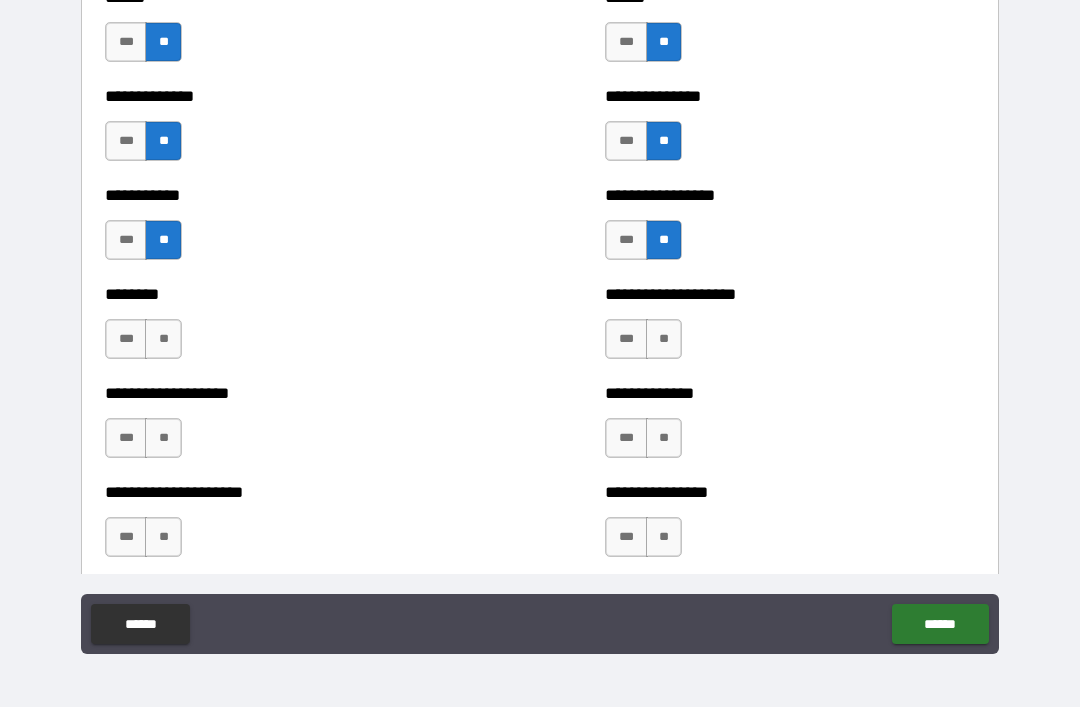 click on "**" at bounding box center (163, 339) 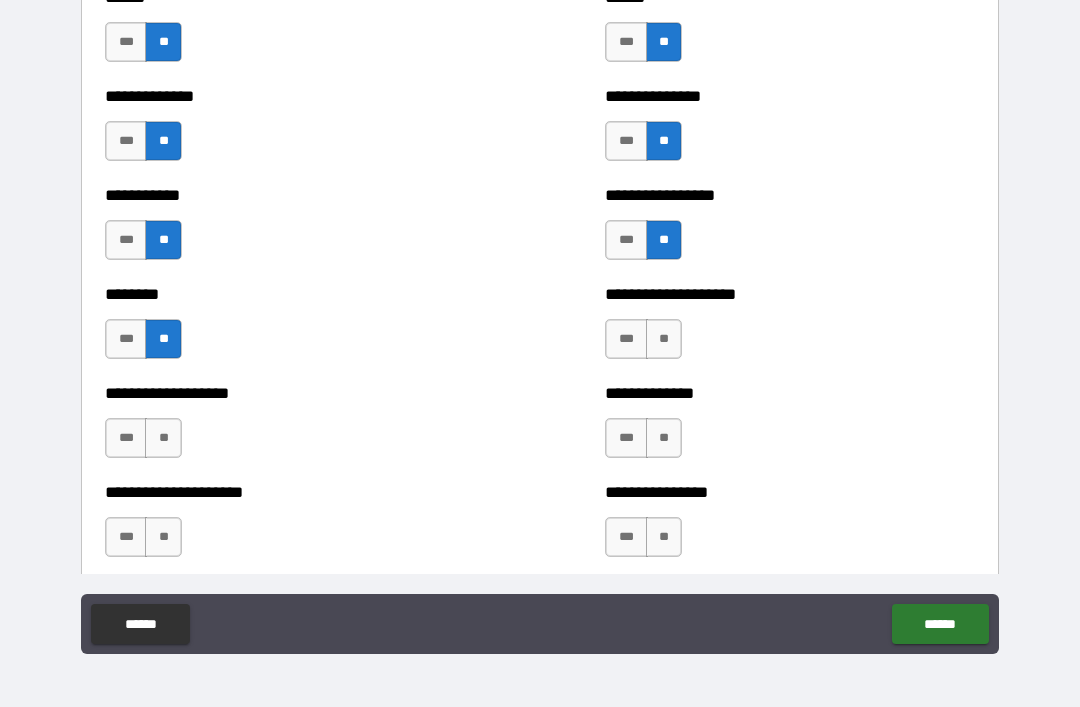 click on "**" at bounding box center (163, 438) 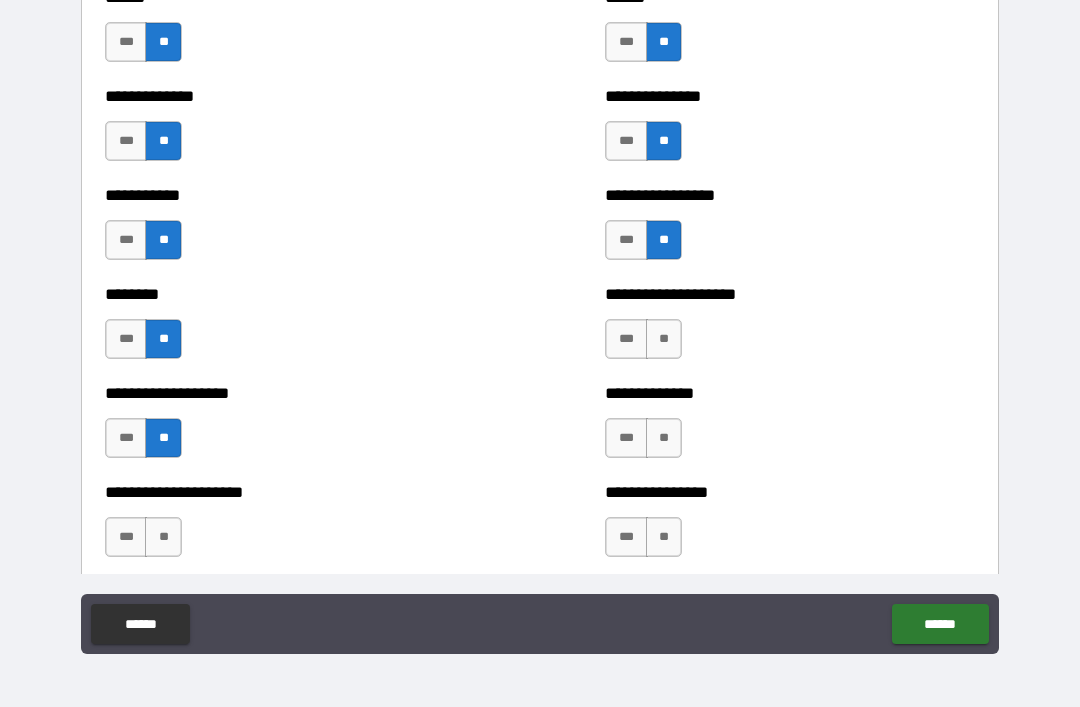click on "**" at bounding box center (163, 537) 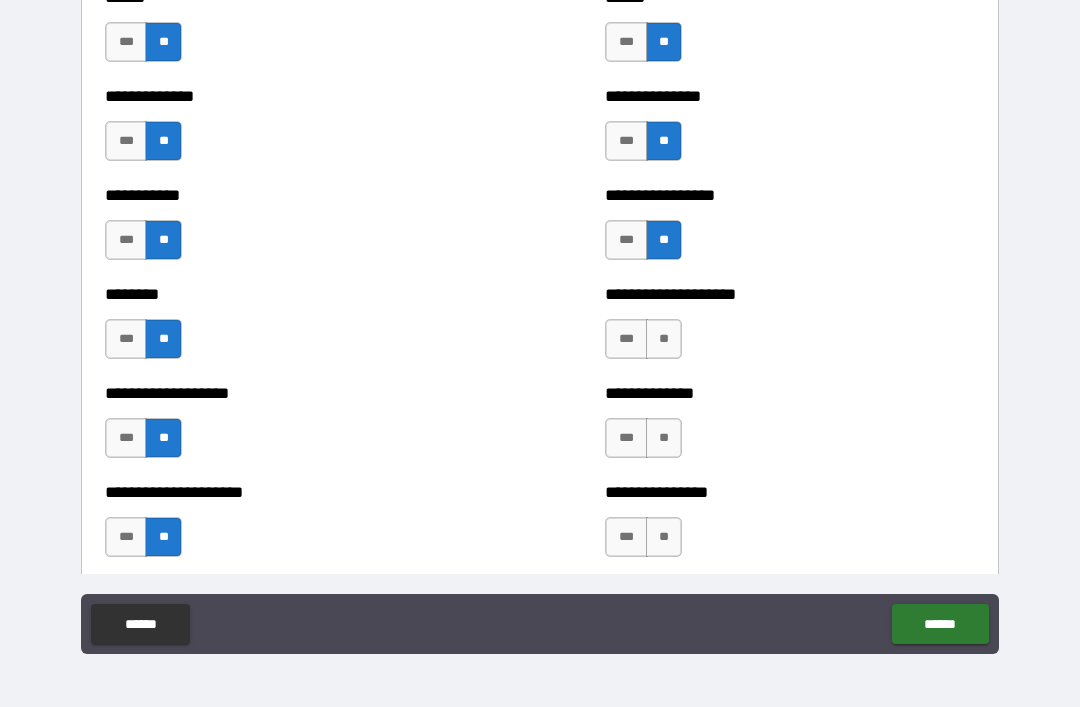 click on "**" at bounding box center (664, 339) 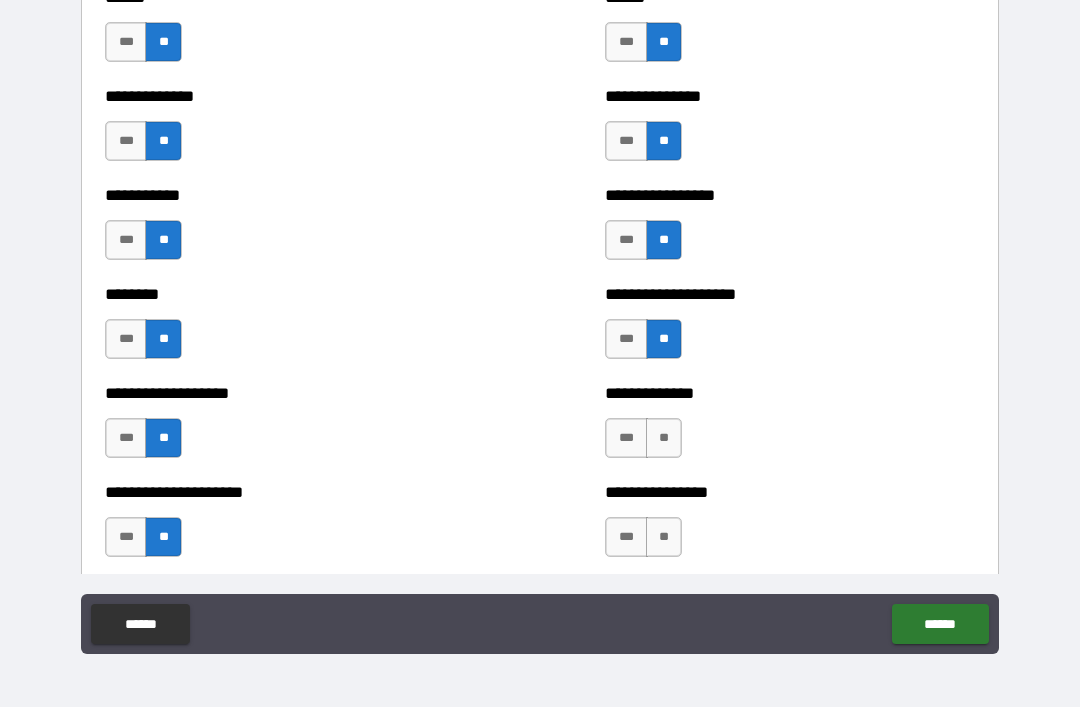 click on "**" at bounding box center (664, 438) 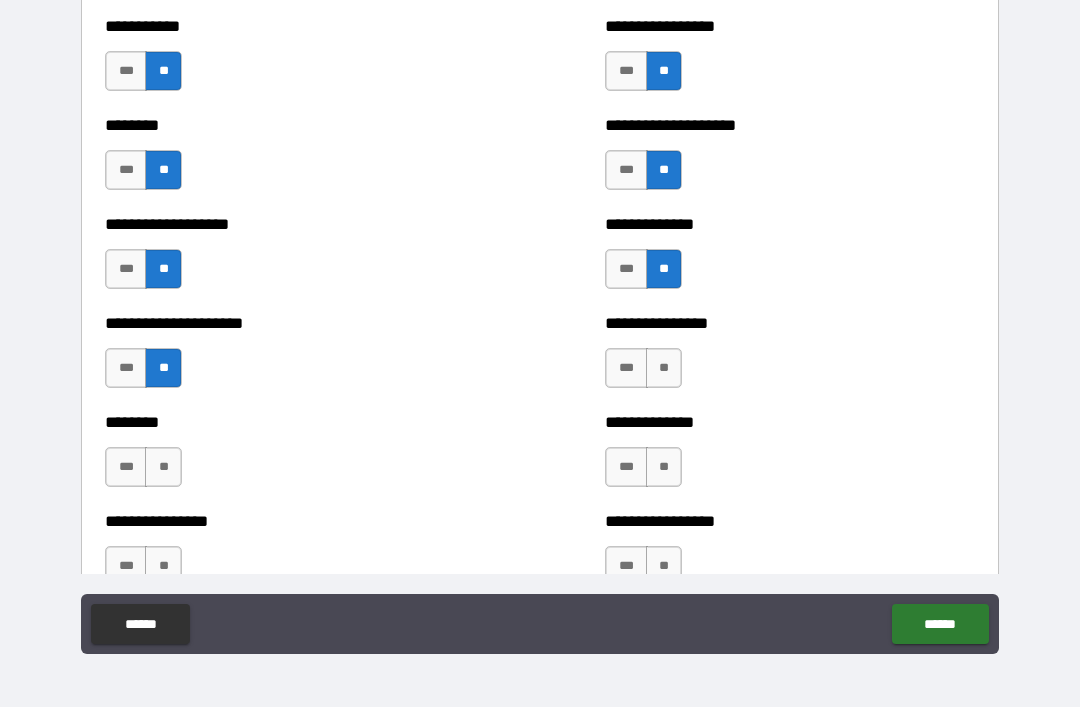 scroll, scrollTop: 4270, scrollLeft: 0, axis: vertical 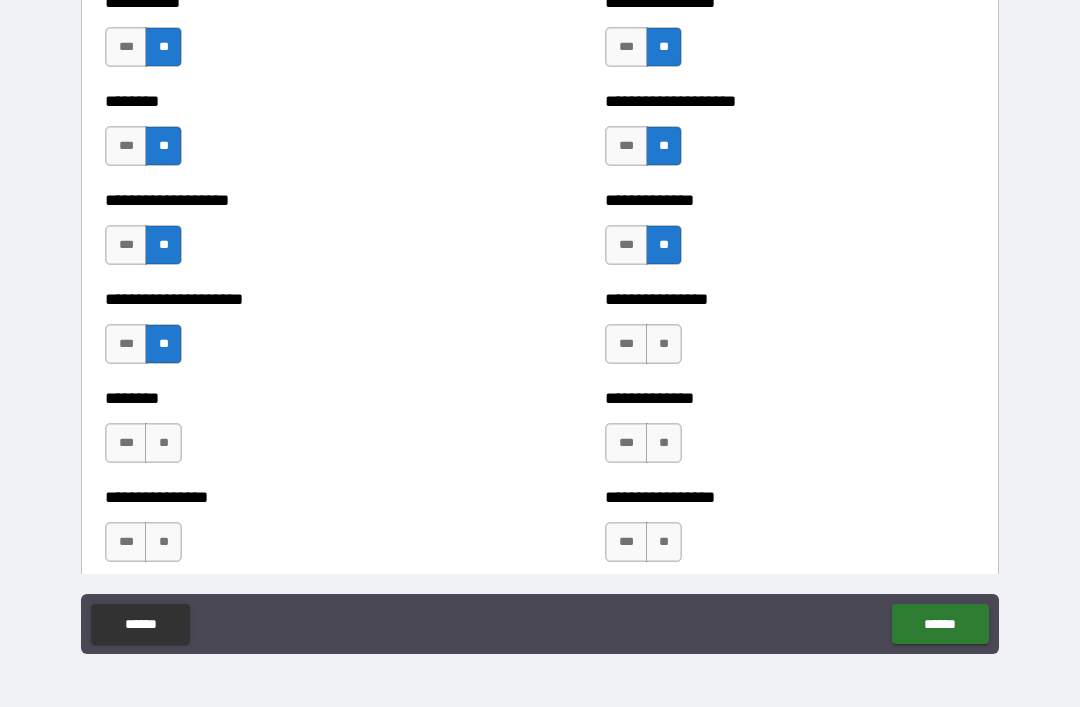 click on "**" at bounding box center (664, 344) 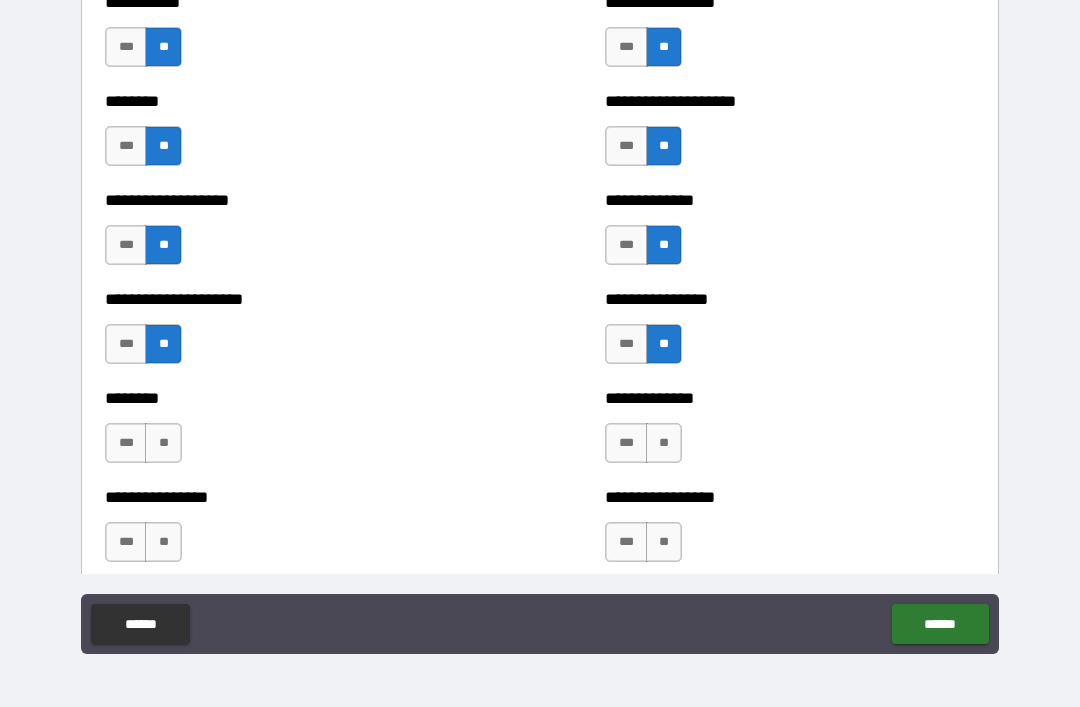 click on "**" at bounding box center (664, 443) 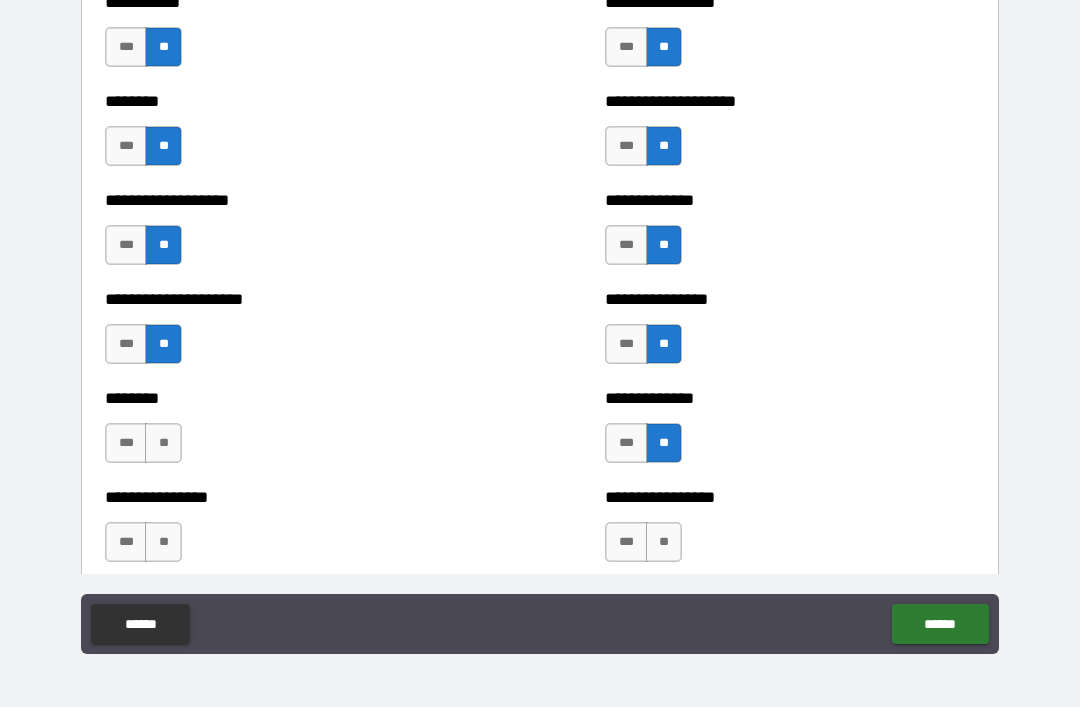 click on "**" at bounding box center (163, 443) 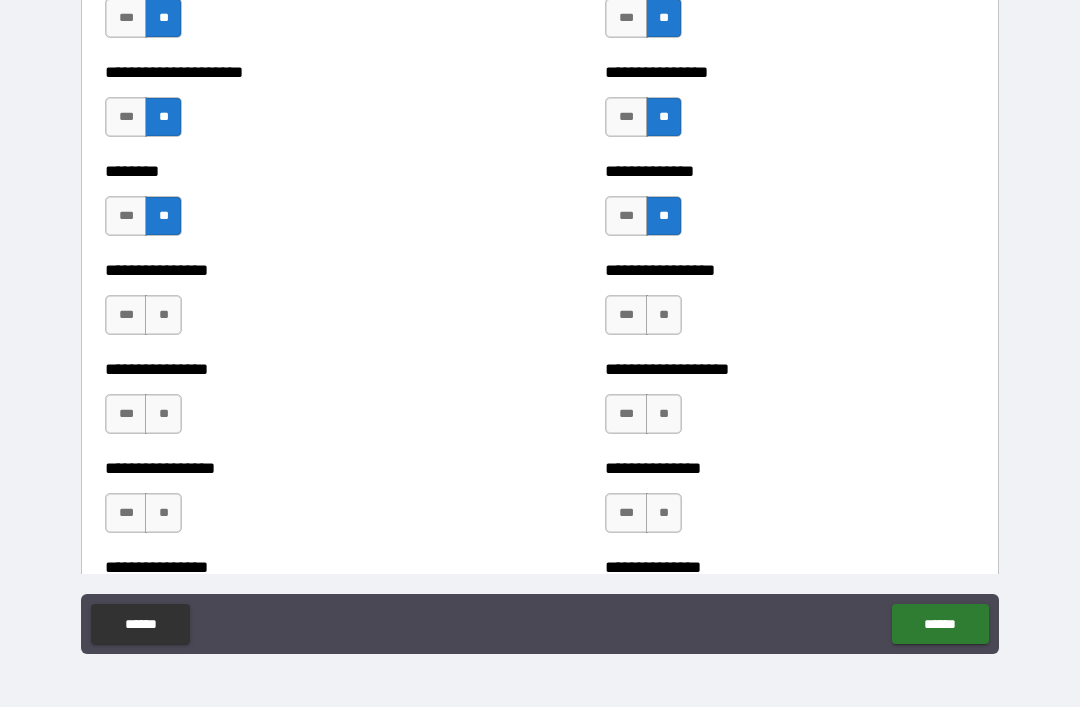 scroll, scrollTop: 4518, scrollLeft: 0, axis: vertical 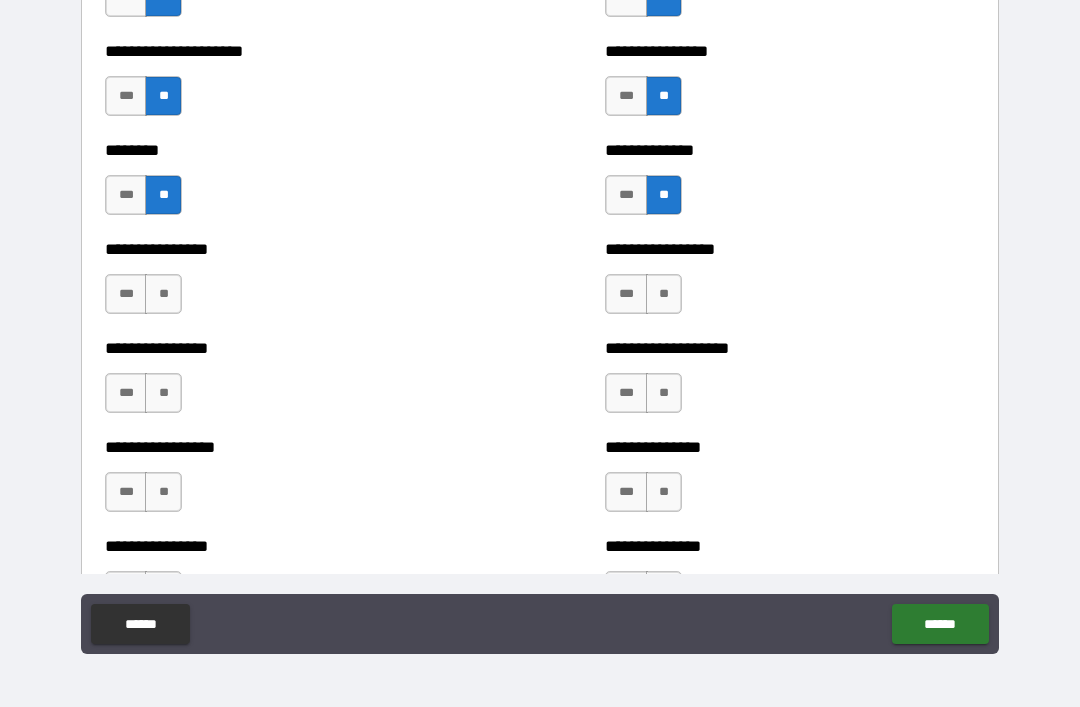 click on "**" at bounding box center (163, 294) 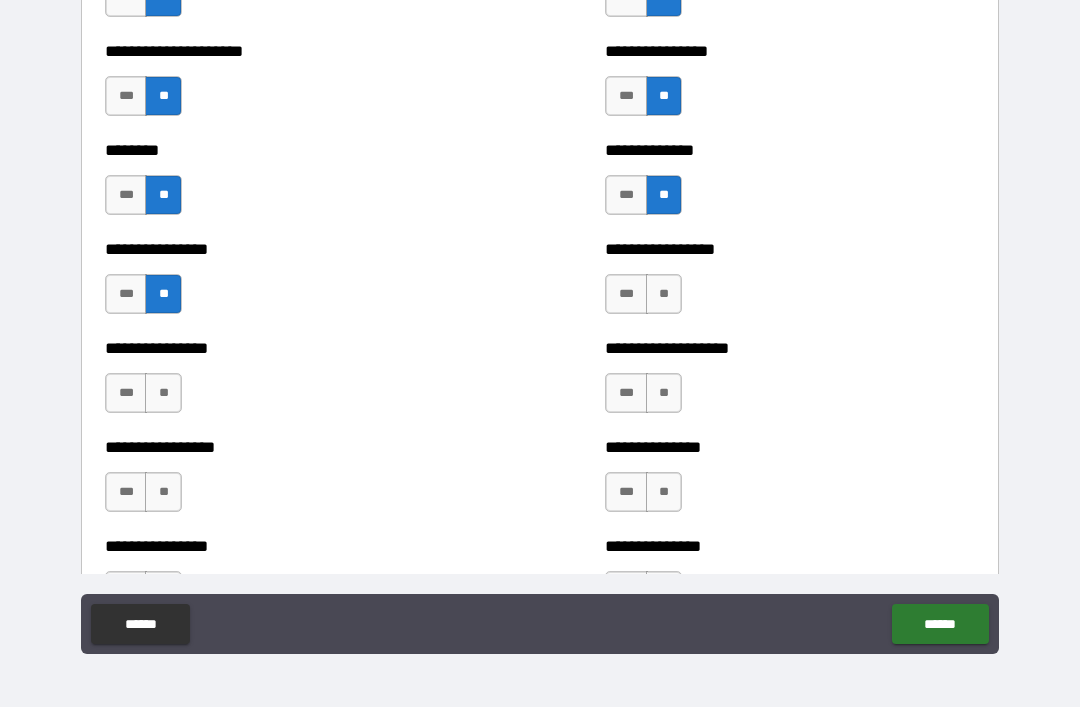 click on "**" at bounding box center [163, 393] 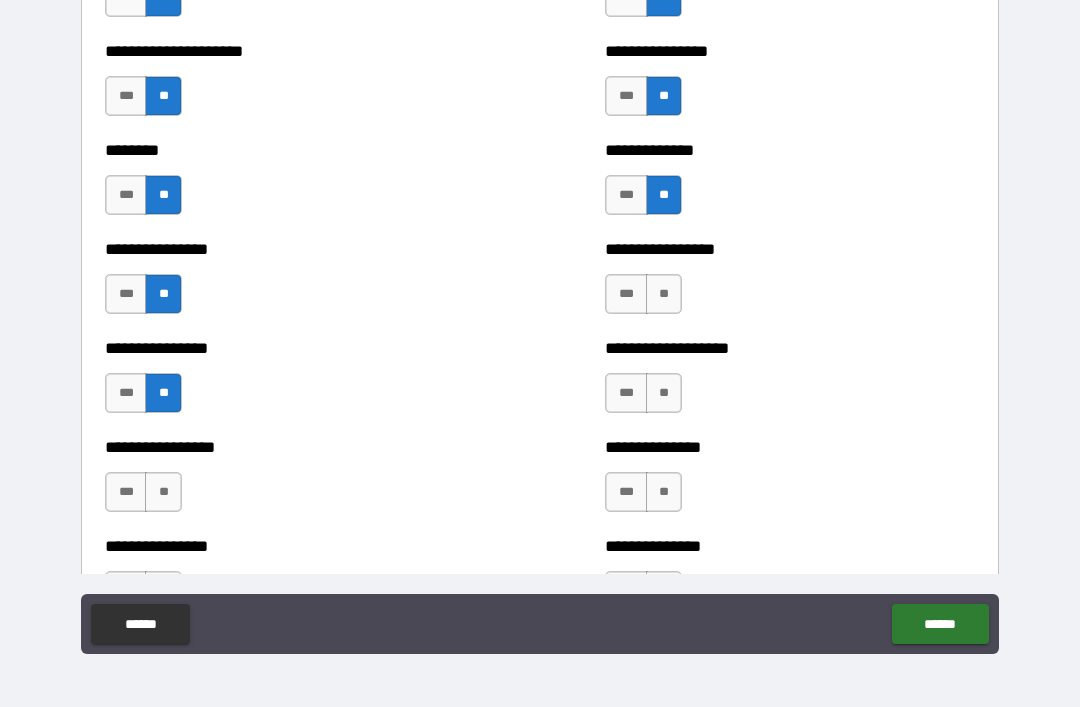 click on "**" at bounding box center (664, 294) 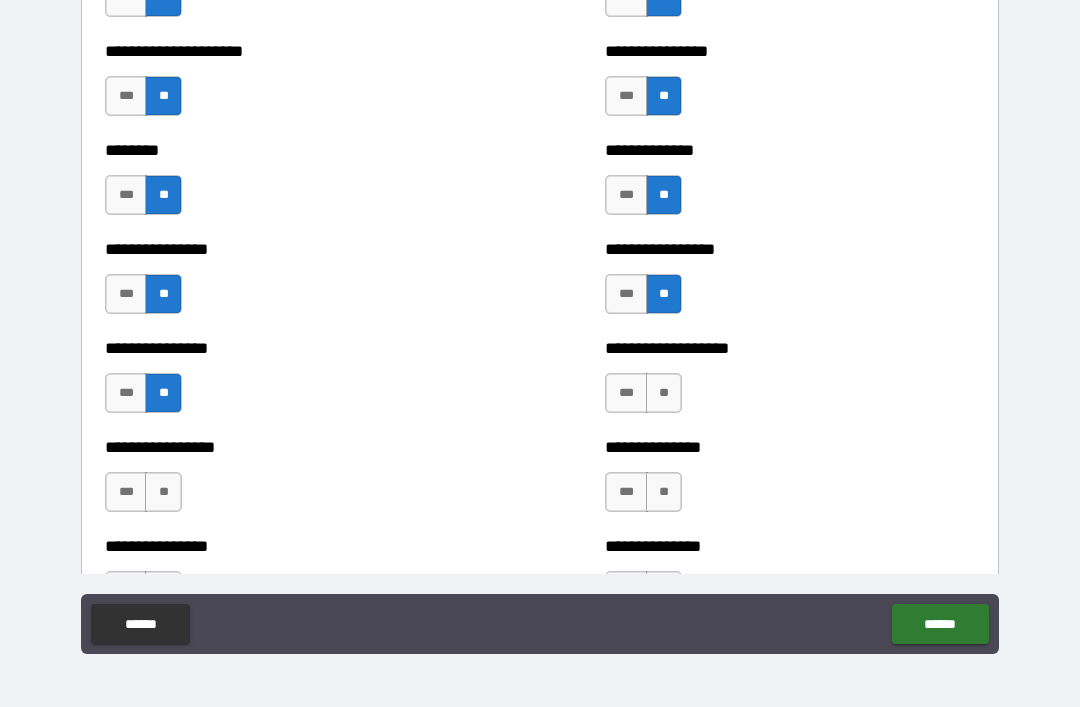 click on "**" at bounding box center [664, 393] 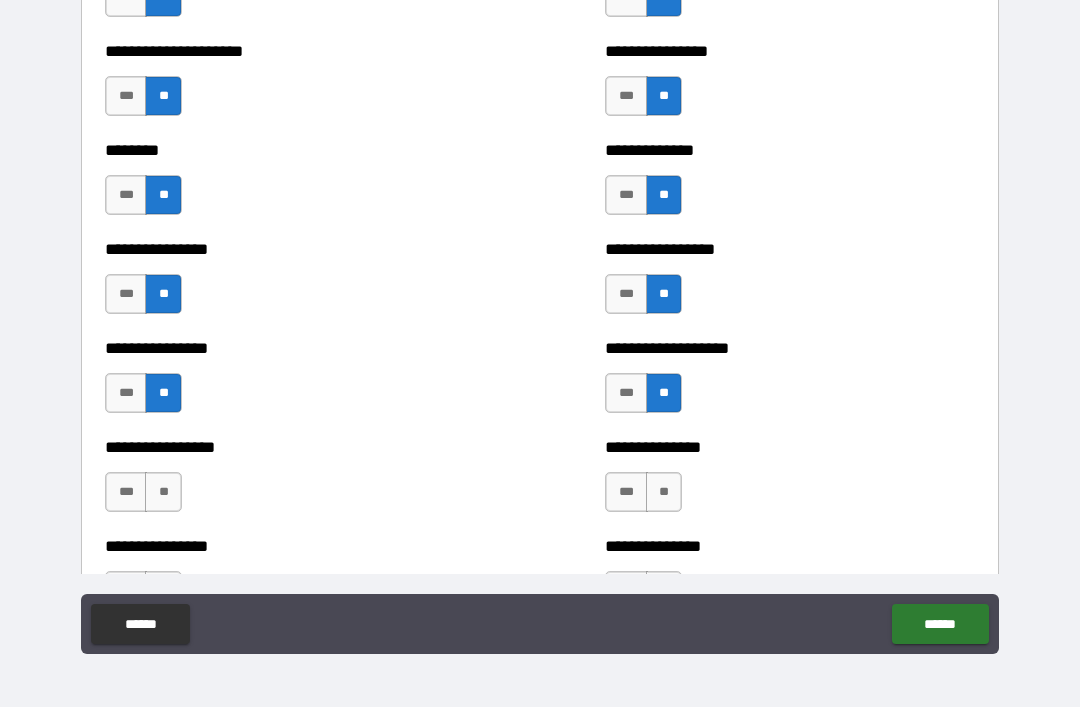 click on "**" at bounding box center (664, 492) 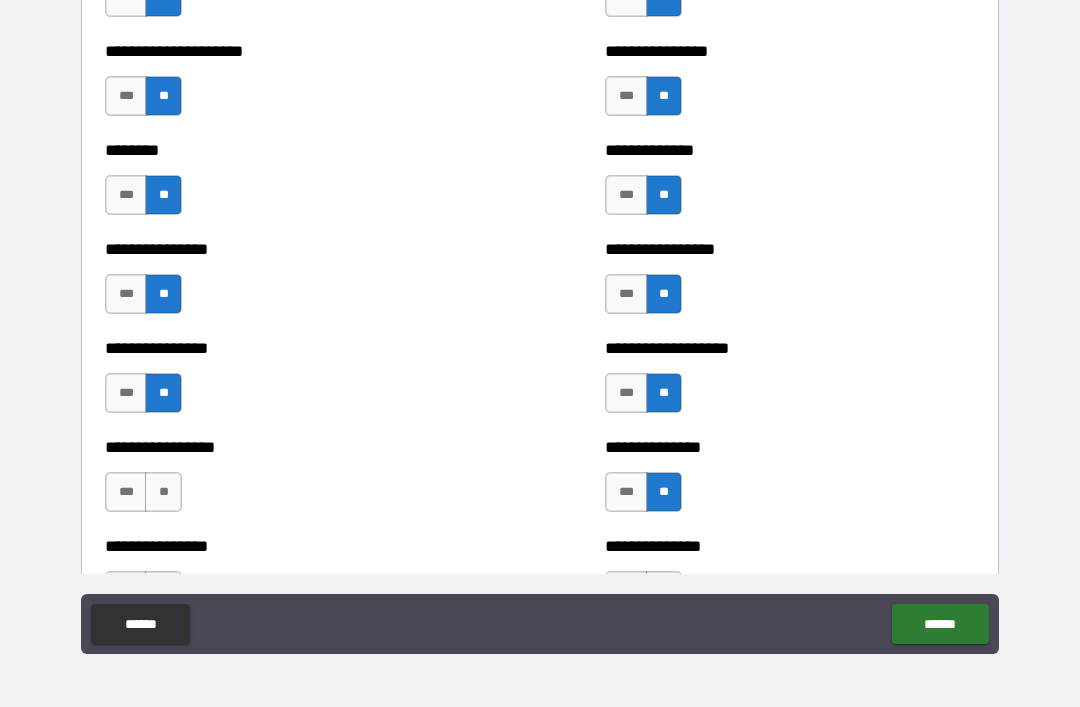 click on "**" at bounding box center [163, 492] 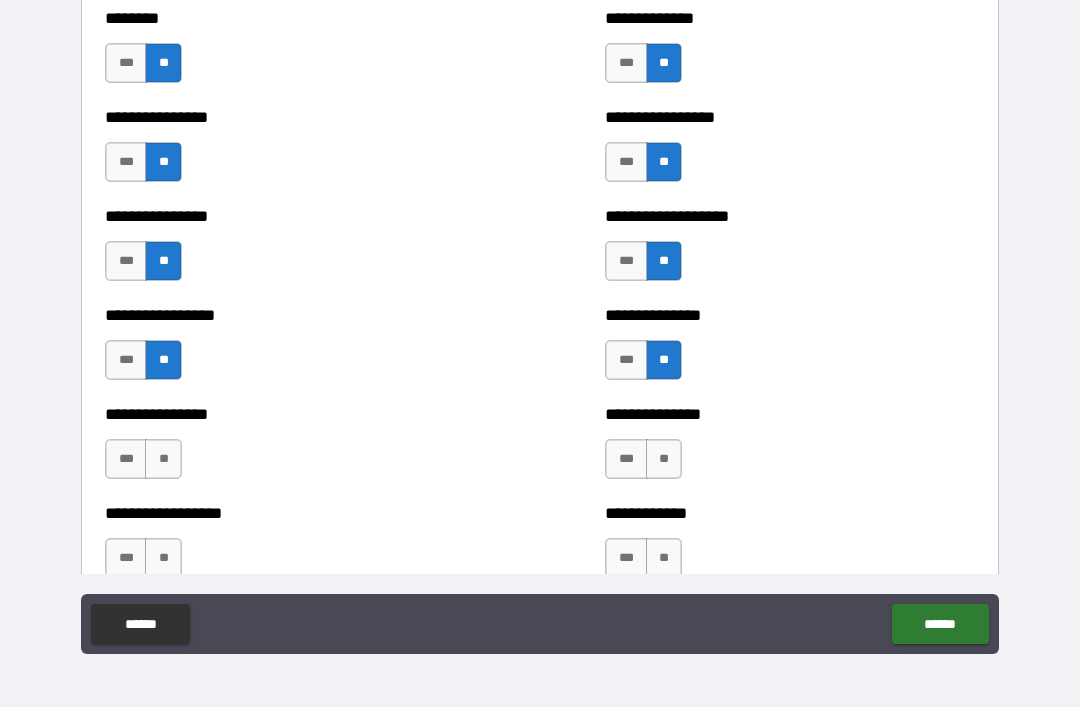 scroll, scrollTop: 4699, scrollLeft: 0, axis: vertical 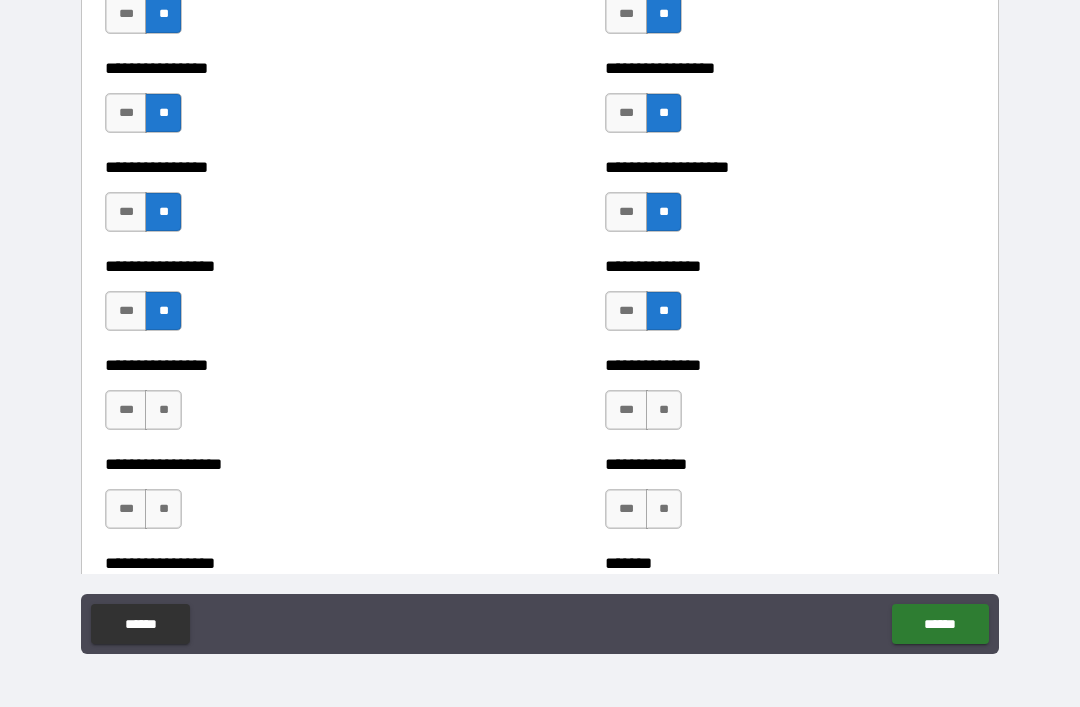 click on "**" at bounding box center [163, 410] 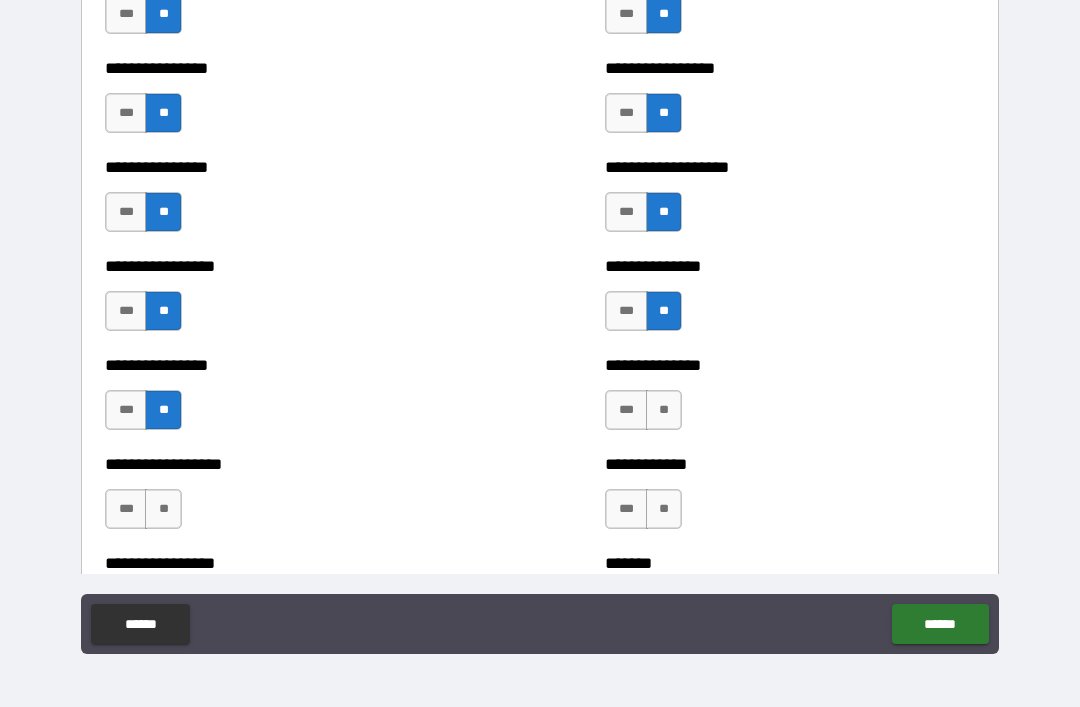 click on "**" at bounding box center [664, 410] 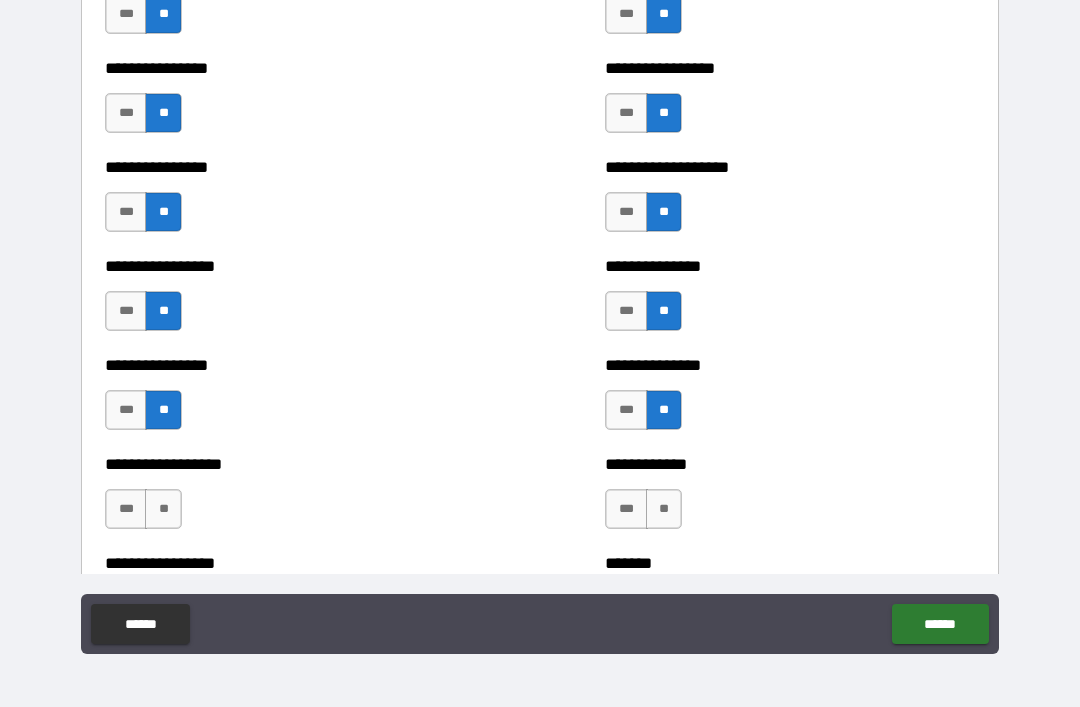 click on "**" at bounding box center [664, 509] 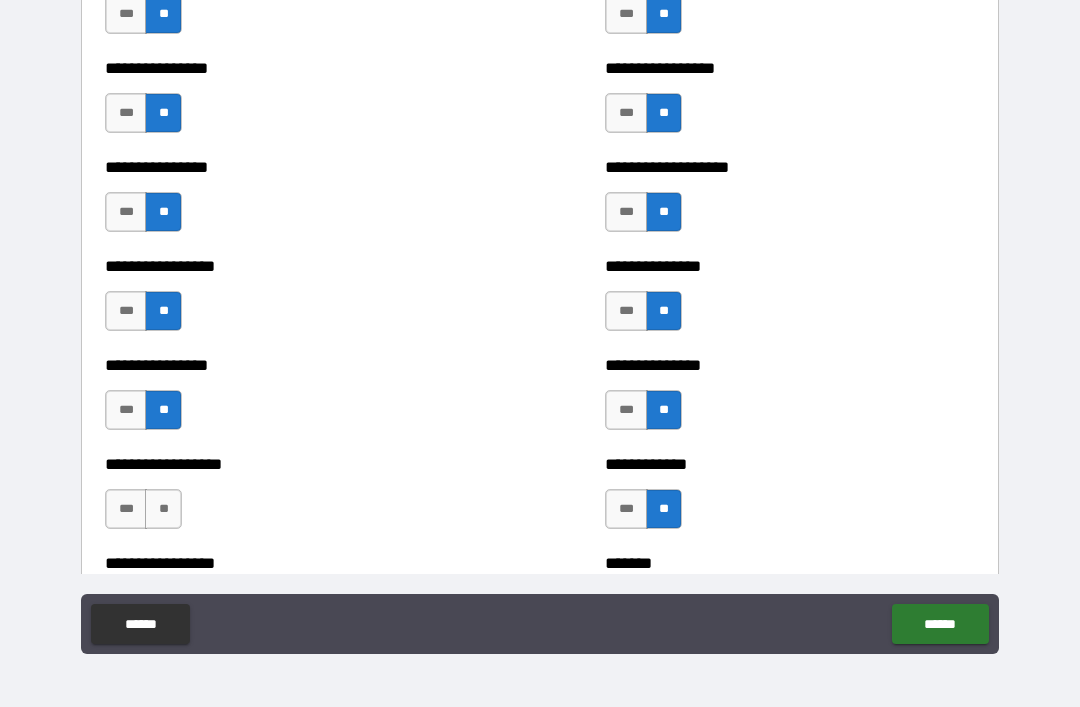 click on "**" at bounding box center [163, 509] 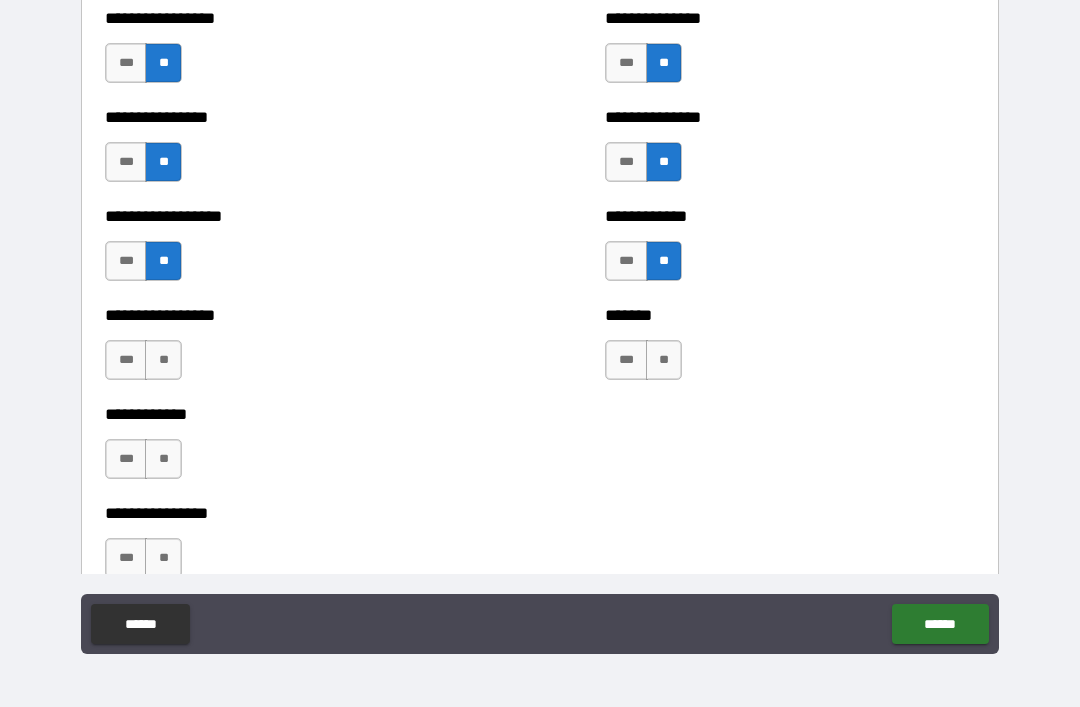 scroll, scrollTop: 4964, scrollLeft: 0, axis: vertical 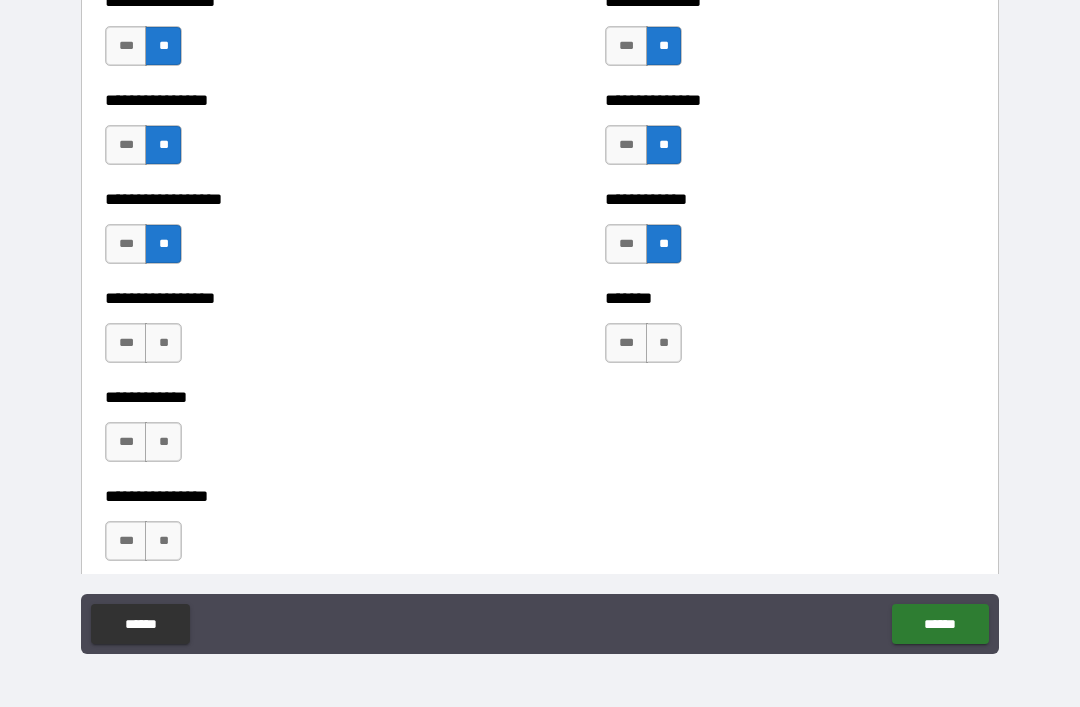 click on "**" at bounding box center [163, 343] 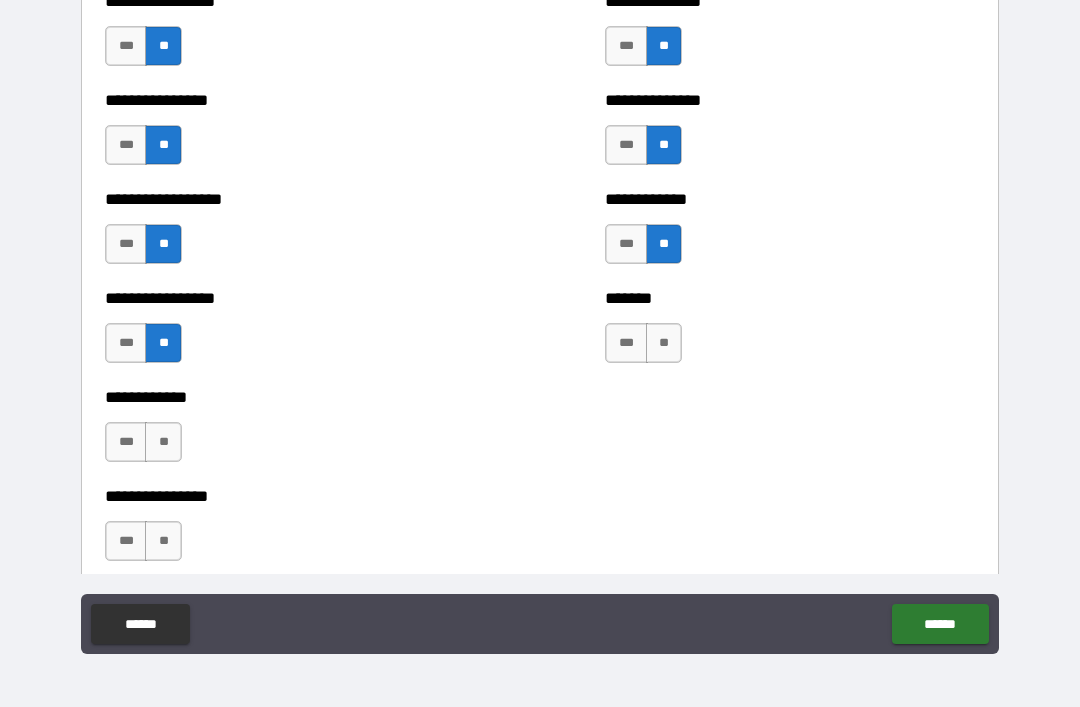 click on "**" at bounding box center [163, 442] 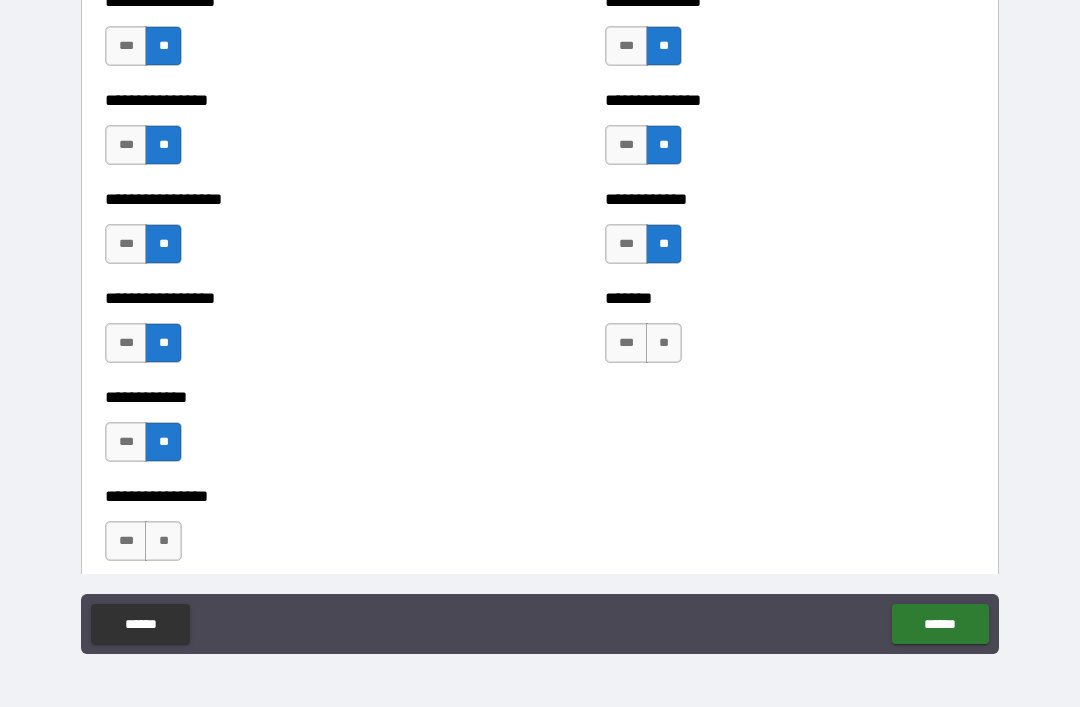 click on "**" at bounding box center (664, 343) 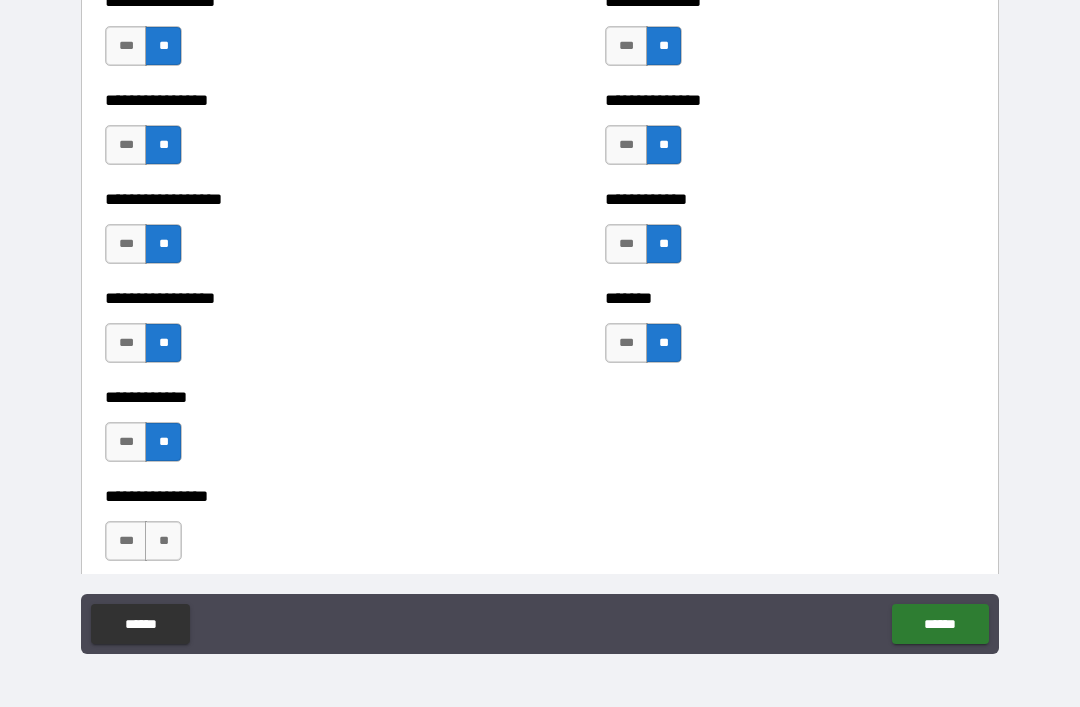 click on "**" at bounding box center (163, 541) 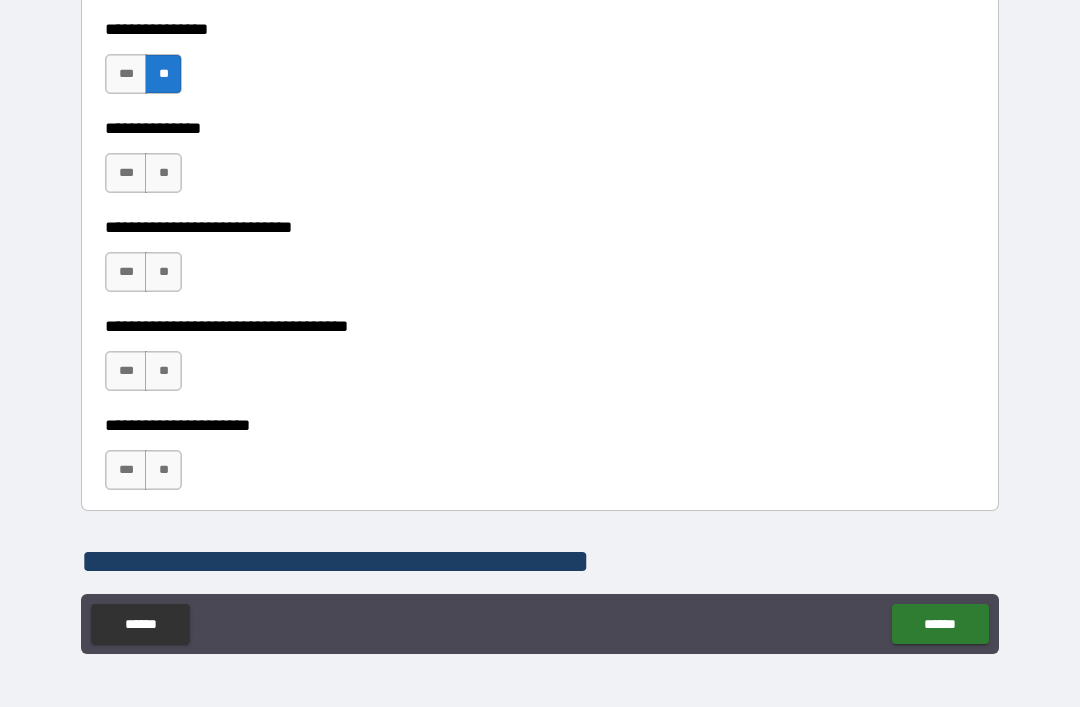 scroll, scrollTop: 5436, scrollLeft: 0, axis: vertical 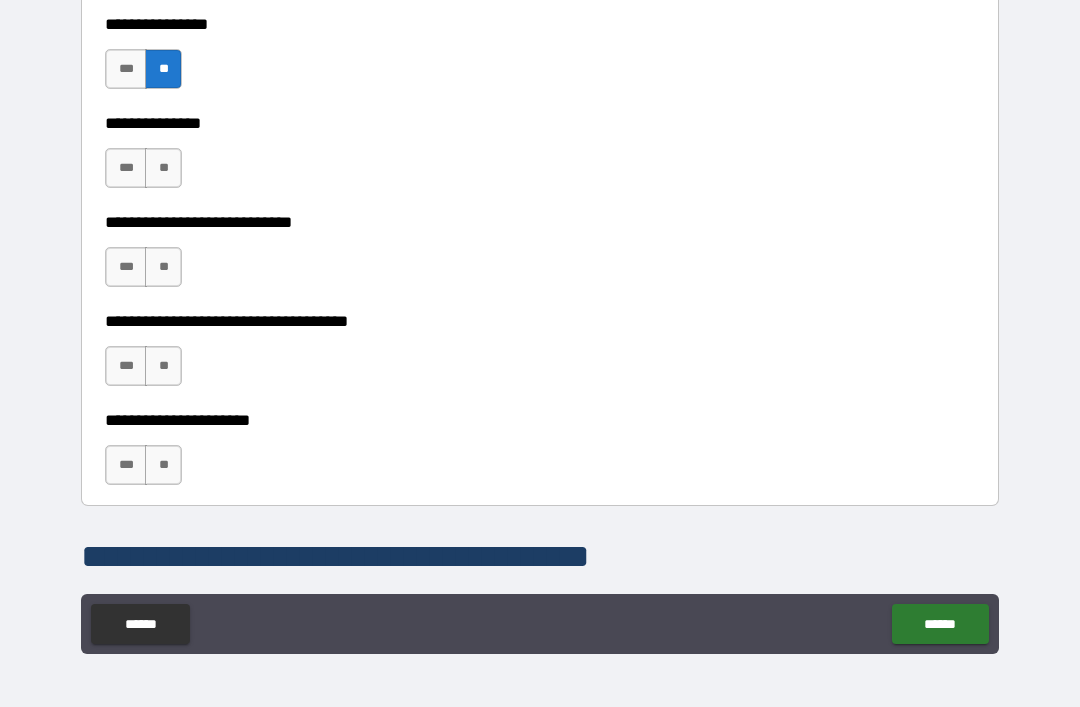click on "**" at bounding box center [163, 168] 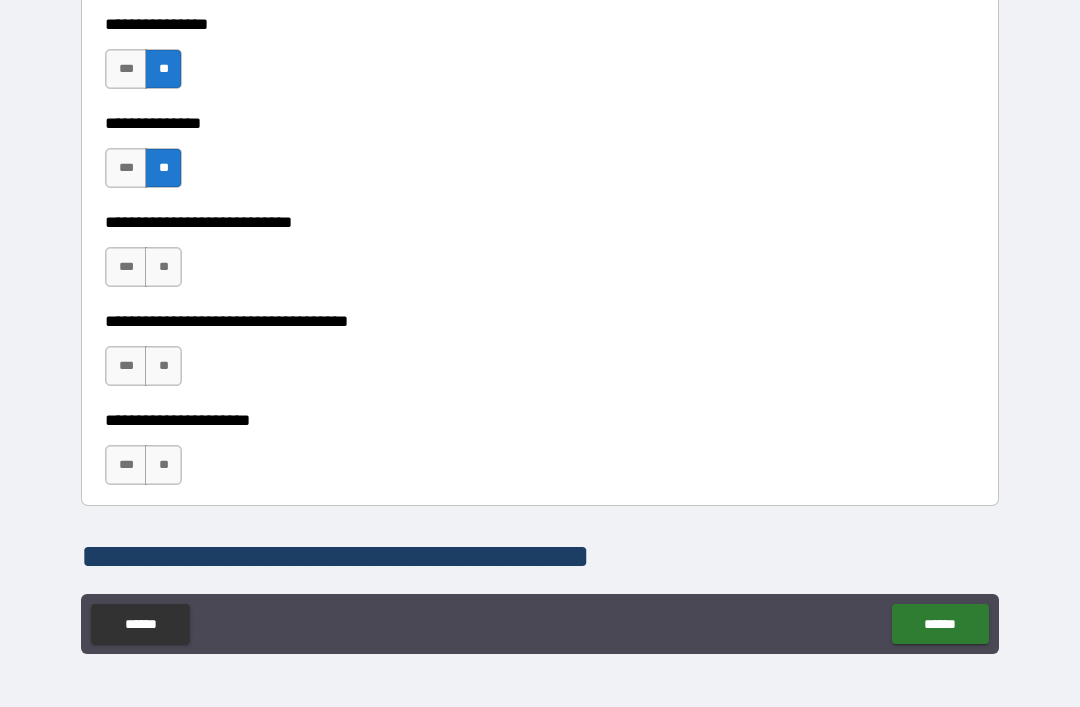 click on "***" at bounding box center [126, 267] 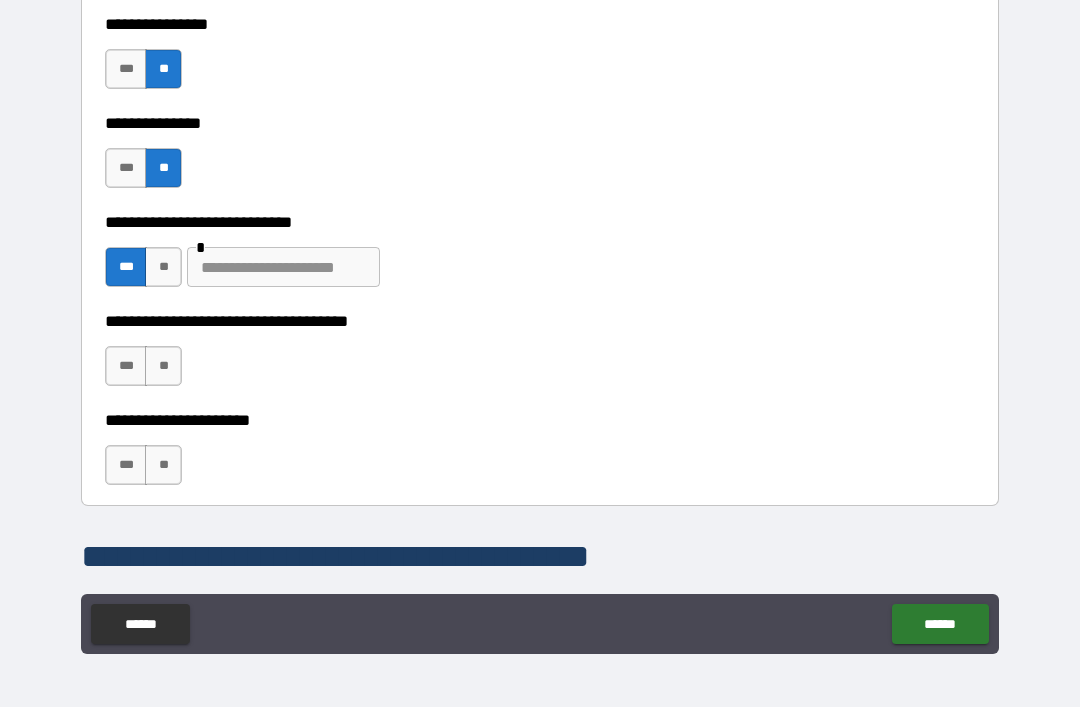 click at bounding box center (283, 267) 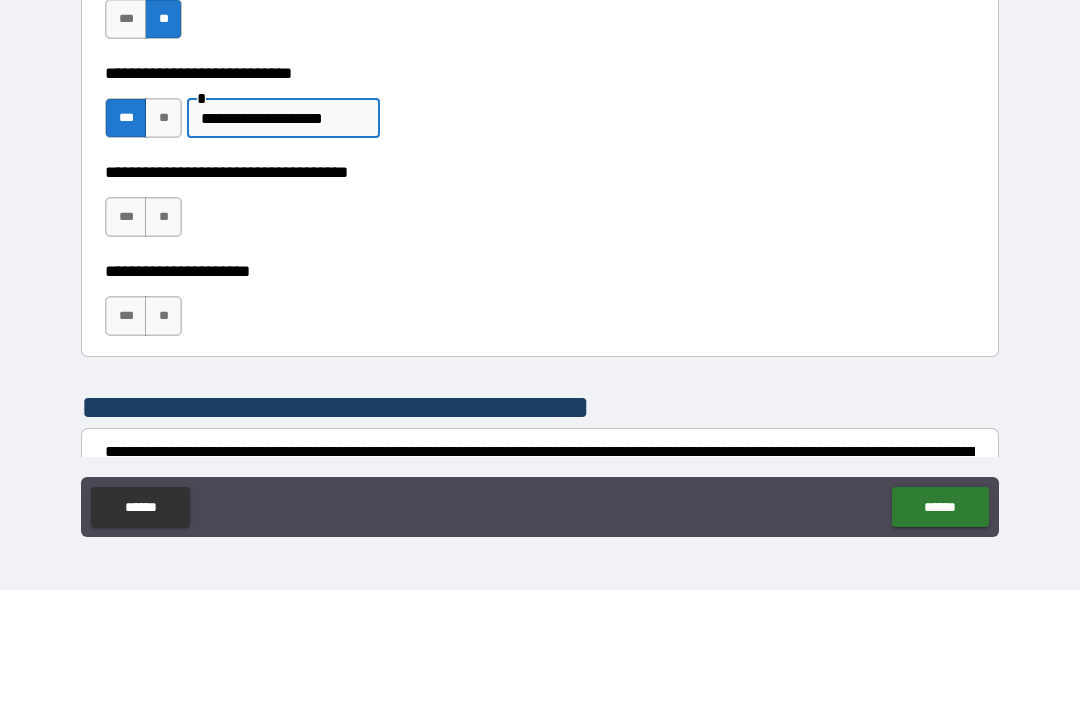 scroll, scrollTop: 5477, scrollLeft: 0, axis: vertical 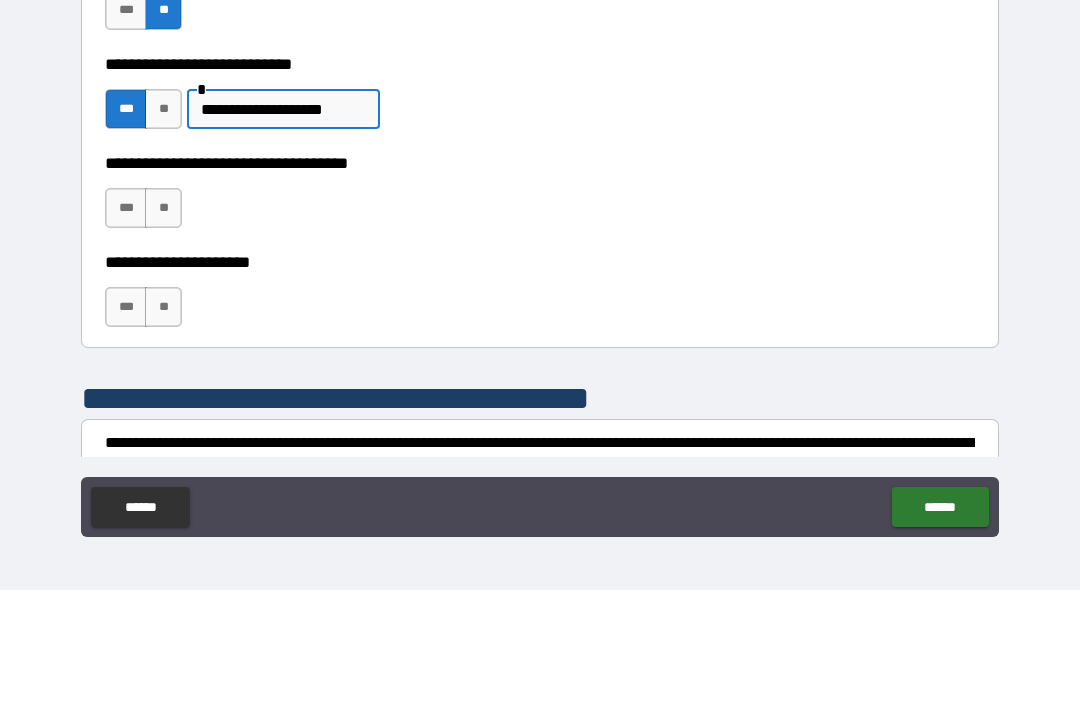 click on "***" at bounding box center [126, 325] 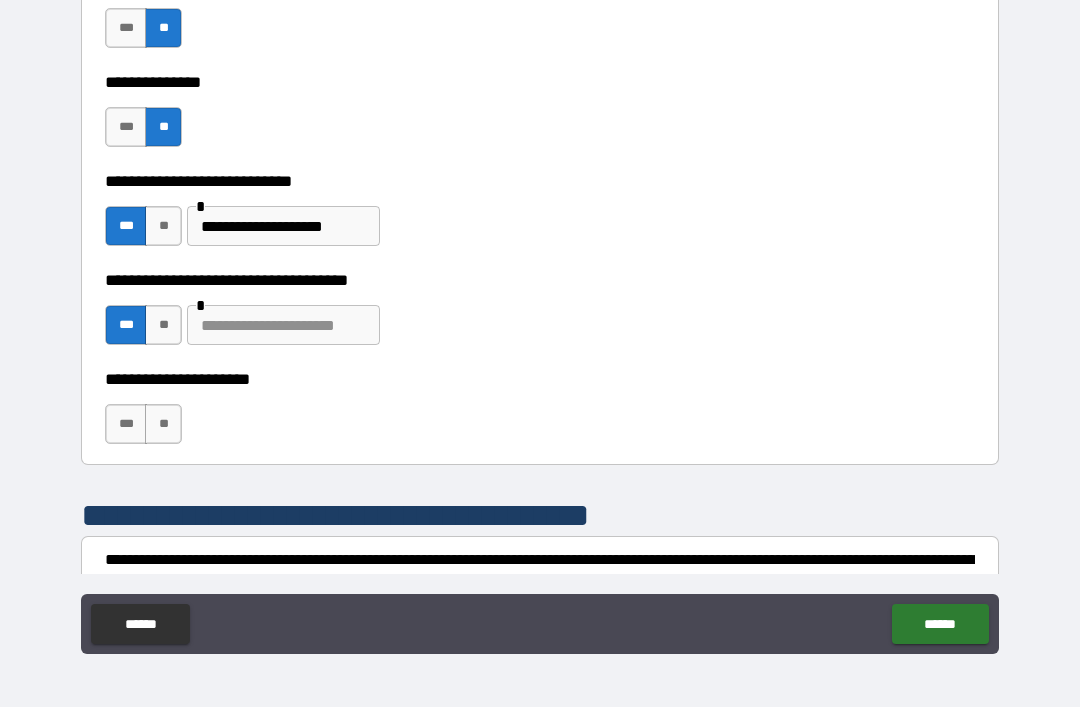 click at bounding box center [283, 325] 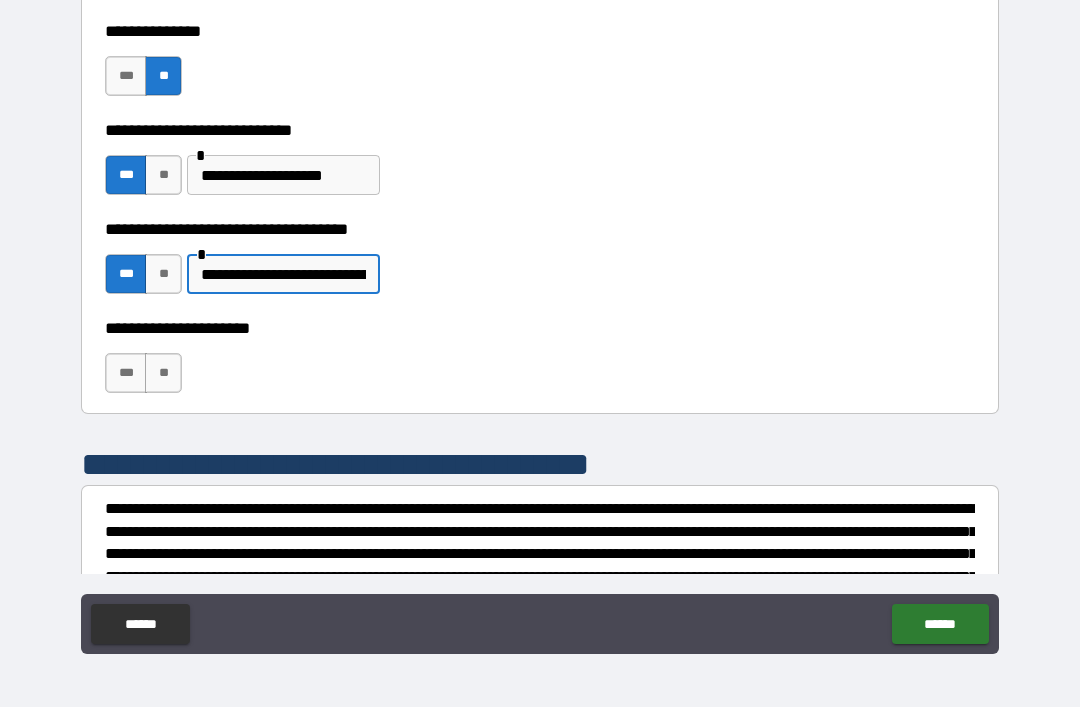 click on "**" at bounding box center [163, 373] 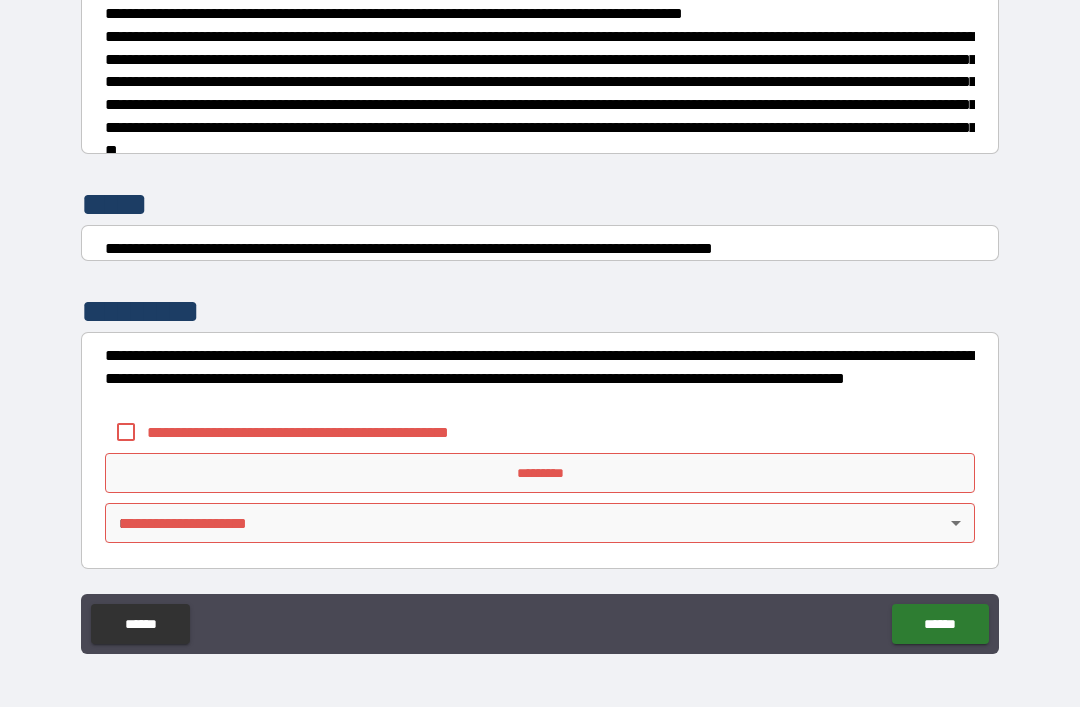 scroll, scrollTop: 7470, scrollLeft: 0, axis: vertical 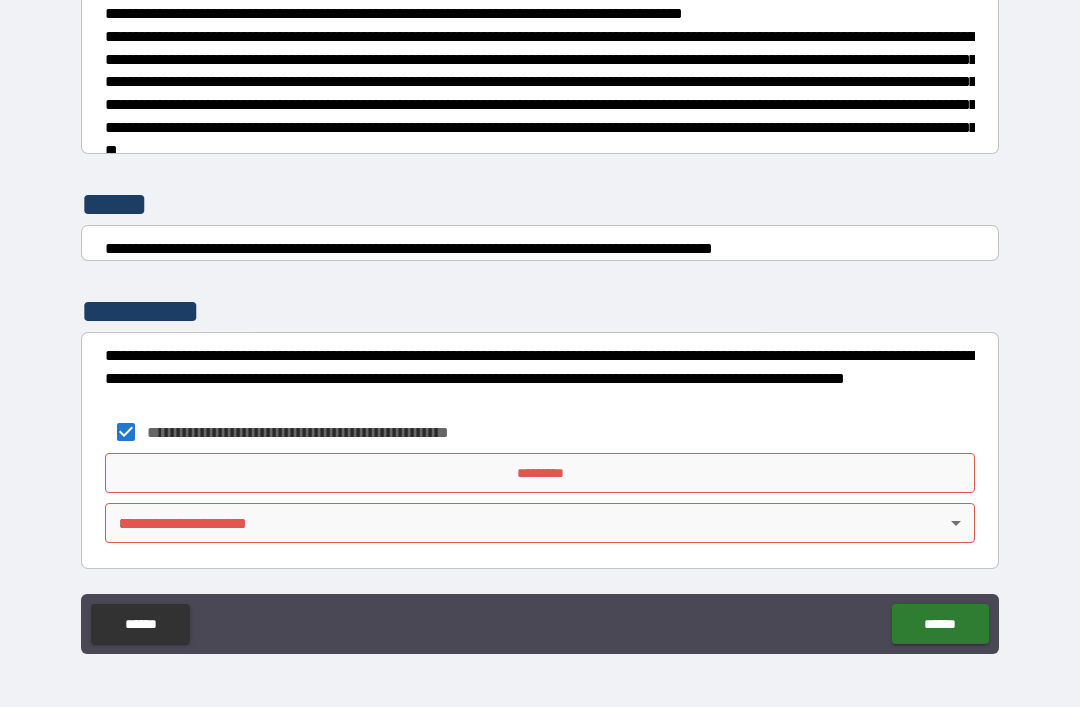 click on "*********" at bounding box center (540, 473) 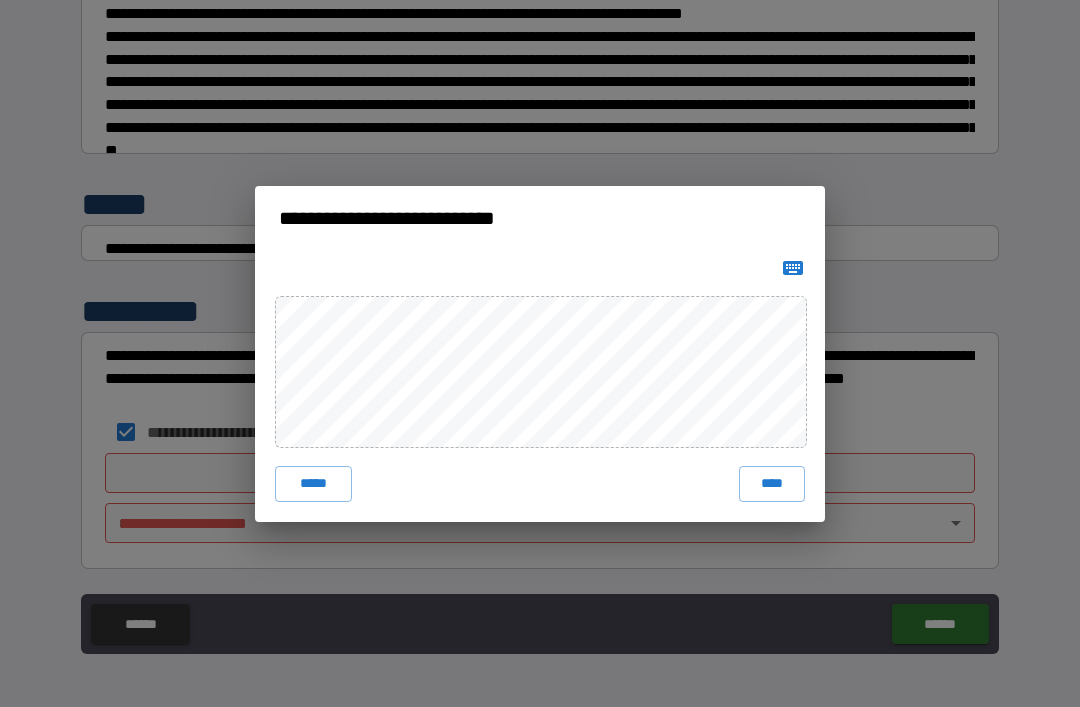 click on "****" at bounding box center (772, 484) 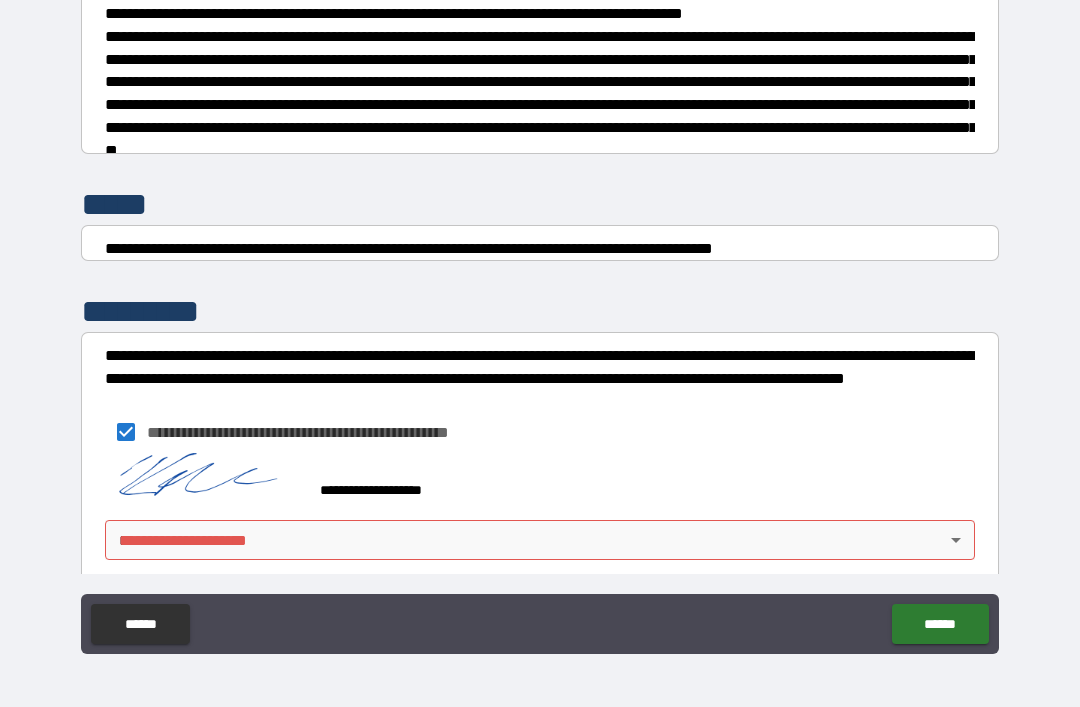 click on "**********" at bounding box center (540, 481) 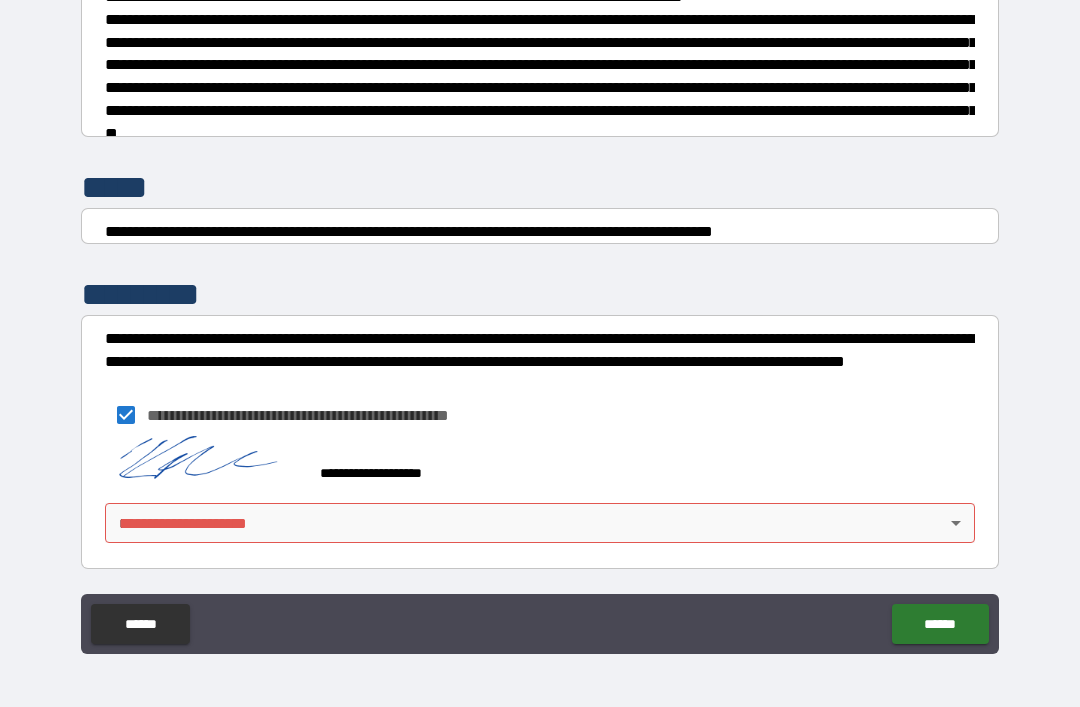 scroll, scrollTop: 7487, scrollLeft: 0, axis: vertical 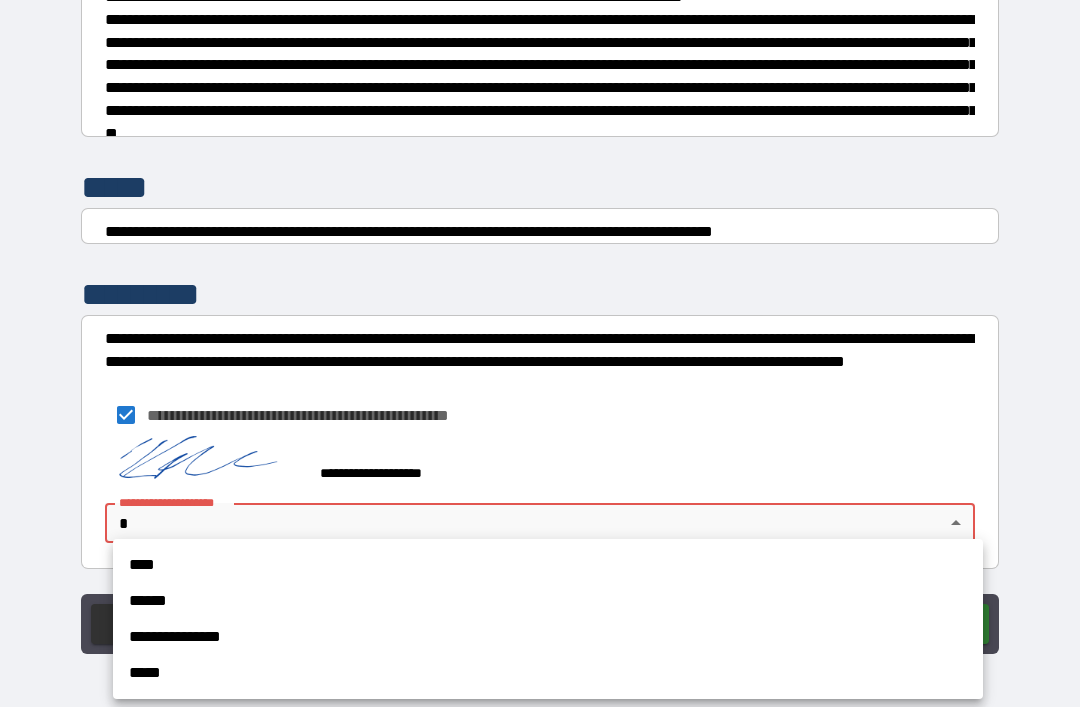 click on "**********" at bounding box center (548, 637) 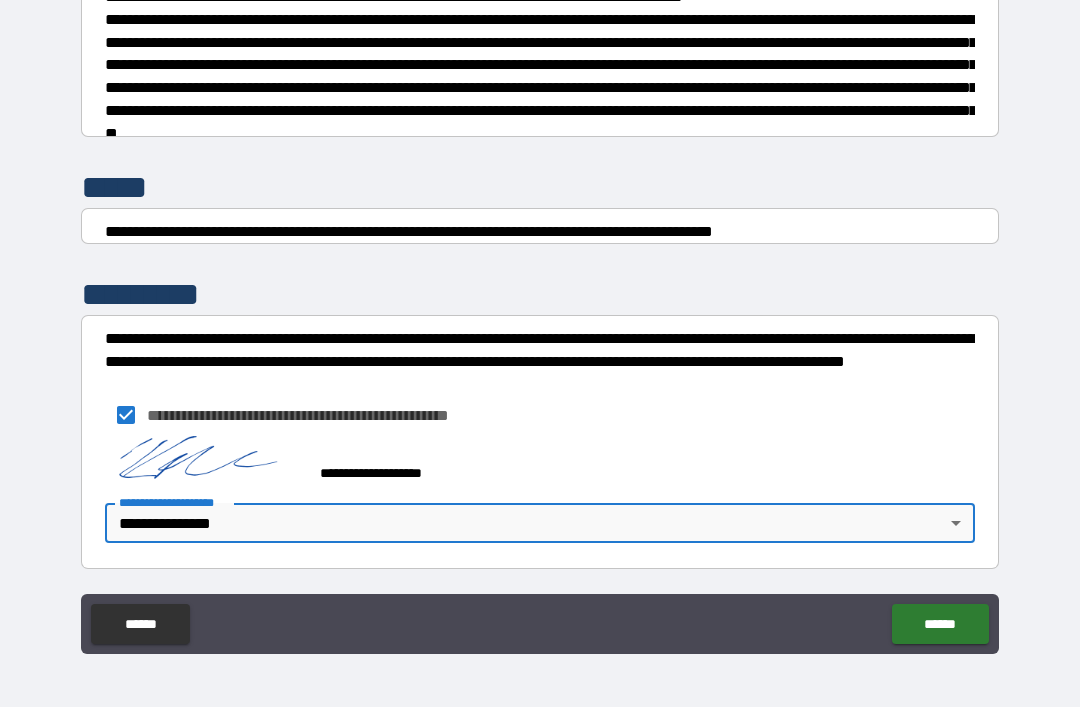 click on "******" at bounding box center [940, 624] 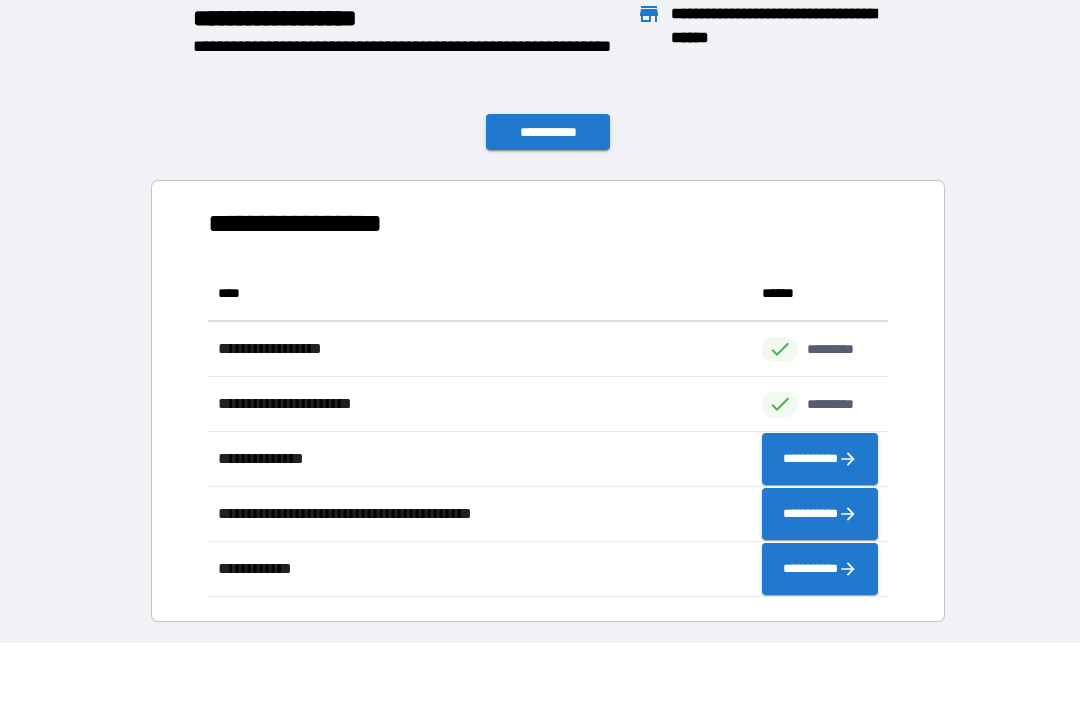 scroll, scrollTop: 331, scrollLeft: 680, axis: both 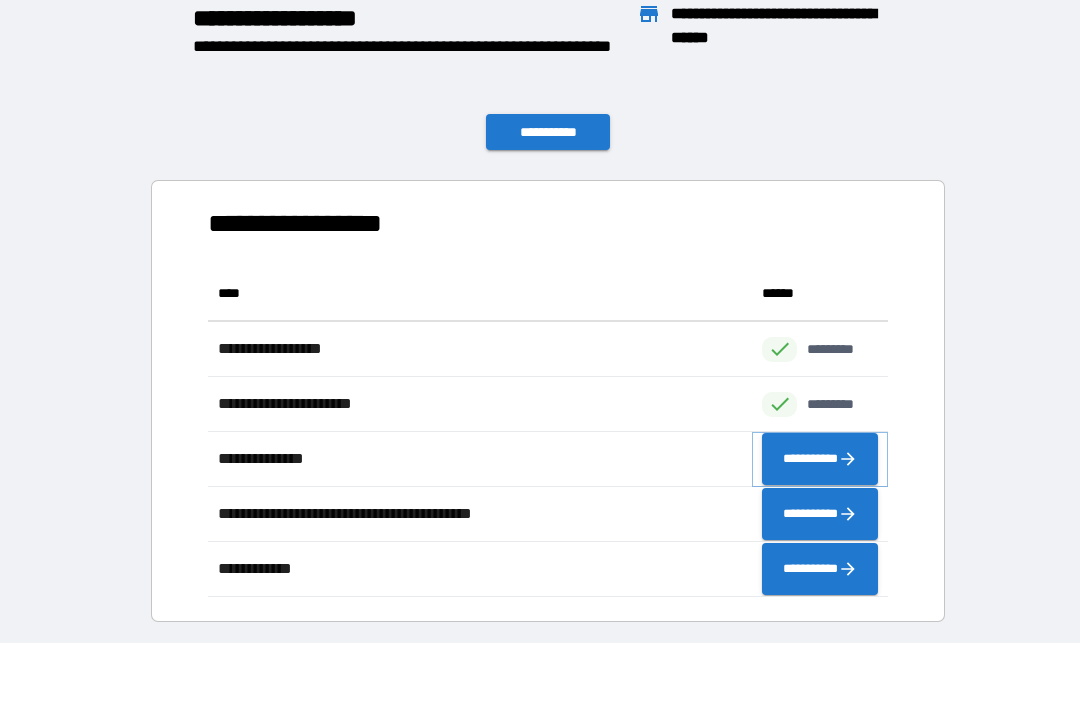 click on "**********" at bounding box center [820, 459] 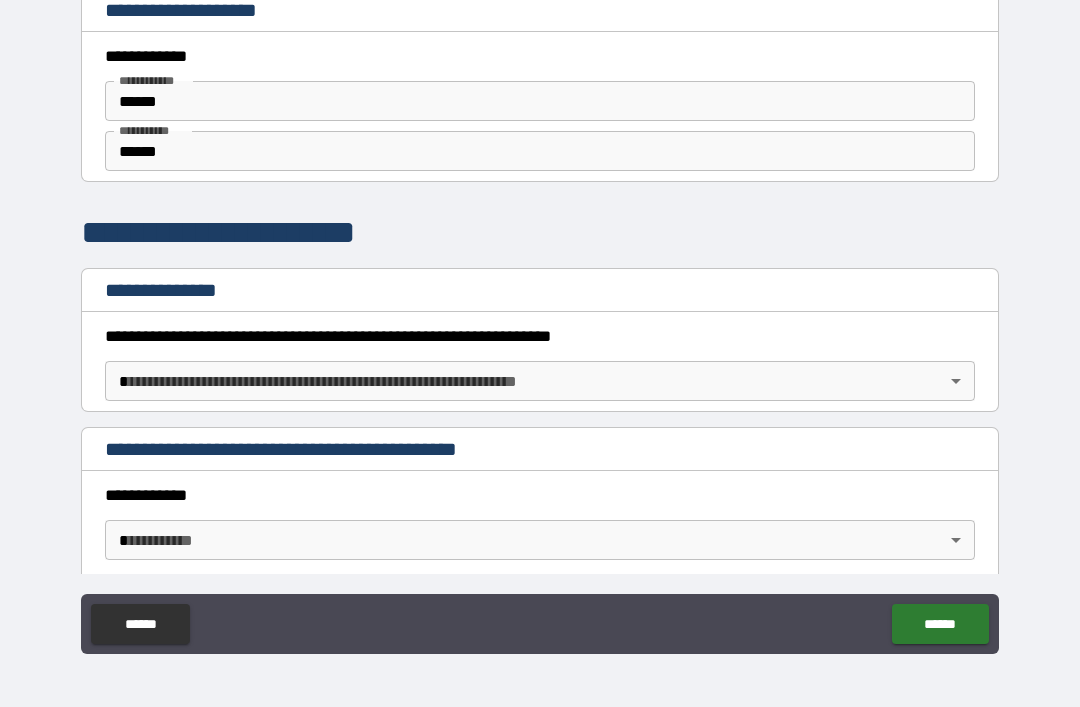 click on "**********" at bounding box center [540, 321] 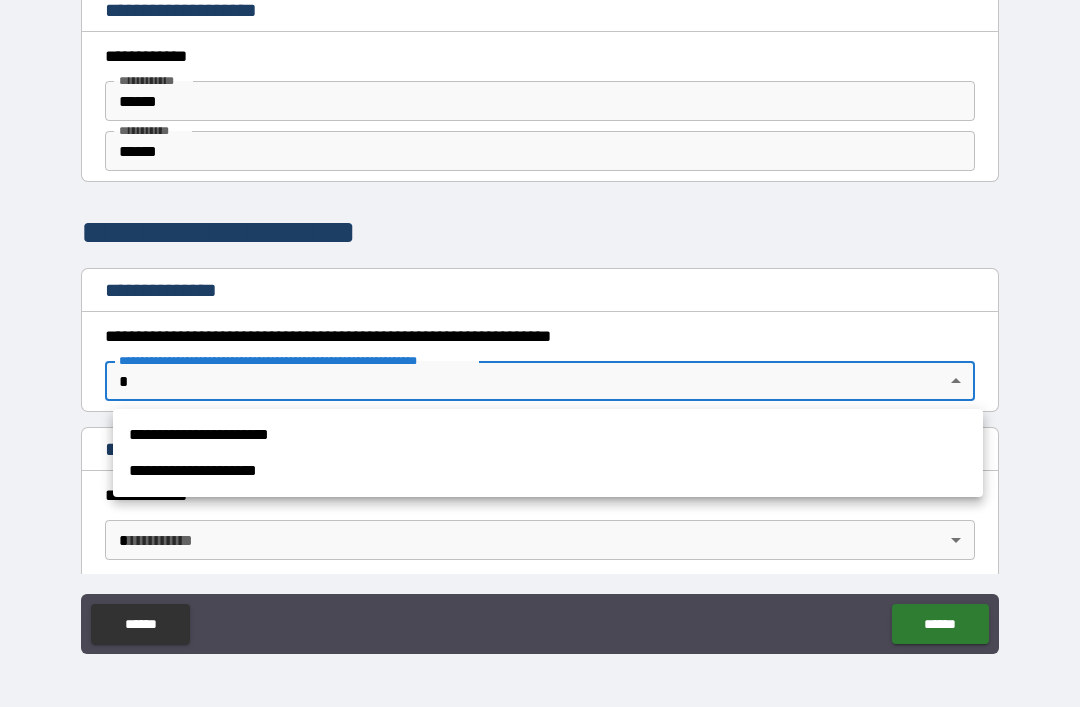 click on "**********" at bounding box center [548, 435] 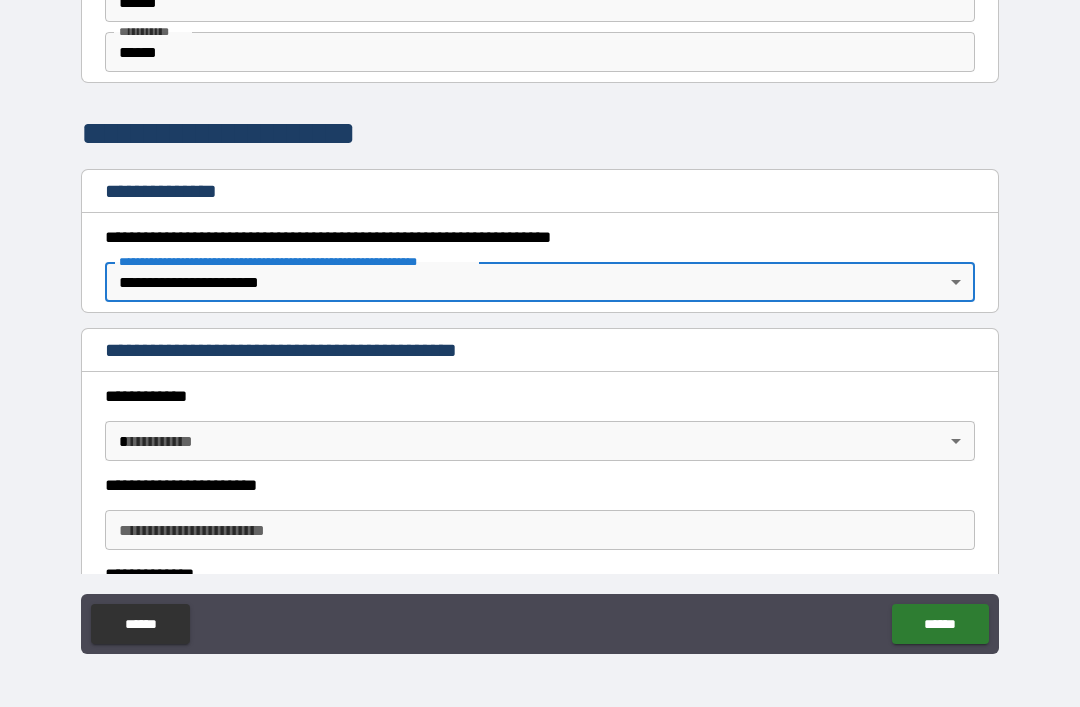 scroll, scrollTop: 130, scrollLeft: 0, axis: vertical 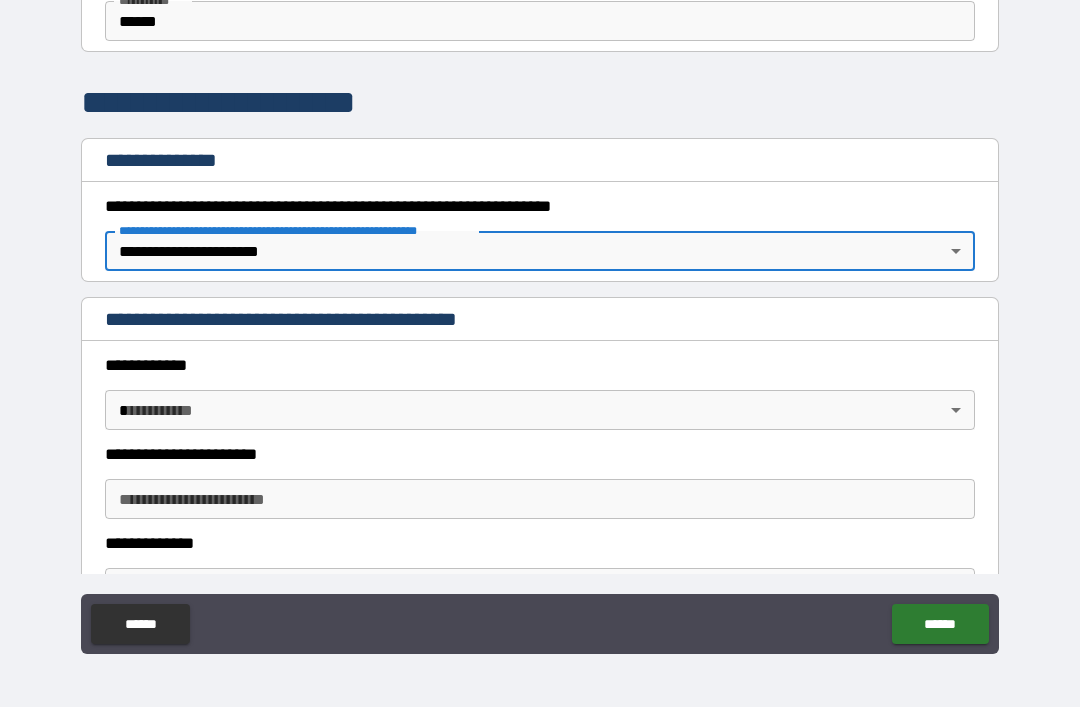 click on "**********" at bounding box center (540, 321) 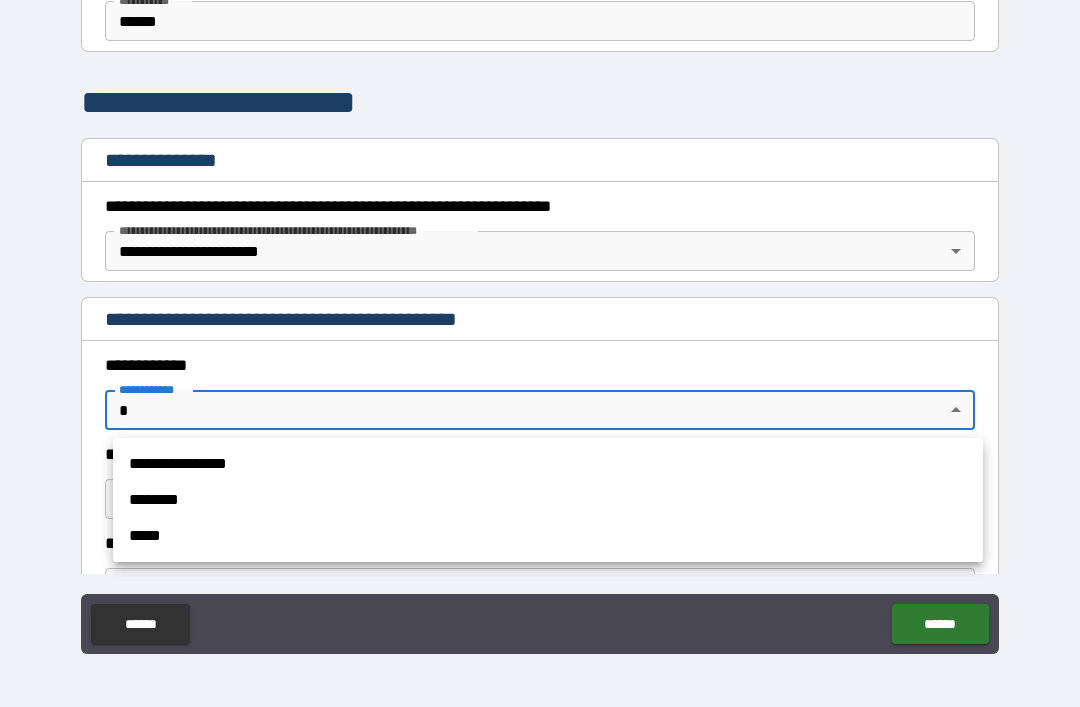 click on "**********" at bounding box center [548, 464] 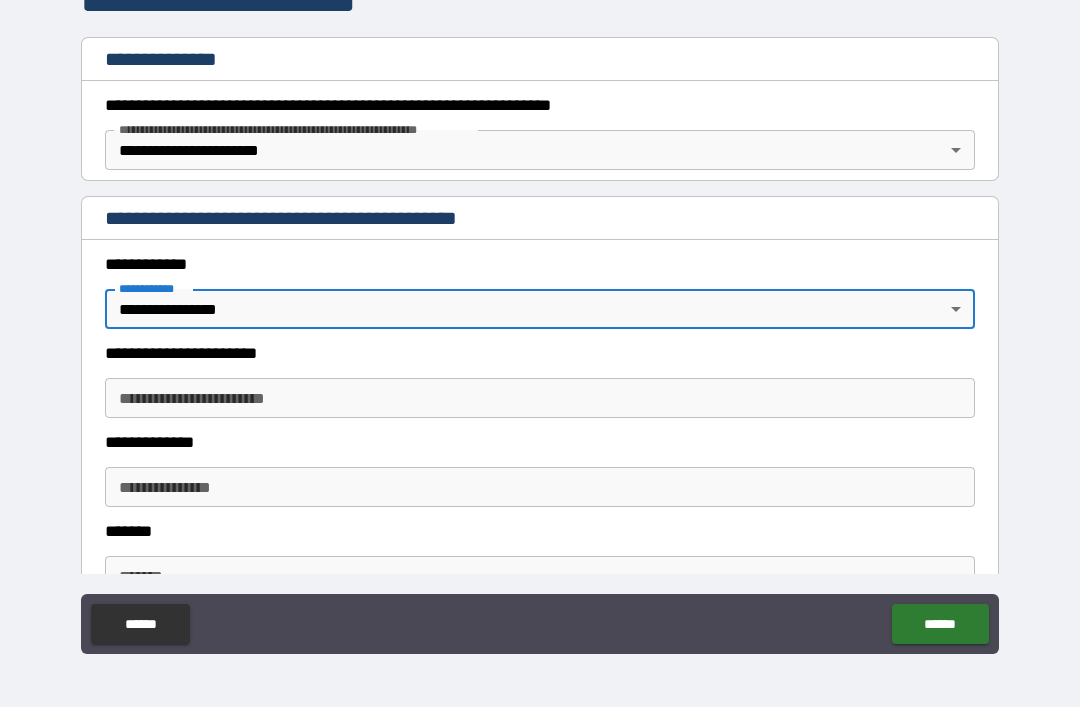 scroll, scrollTop: 233, scrollLeft: 0, axis: vertical 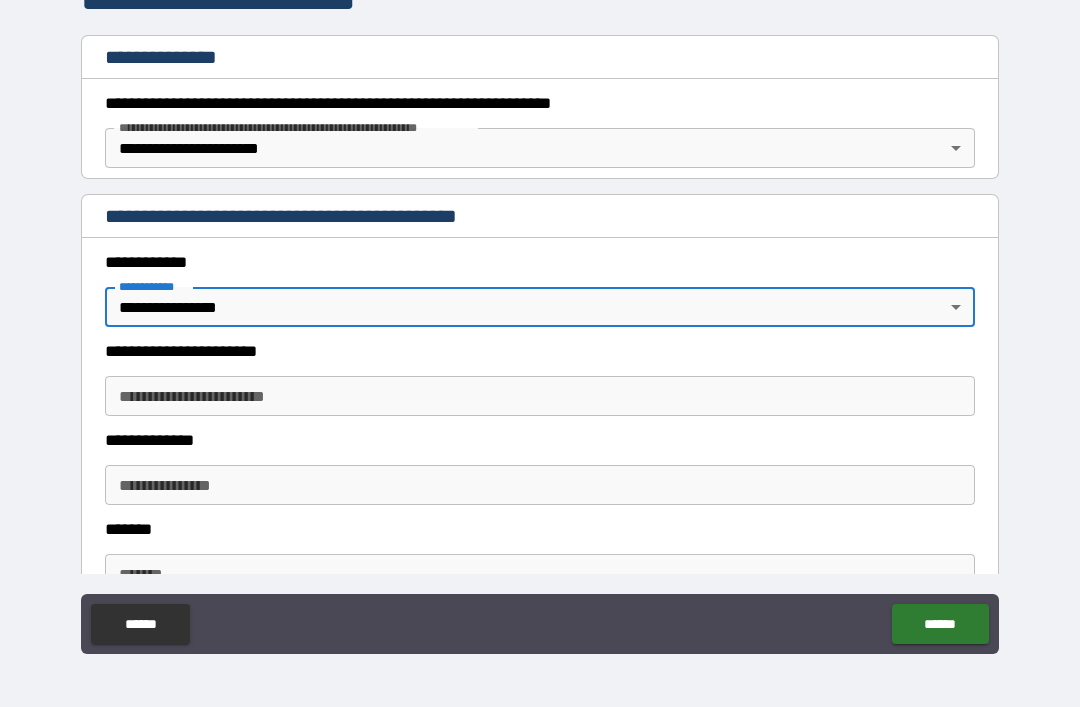 click on "**********" at bounding box center [540, 396] 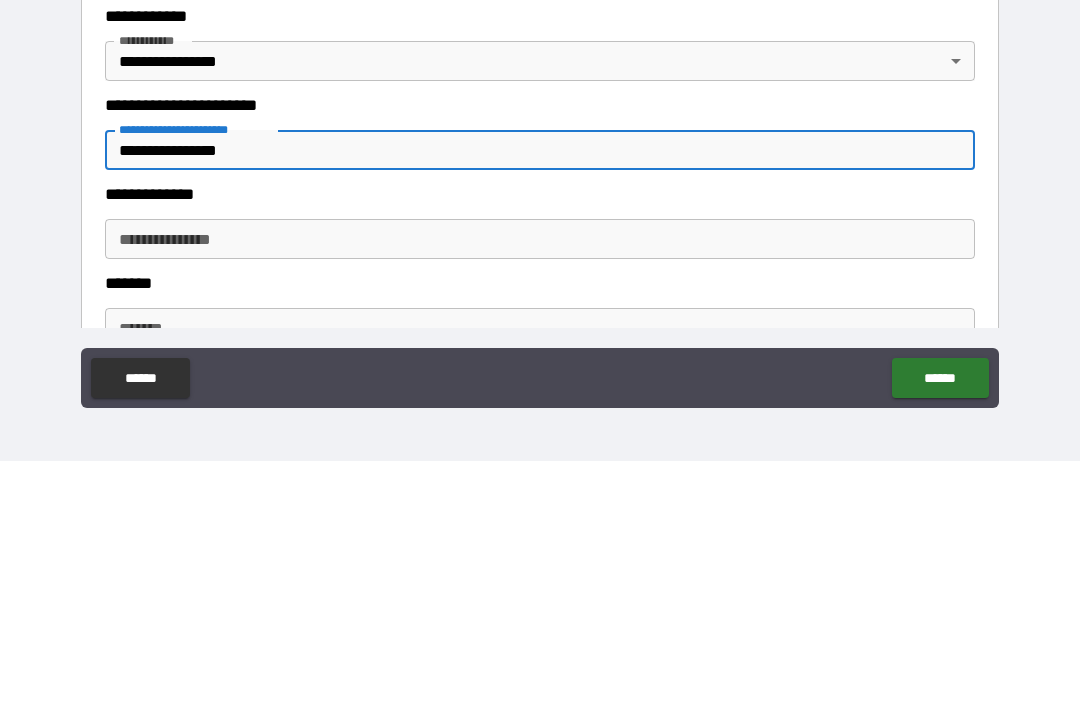 click on "**********" at bounding box center [540, 485] 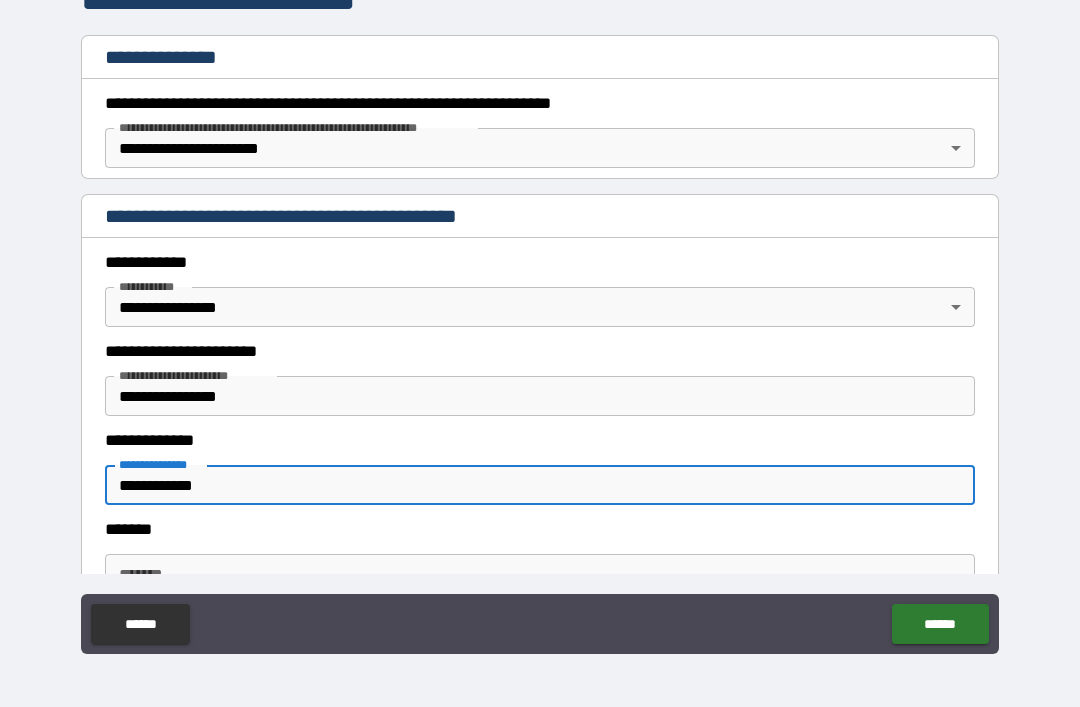 scroll, scrollTop: 362, scrollLeft: 0, axis: vertical 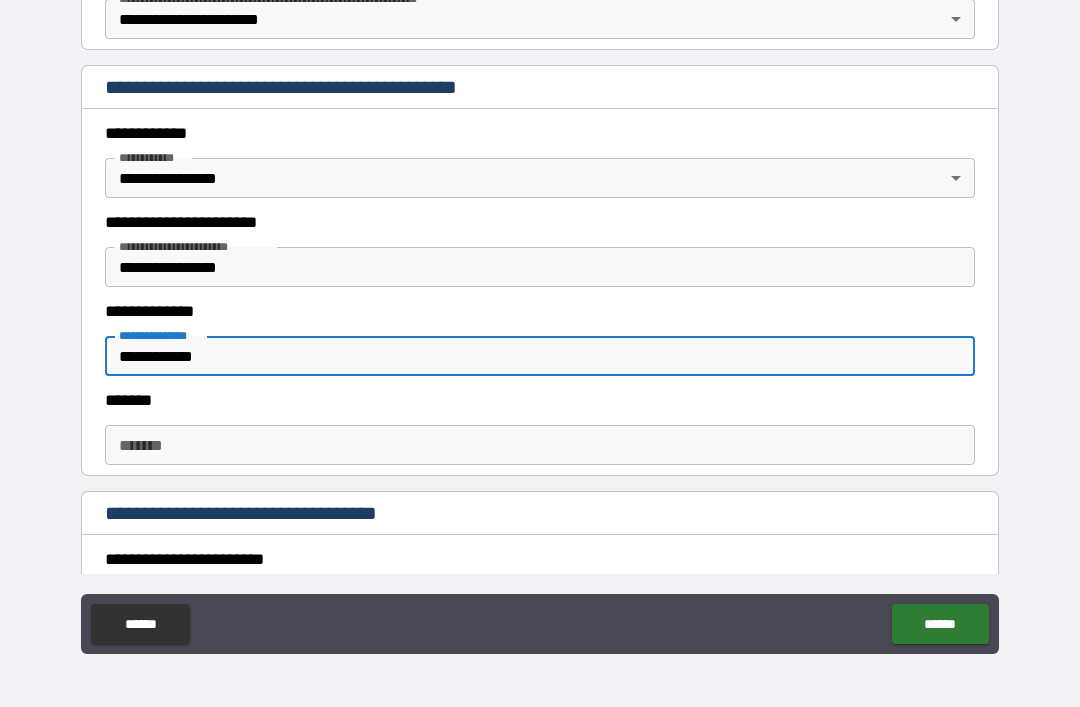click on "*******" at bounding box center [540, 445] 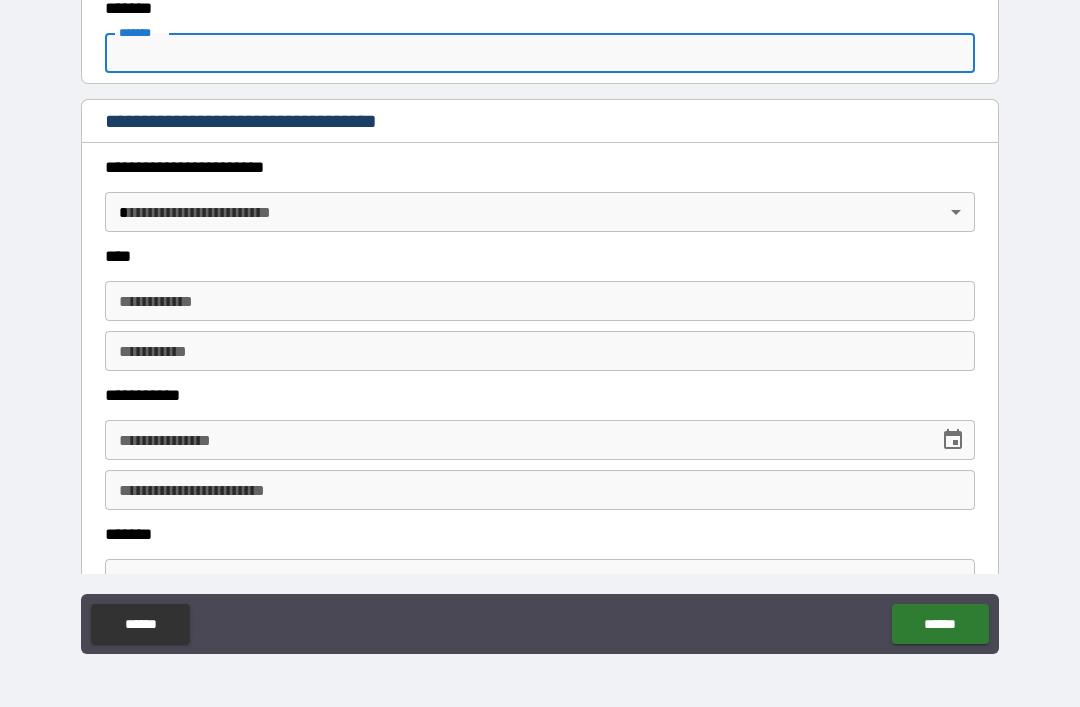 scroll, scrollTop: 765, scrollLeft: 0, axis: vertical 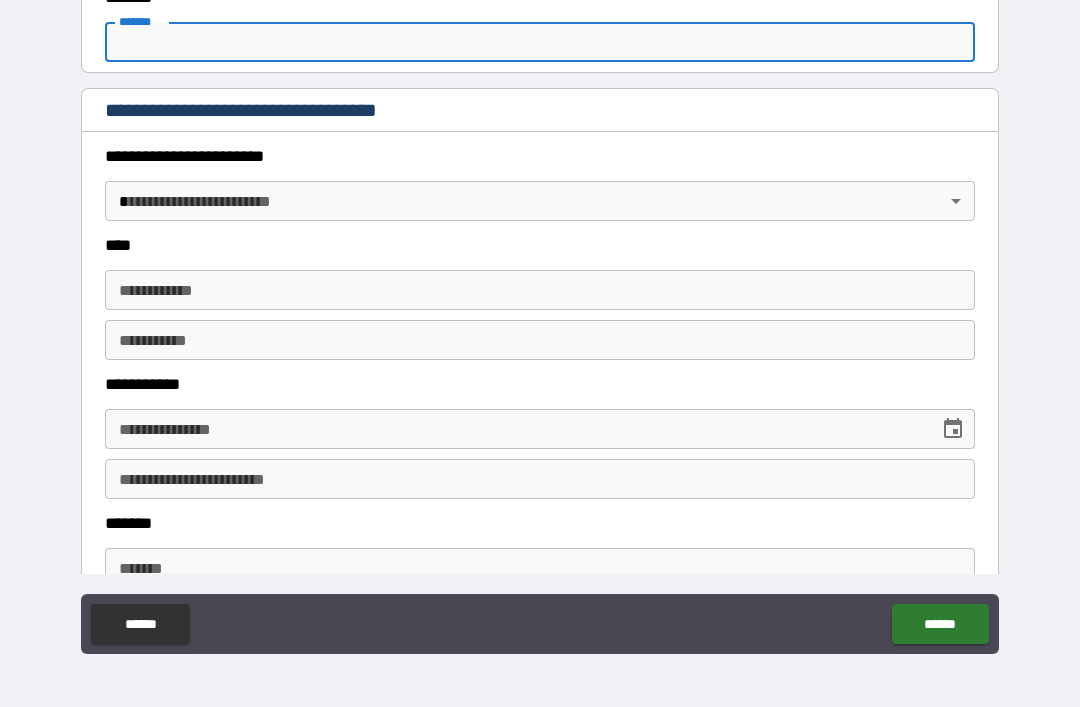 click on "**********" at bounding box center [540, 321] 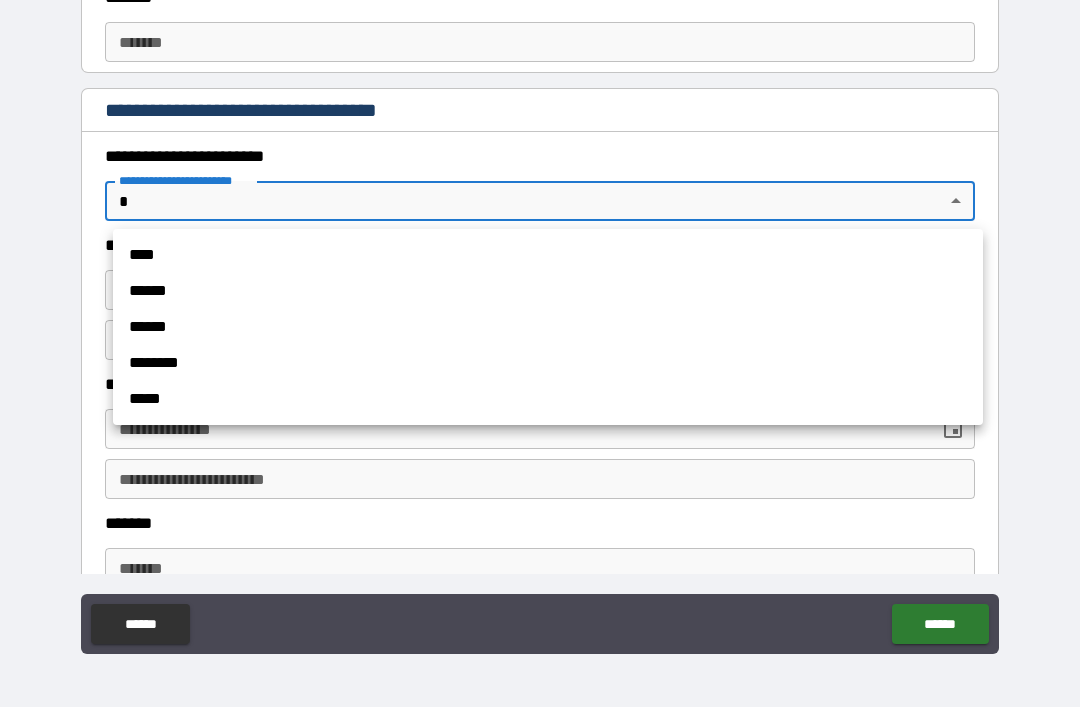 click on "******" at bounding box center [548, 327] 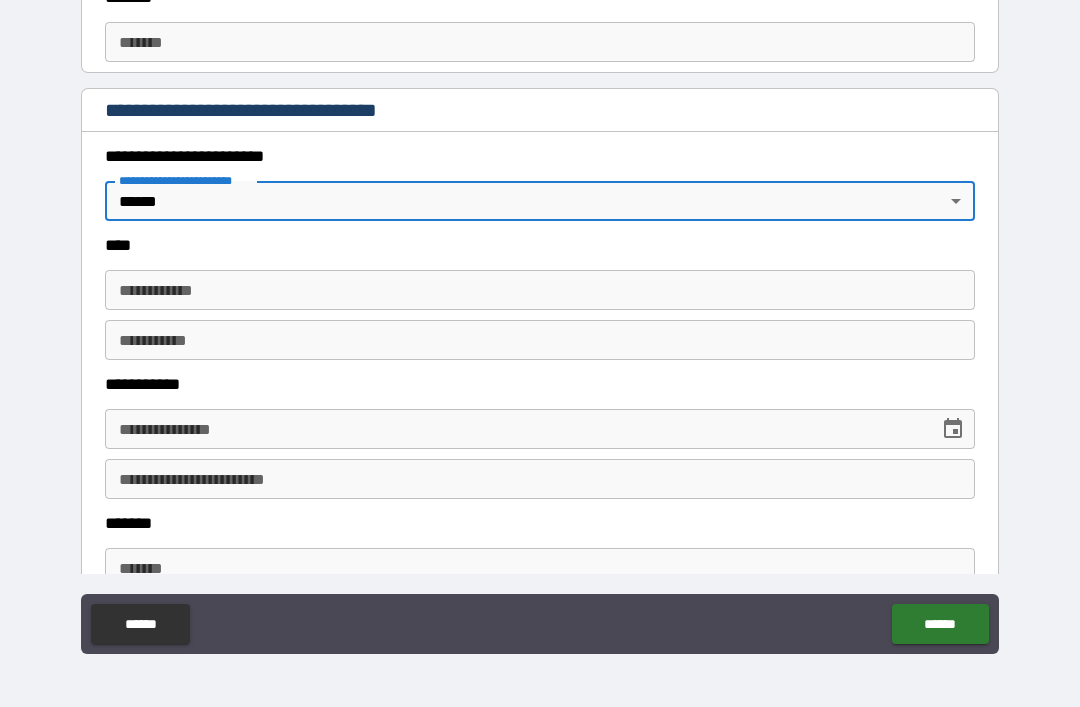 click on "**********" at bounding box center (540, 290) 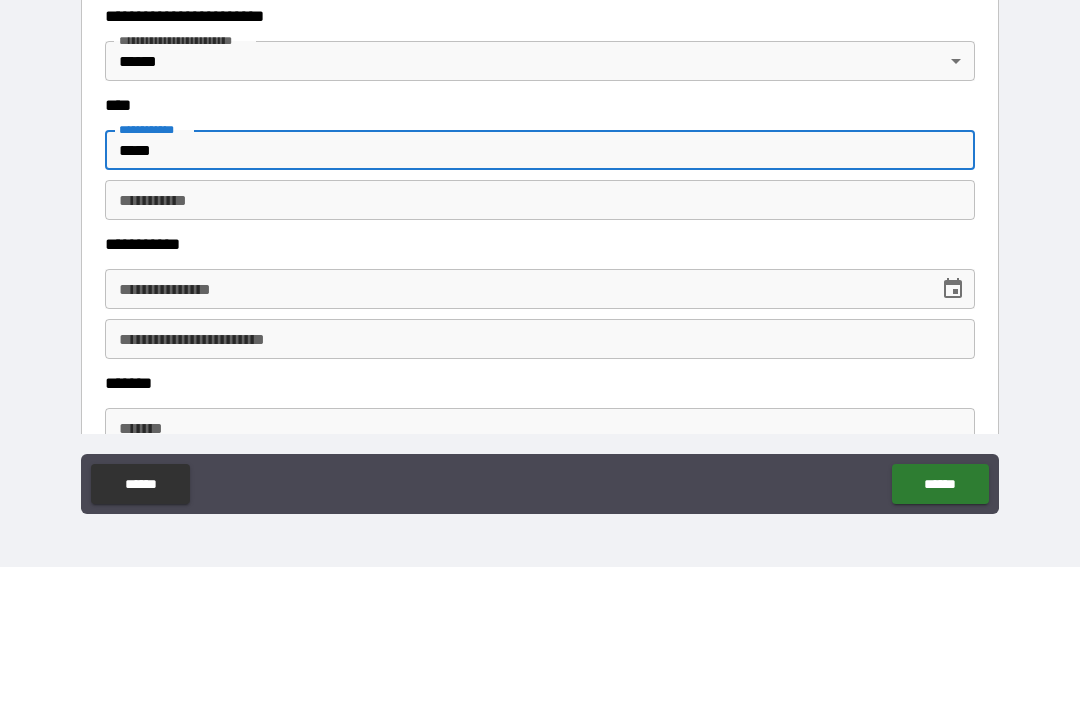 click on "*********   *" at bounding box center (540, 340) 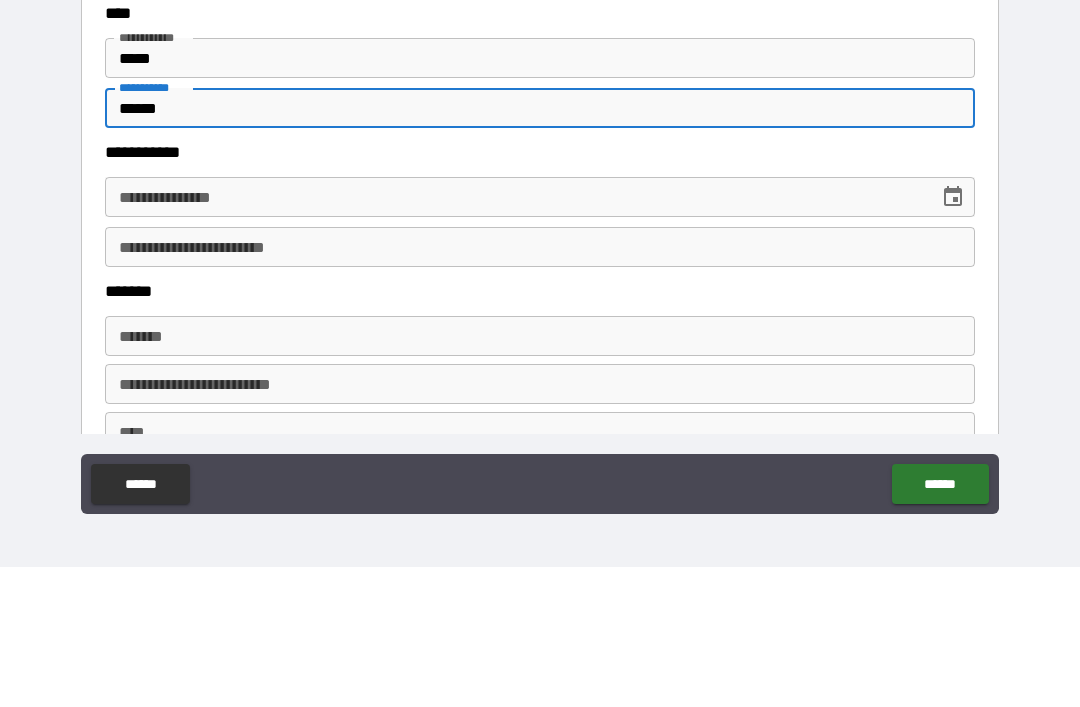 scroll, scrollTop: 858, scrollLeft: 0, axis: vertical 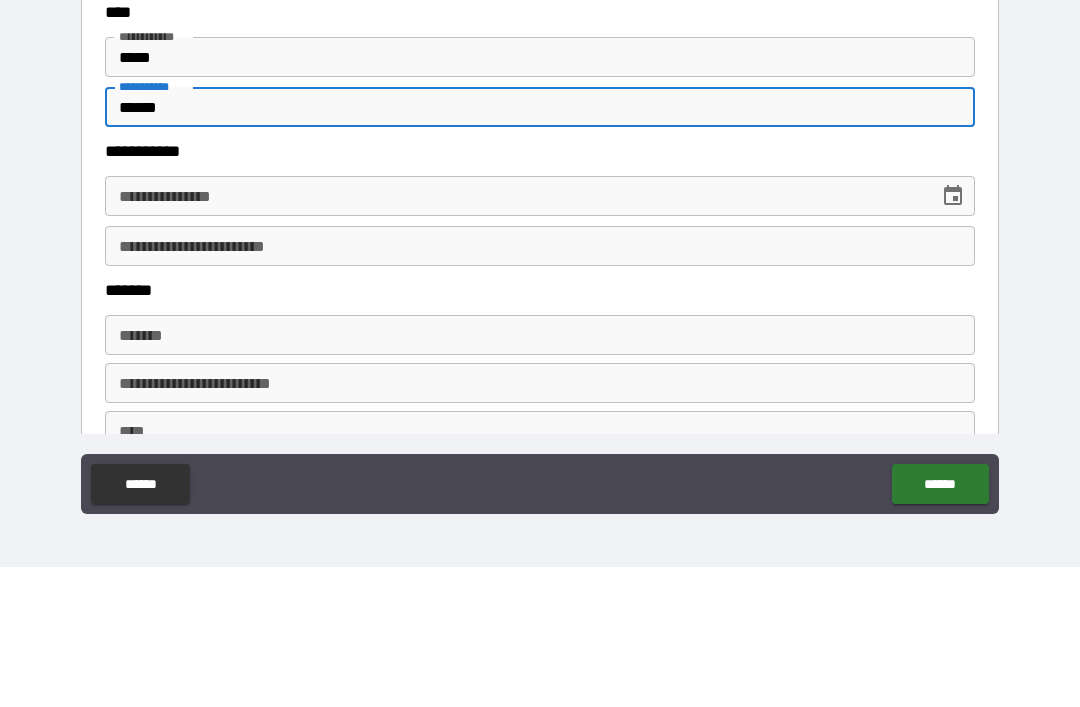 click on "**********" at bounding box center (515, 336) 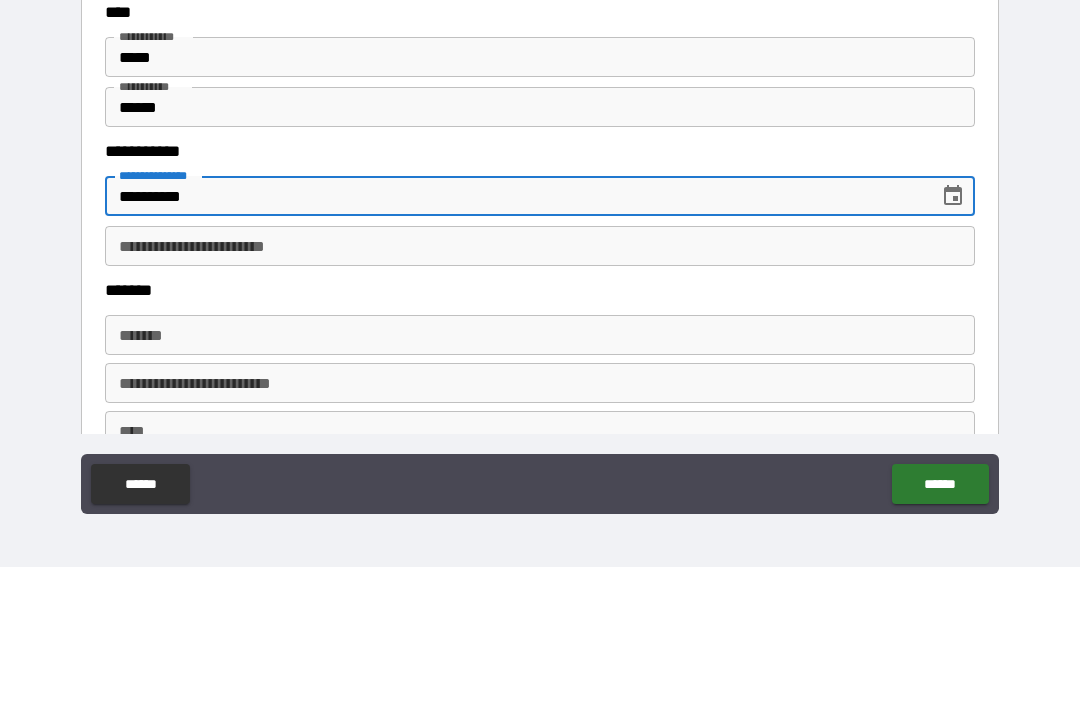 click on "**********" at bounding box center [540, 386] 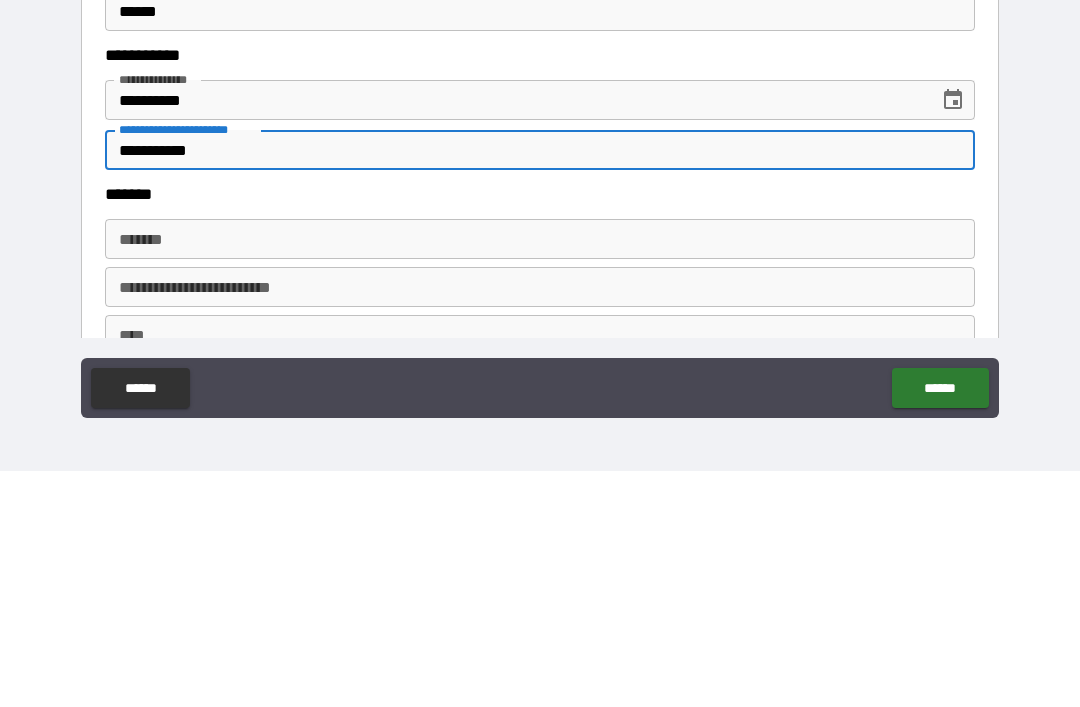 click on "*******" at bounding box center (540, 475) 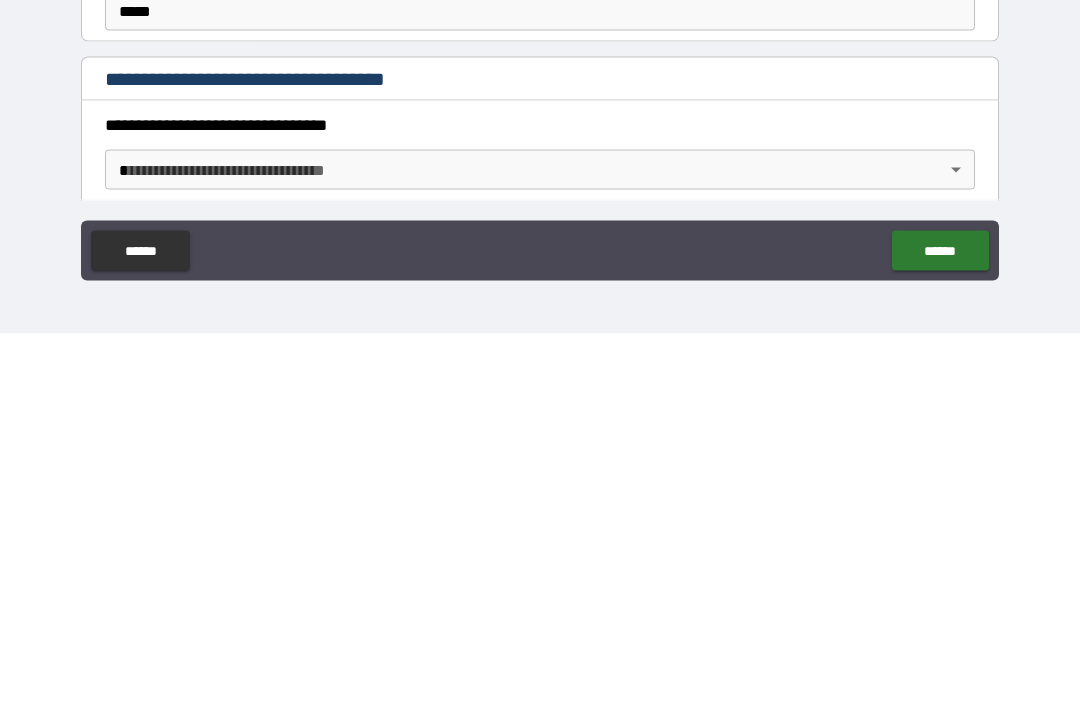 scroll, scrollTop: 1143, scrollLeft: 0, axis: vertical 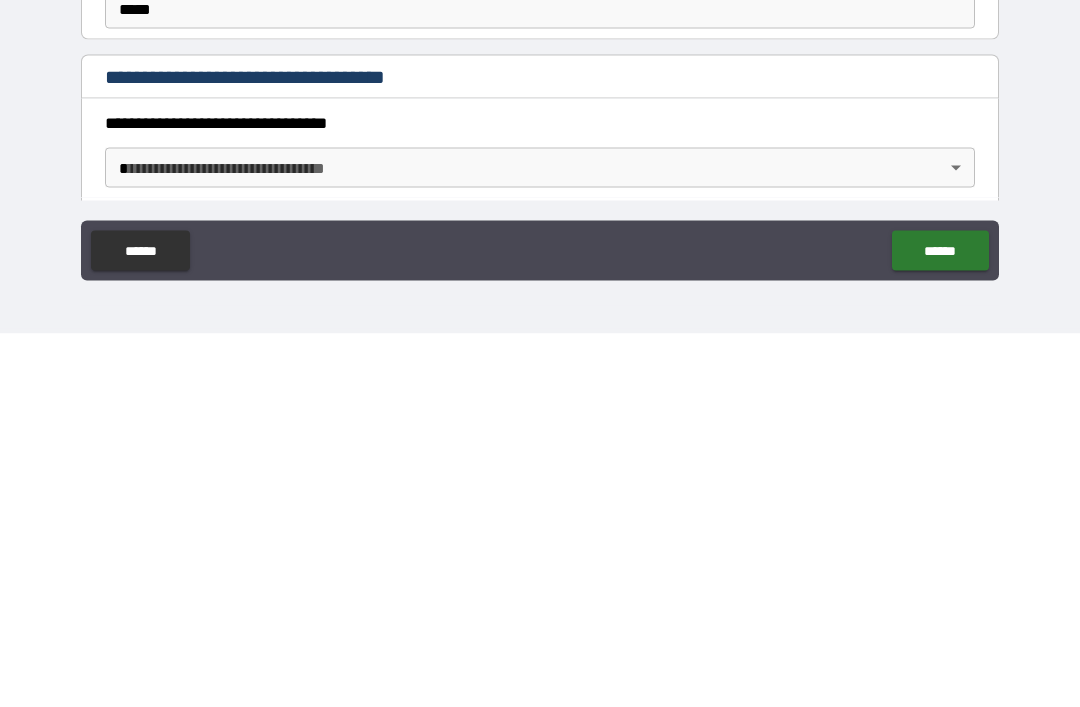 click on "**********" at bounding box center (540, 321) 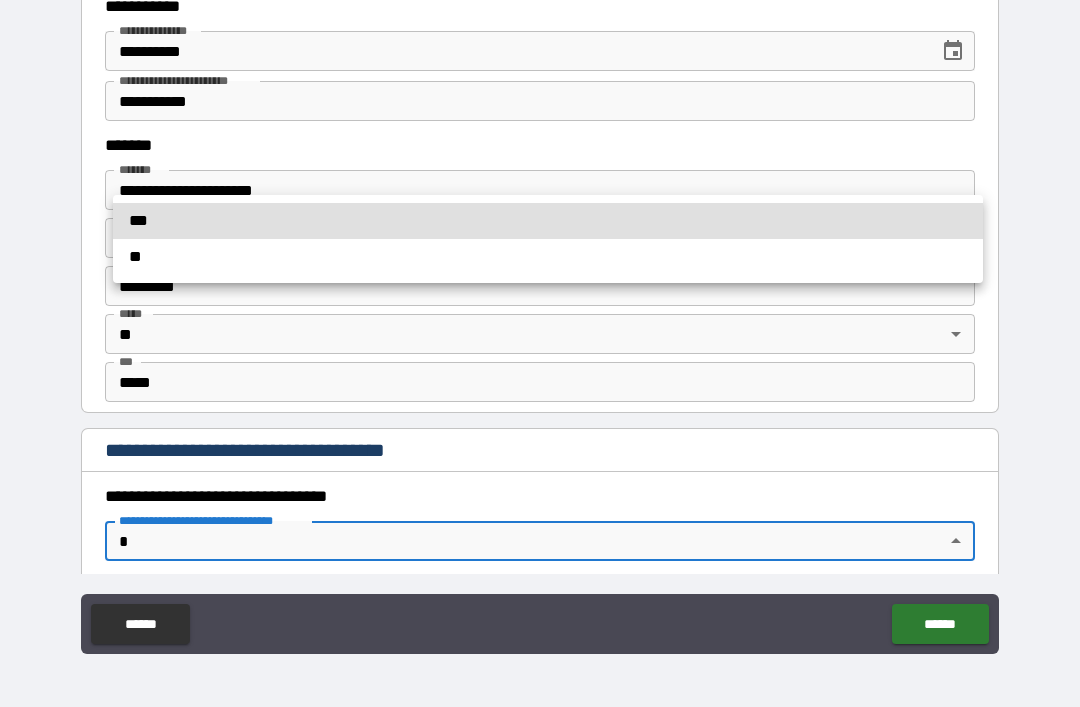 click at bounding box center (540, 353) 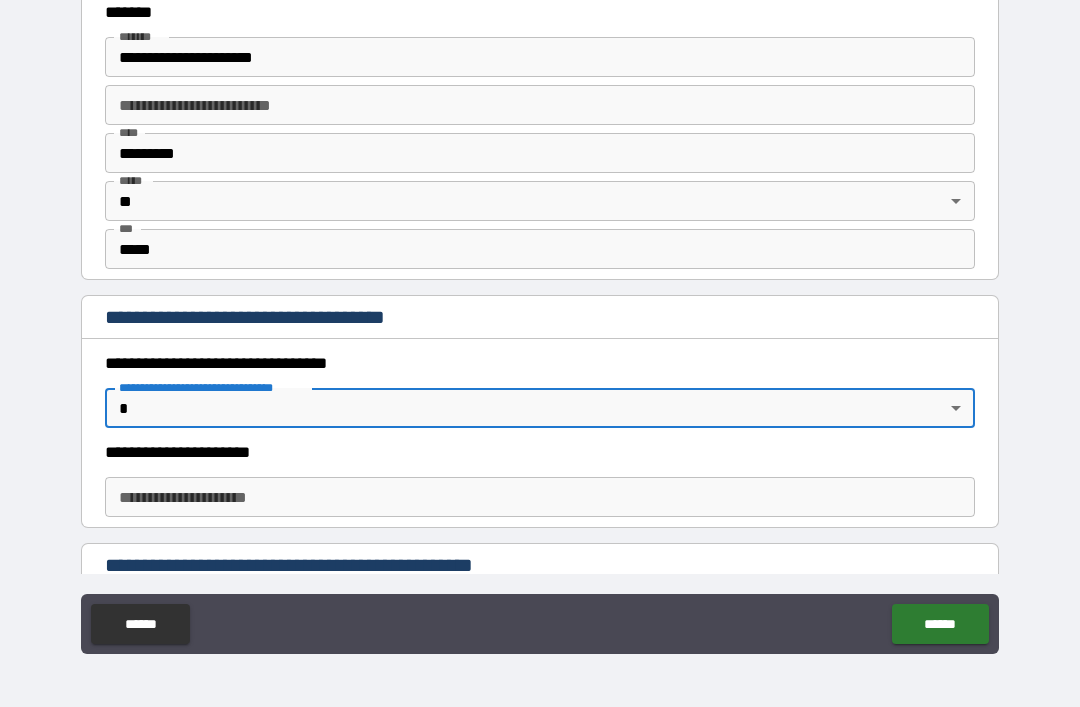 scroll, scrollTop: 1285, scrollLeft: 0, axis: vertical 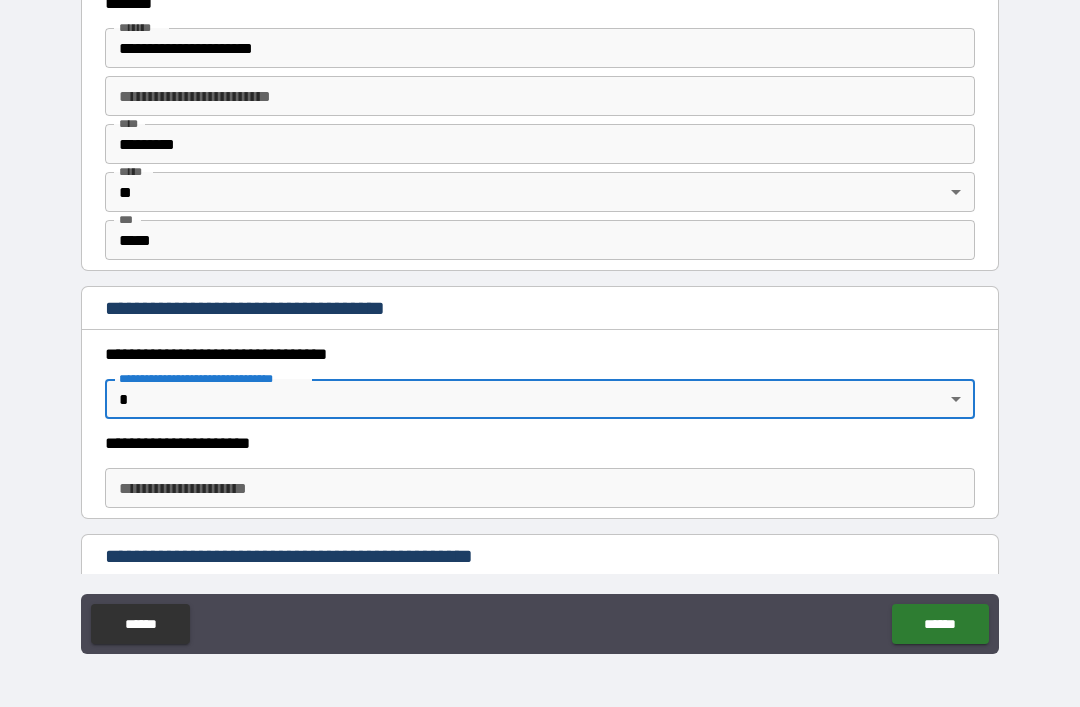 click on "**********" at bounding box center (540, 321) 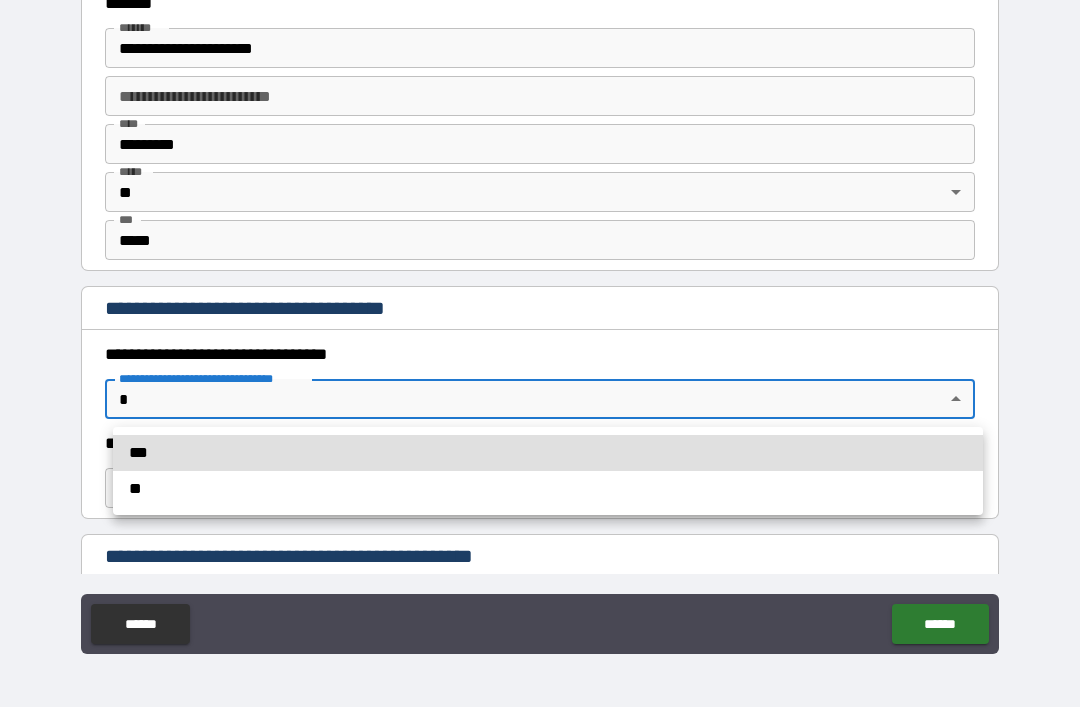 click on "***" at bounding box center [548, 453] 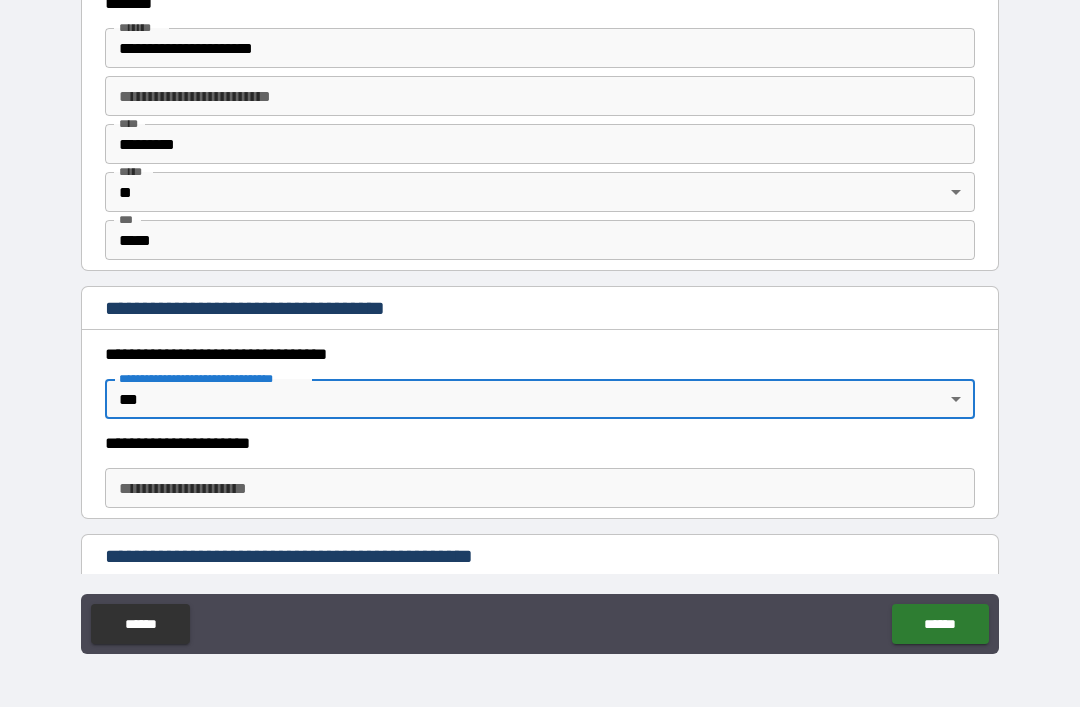 click on "**********" at bounding box center (540, 488) 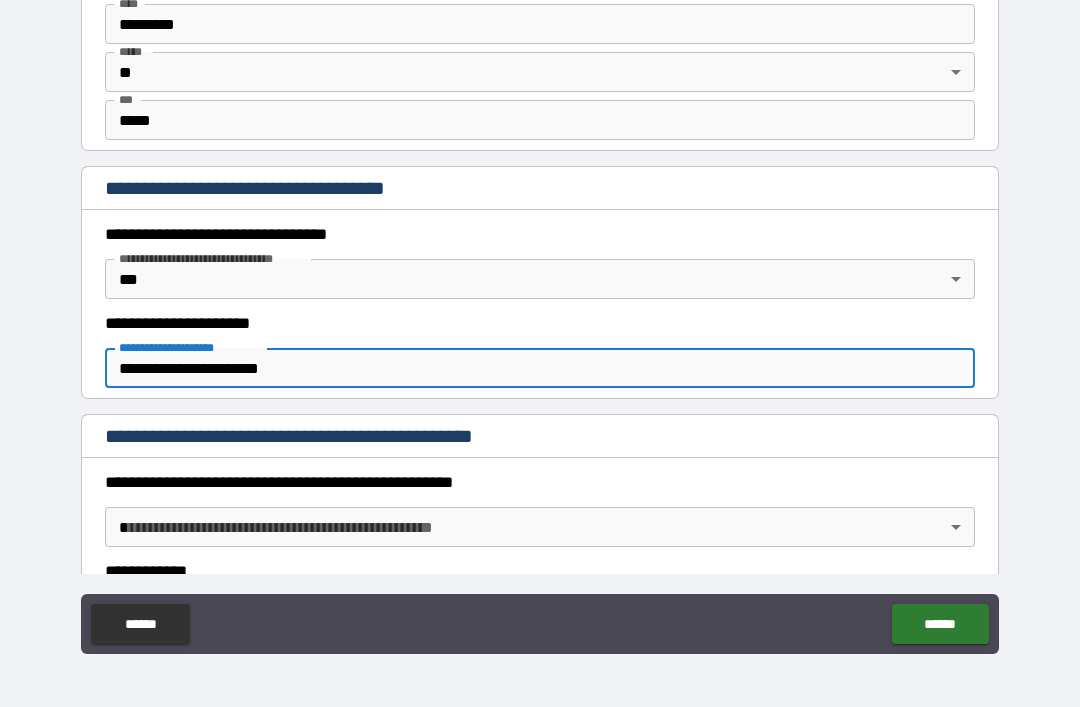 scroll, scrollTop: 1435, scrollLeft: 0, axis: vertical 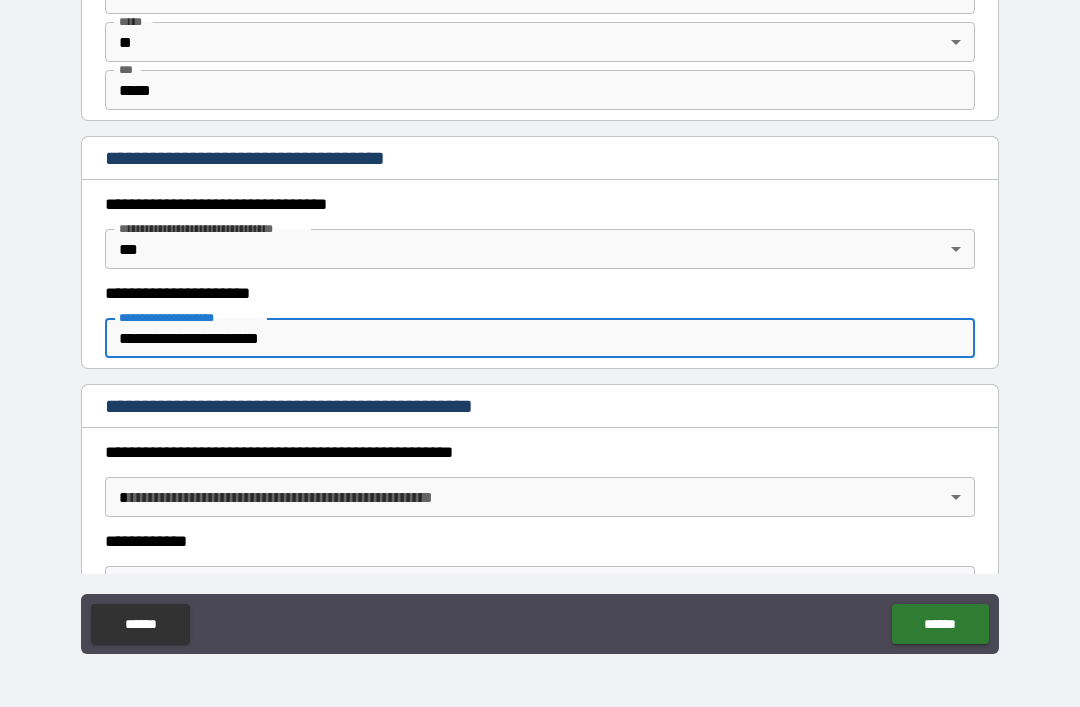 click on "**********" at bounding box center (540, 338) 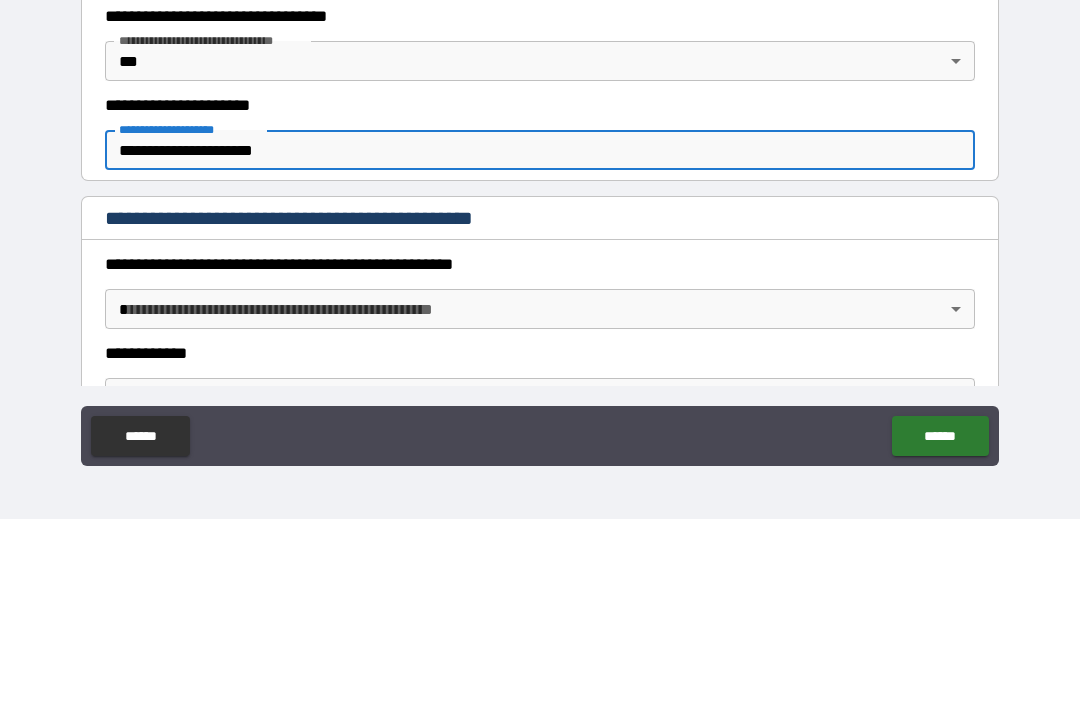click on "**********" at bounding box center (540, 338) 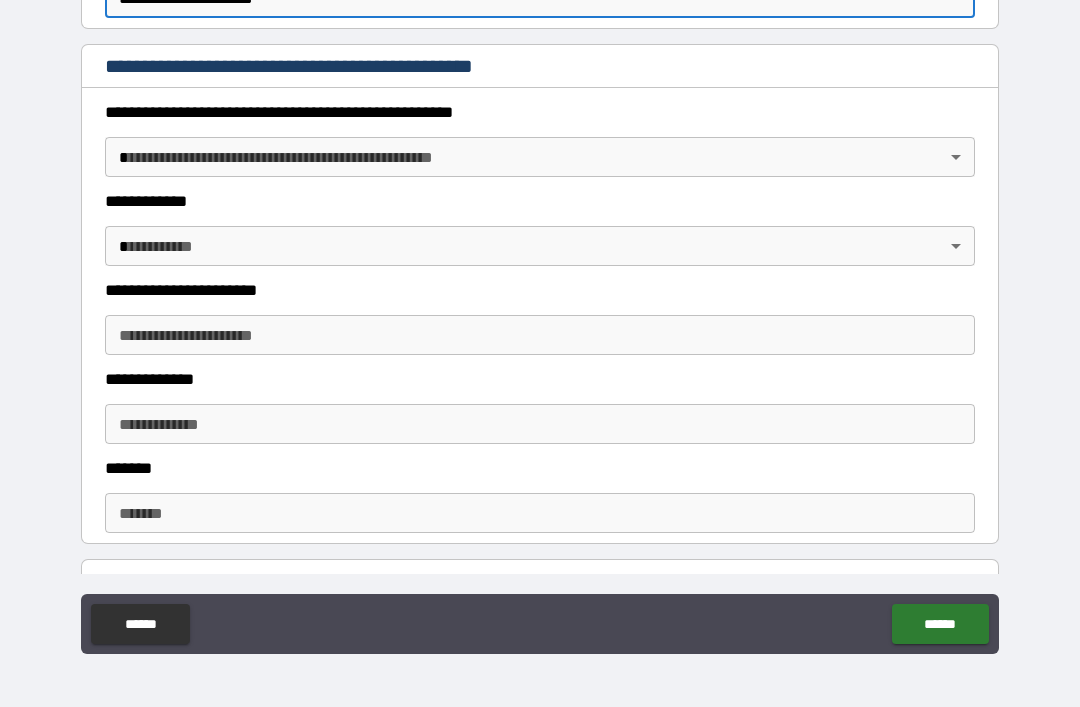 scroll, scrollTop: 1781, scrollLeft: 0, axis: vertical 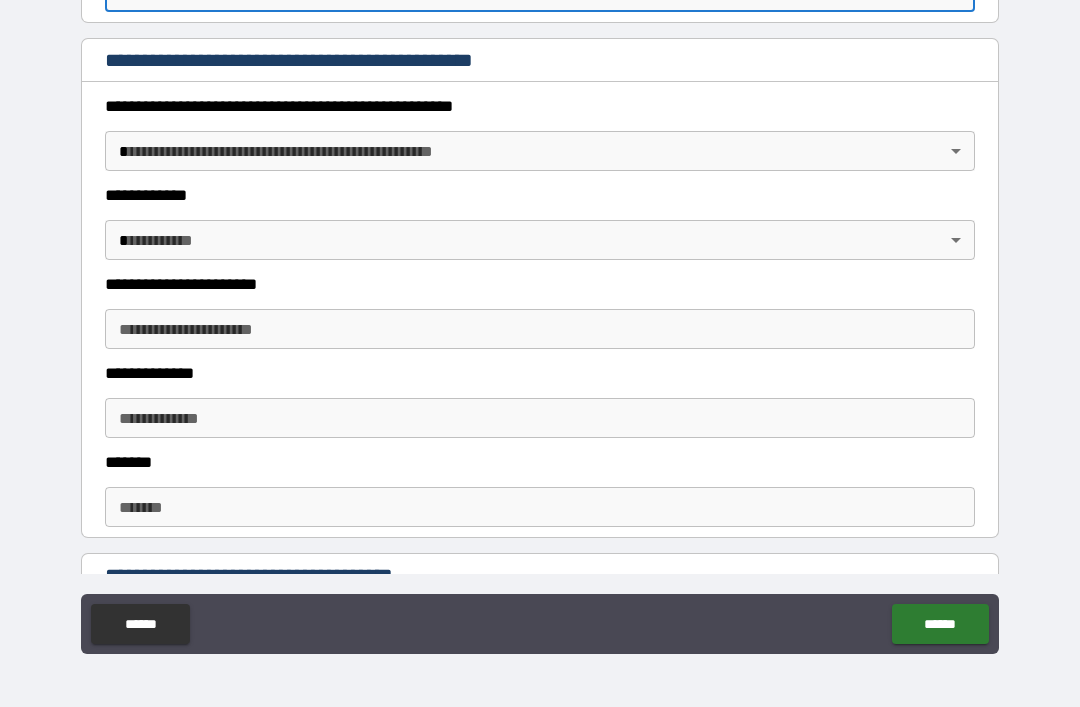 click on "**********" at bounding box center [540, 321] 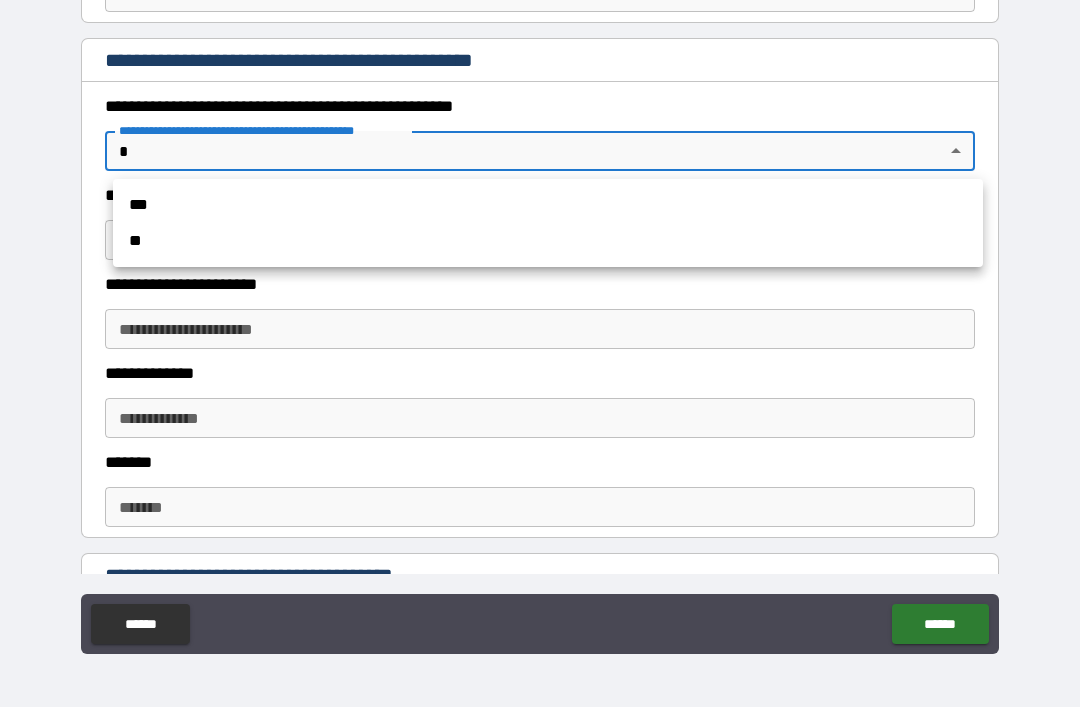 click on "**" at bounding box center [548, 241] 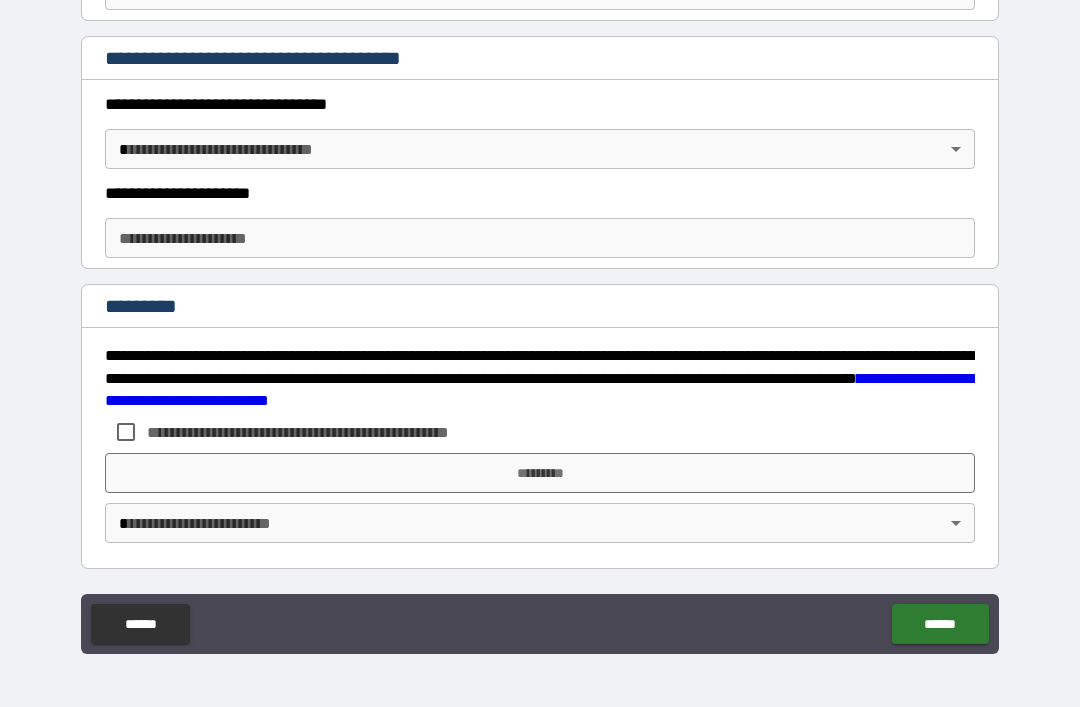 scroll, scrollTop: 3016, scrollLeft: 0, axis: vertical 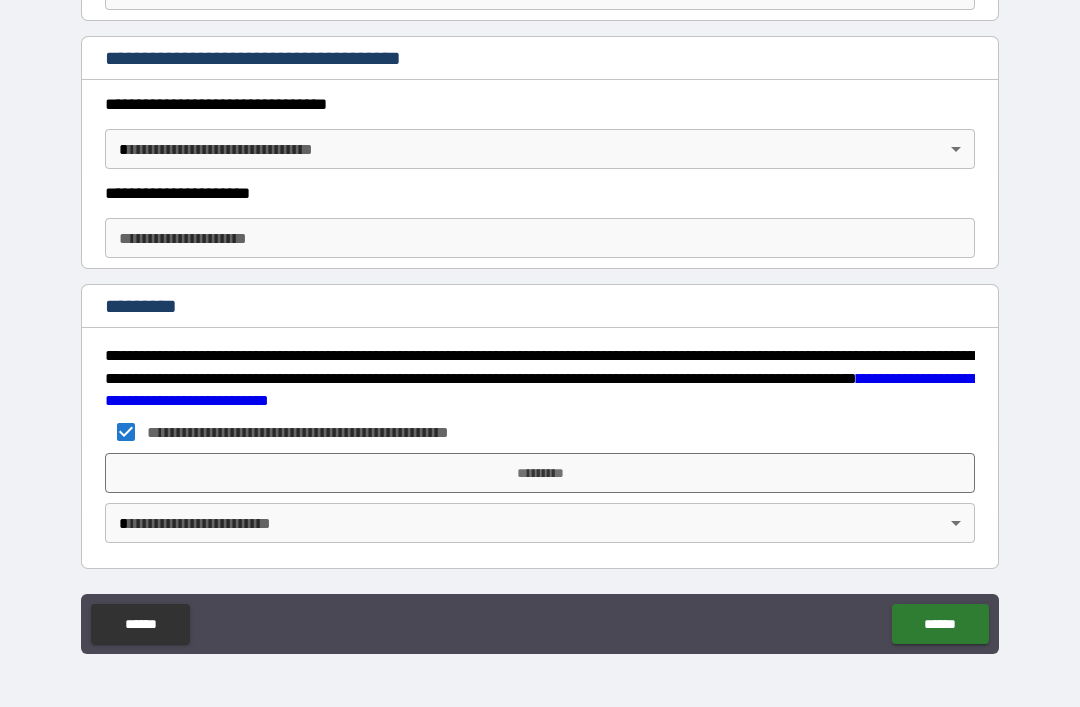 click on "*********" at bounding box center (540, 473) 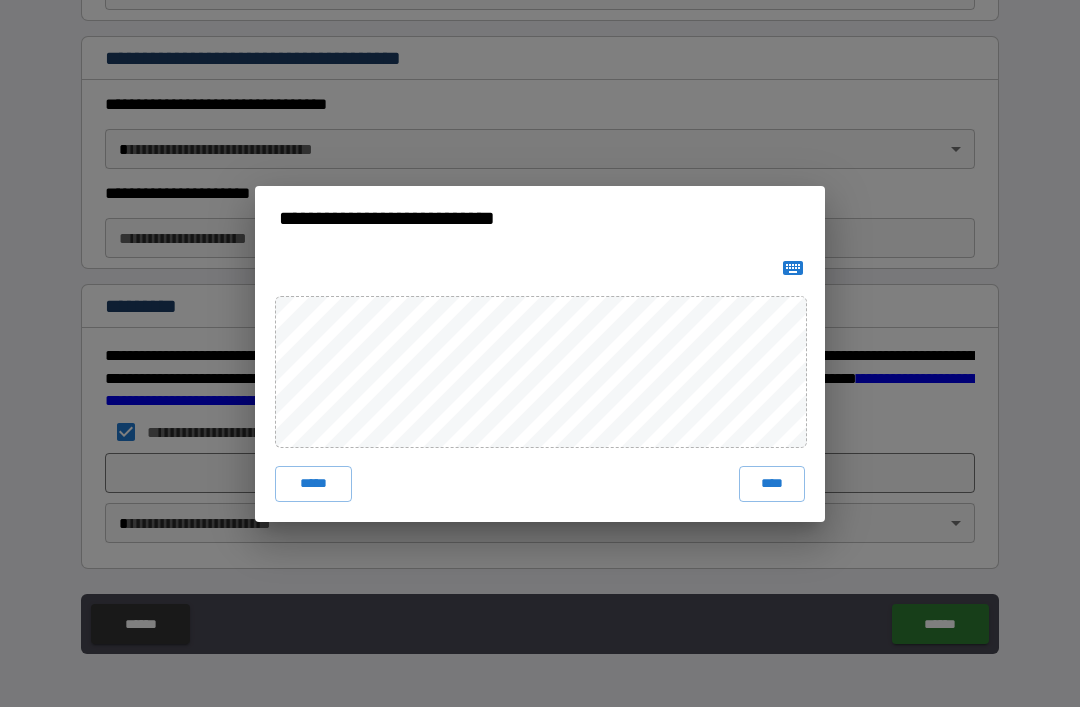 click on "****" at bounding box center (772, 484) 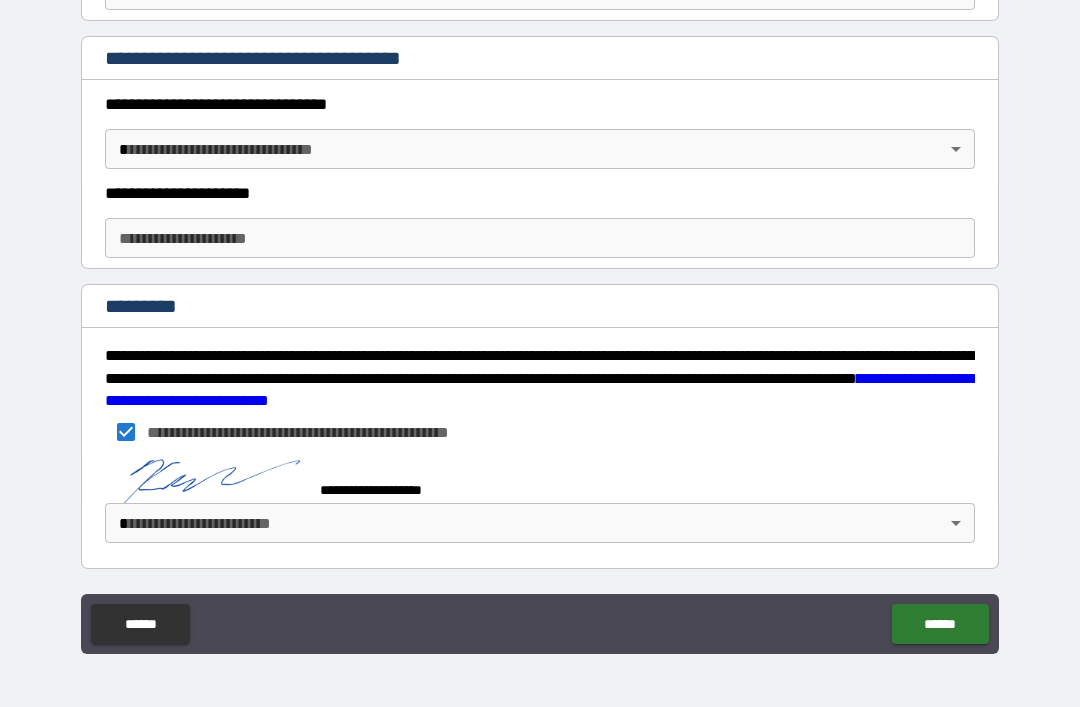 scroll, scrollTop: 3006, scrollLeft: 0, axis: vertical 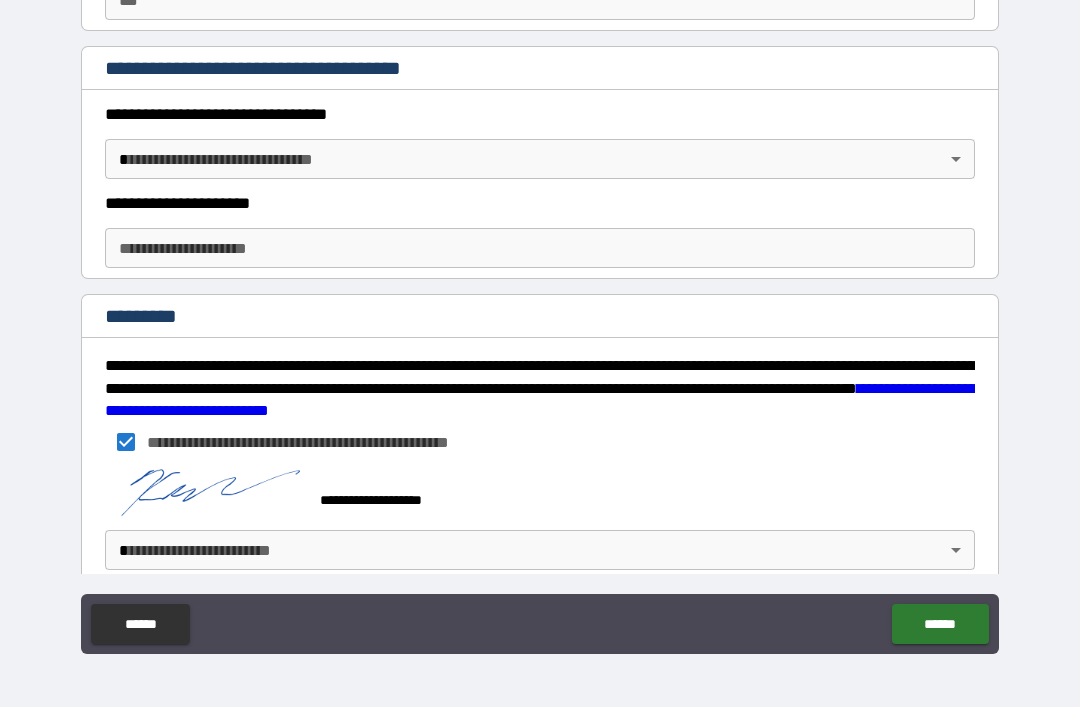 click on "**********" at bounding box center (540, 321) 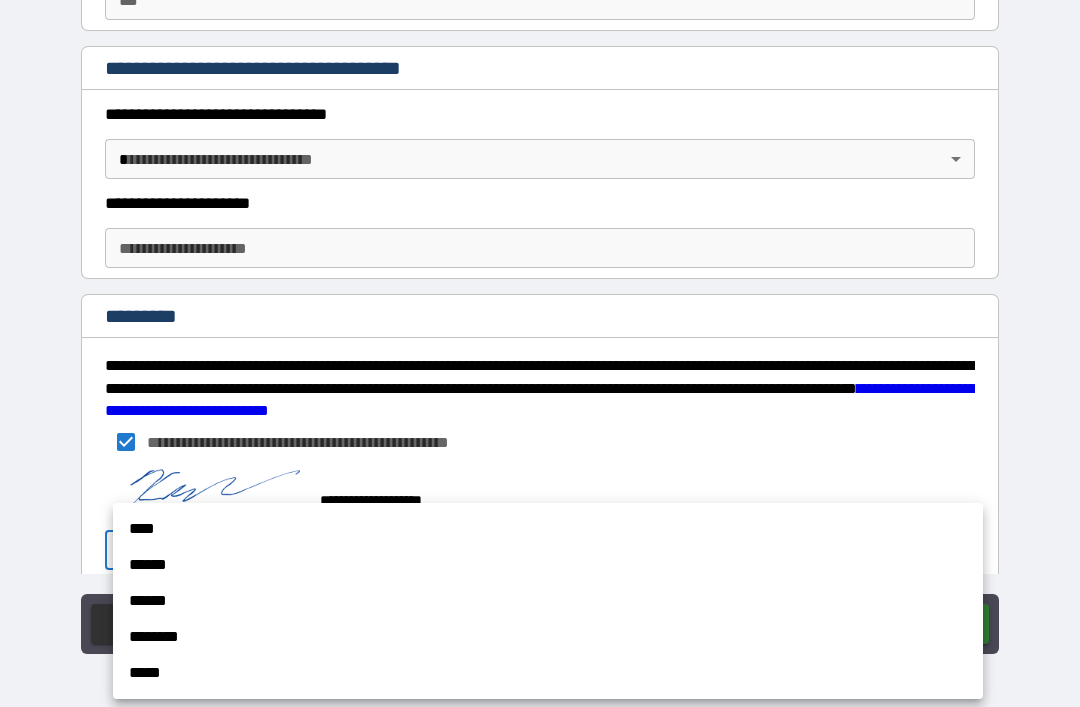 click on "******" at bounding box center [548, 601] 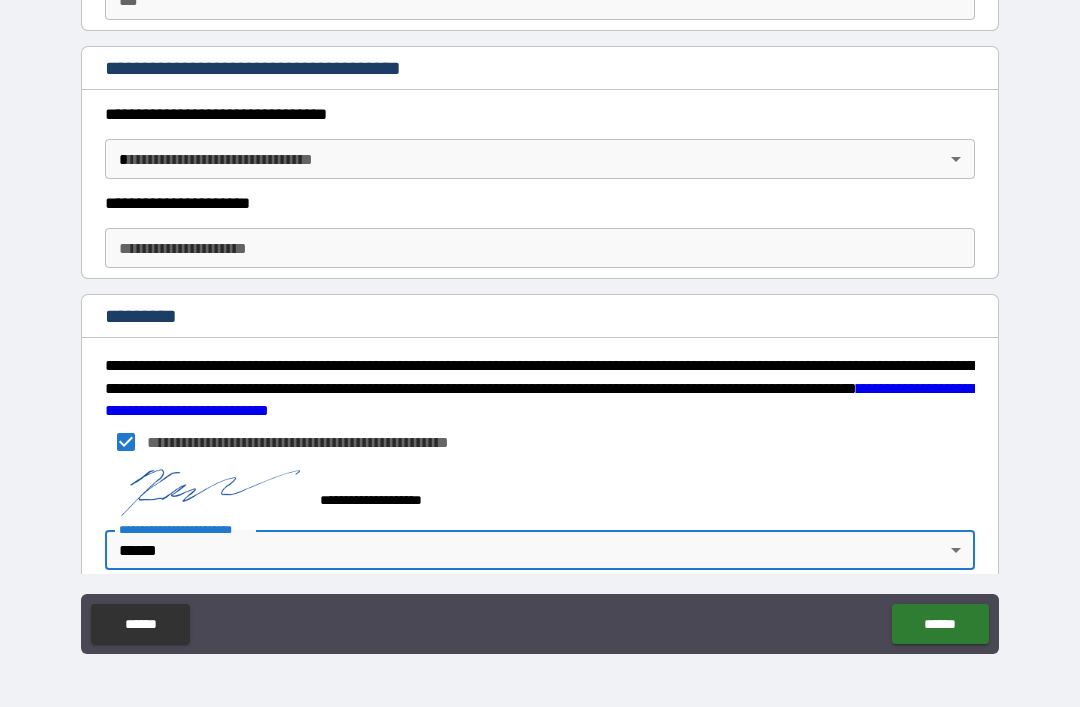 click on "**********" at bounding box center (540, 321) 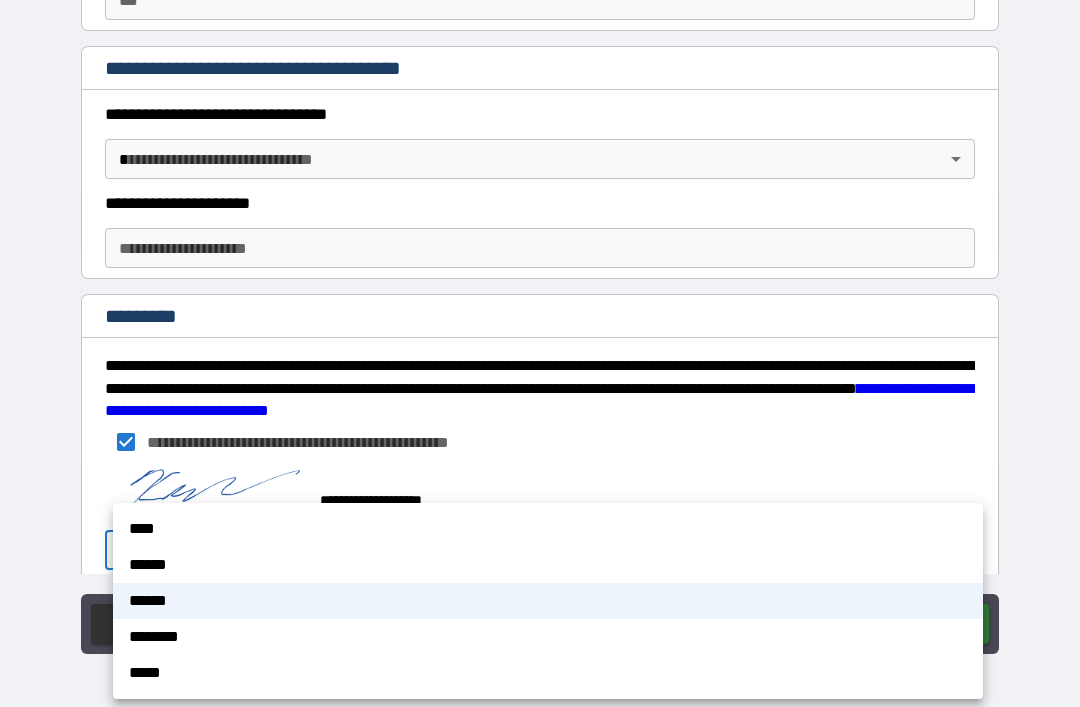 click on "******" at bounding box center (548, 565) 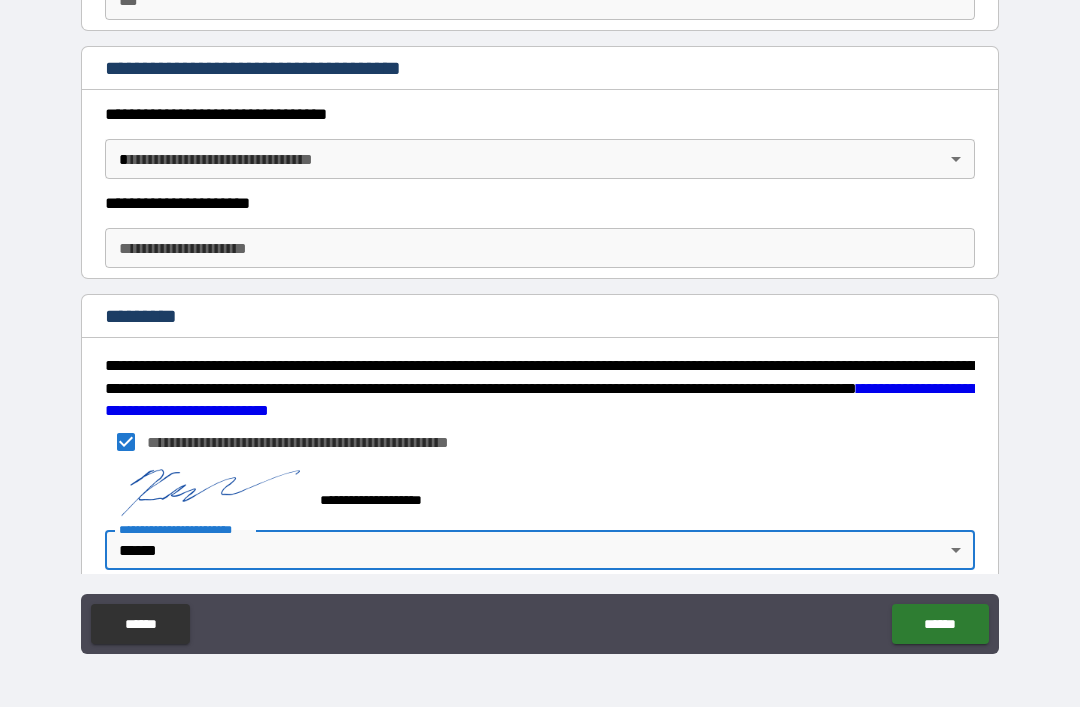 click on "******" at bounding box center [940, 624] 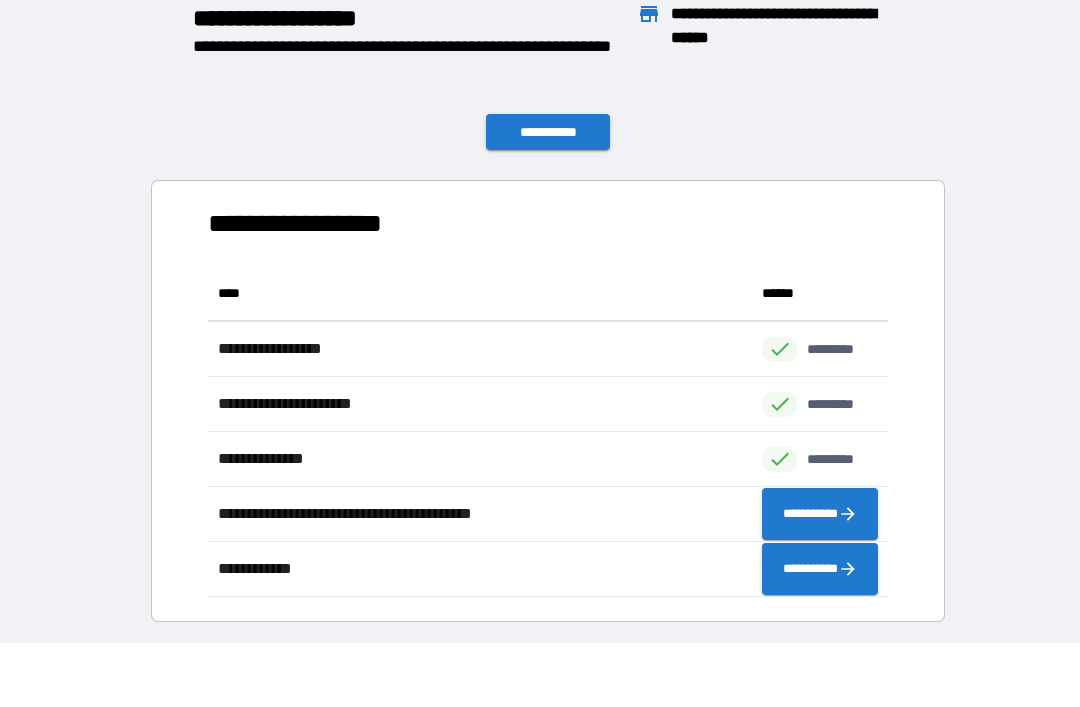scroll, scrollTop: 1, scrollLeft: 1, axis: both 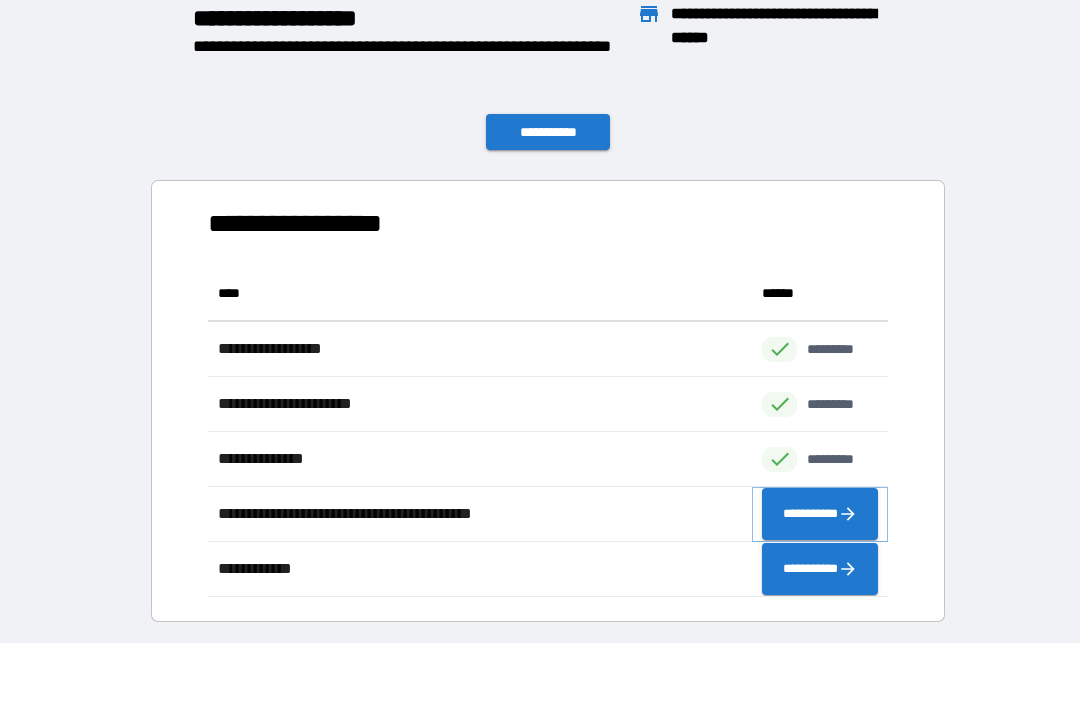 click on "**********" at bounding box center (820, 514) 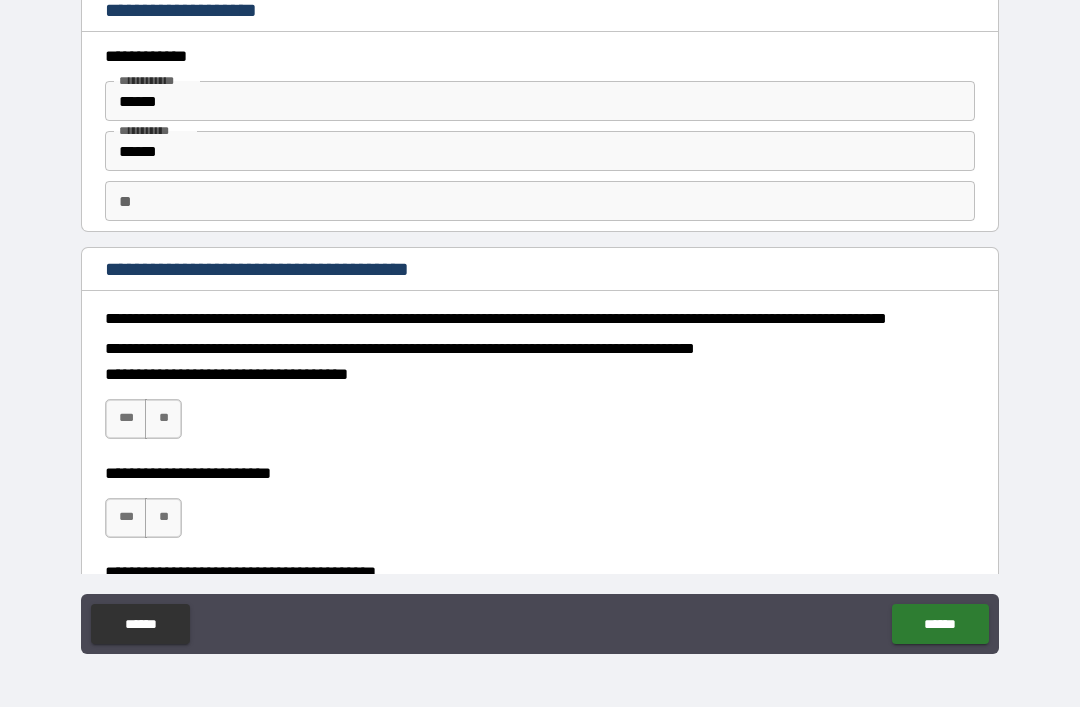 click on "***" at bounding box center (126, 419) 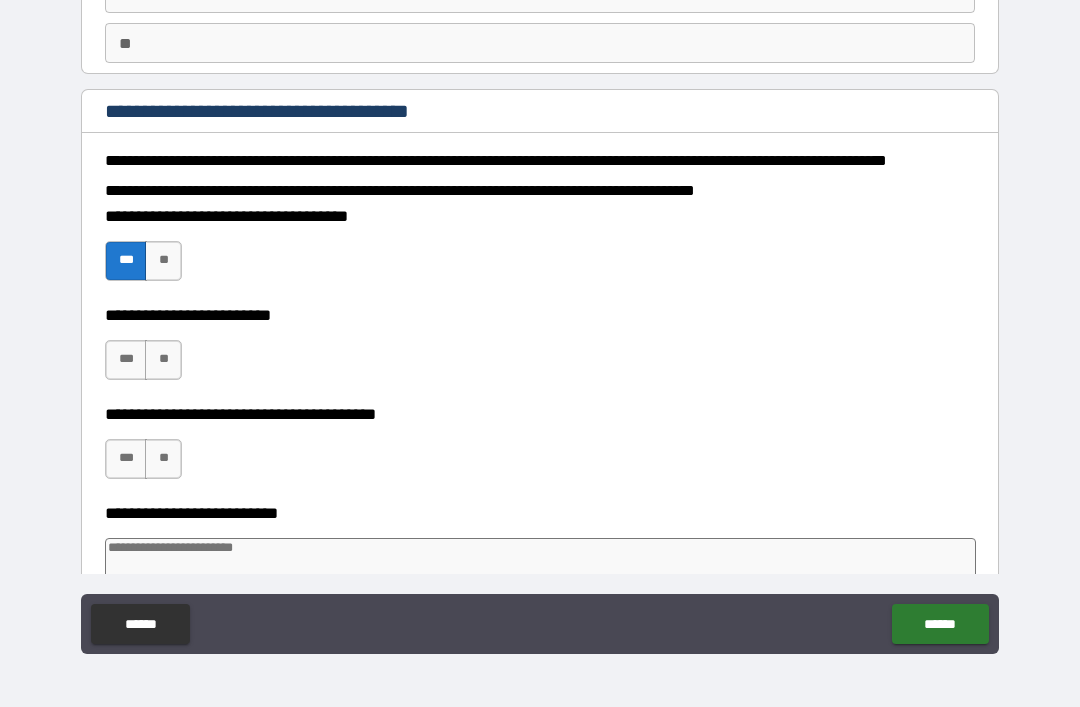 scroll, scrollTop: 169, scrollLeft: 0, axis: vertical 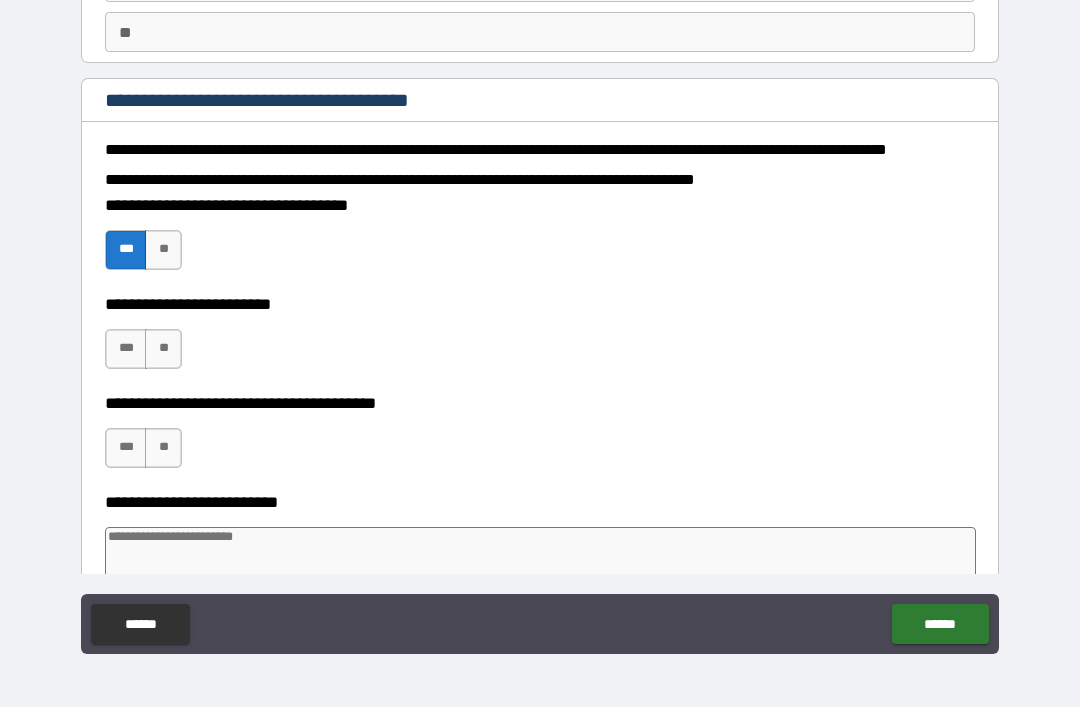 click on "***" at bounding box center (126, 349) 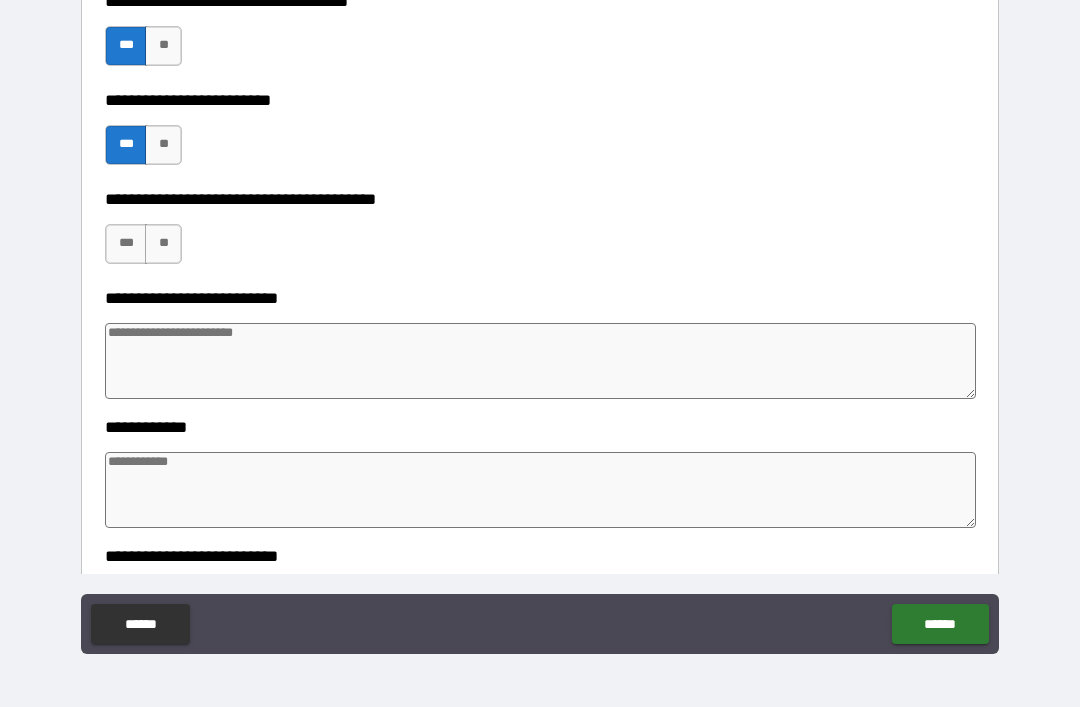 scroll, scrollTop: 355, scrollLeft: 0, axis: vertical 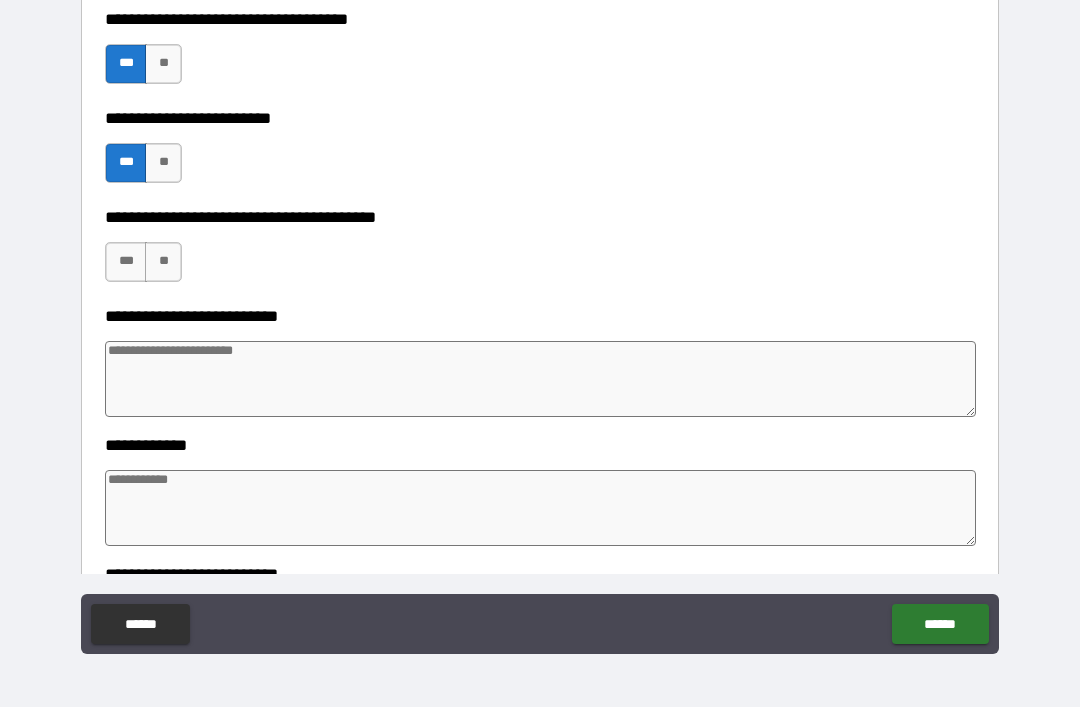 click on "***" at bounding box center [126, 262] 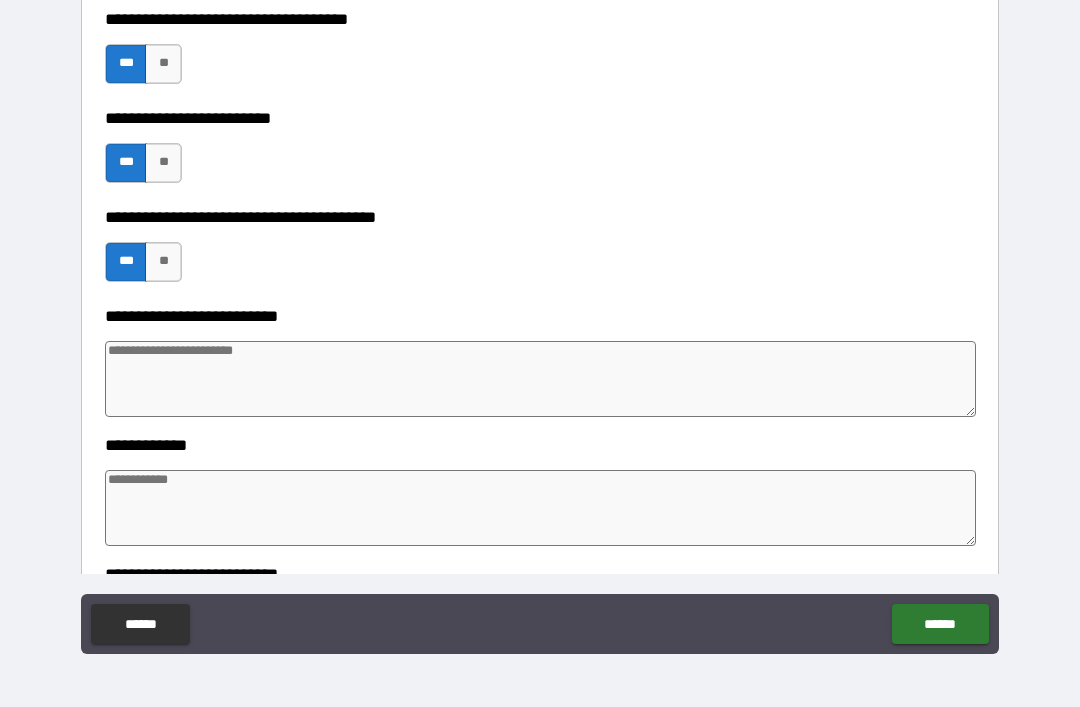 click at bounding box center [540, 379] 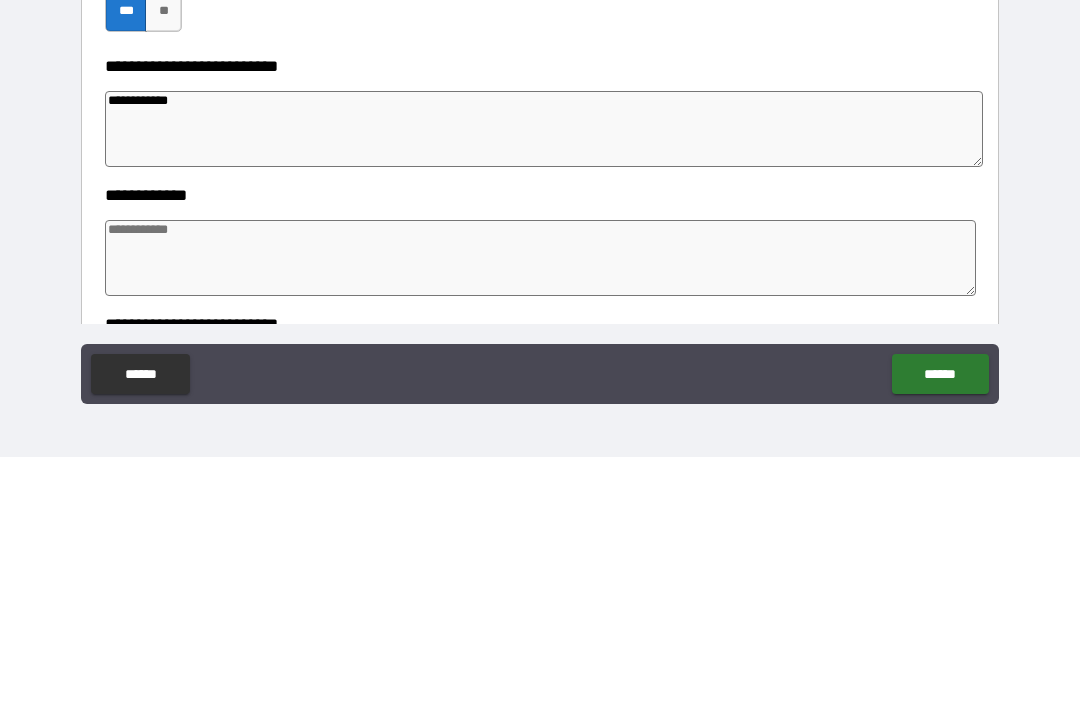 click at bounding box center [540, 508] 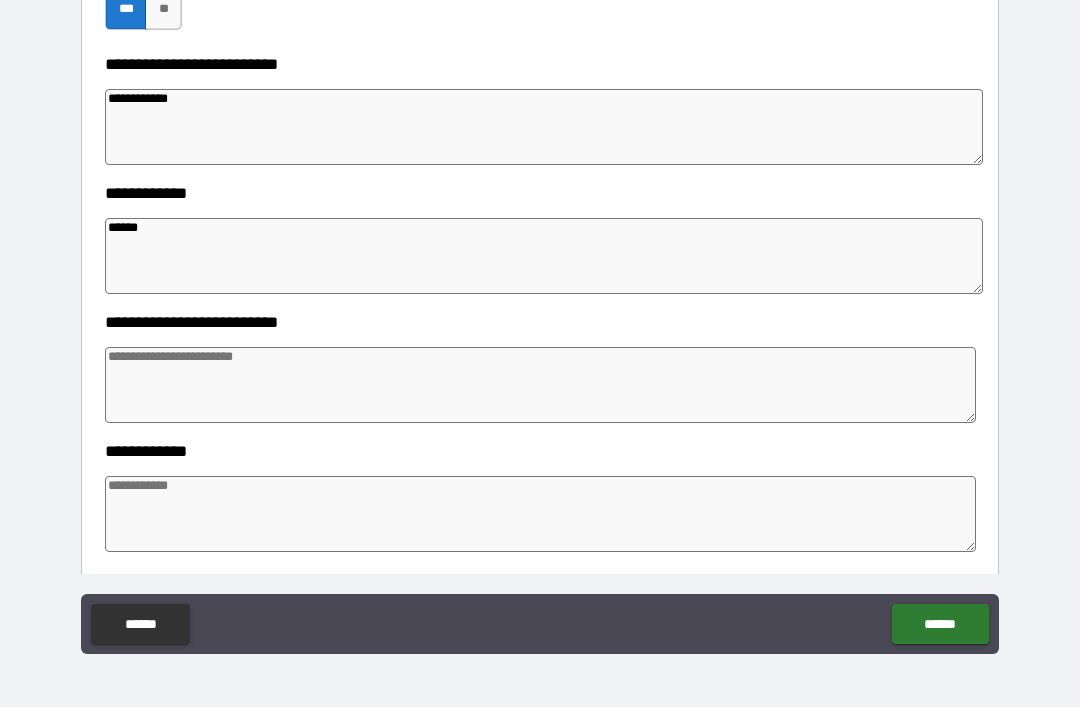 scroll, scrollTop: 620, scrollLeft: 0, axis: vertical 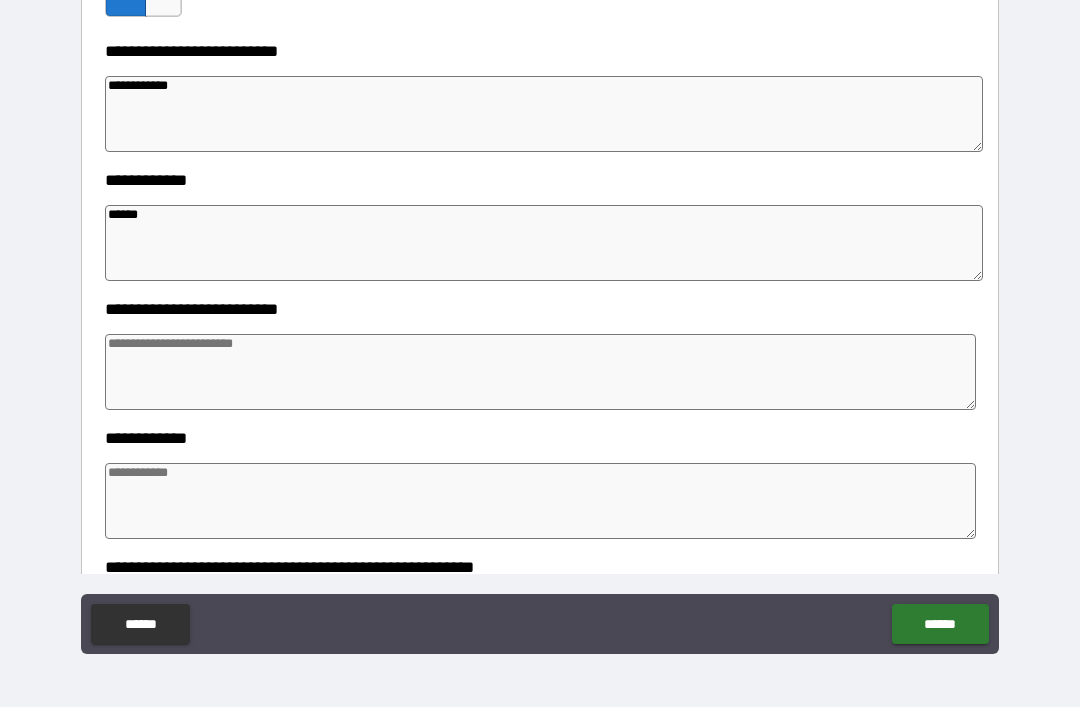 click at bounding box center [540, 372] 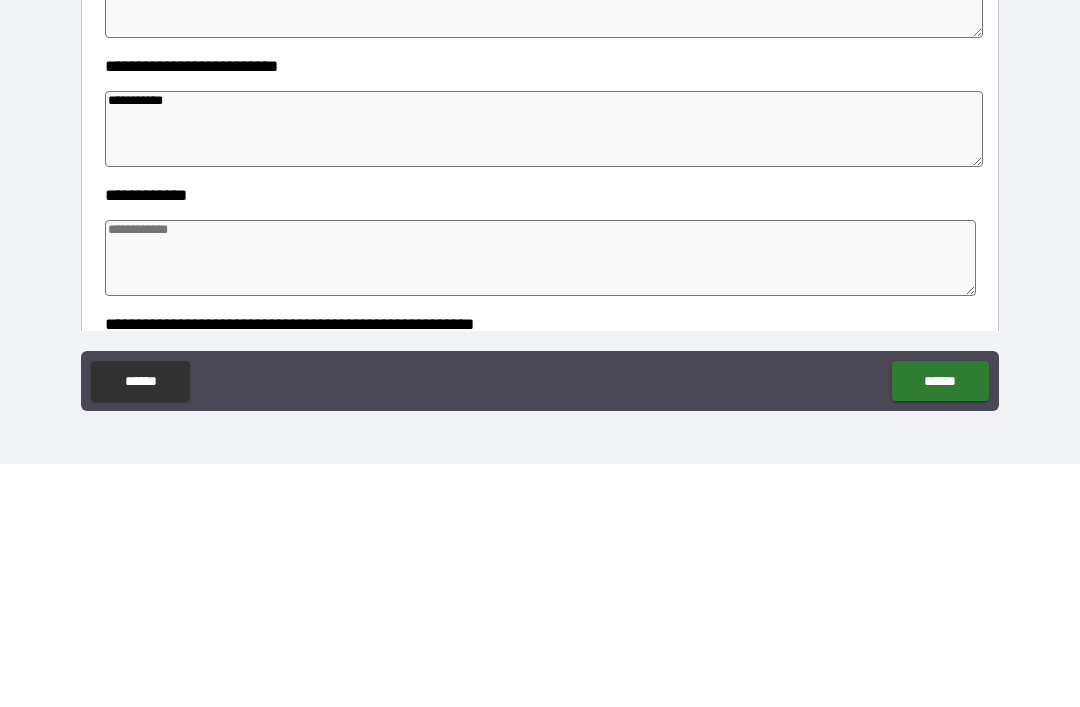 click at bounding box center (540, 501) 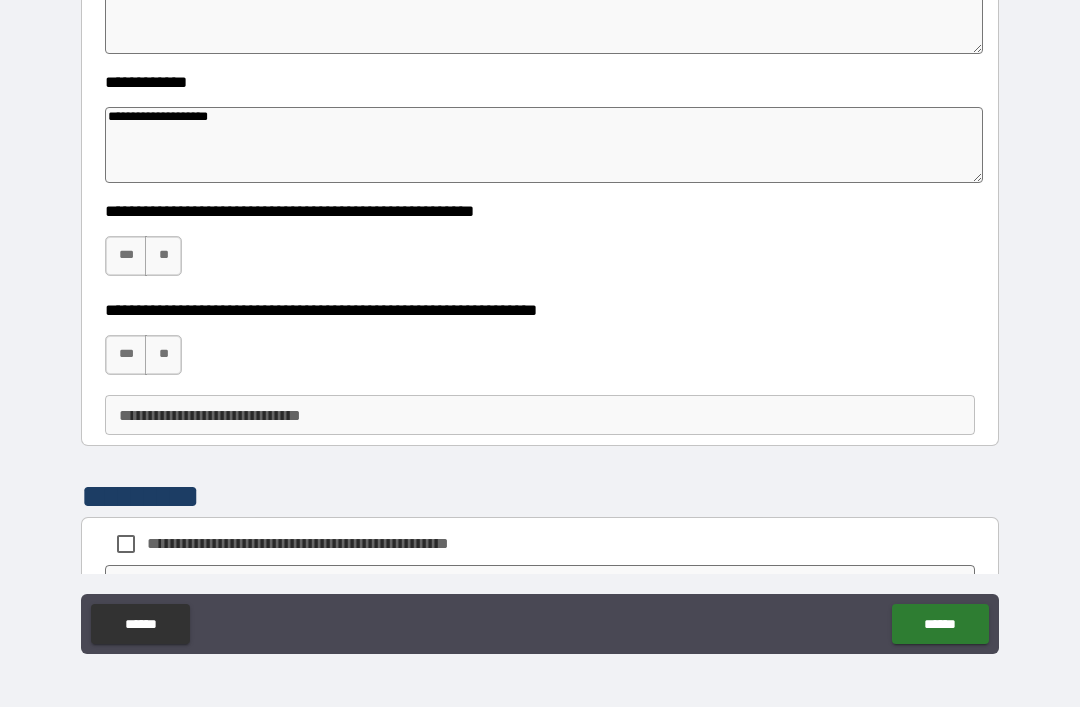 scroll, scrollTop: 984, scrollLeft: 0, axis: vertical 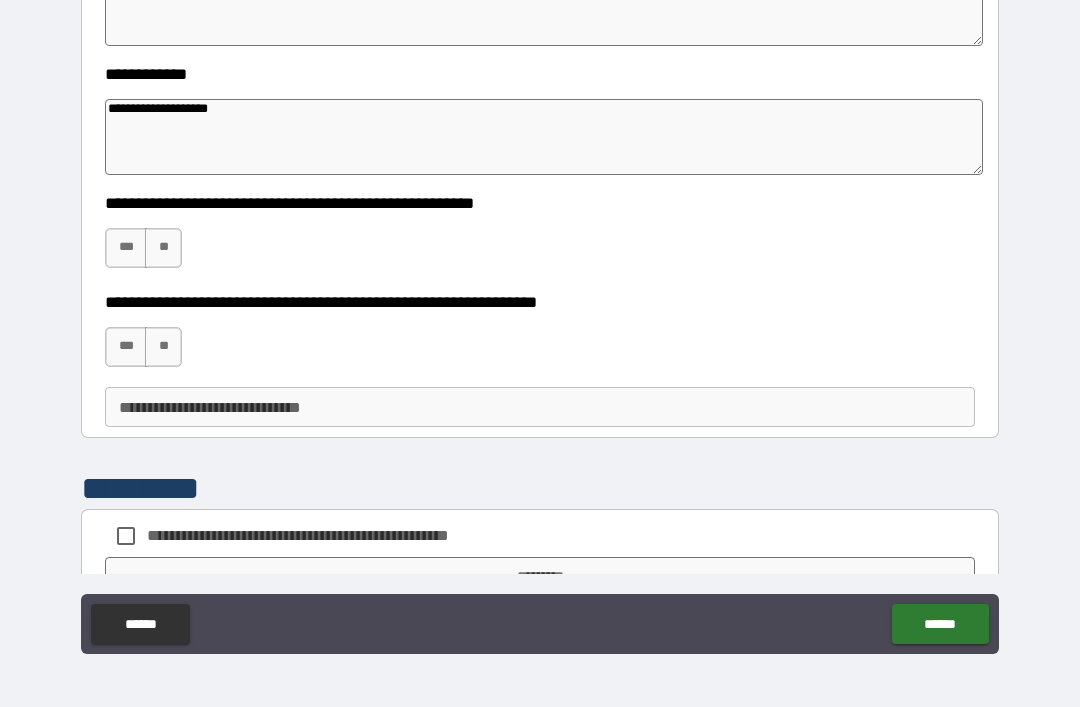 click on "***" at bounding box center [126, 248] 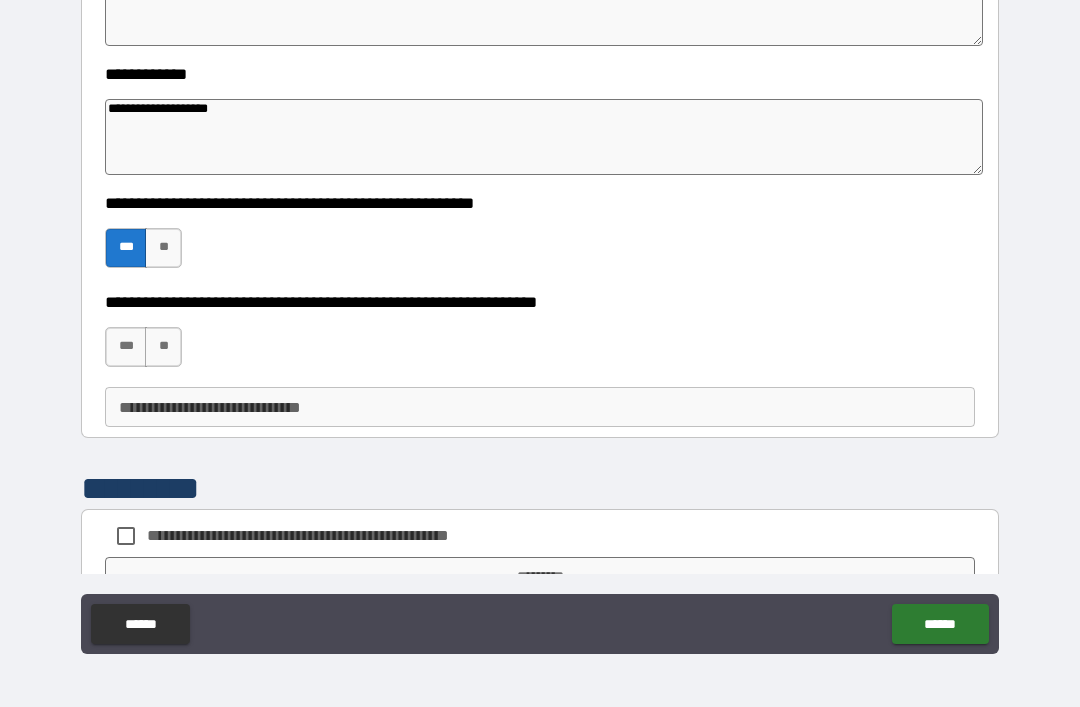 click on "**" at bounding box center (163, 347) 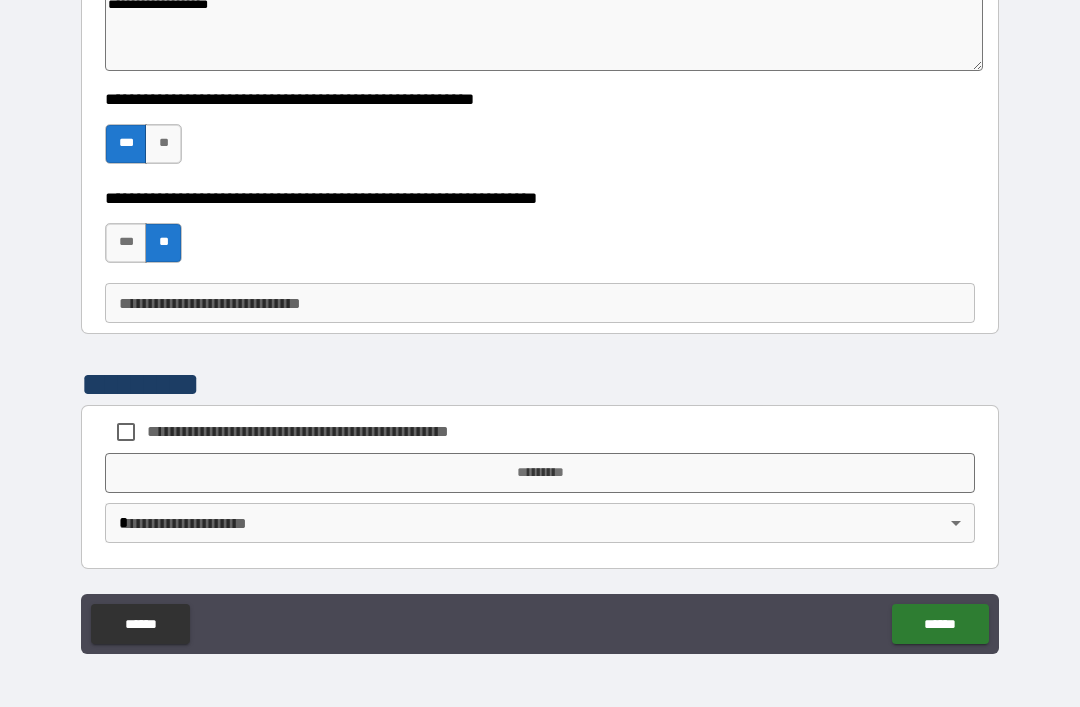 scroll, scrollTop: 1109, scrollLeft: 0, axis: vertical 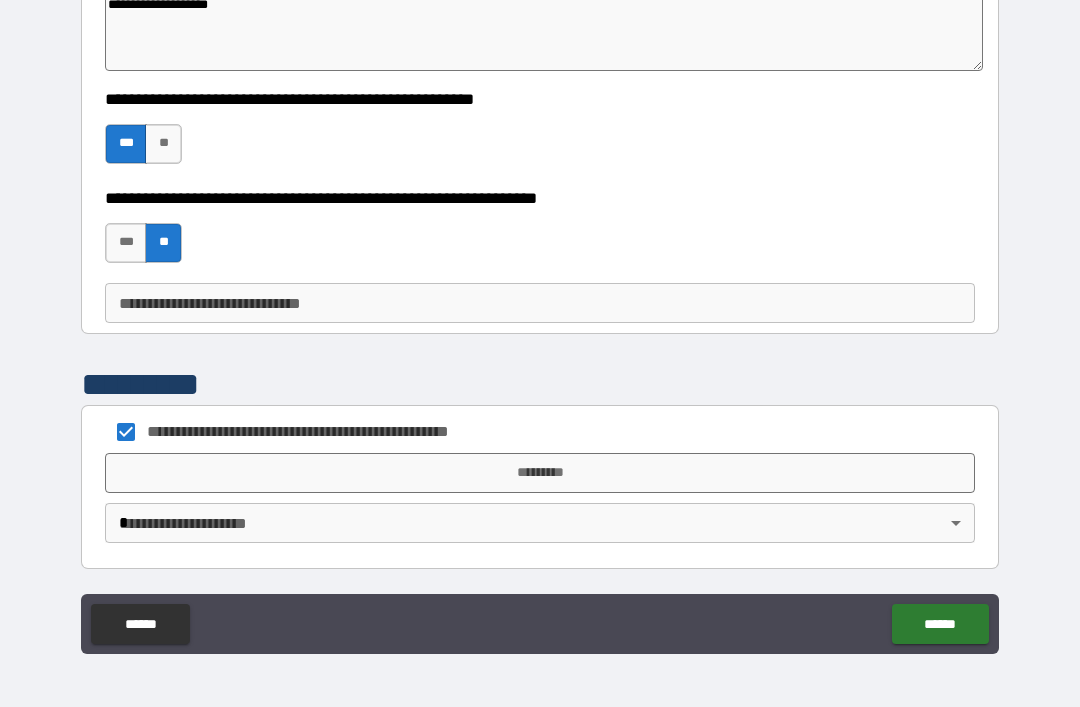 click on "*********" at bounding box center [540, 473] 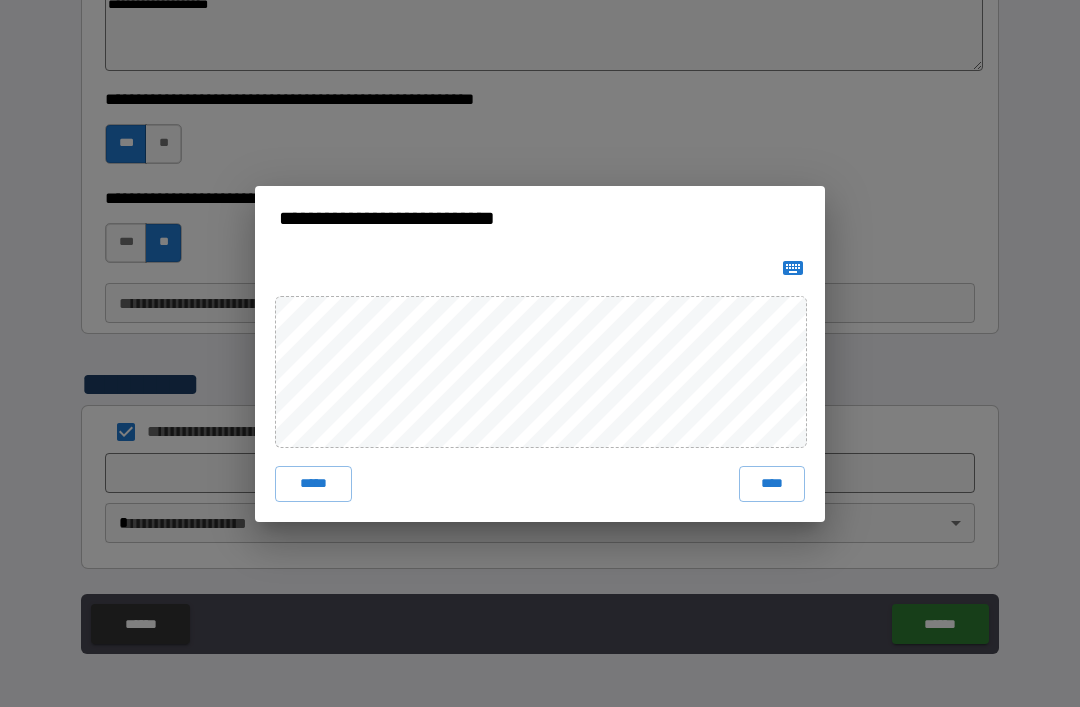 click on "****" at bounding box center (772, 484) 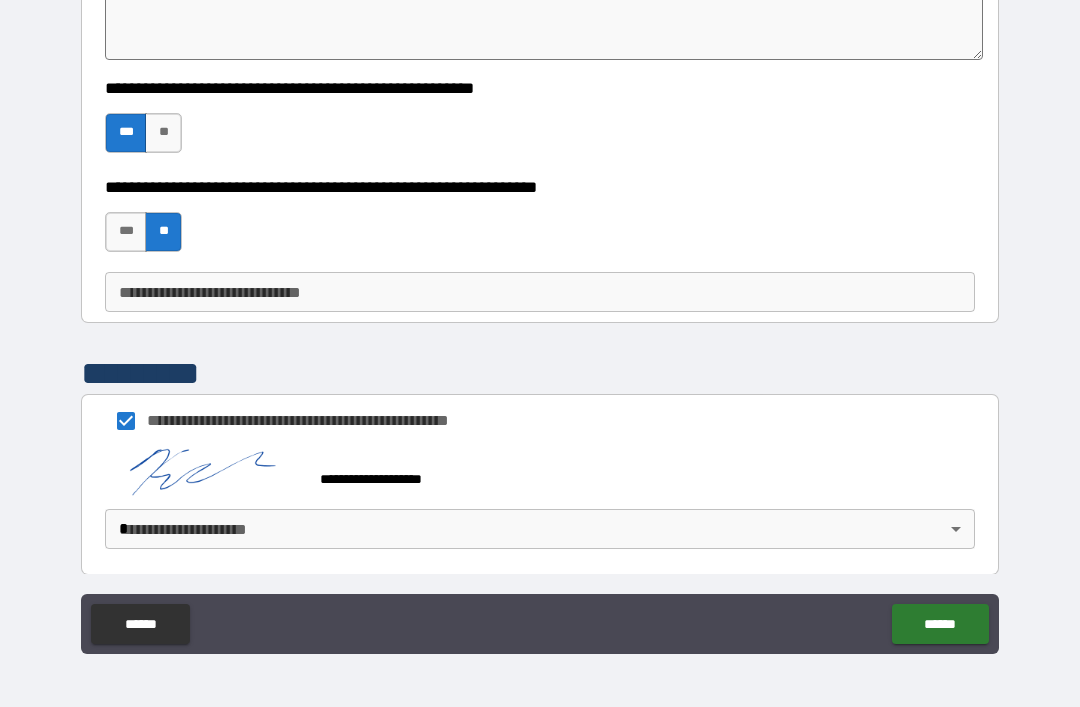 click on "**********" at bounding box center (540, 321) 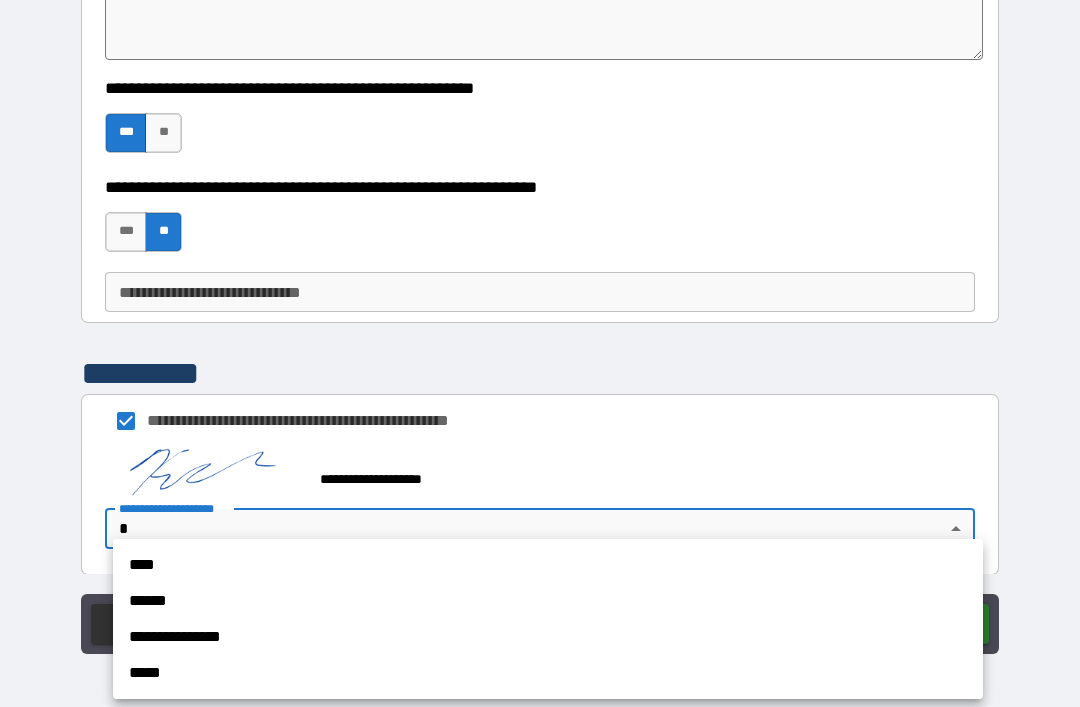 click on "**********" at bounding box center [548, 637] 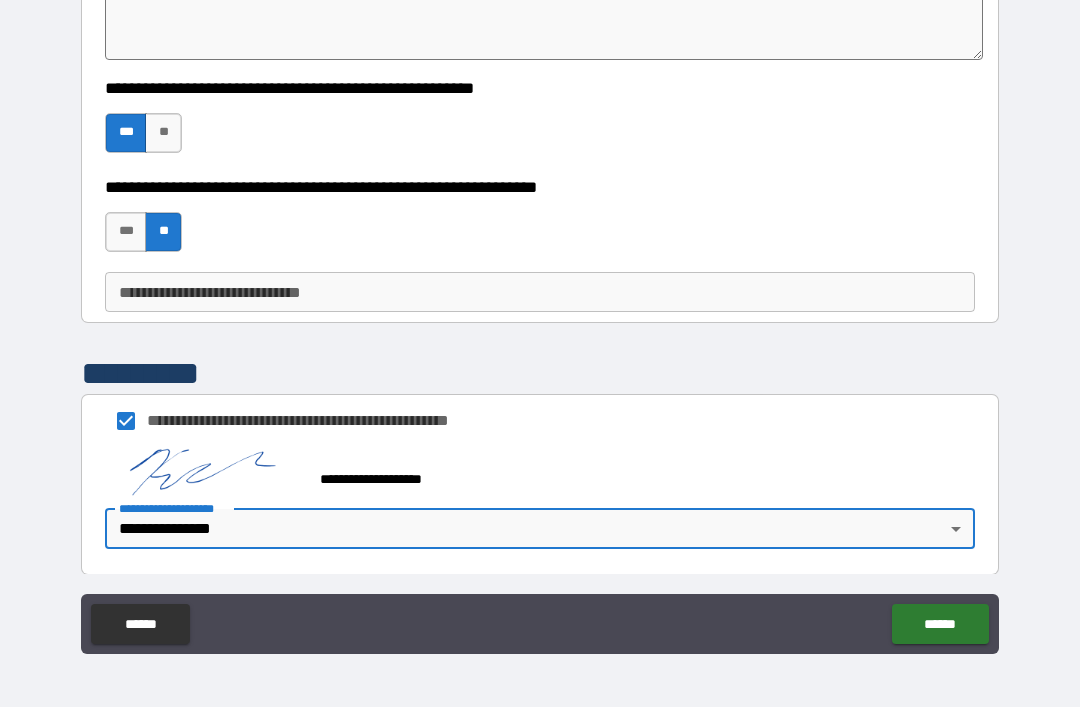 click on "******" at bounding box center [940, 624] 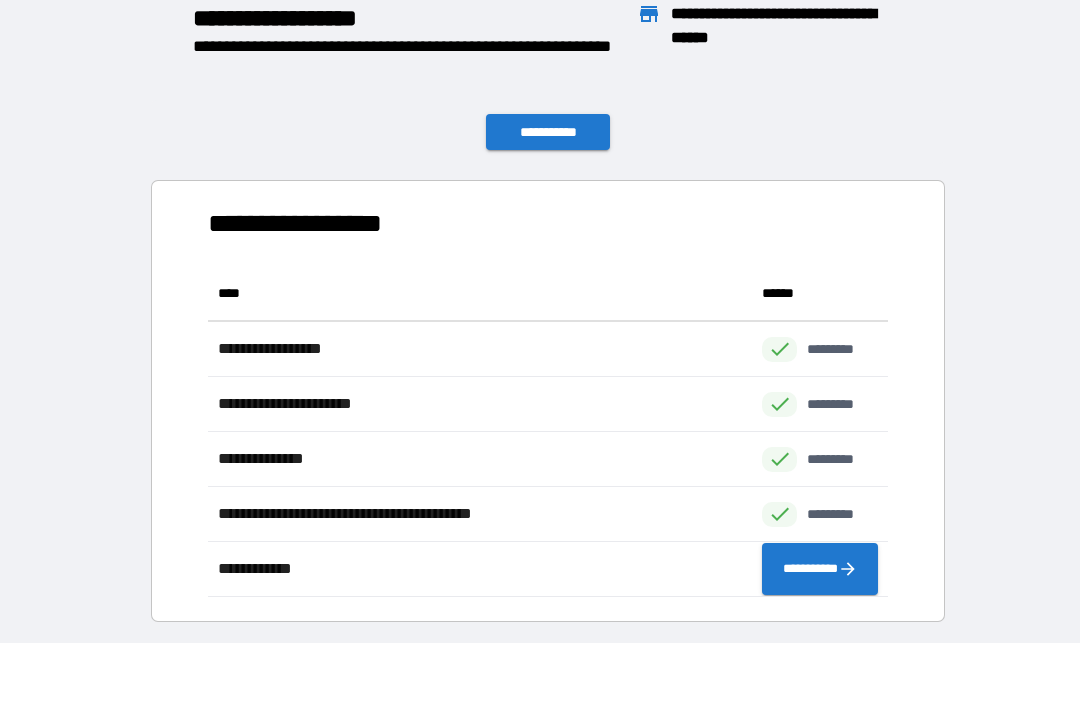 scroll, scrollTop: 1, scrollLeft: 1, axis: both 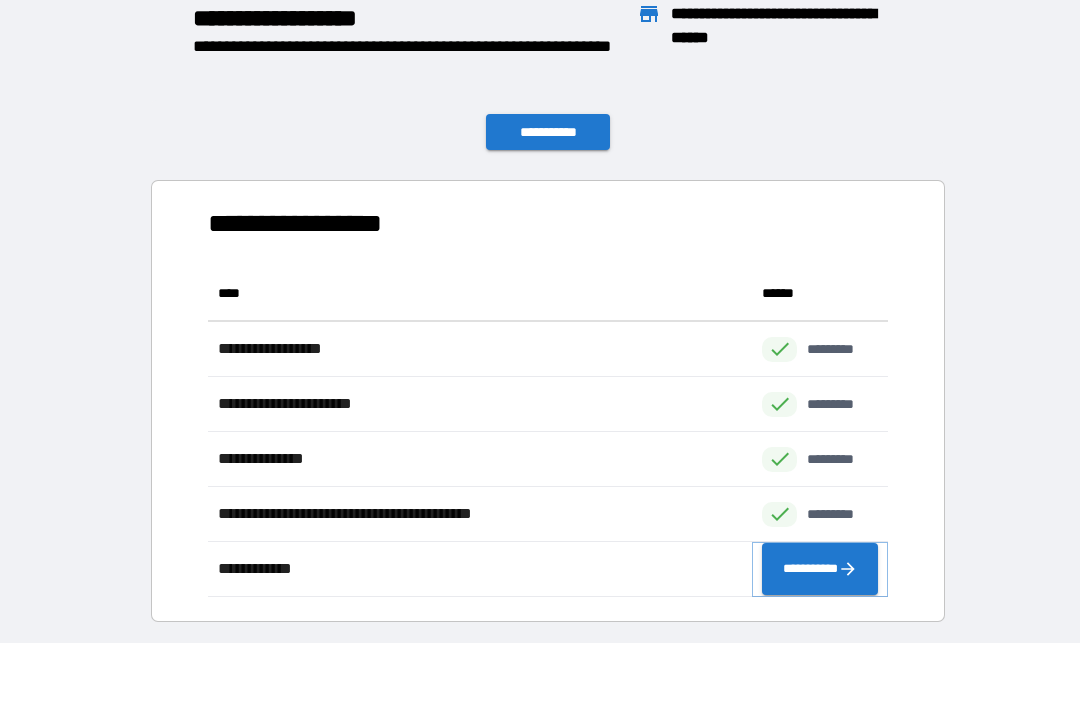 click on "**********" at bounding box center (820, 569) 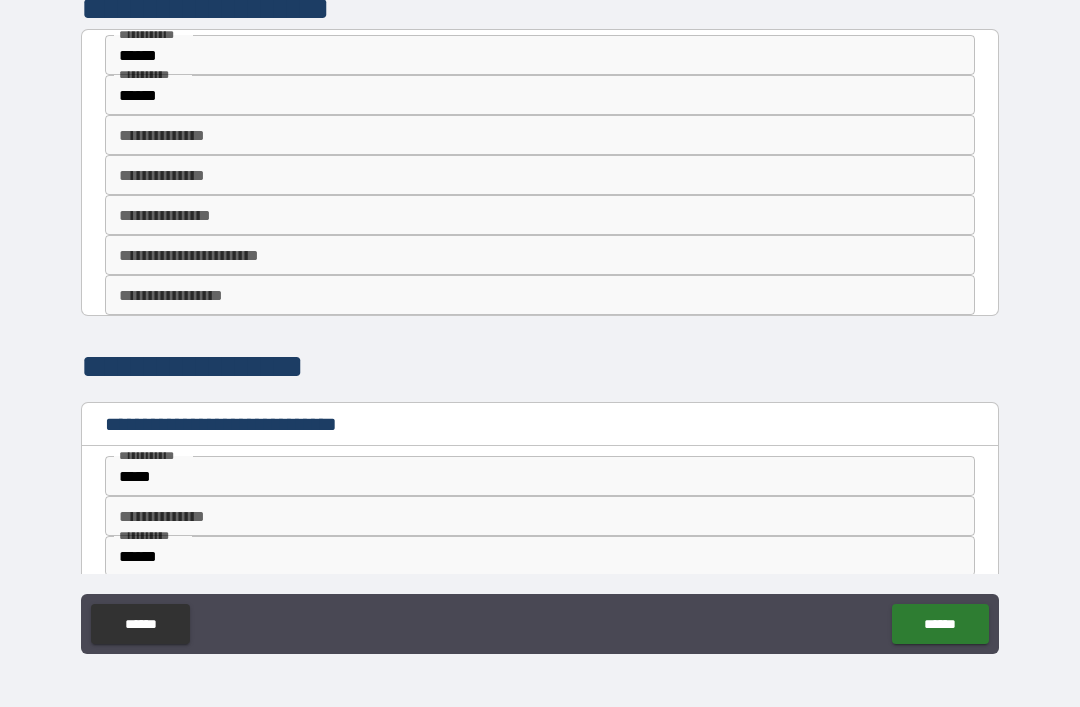 scroll, scrollTop: 0, scrollLeft: 0, axis: both 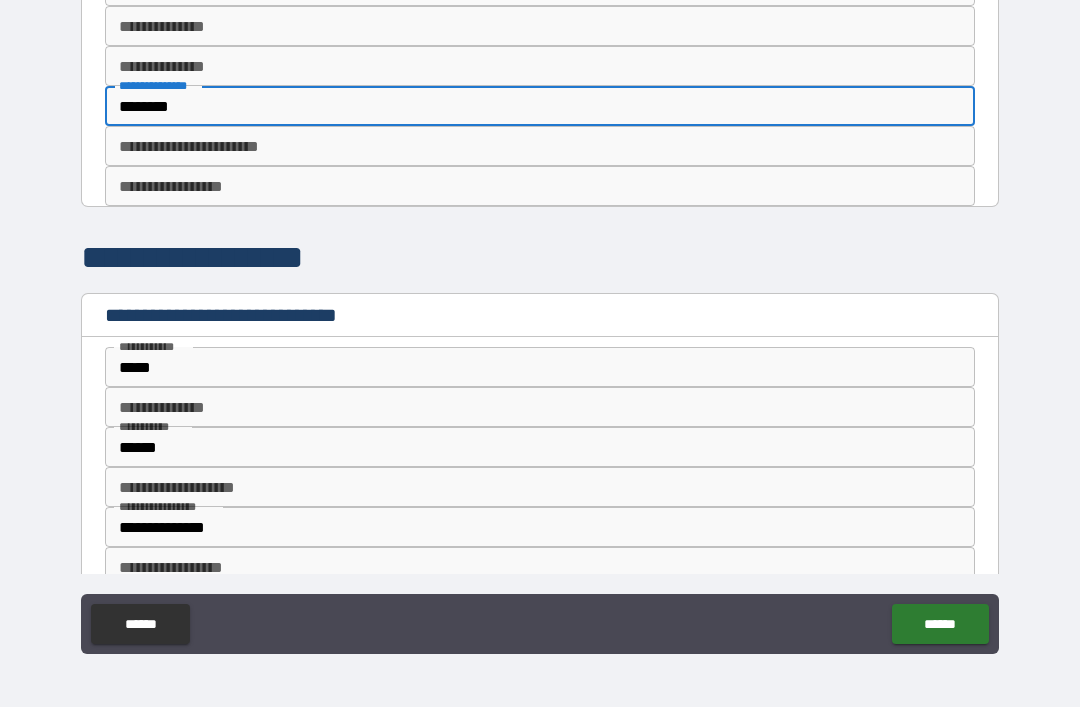 click on "**********" at bounding box center [540, 146] 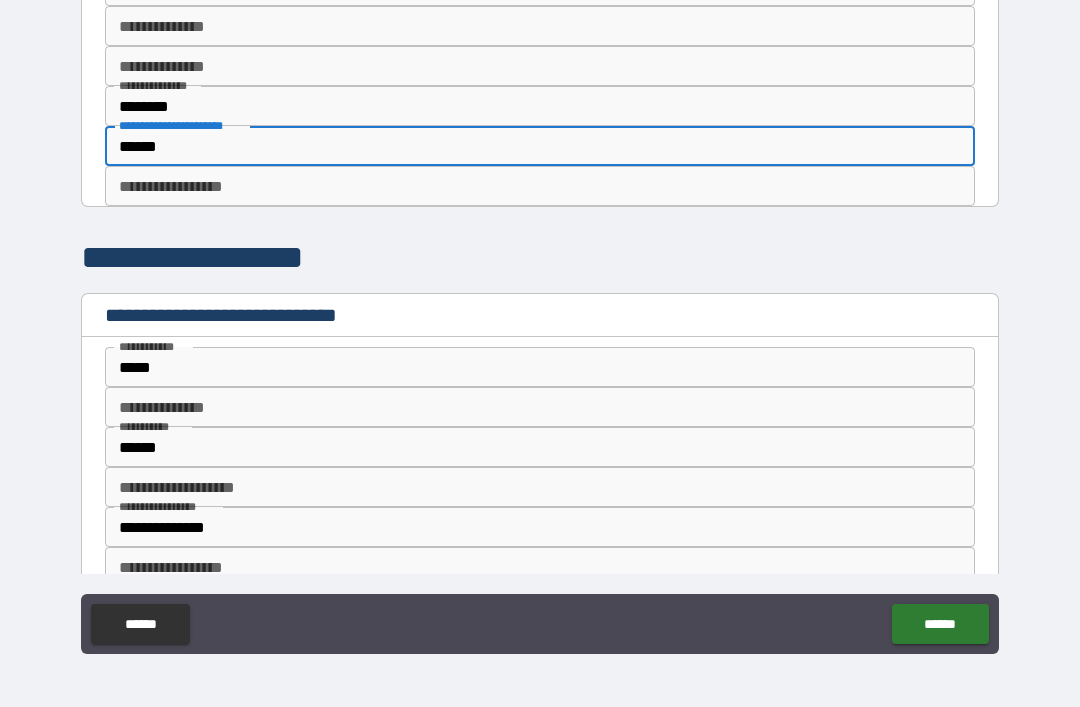click on "**********" at bounding box center (540, 186) 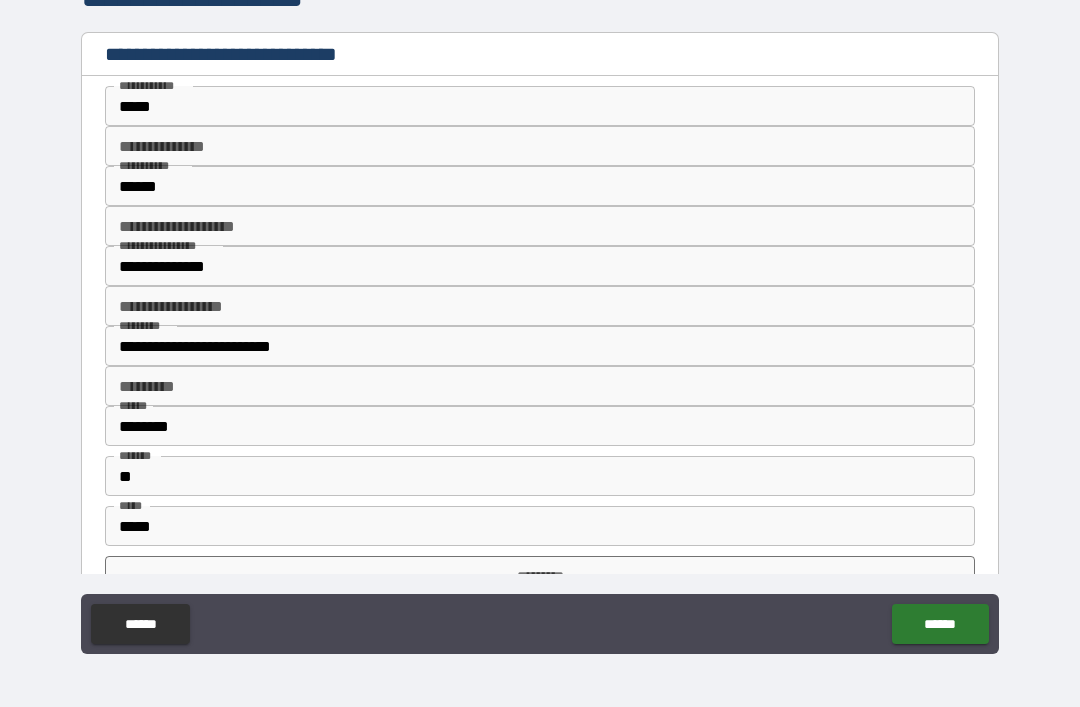 scroll, scrollTop: 374, scrollLeft: 0, axis: vertical 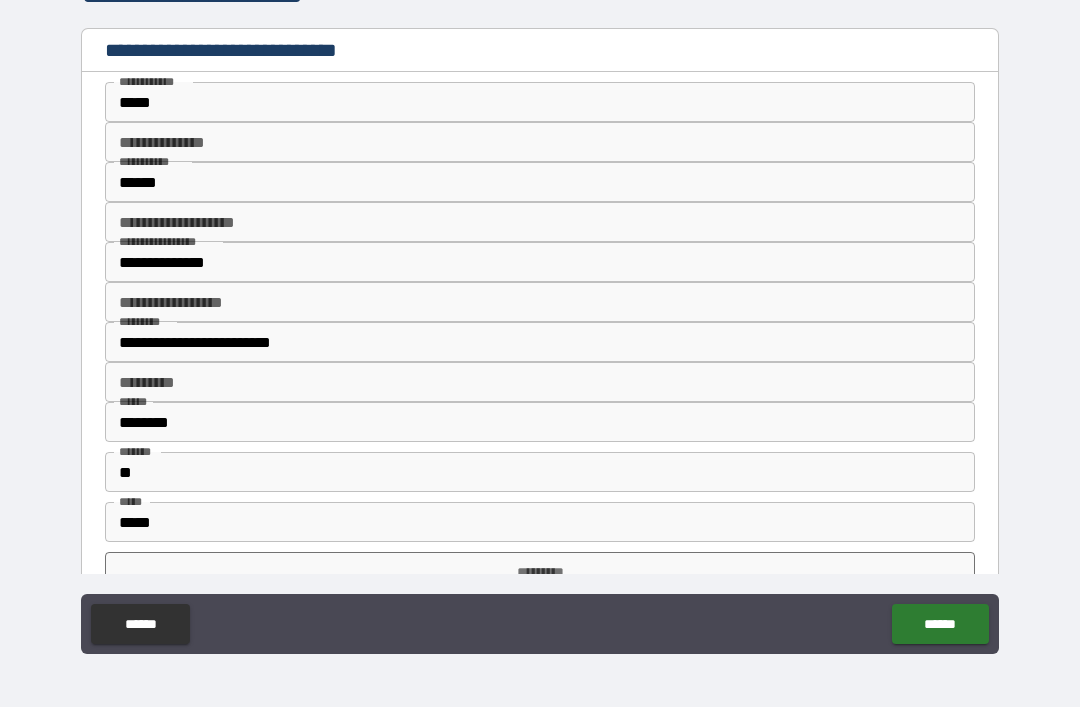 click on "**********" at bounding box center (540, 222) 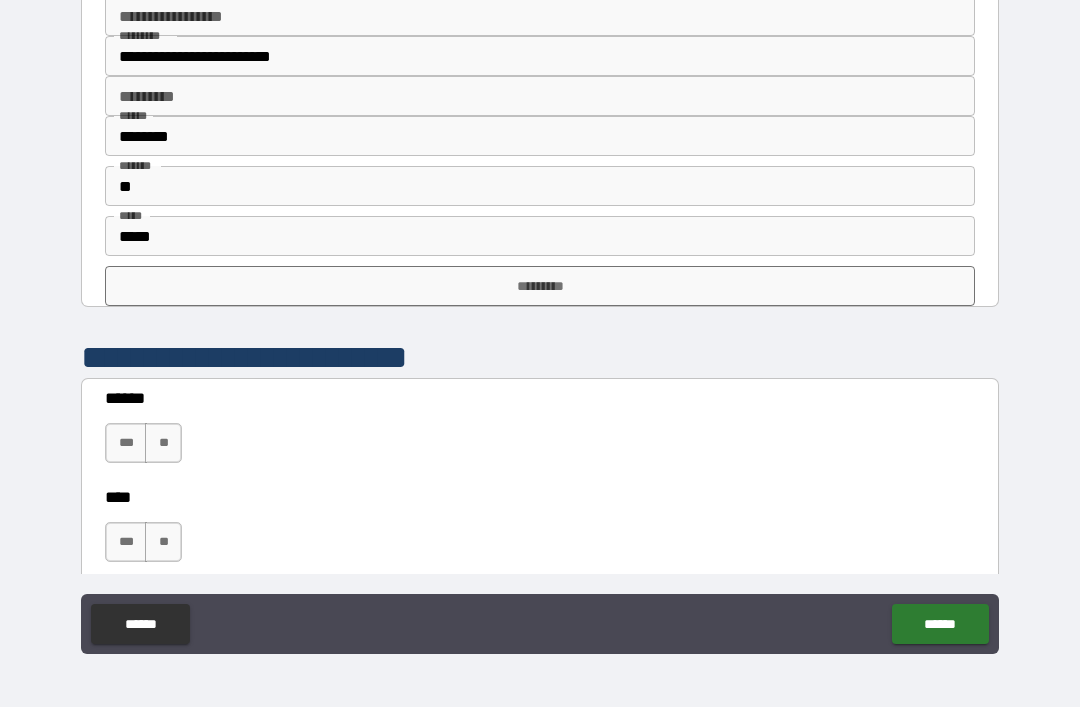 scroll, scrollTop: 661, scrollLeft: 0, axis: vertical 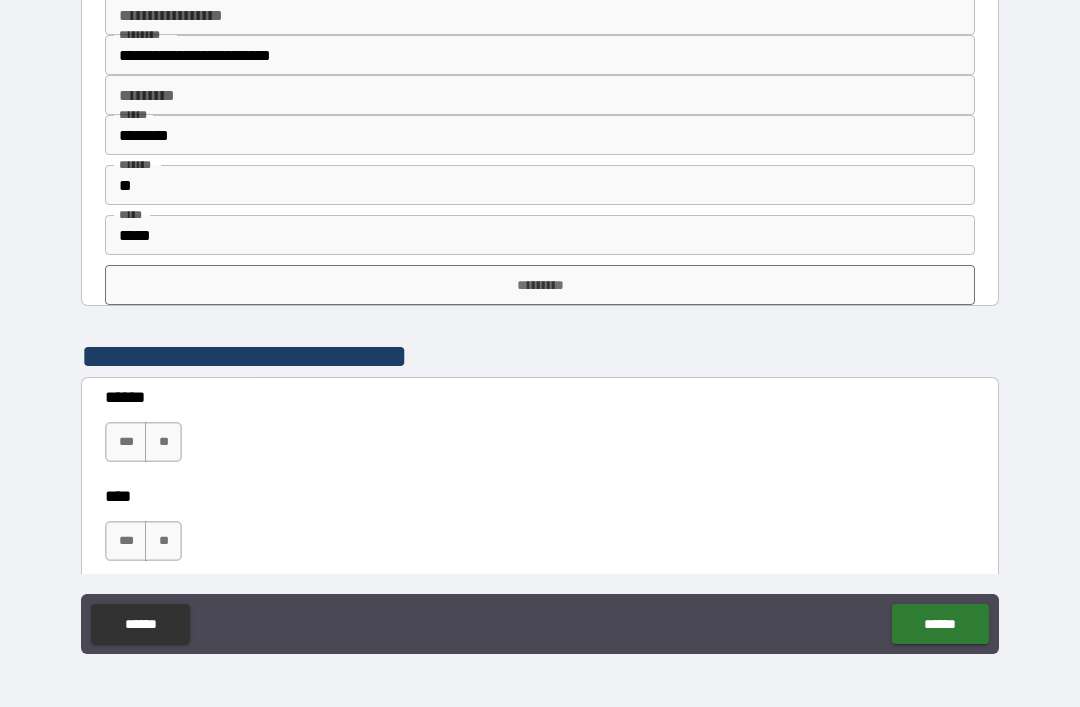 click on "*********" at bounding box center [540, 285] 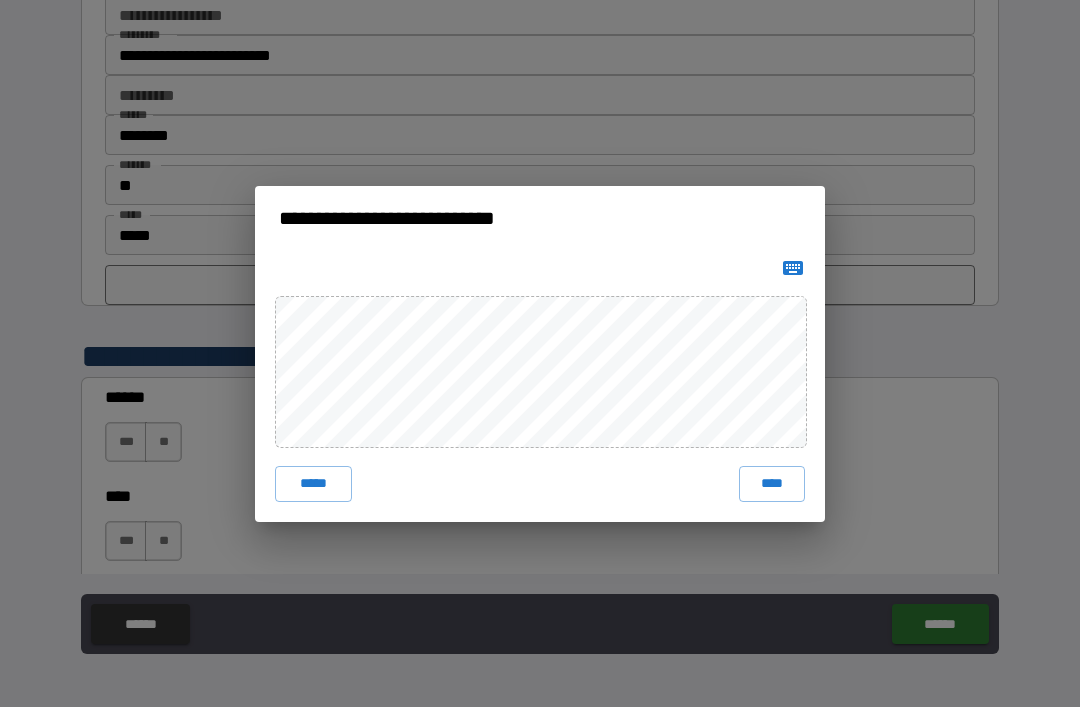 click on "****" at bounding box center (772, 484) 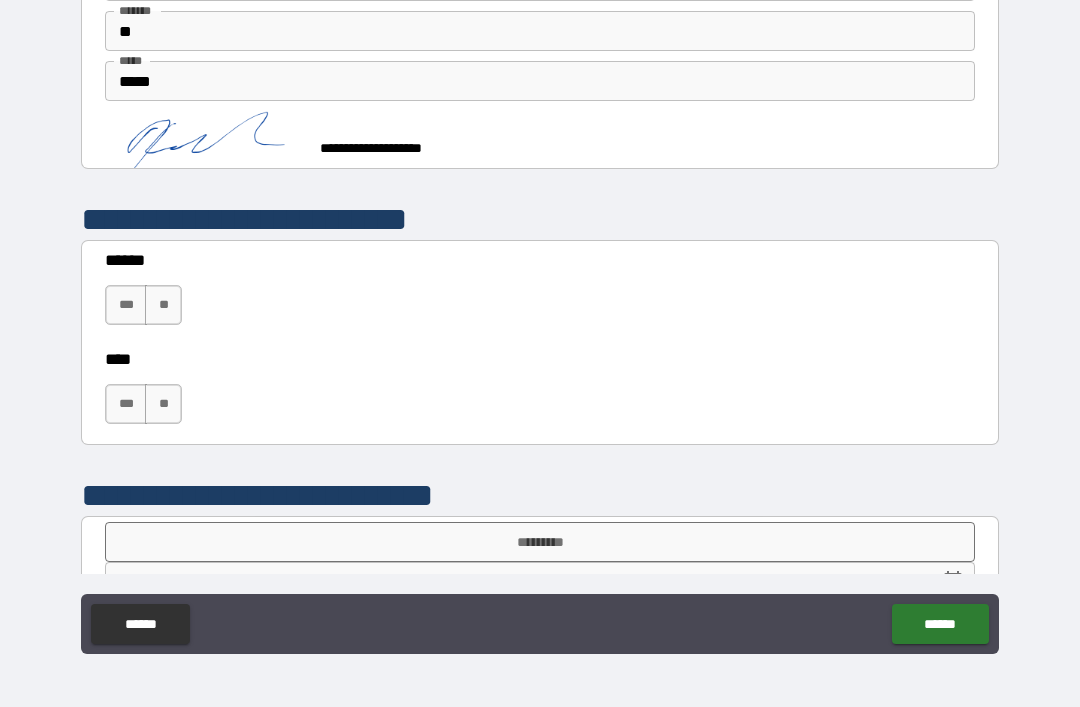 scroll, scrollTop: 817, scrollLeft: 0, axis: vertical 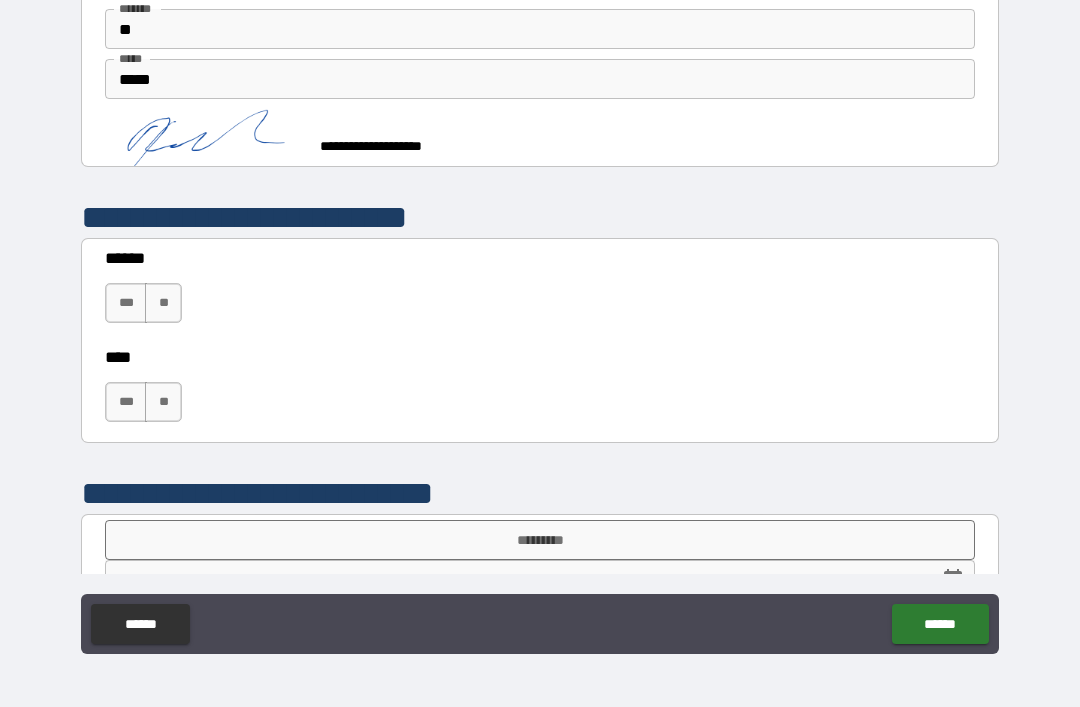 click on "***" at bounding box center (126, 303) 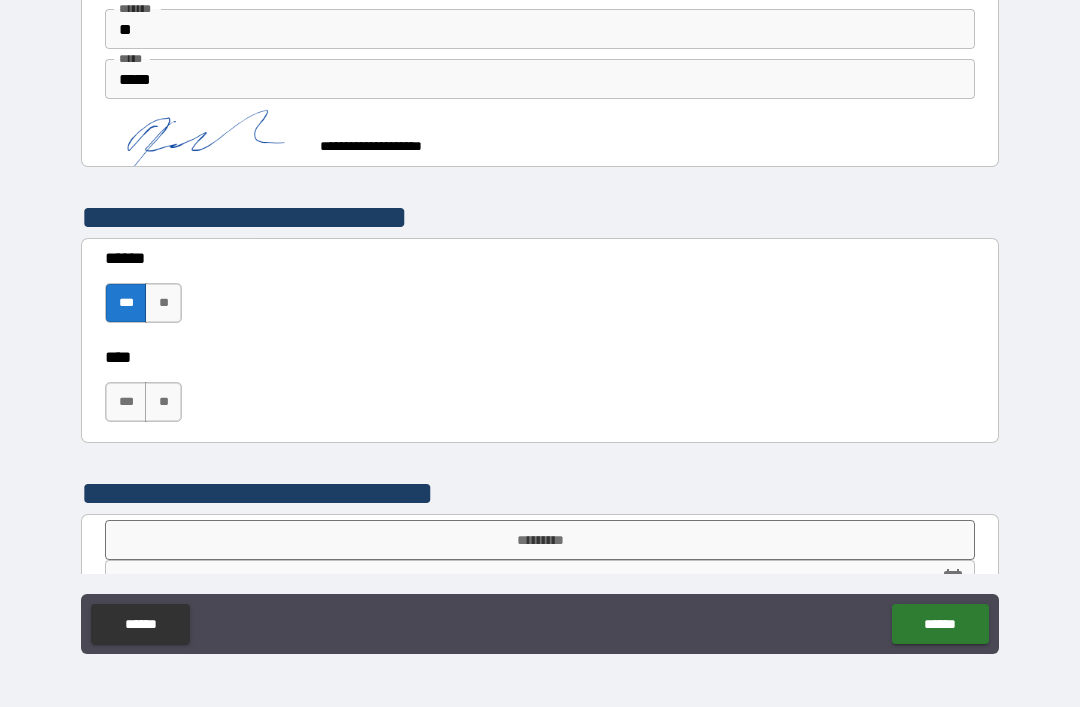 click on "***" at bounding box center [126, 402] 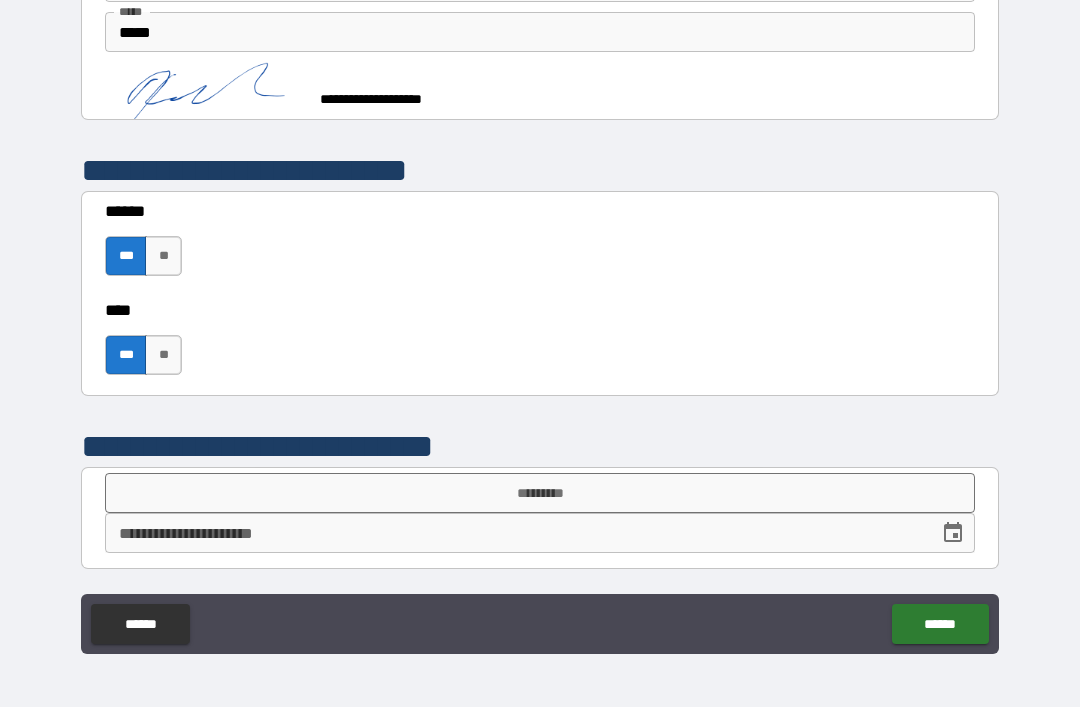 scroll, scrollTop: 864, scrollLeft: 0, axis: vertical 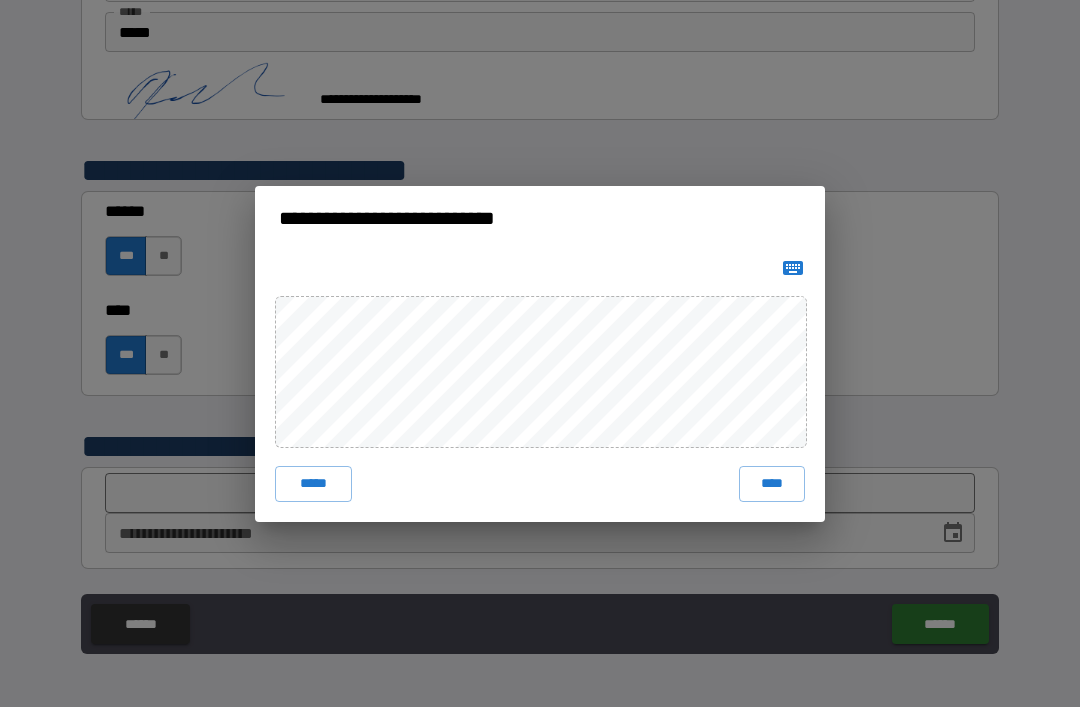 click on "****" at bounding box center [772, 484] 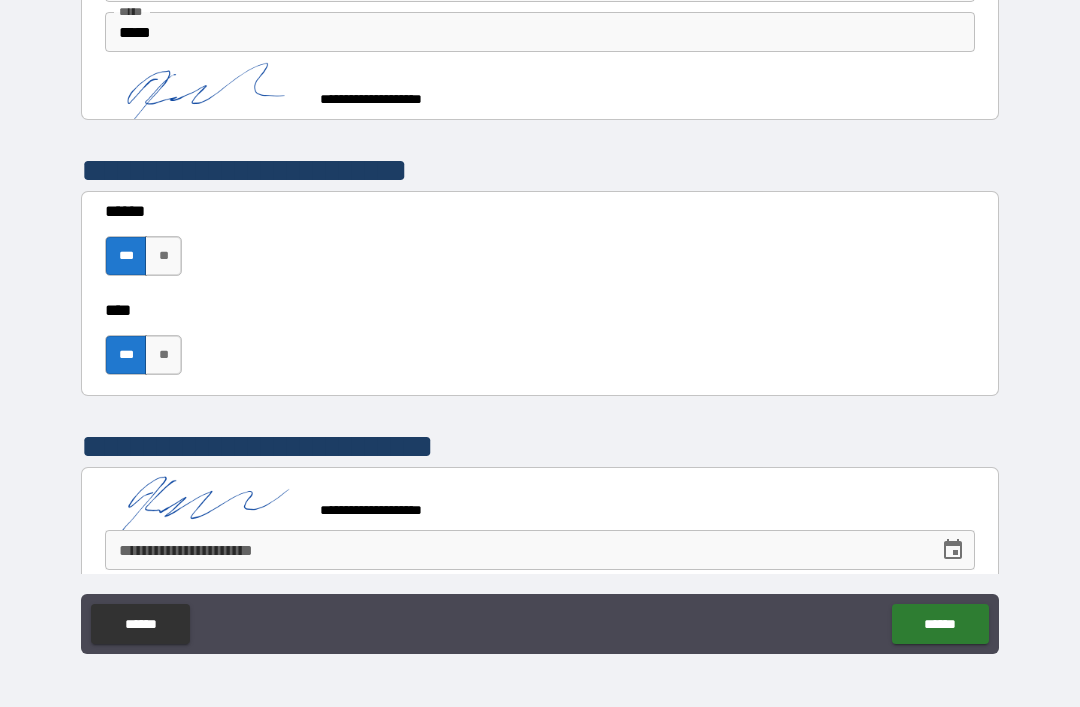 scroll, scrollTop: 854, scrollLeft: 0, axis: vertical 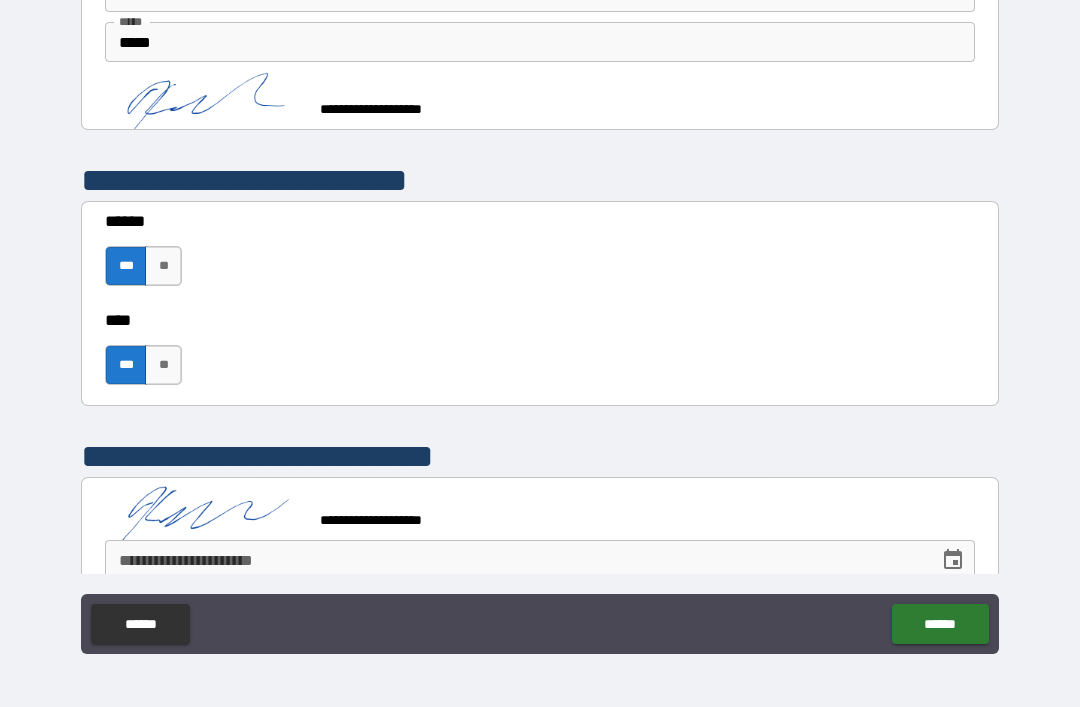 click on "**" at bounding box center [163, 266] 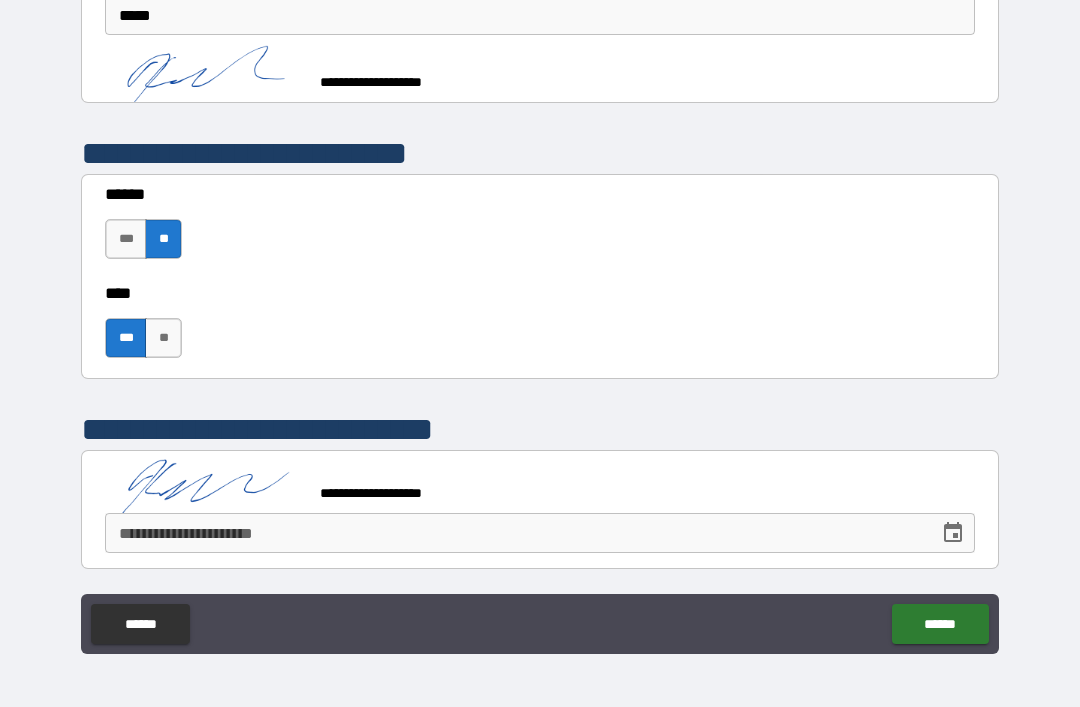 scroll, scrollTop: 881, scrollLeft: 0, axis: vertical 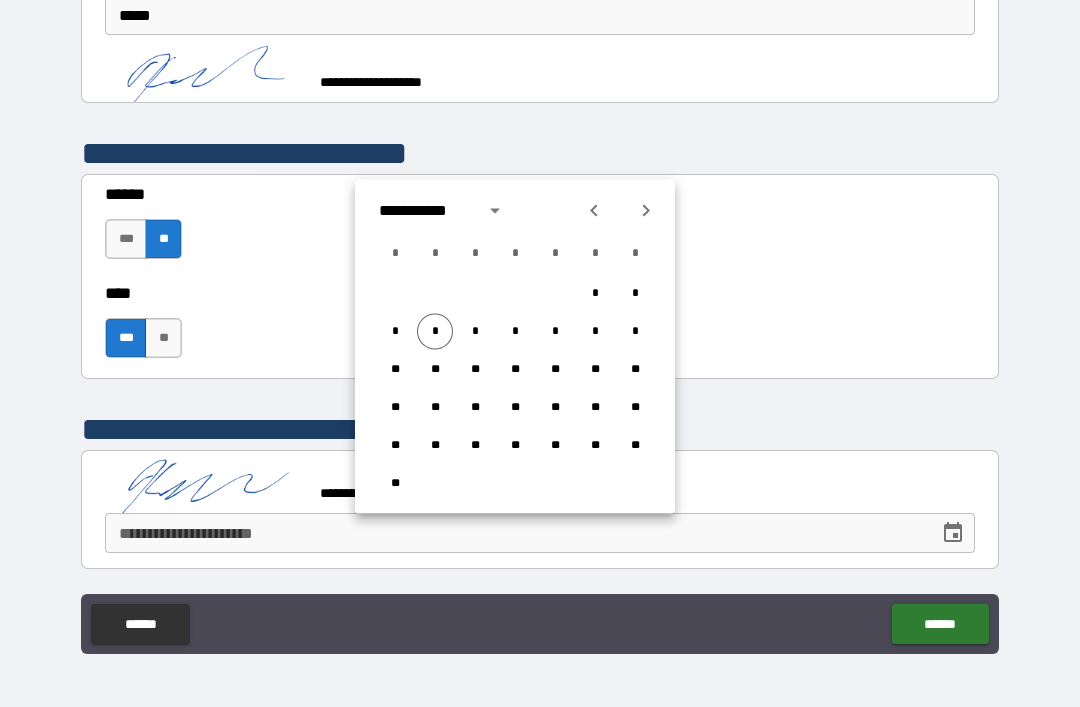 click on "*" at bounding box center [435, 332] 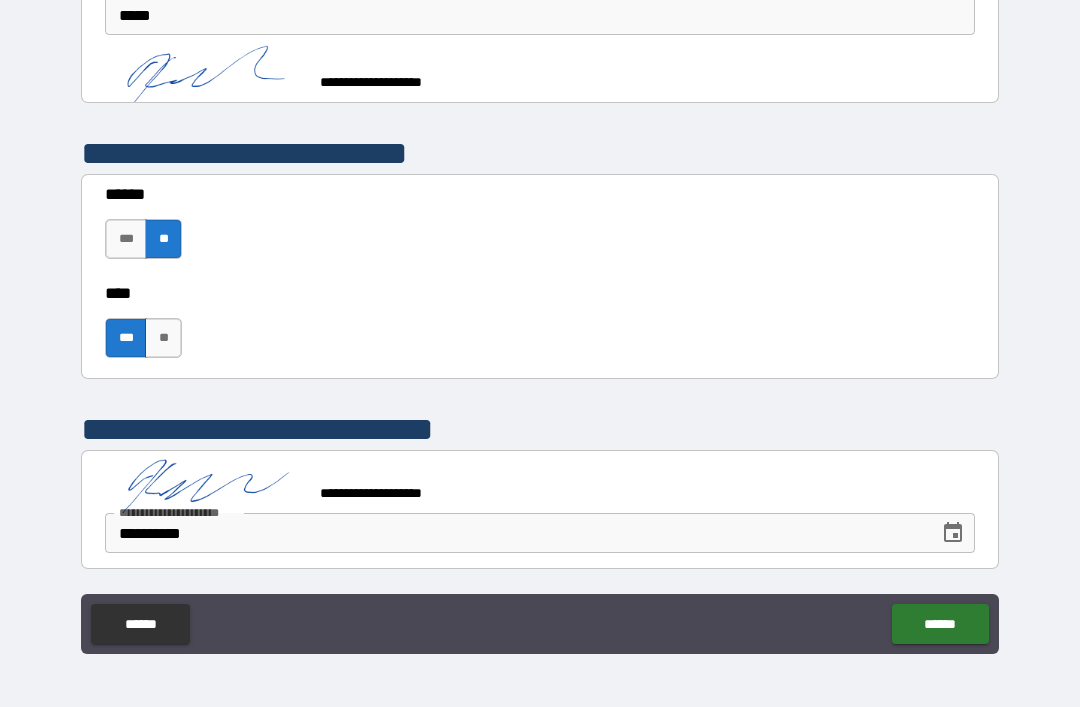 click on "******" at bounding box center [940, 624] 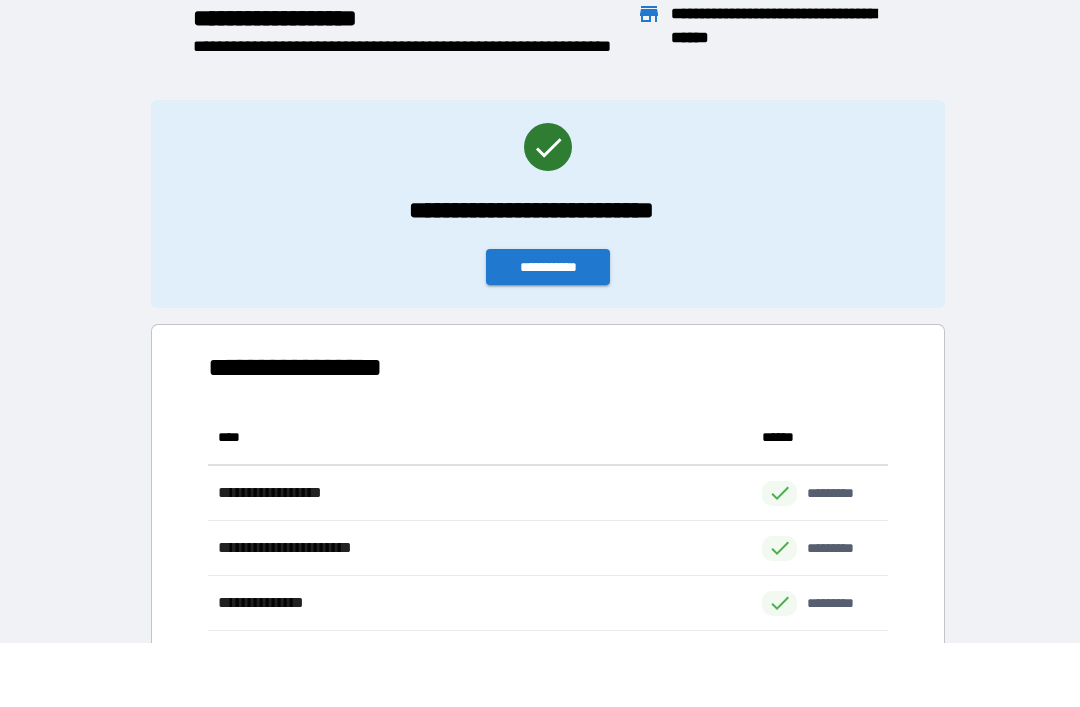 scroll, scrollTop: 1, scrollLeft: 1, axis: both 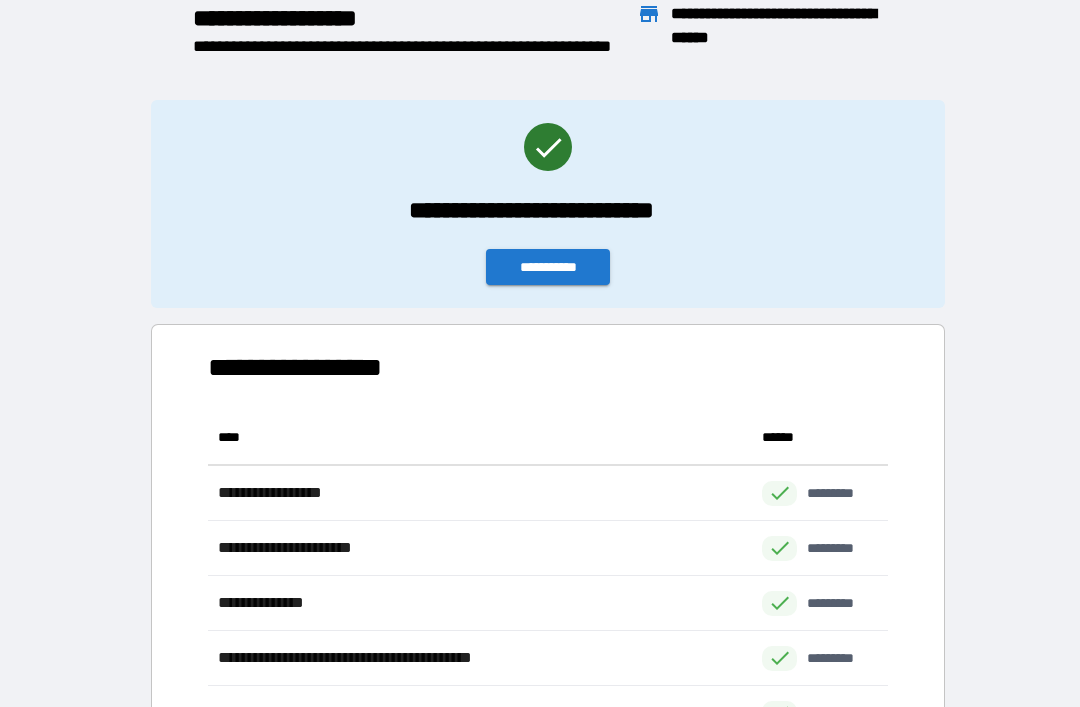 click on "**********" at bounding box center (548, 267) 